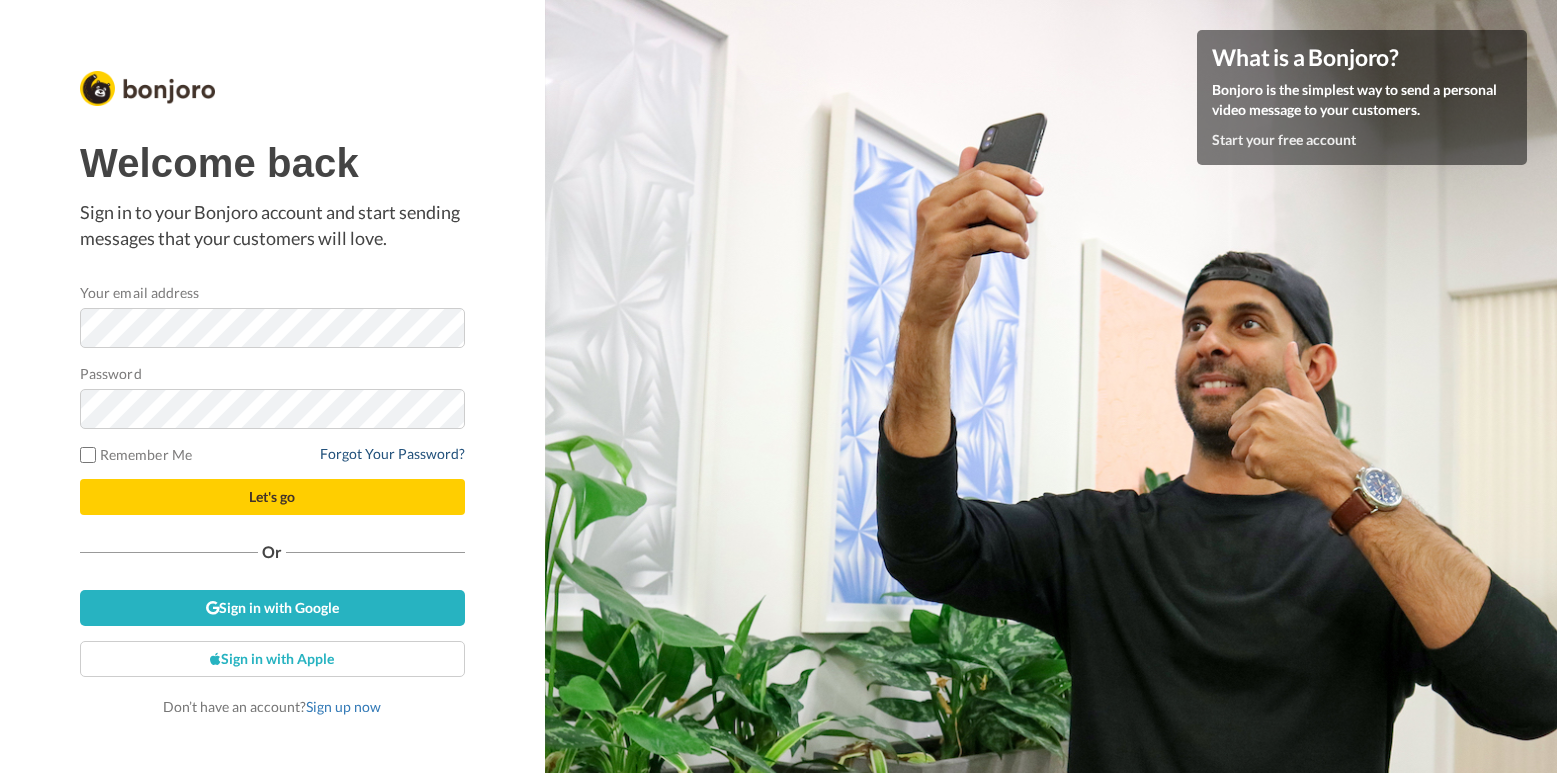 scroll, scrollTop: 0, scrollLeft: 0, axis: both 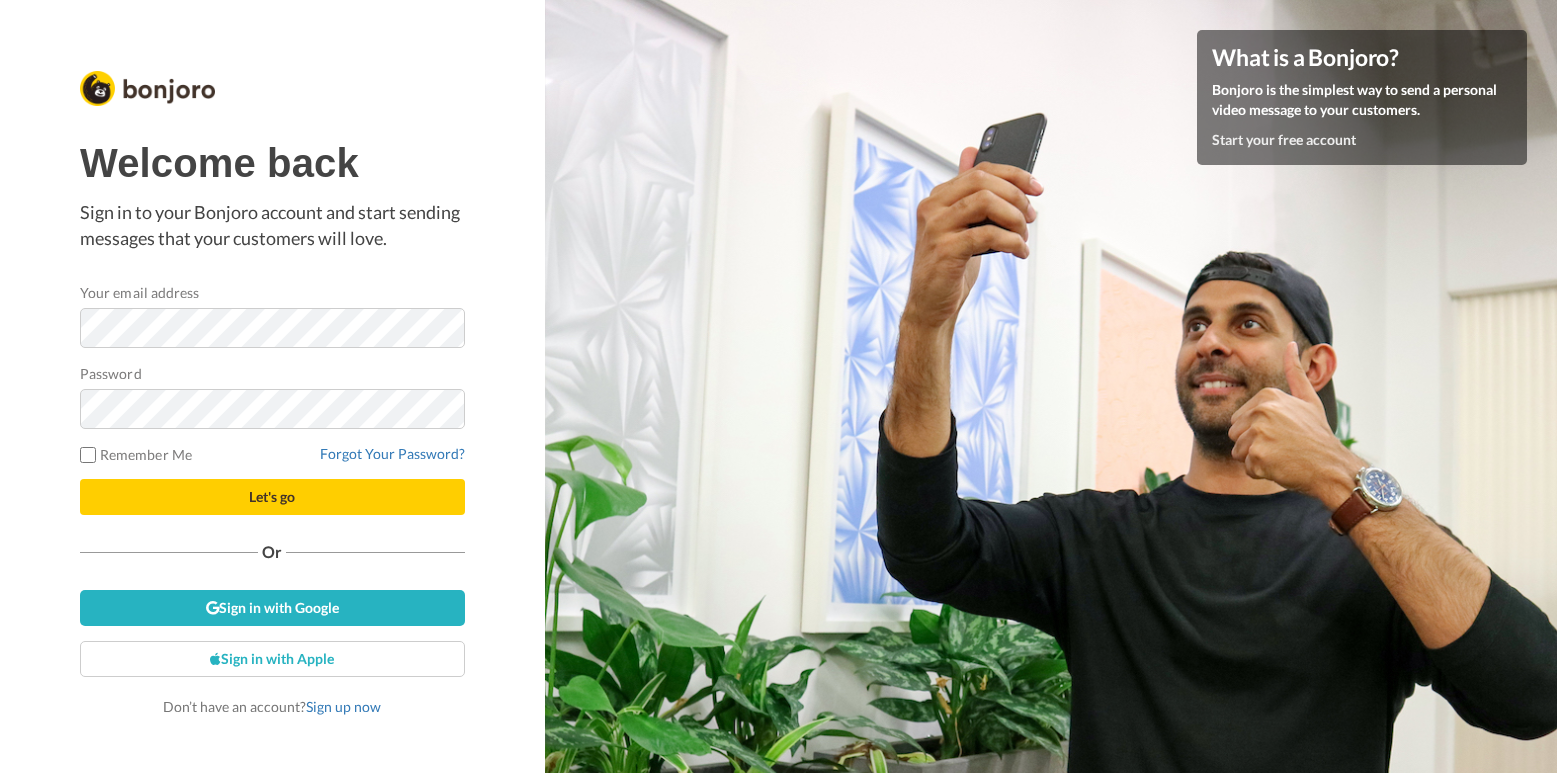 click at bounding box center [80, 348] 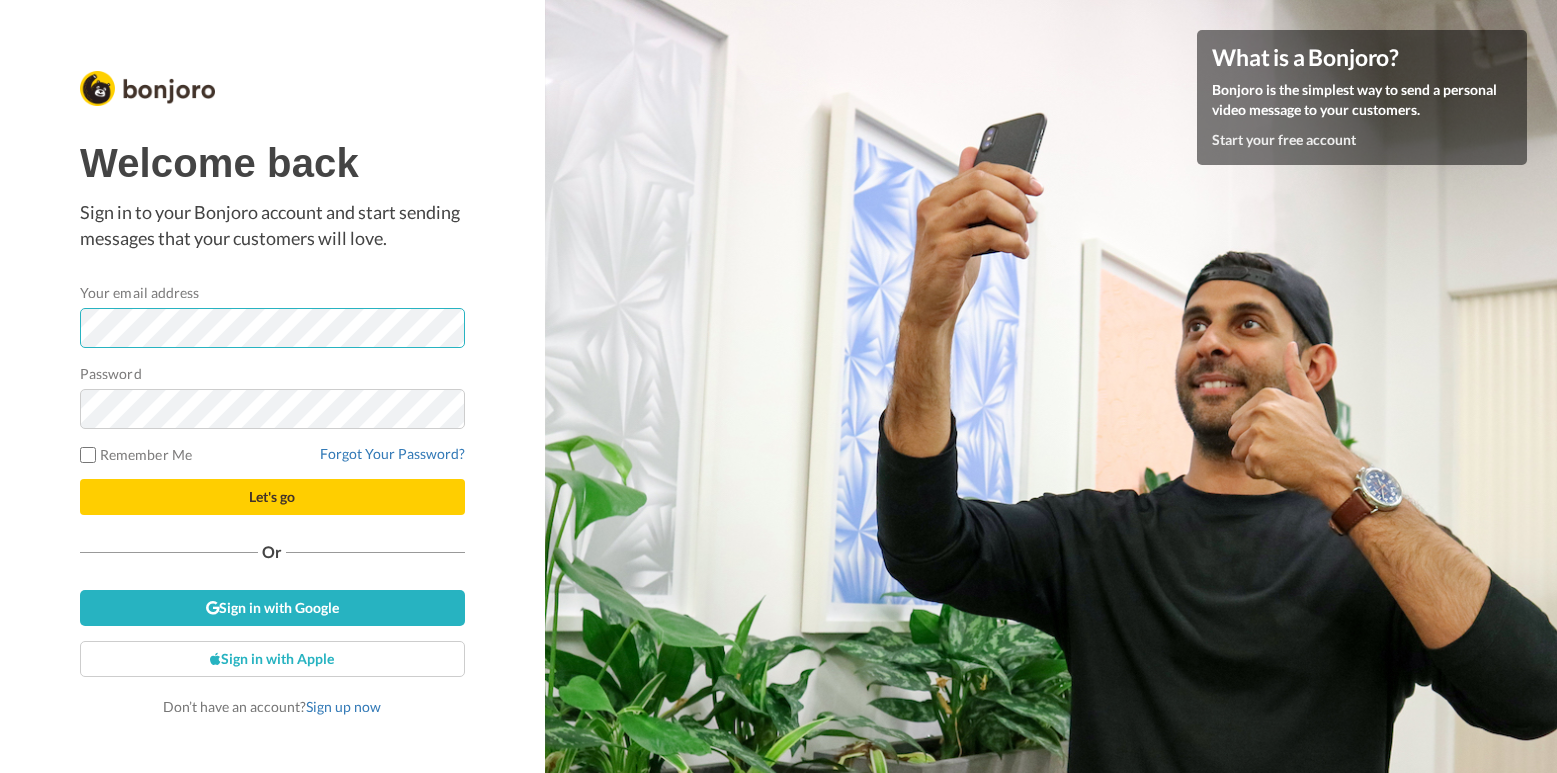 click at bounding box center [80, 348] 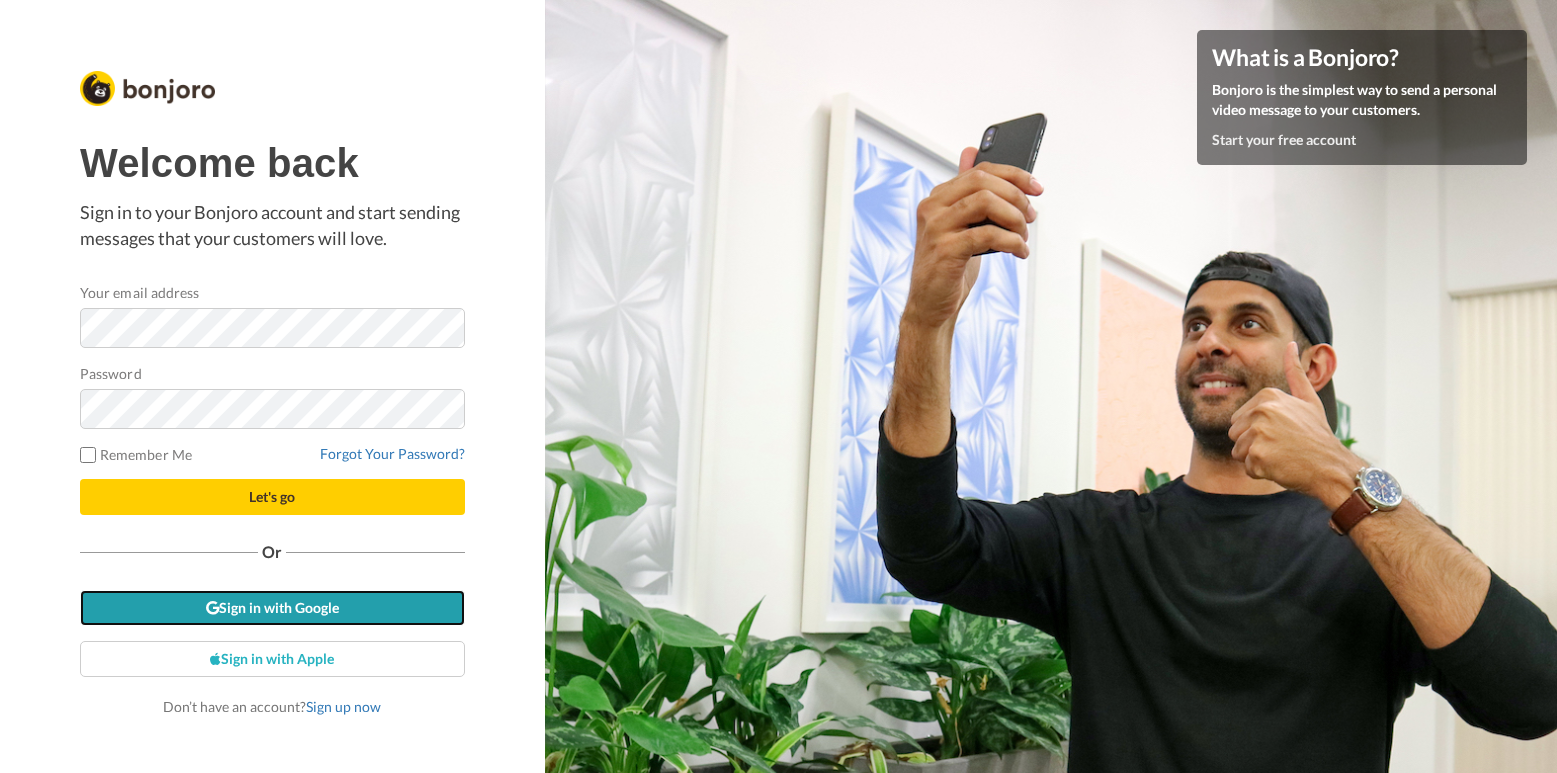click on "Sign in with Google" at bounding box center [272, 608] 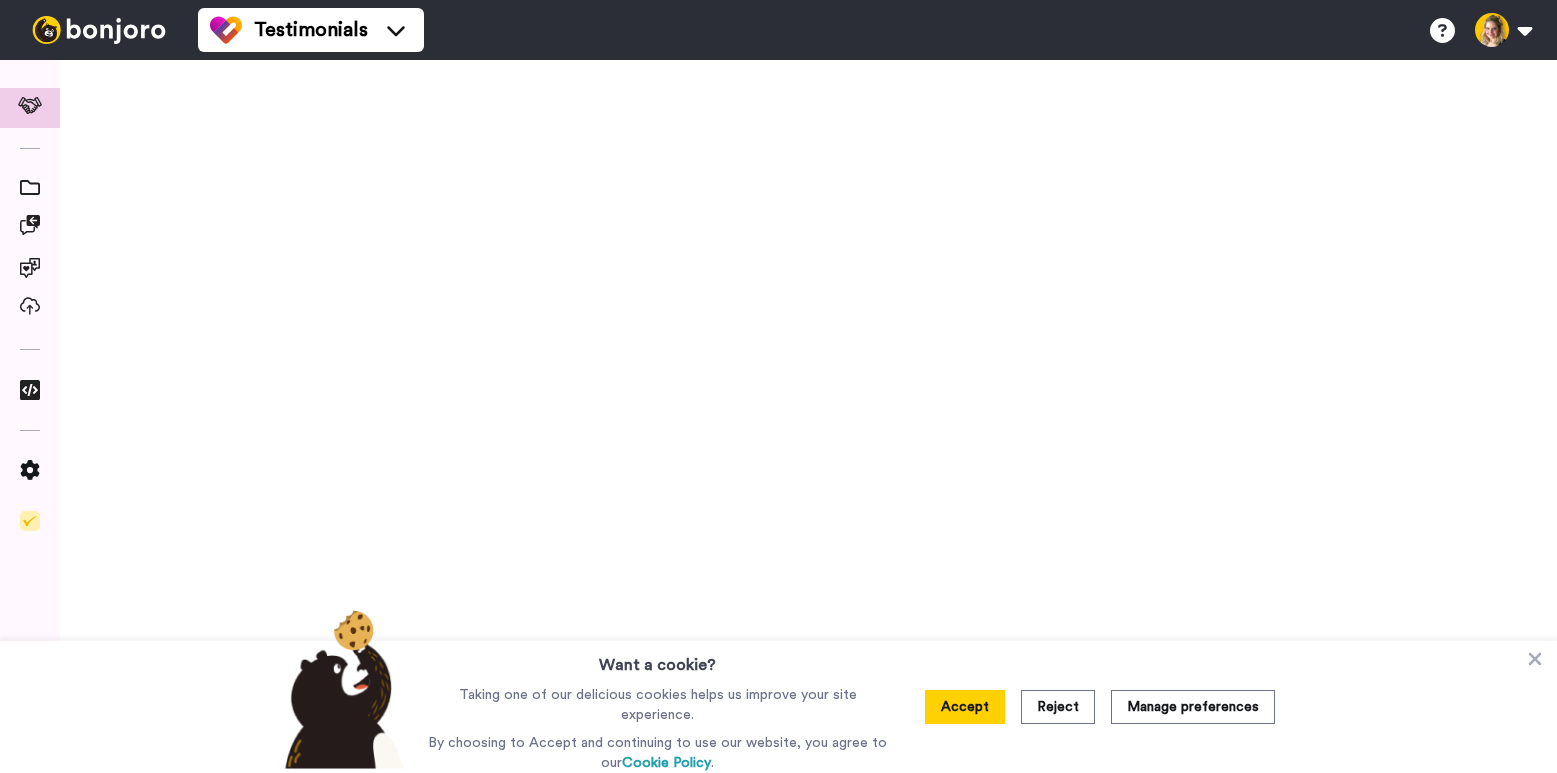 scroll, scrollTop: 0, scrollLeft: 0, axis: both 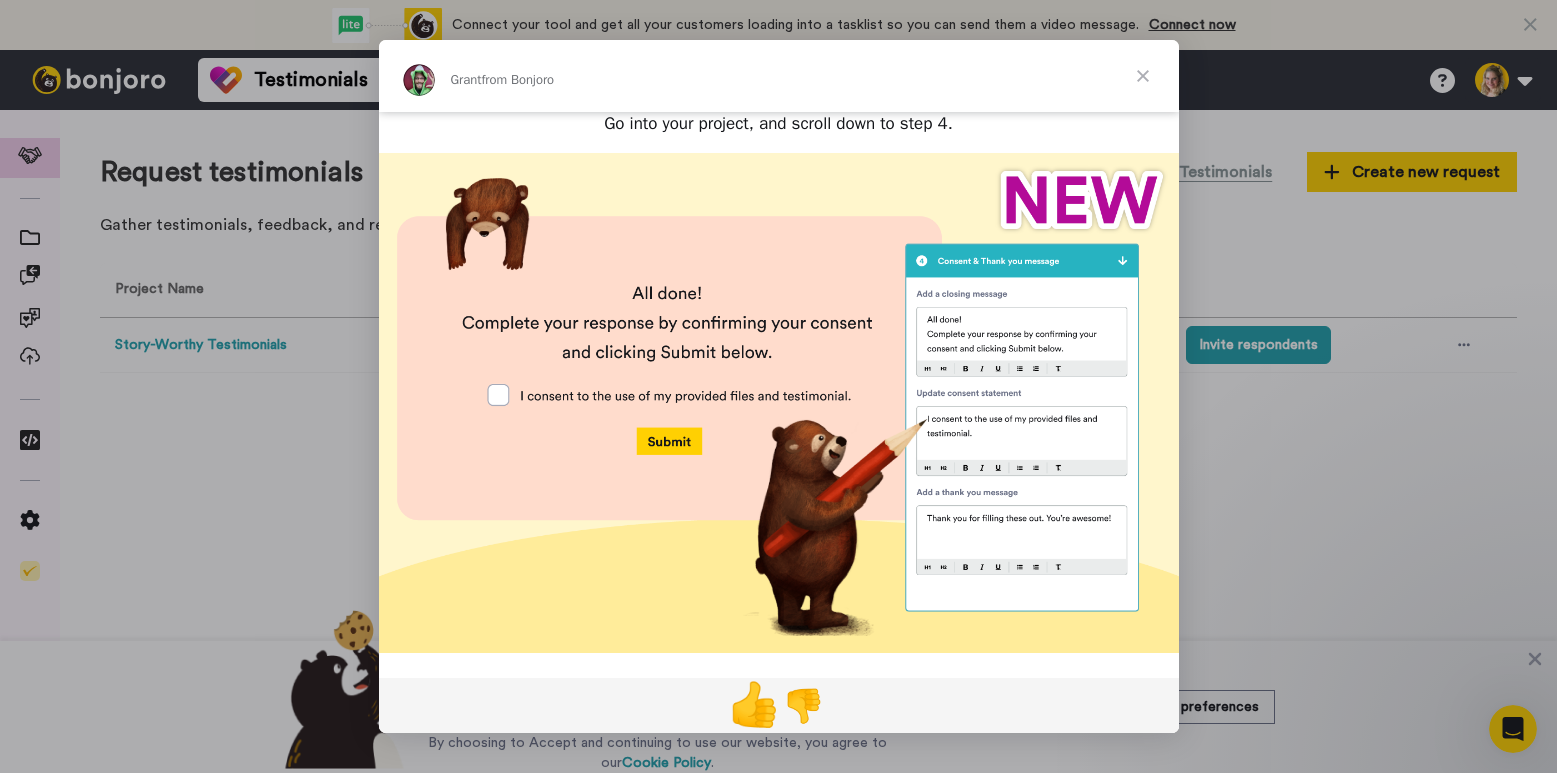 click on "👍" at bounding box center (753, 705) 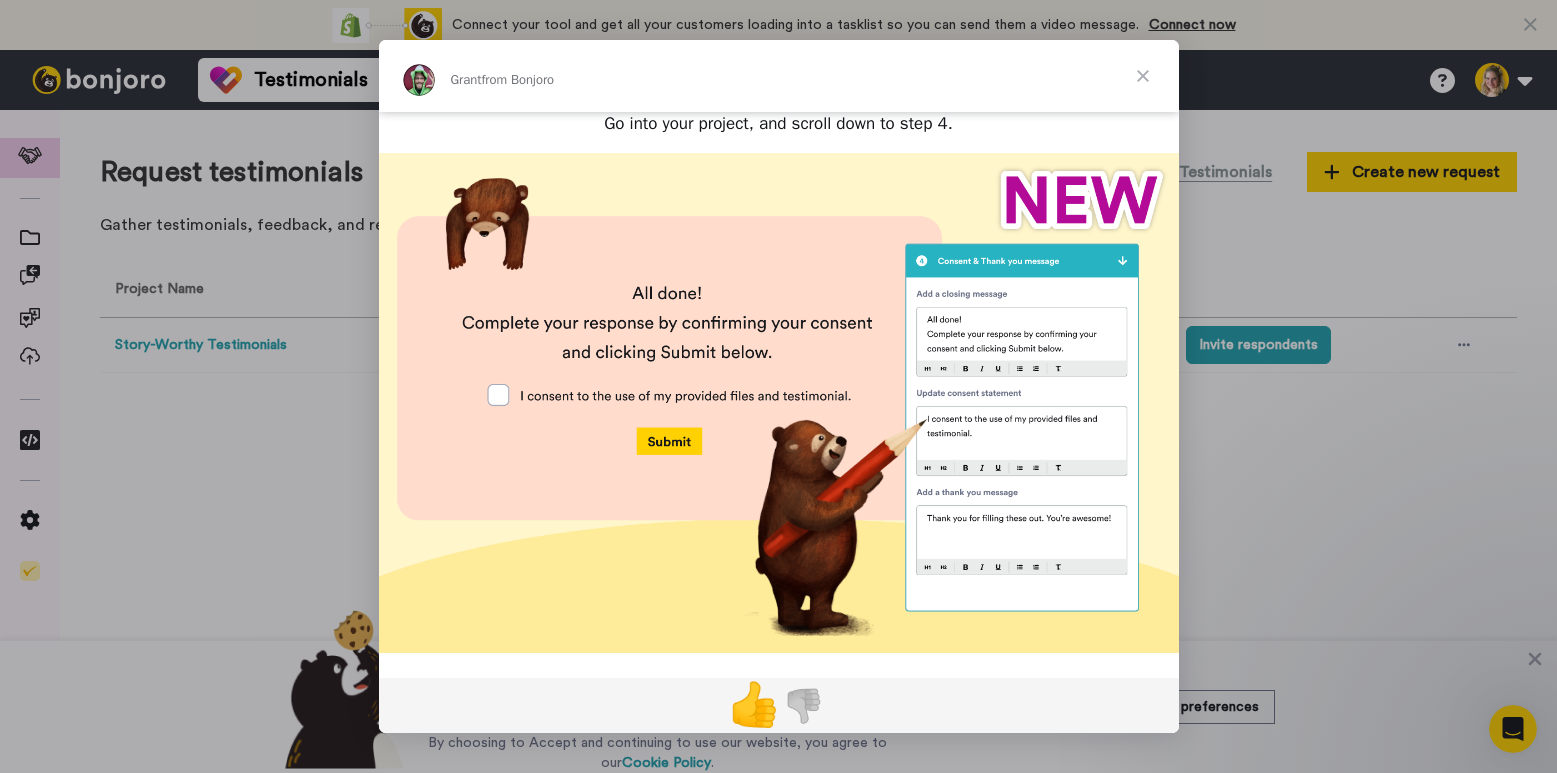 click at bounding box center [1143, 76] 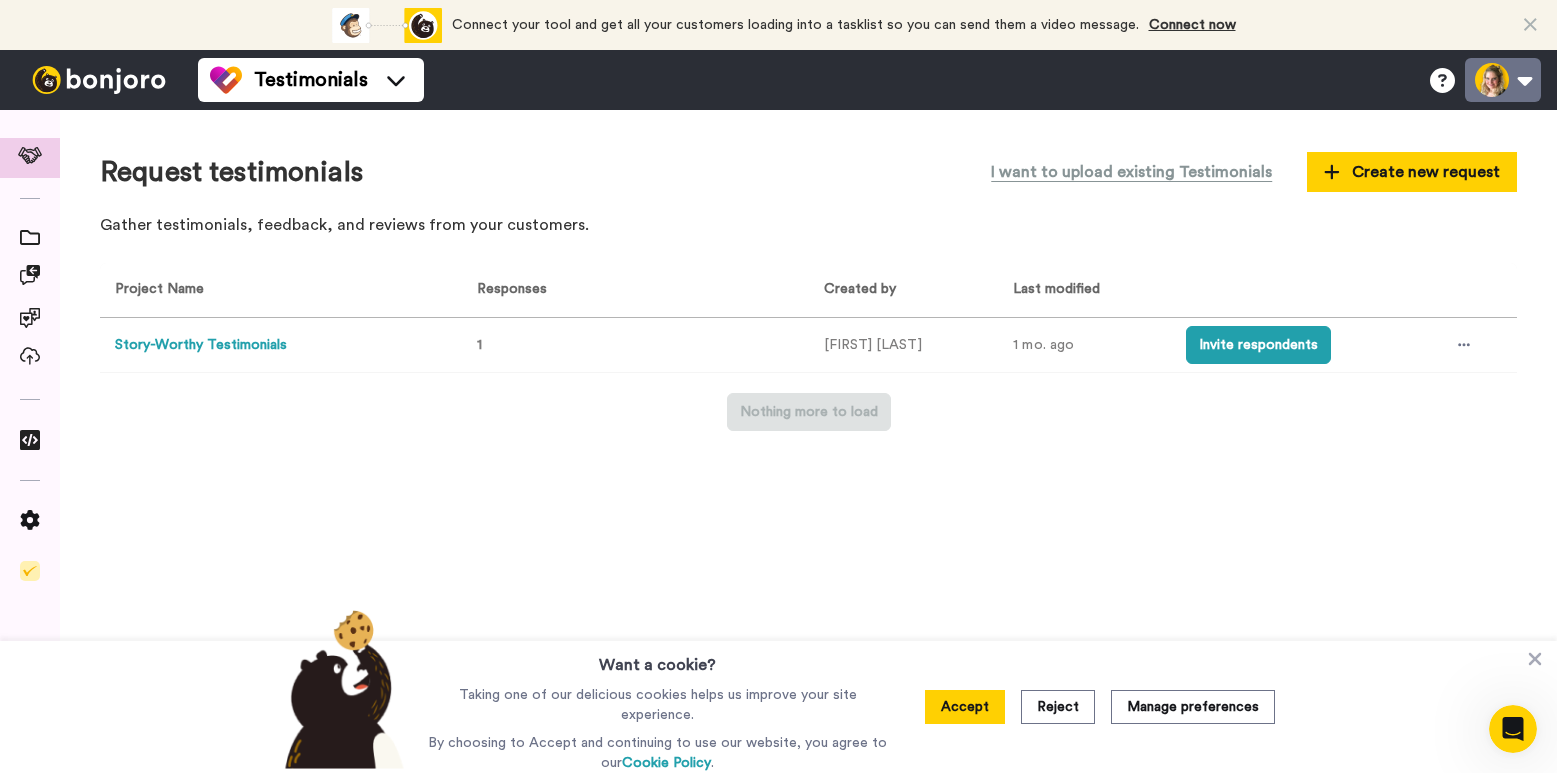click at bounding box center (1503, 80) 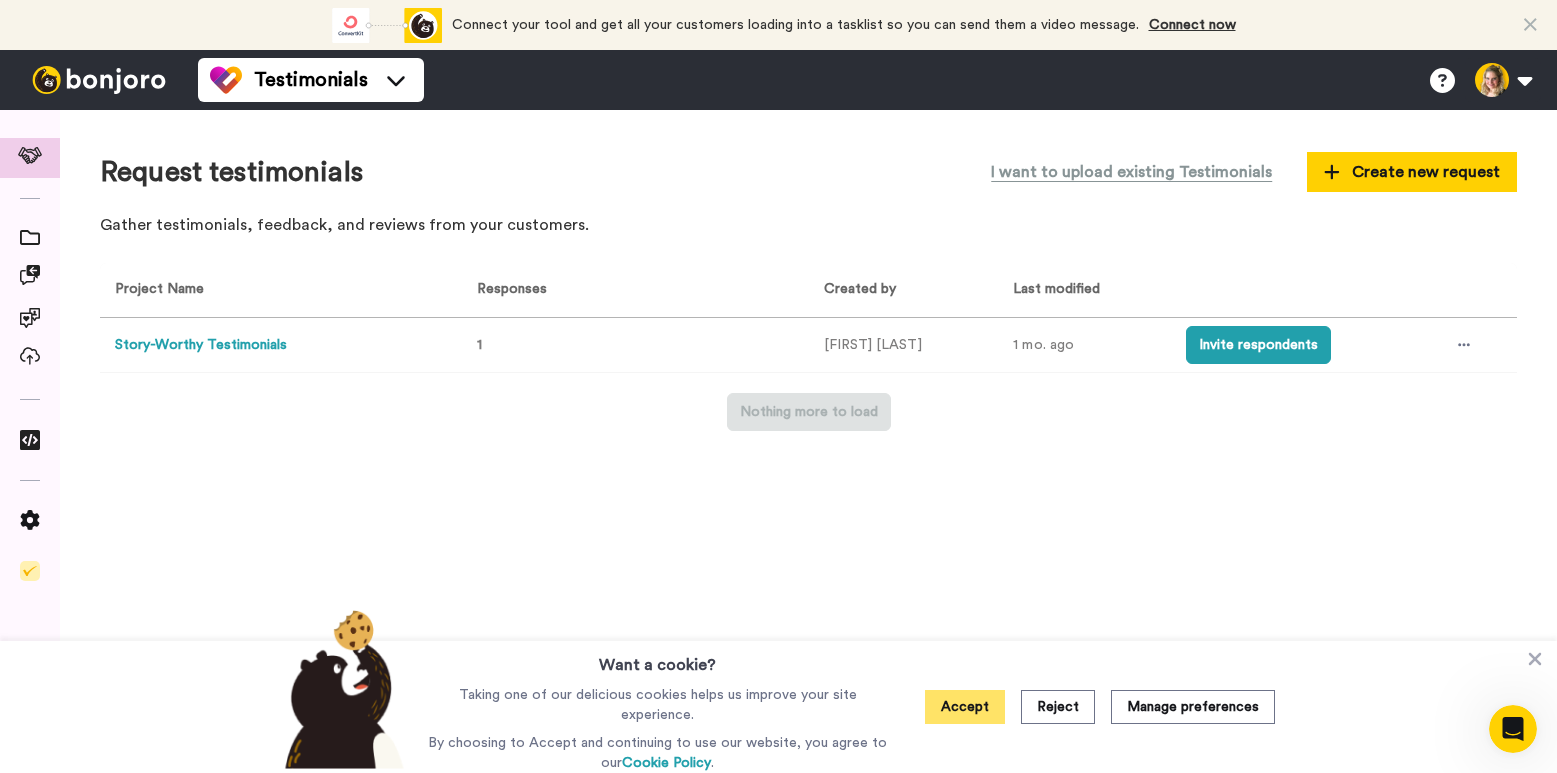 click on "Accept" at bounding box center (965, 707) 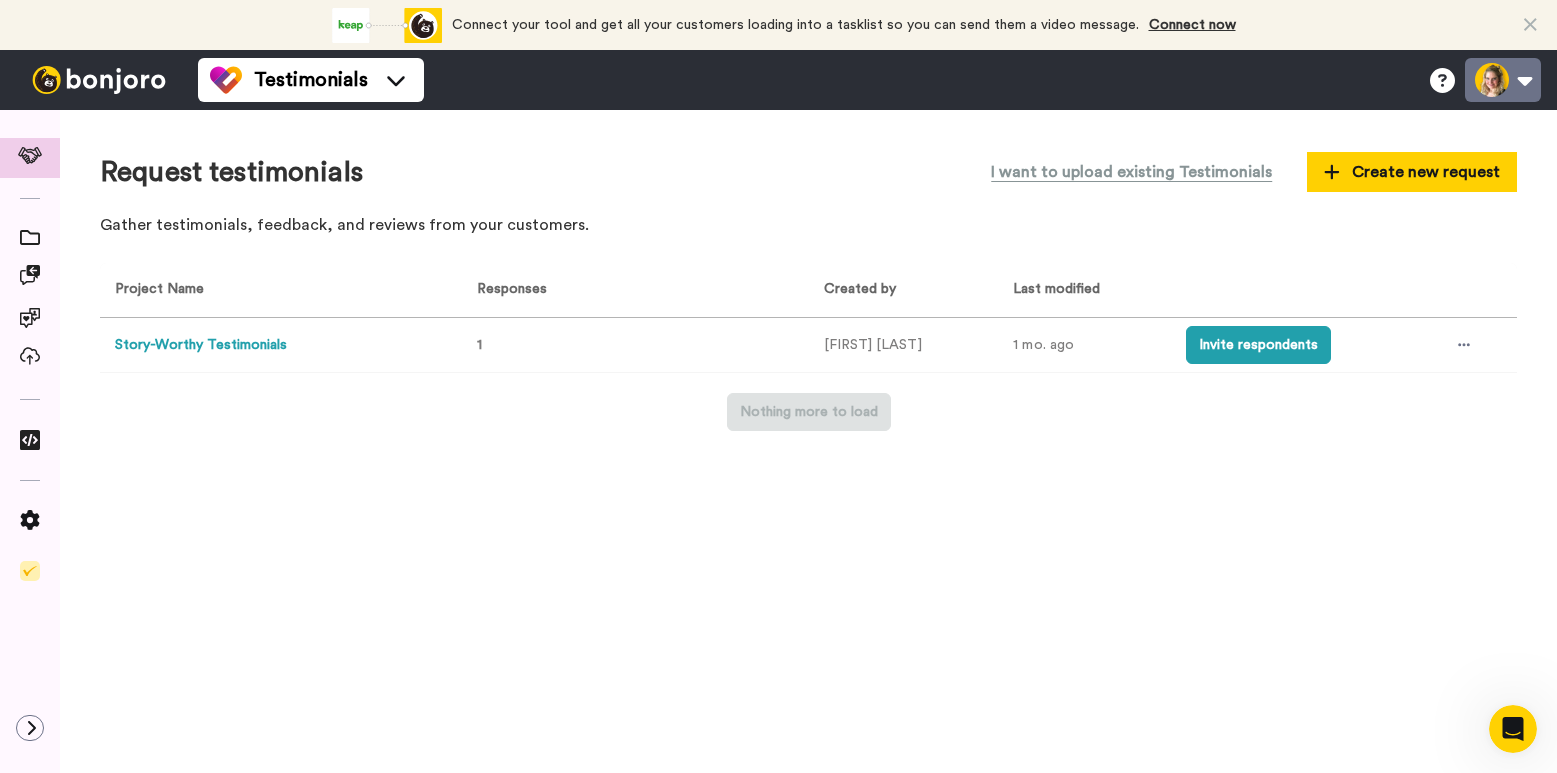 click at bounding box center [1503, 80] 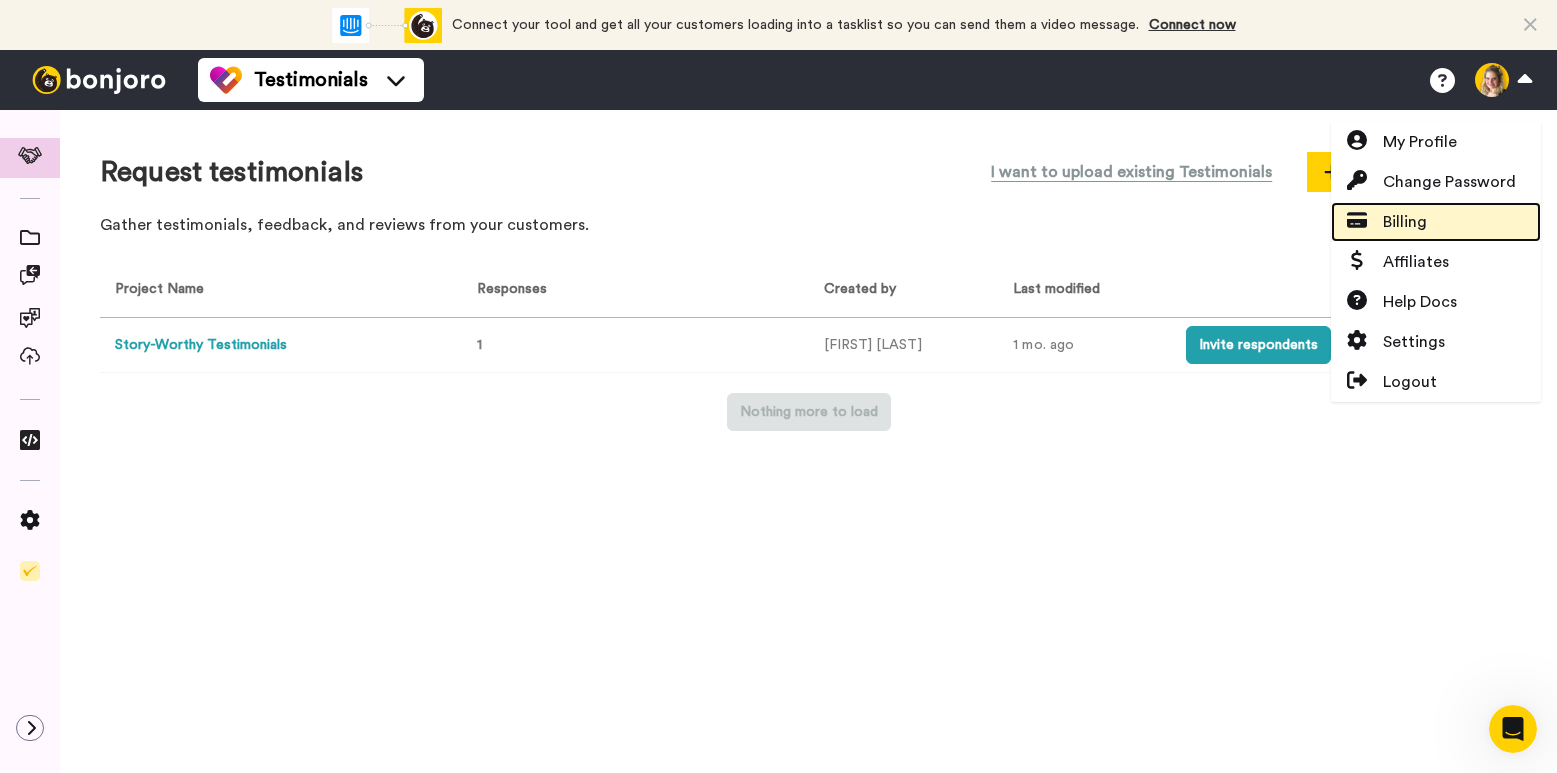 click on "Billing" at bounding box center (1436, 222) 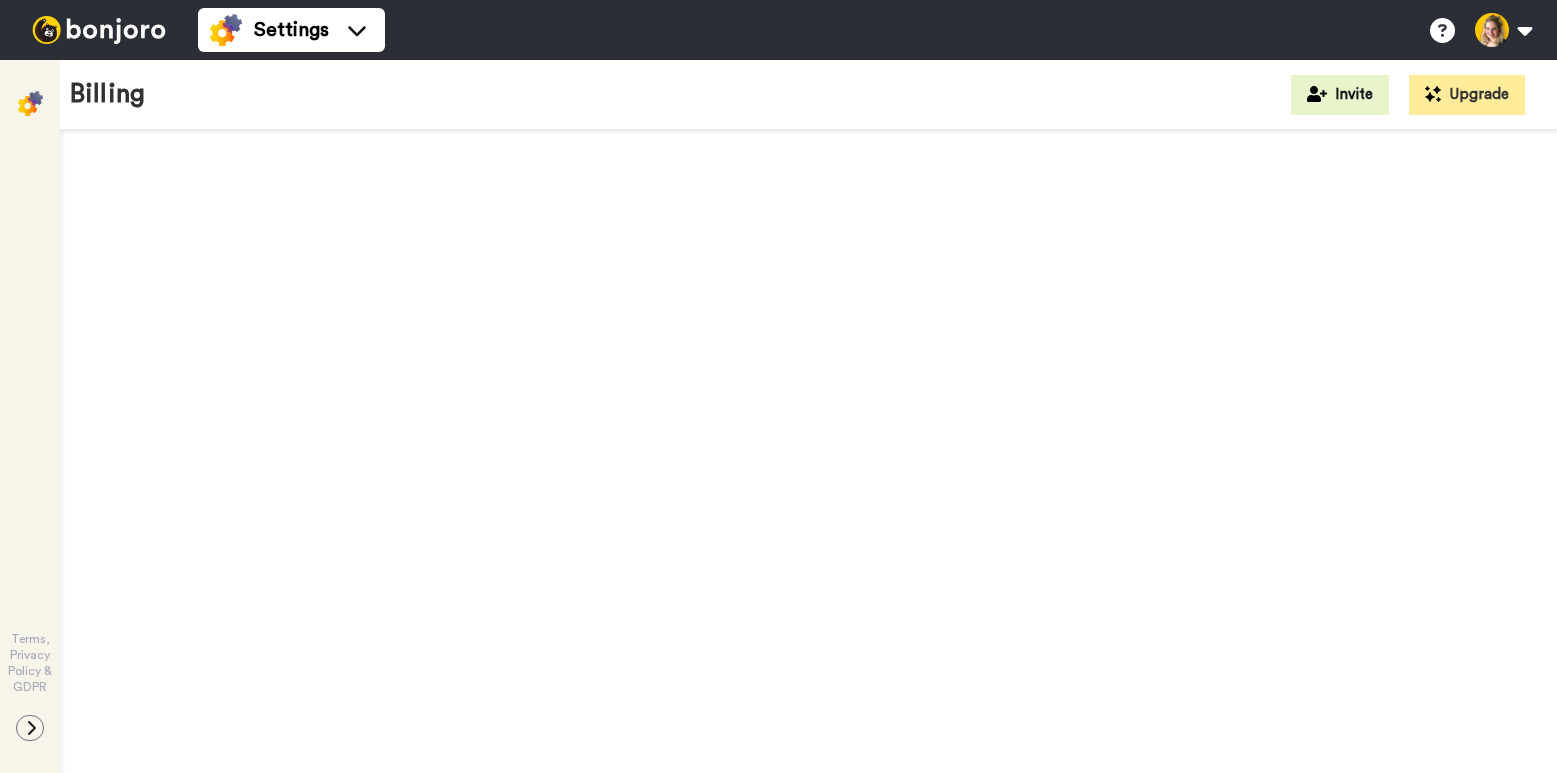 scroll, scrollTop: 0, scrollLeft: 0, axis: both 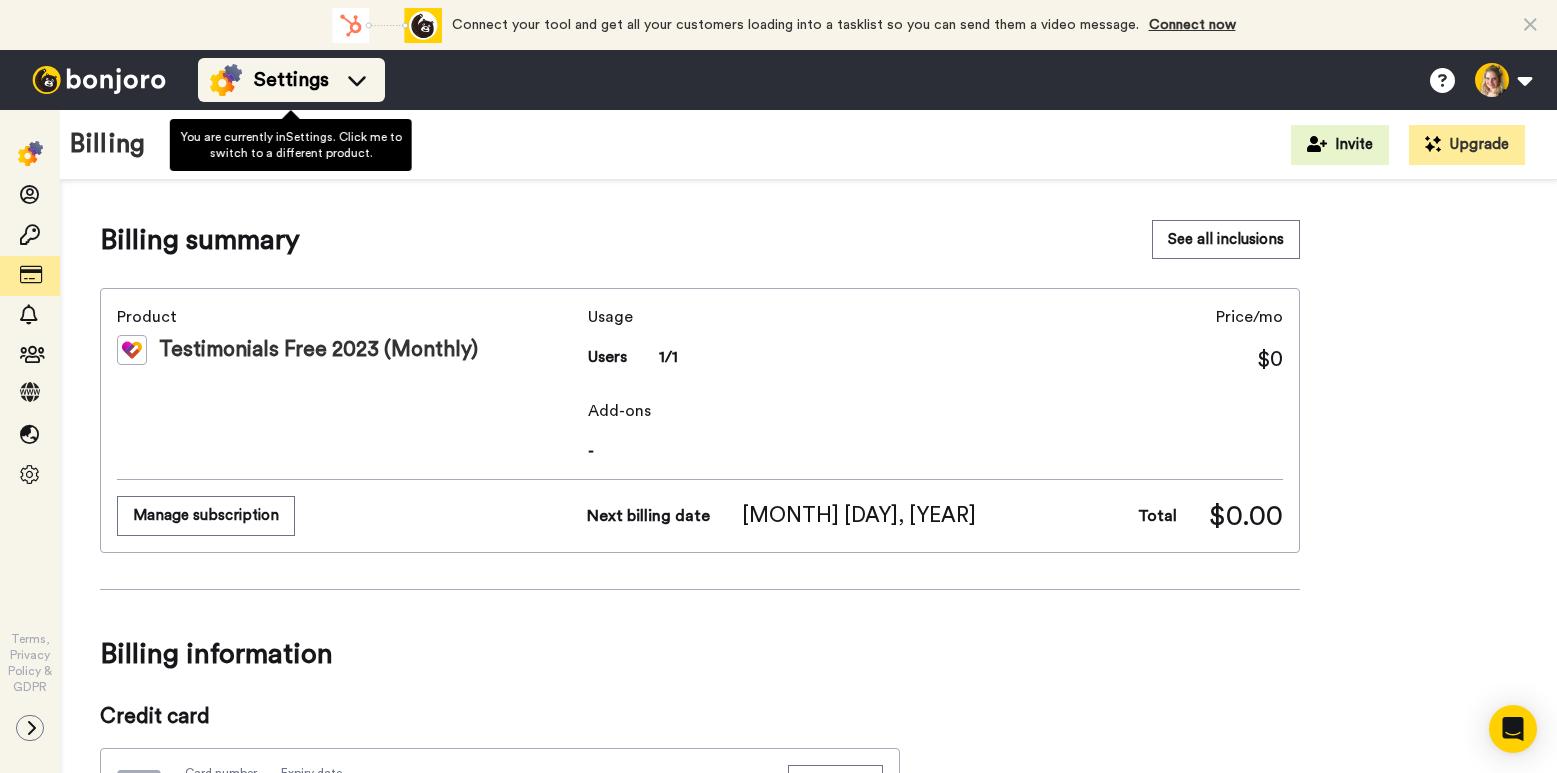 click on "Settings" at bounding box center [291, 80] 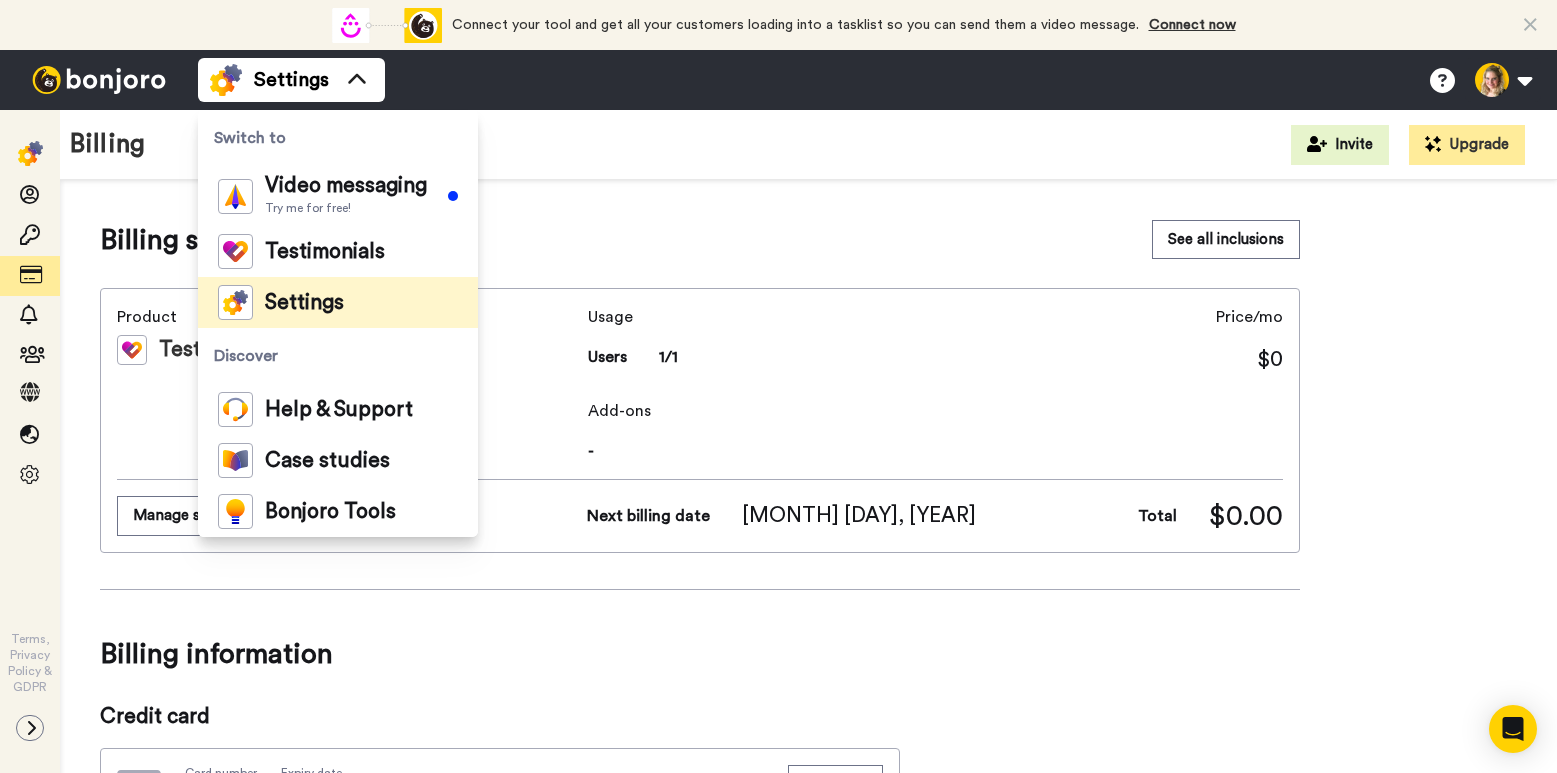 click on "Billing
Invite Upgrade" at bounding box center (808, 145) 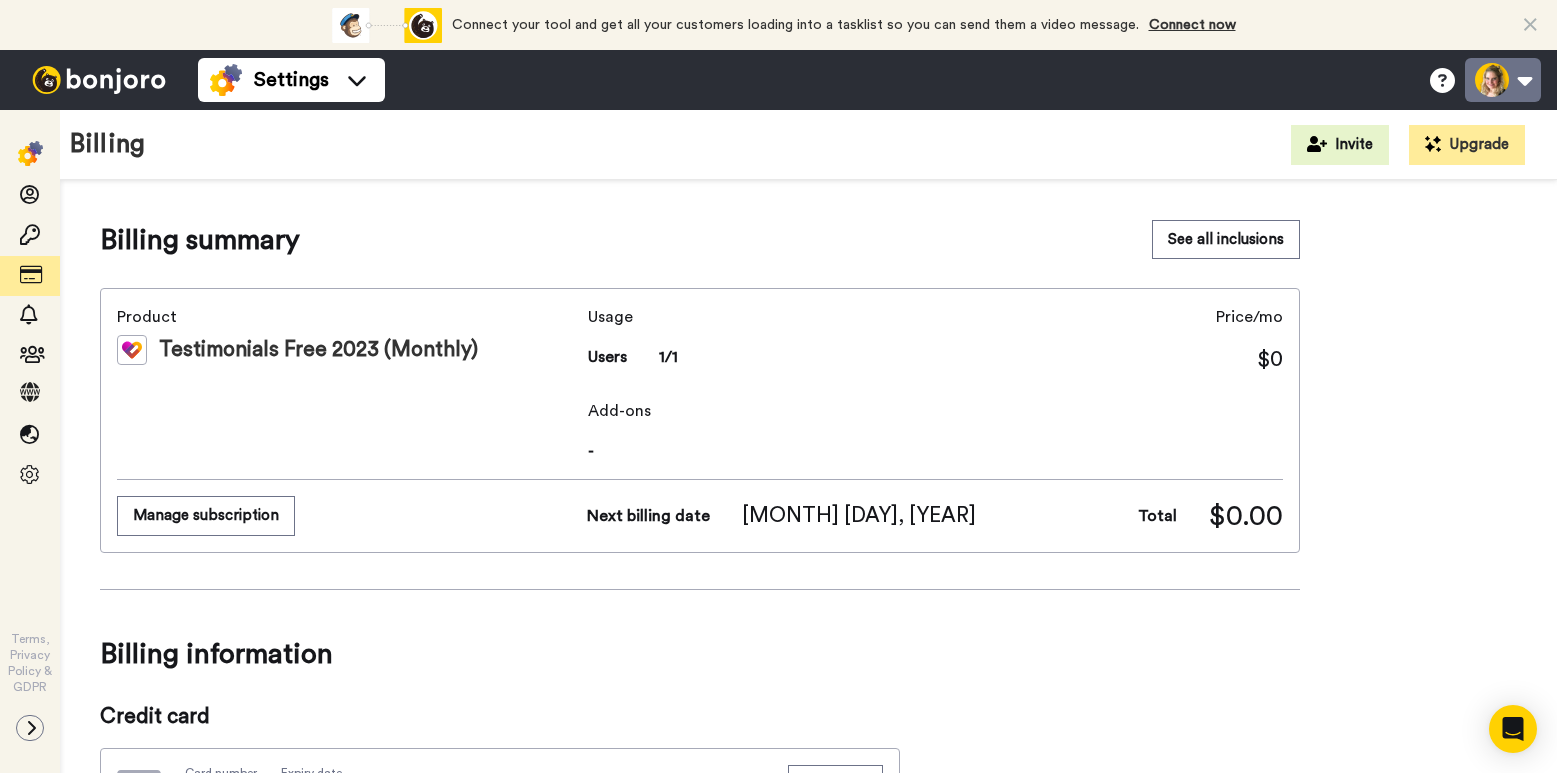 click at bounding box center (1503, 80) 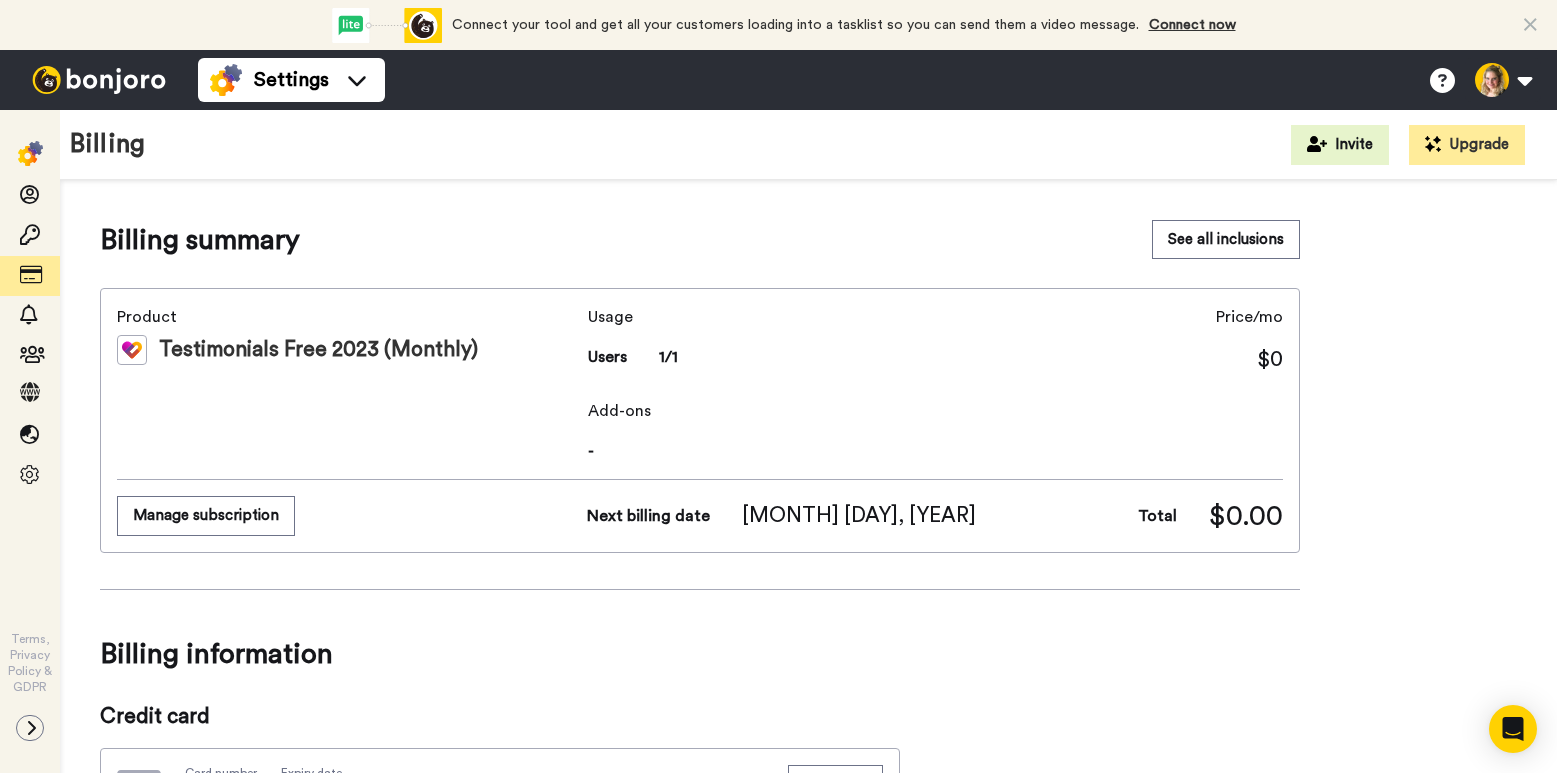 click on "Settings Switch to Video messaging Try me for free! Testimonials Settings Discover Help & Support Case studies Bonjoro Tools   Help docs   Settings My Profile Change Password Billing Affiliates Help Docs Settings Logout" at bounding box center [877, 80] 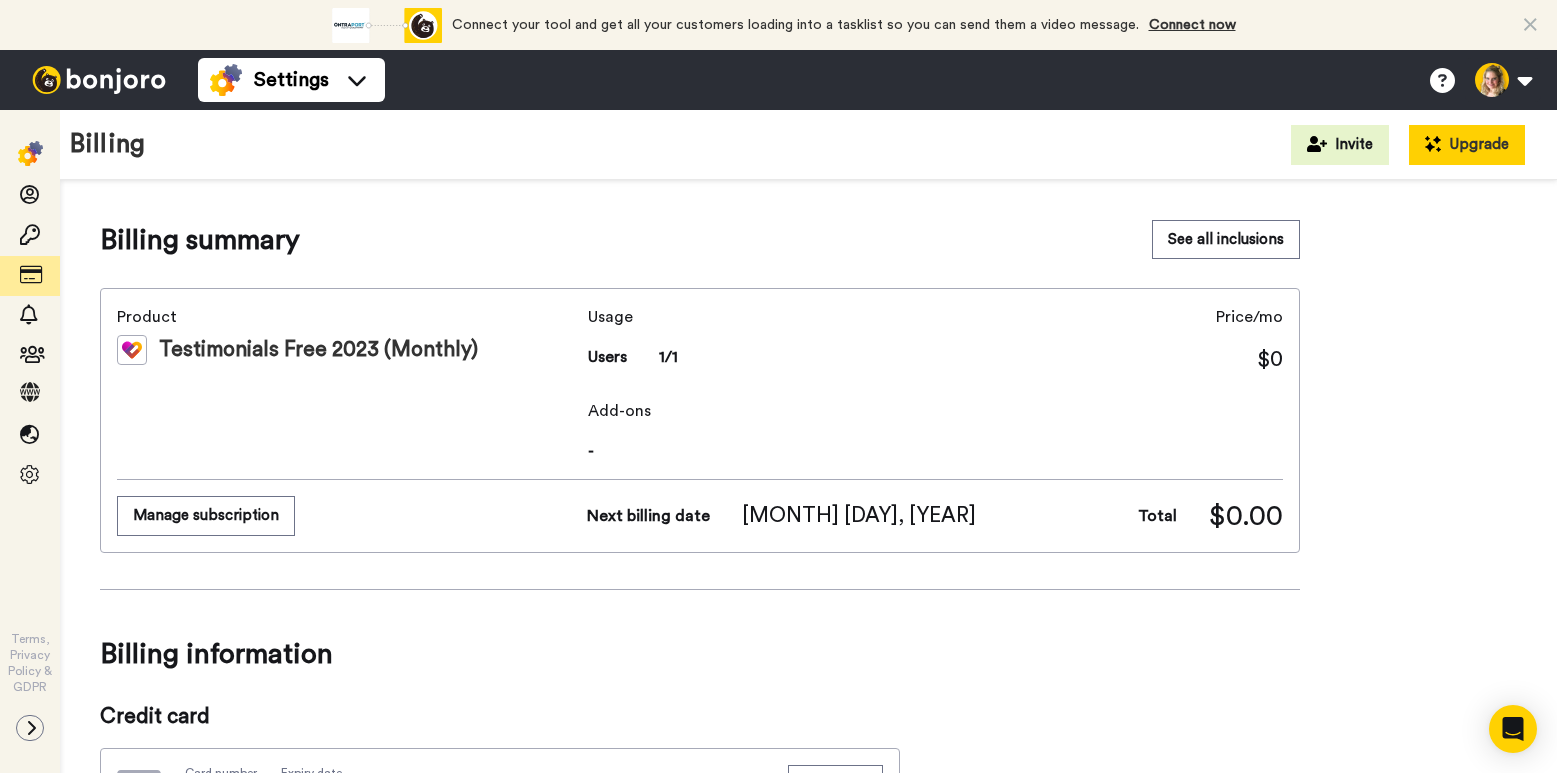 drag, startPoint x: 1475, startPoint y: 137, endPoint x: 1426, endPoint y: 138, distance: 49.010204 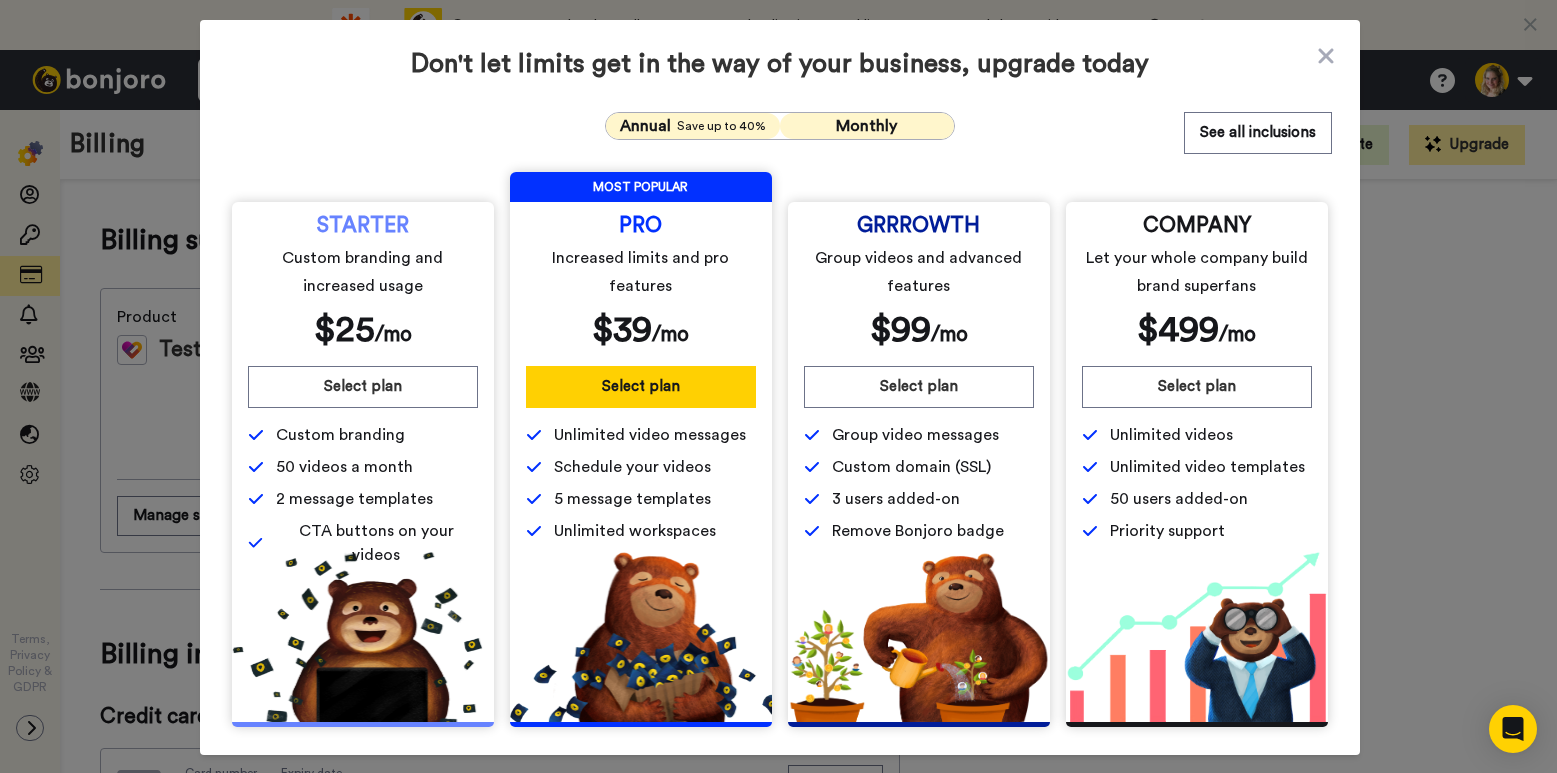 click on "Save up to 40%" at bounding box center [721, 126] 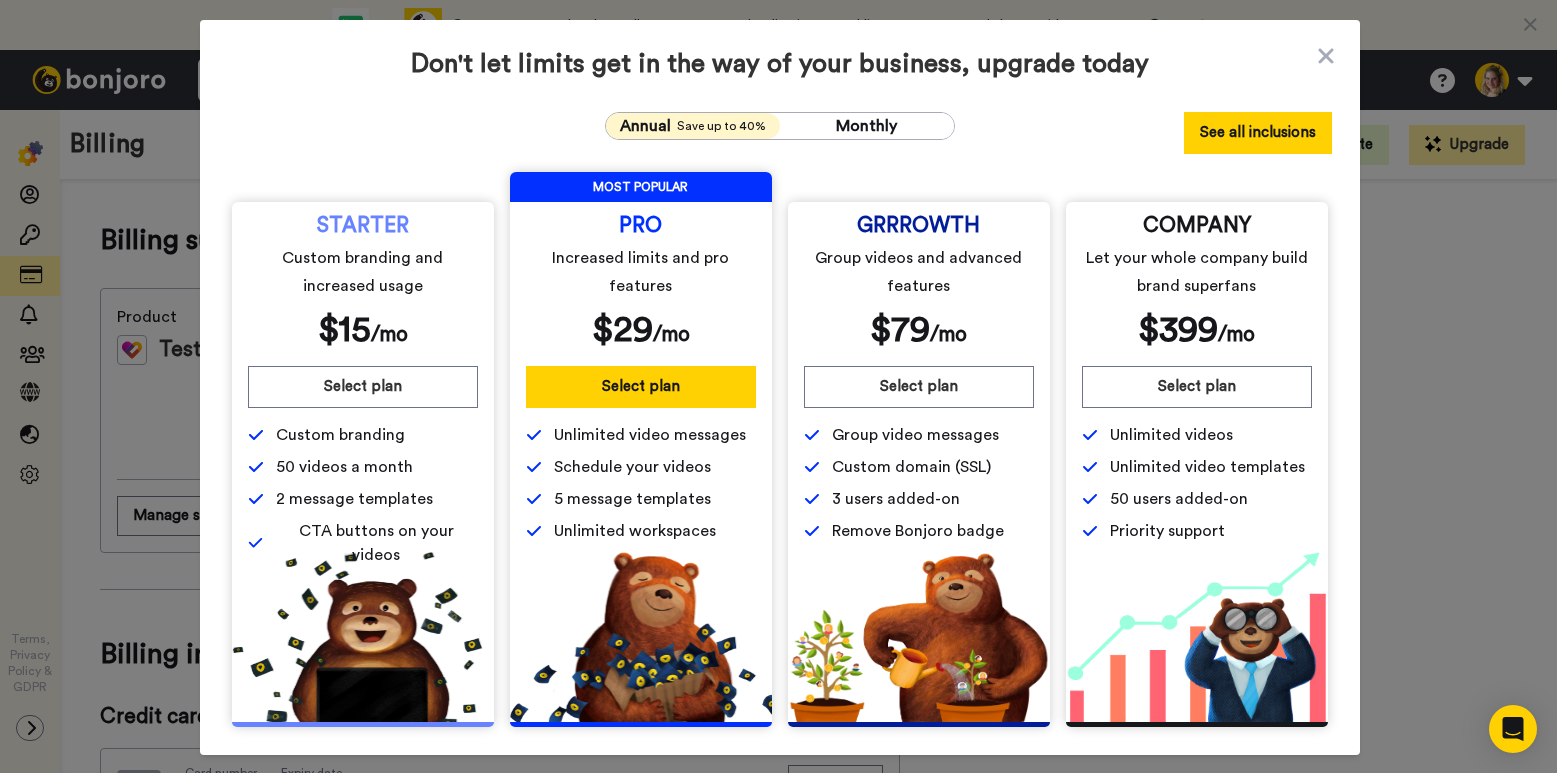 click on "See all inclusions" at bounding box center (1258, 133) 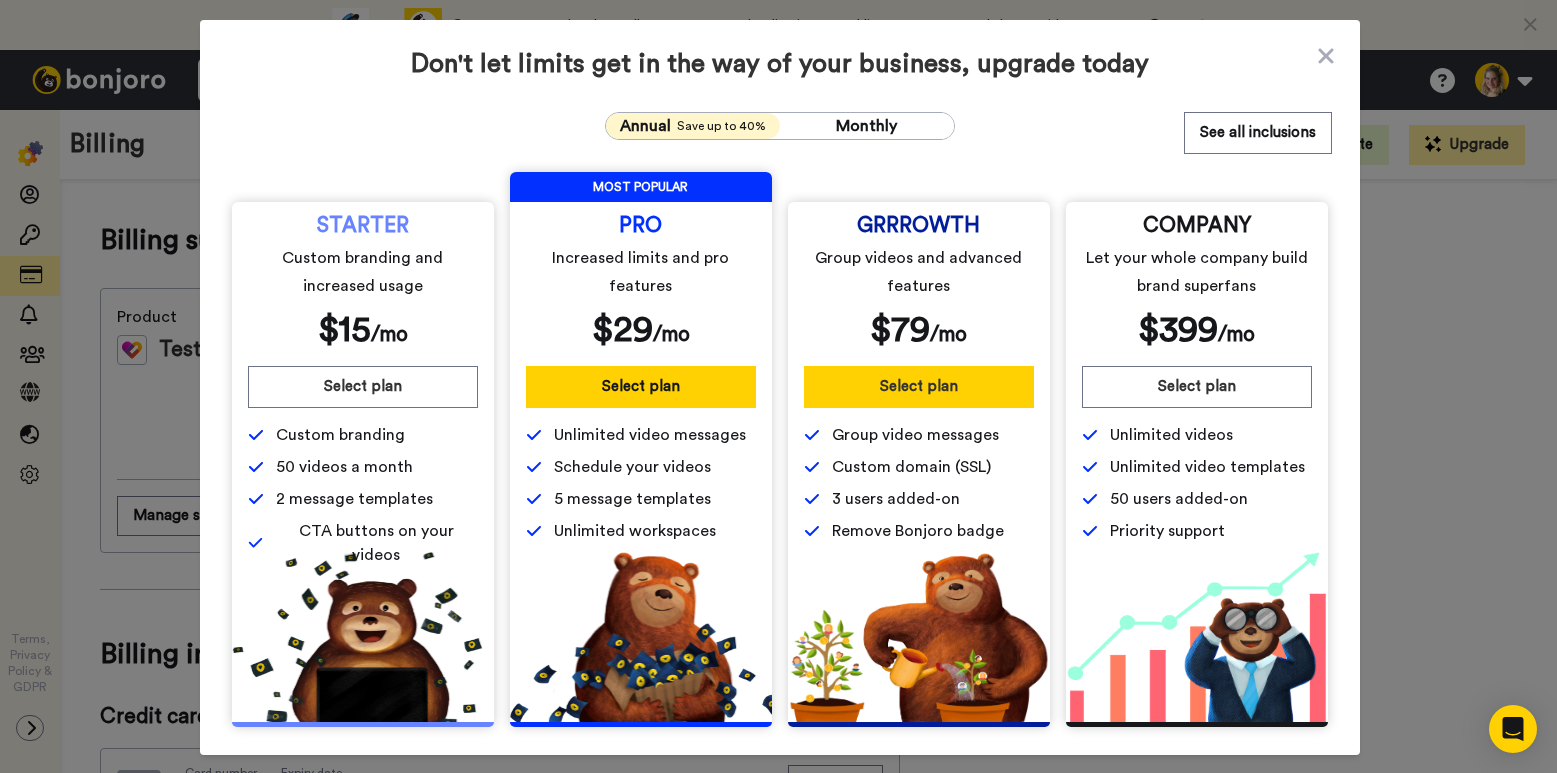 click on "Select plan" at bounding box center (919, 387) 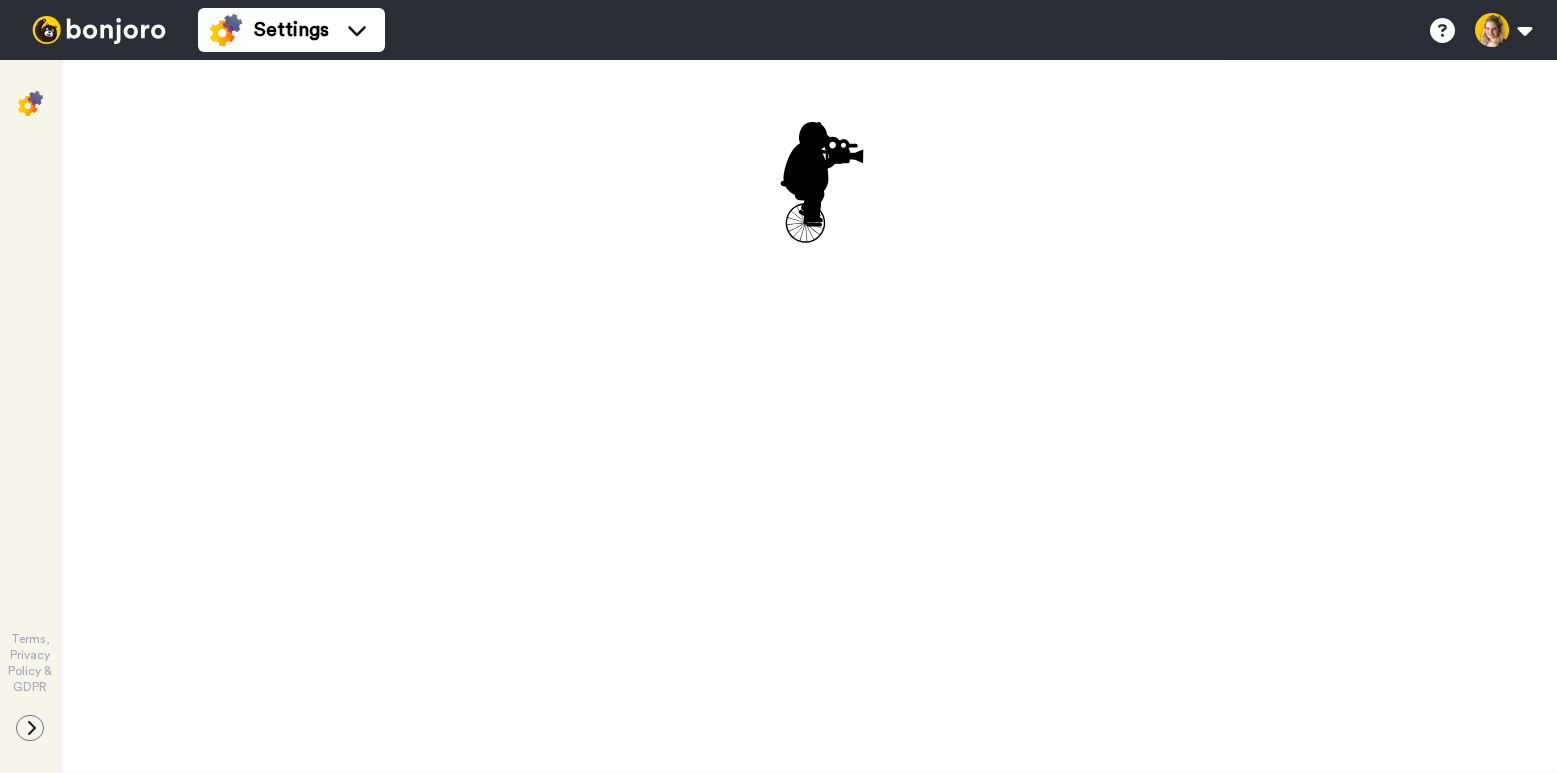 scroll, scrollTop: 0, scrollLeft: 0, axis: both 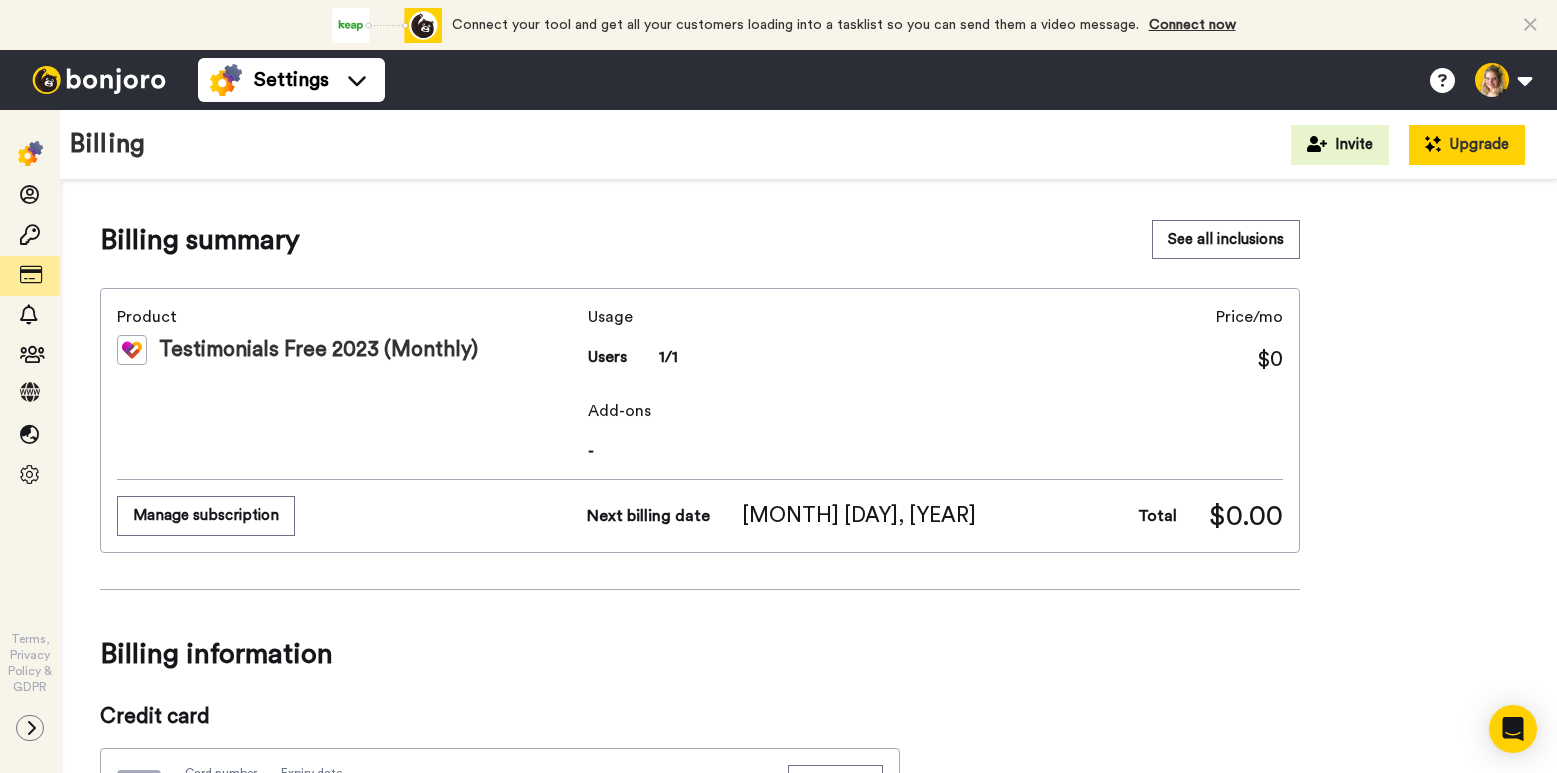 click on "Upgrade" at bounding box center [1467, 145] 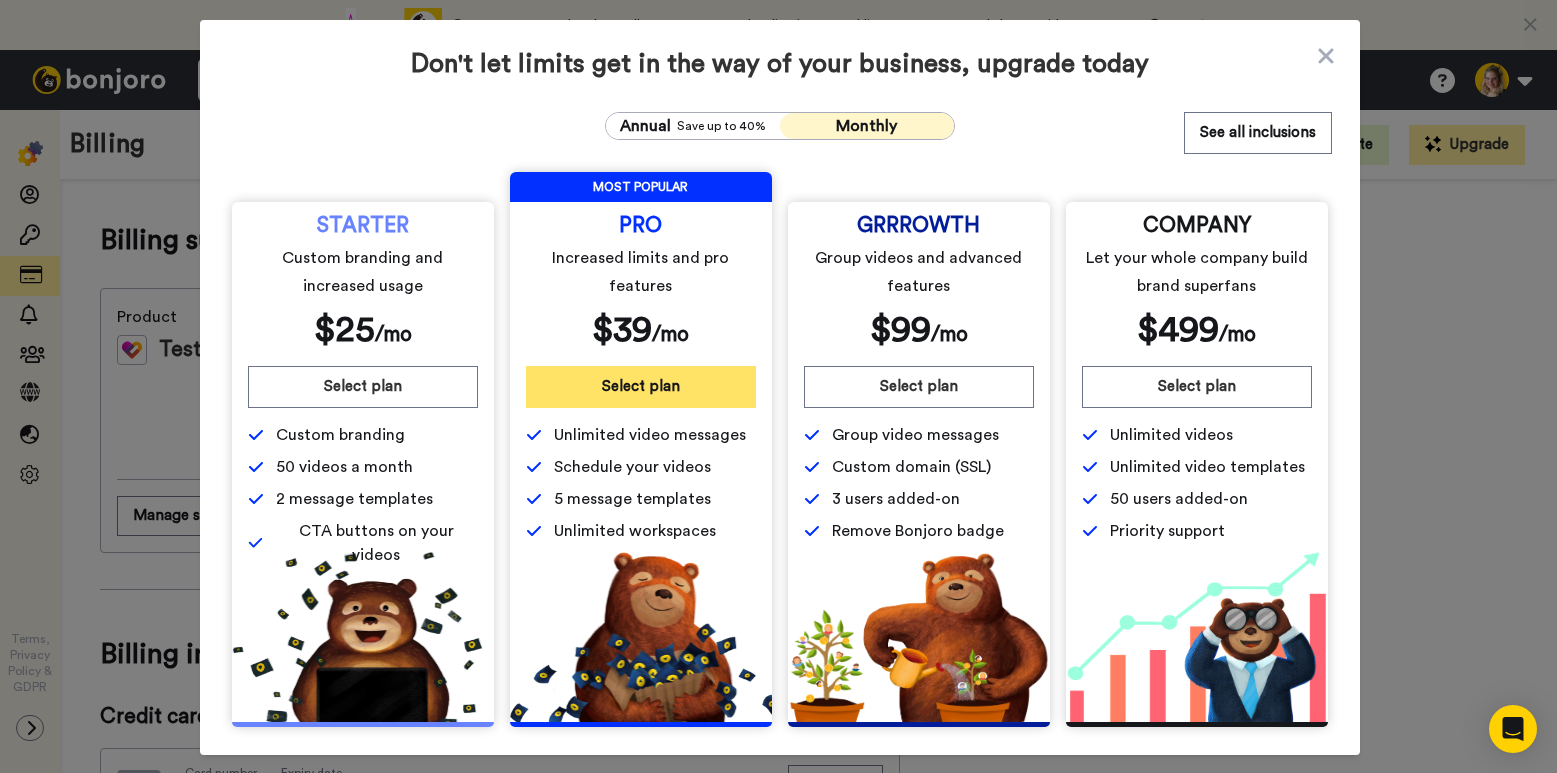 click on "Select plan" at bounding box center (641, 387) 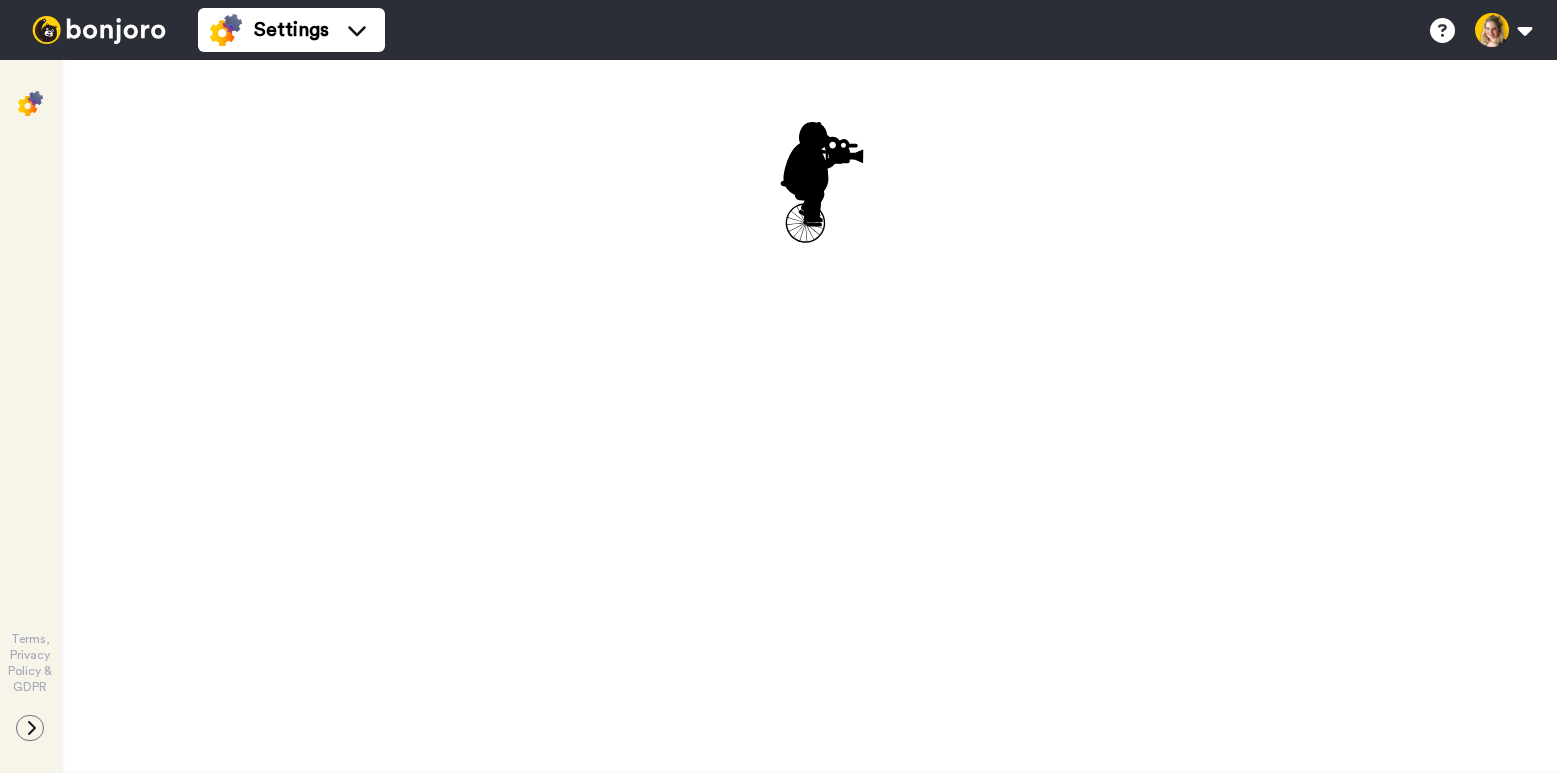 scroll, scrollTop: 0, scrollLeft: 0, axis: both 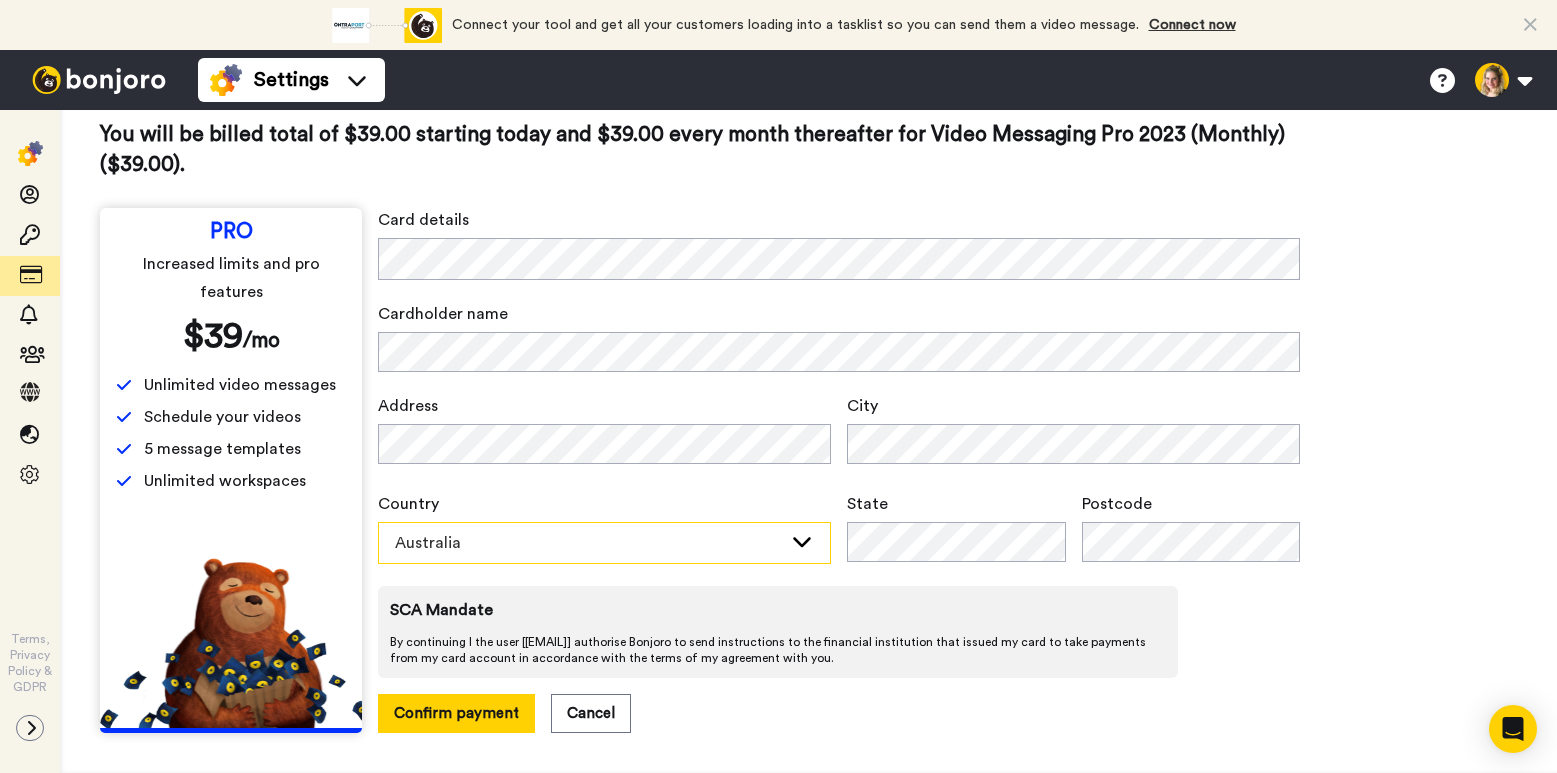 click on "Australia" at bounding box center [588, 543] 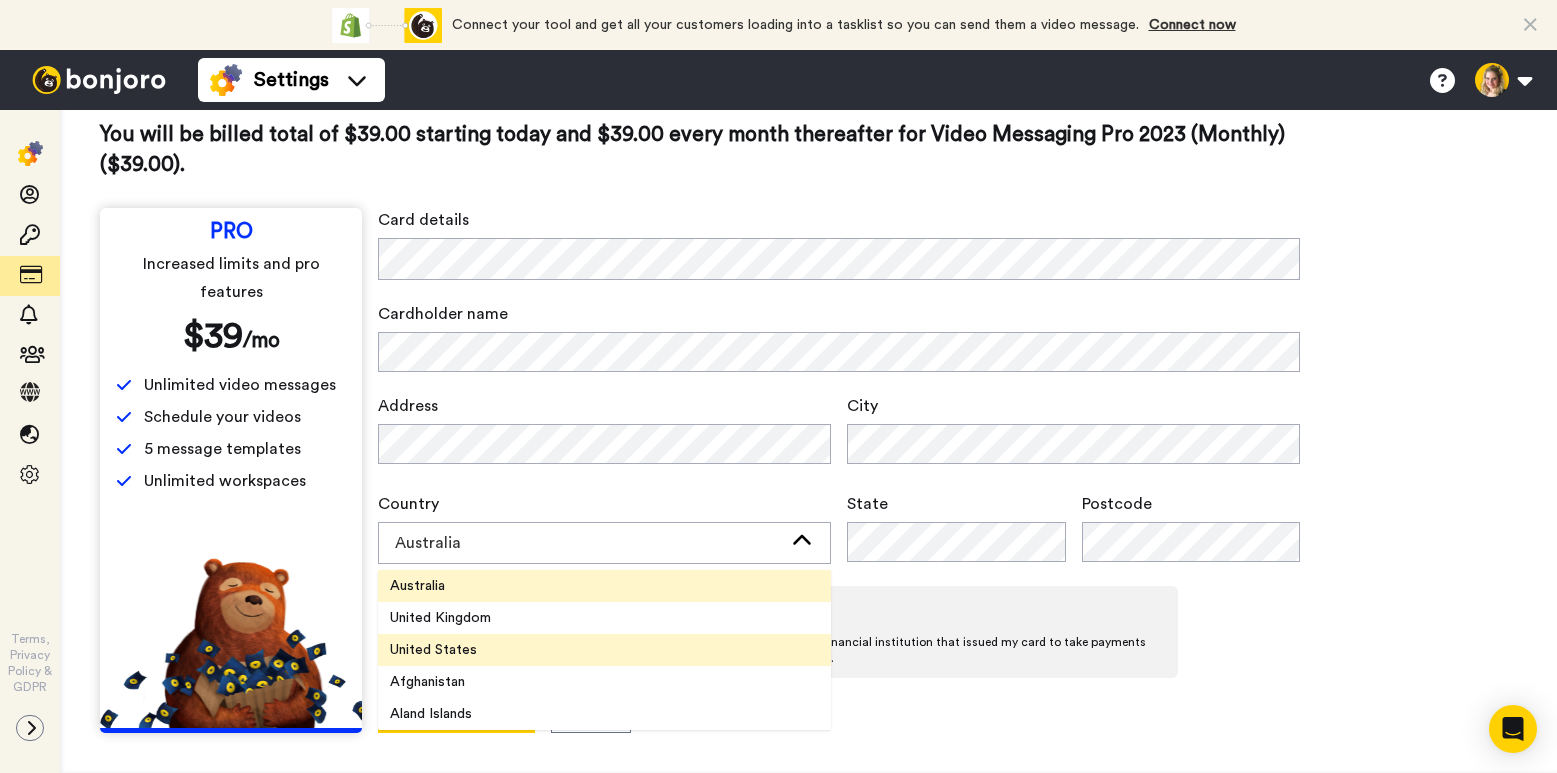click on "United States" at bounding box center [604, 650] 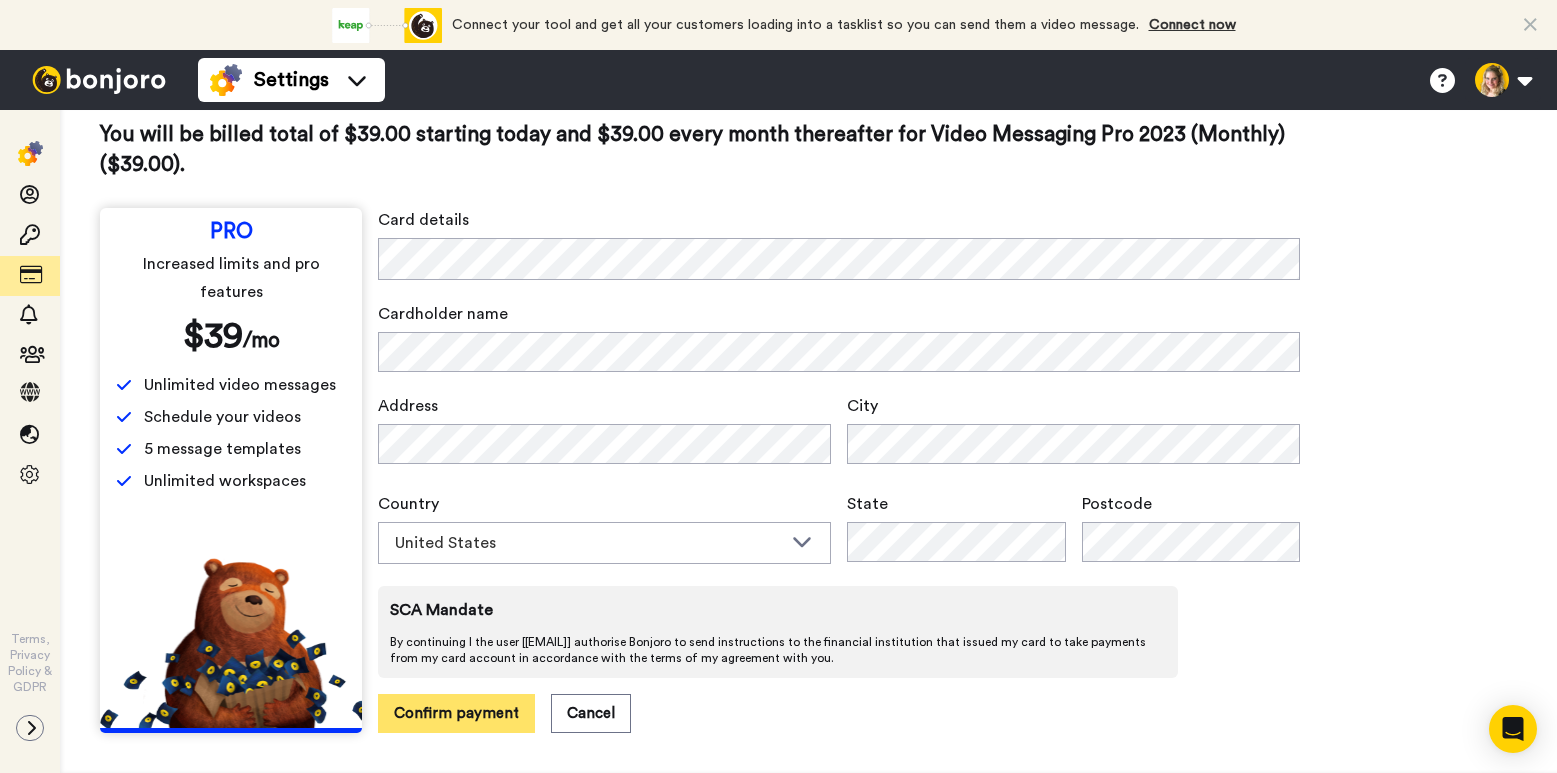 click on "Confirm payment" at bounding box center (456, 713) 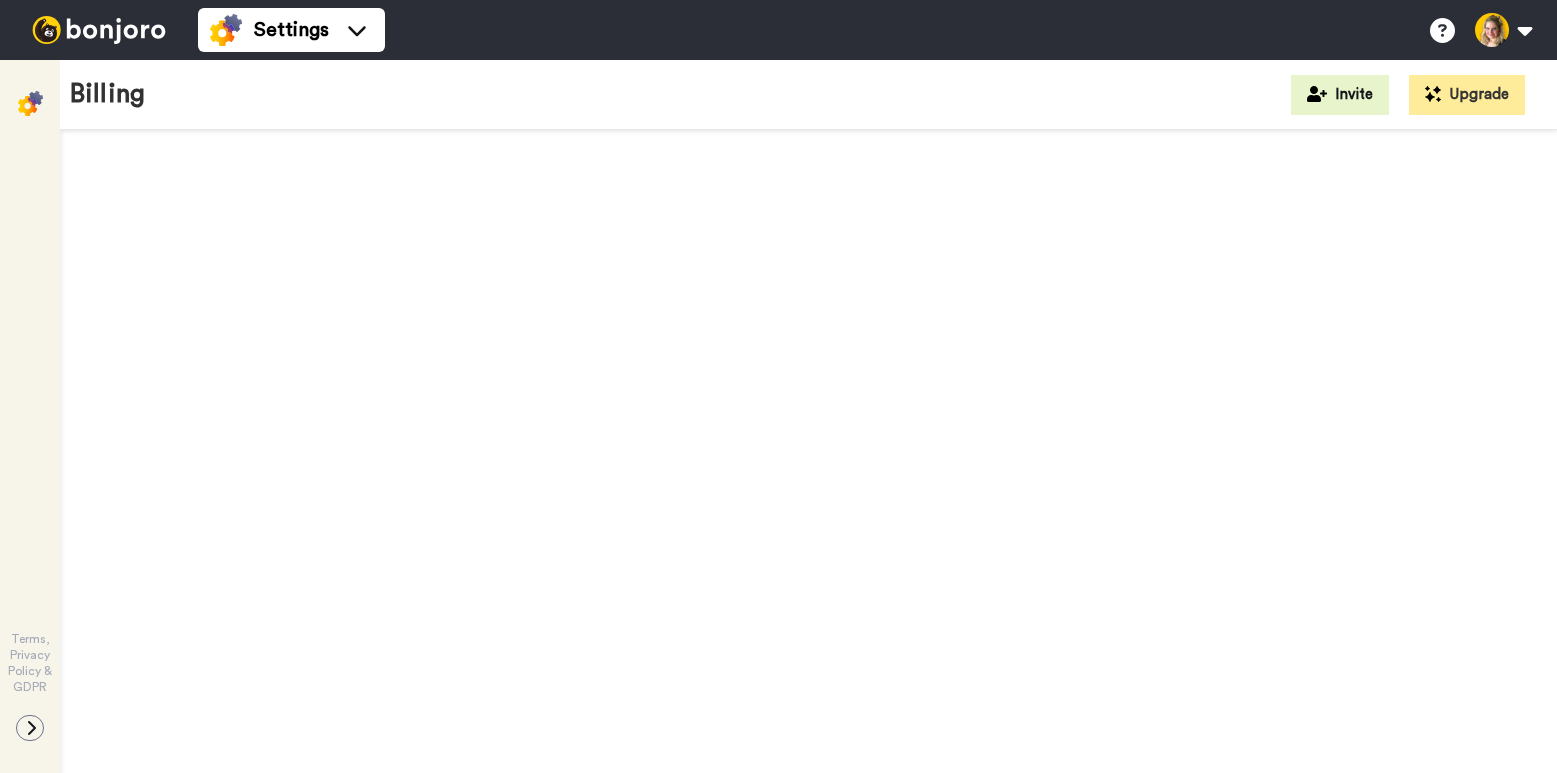 scroll, scrollTop: 0, scrollLeft: 0, axis: both 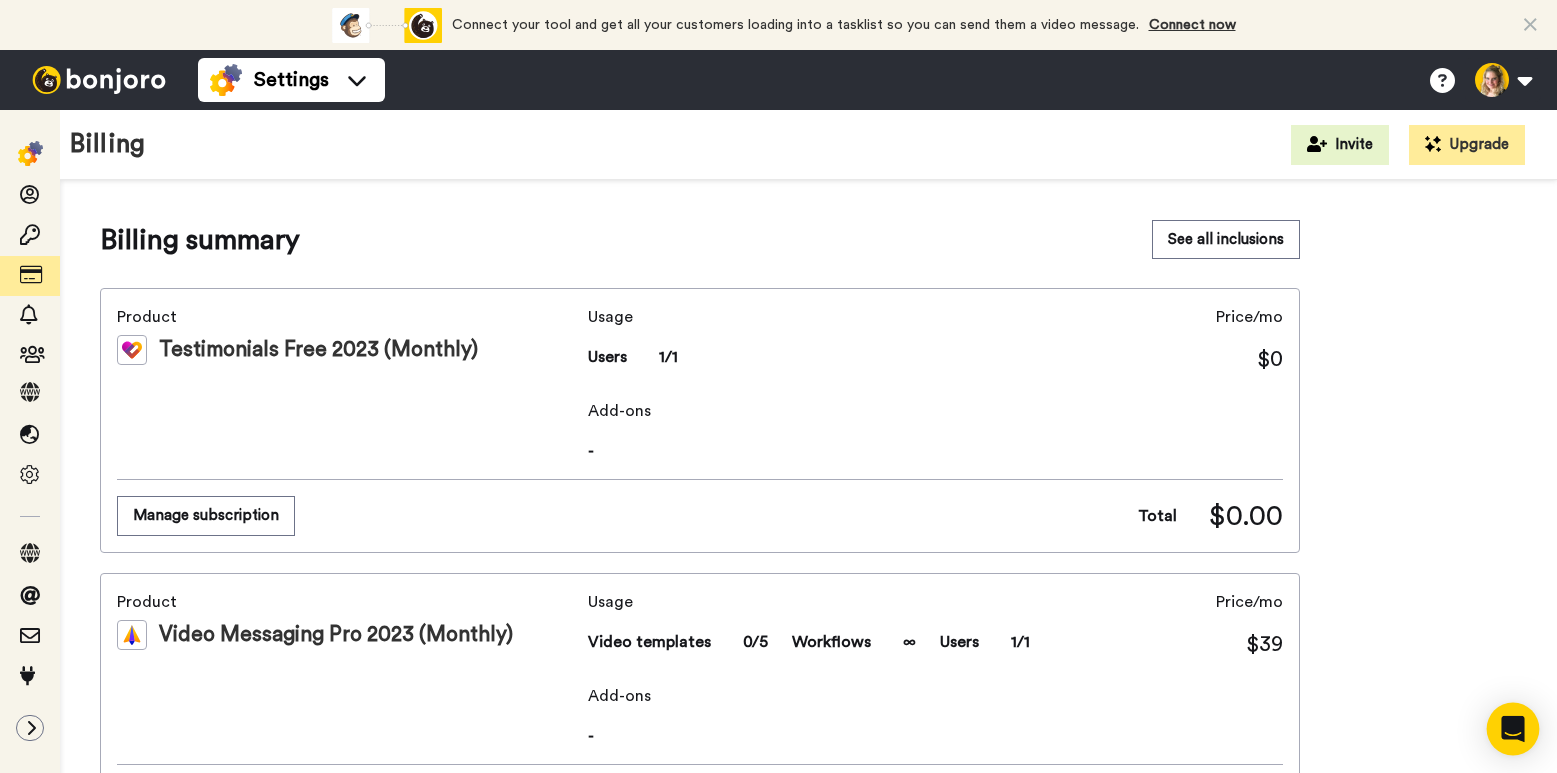 click 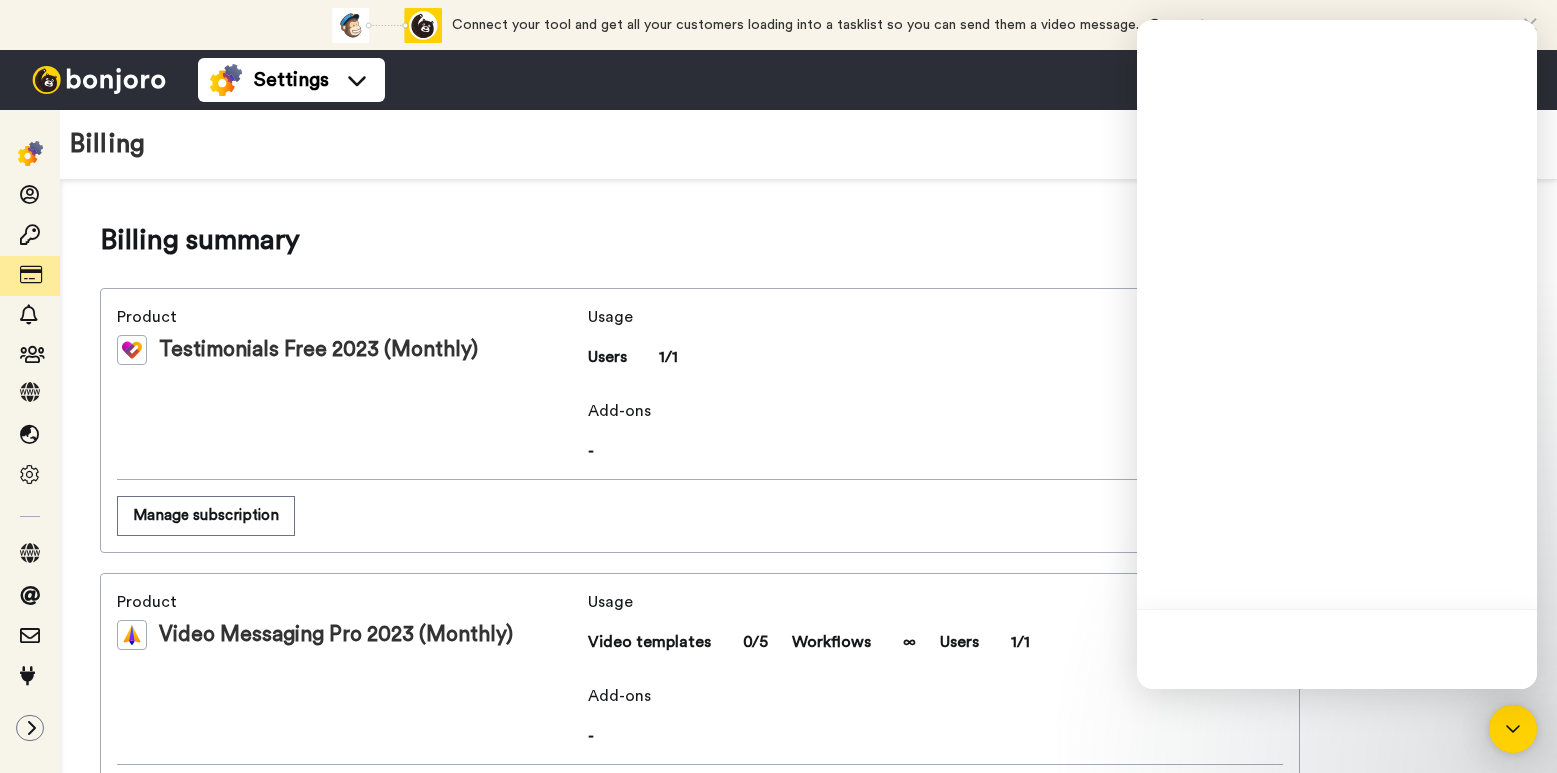 scroll, scrollTop: 0, scrollLeft: 0, axis: both 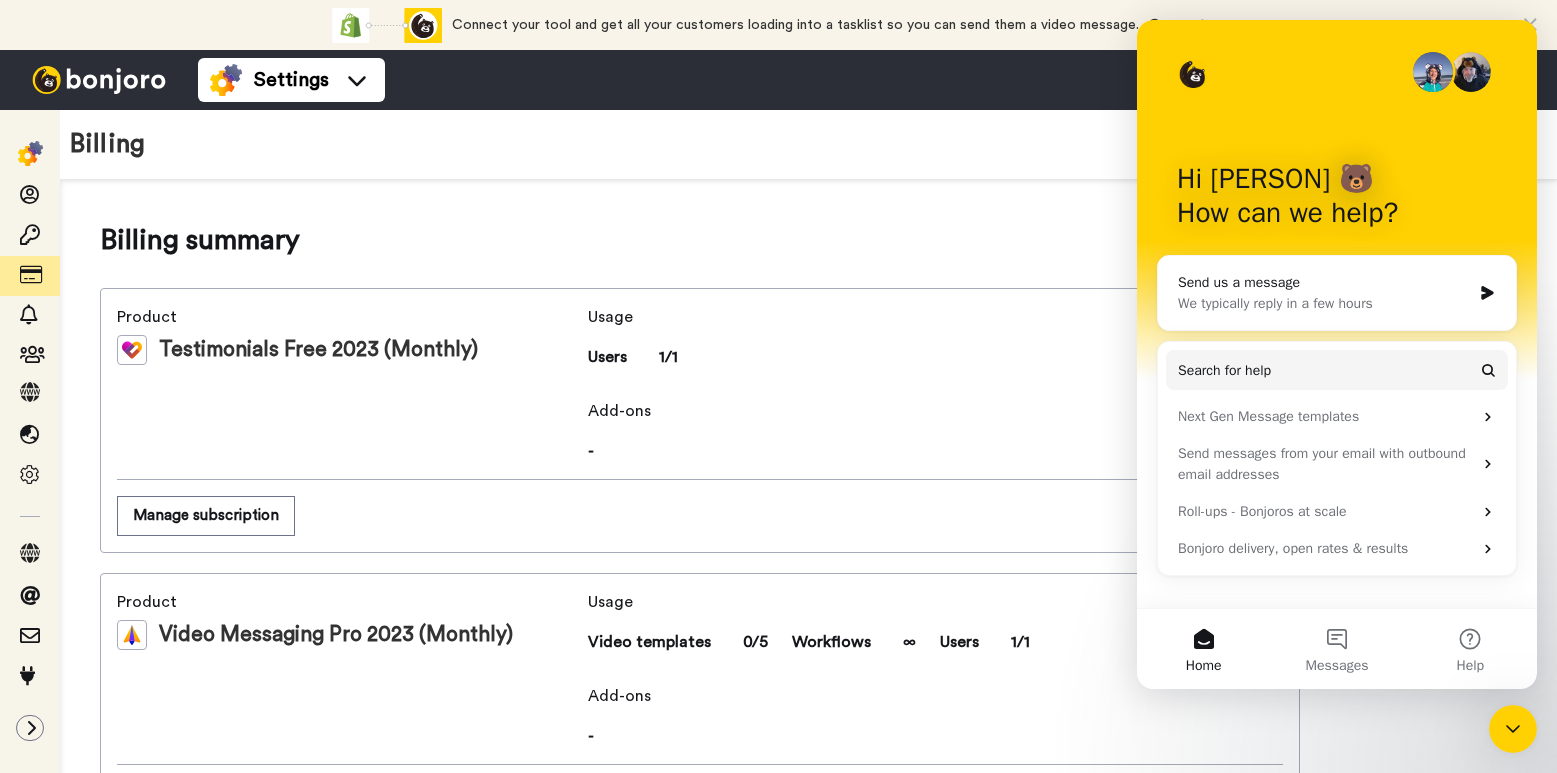 click on "We typically reply in a few hours" at bounding box center (1324, 303) 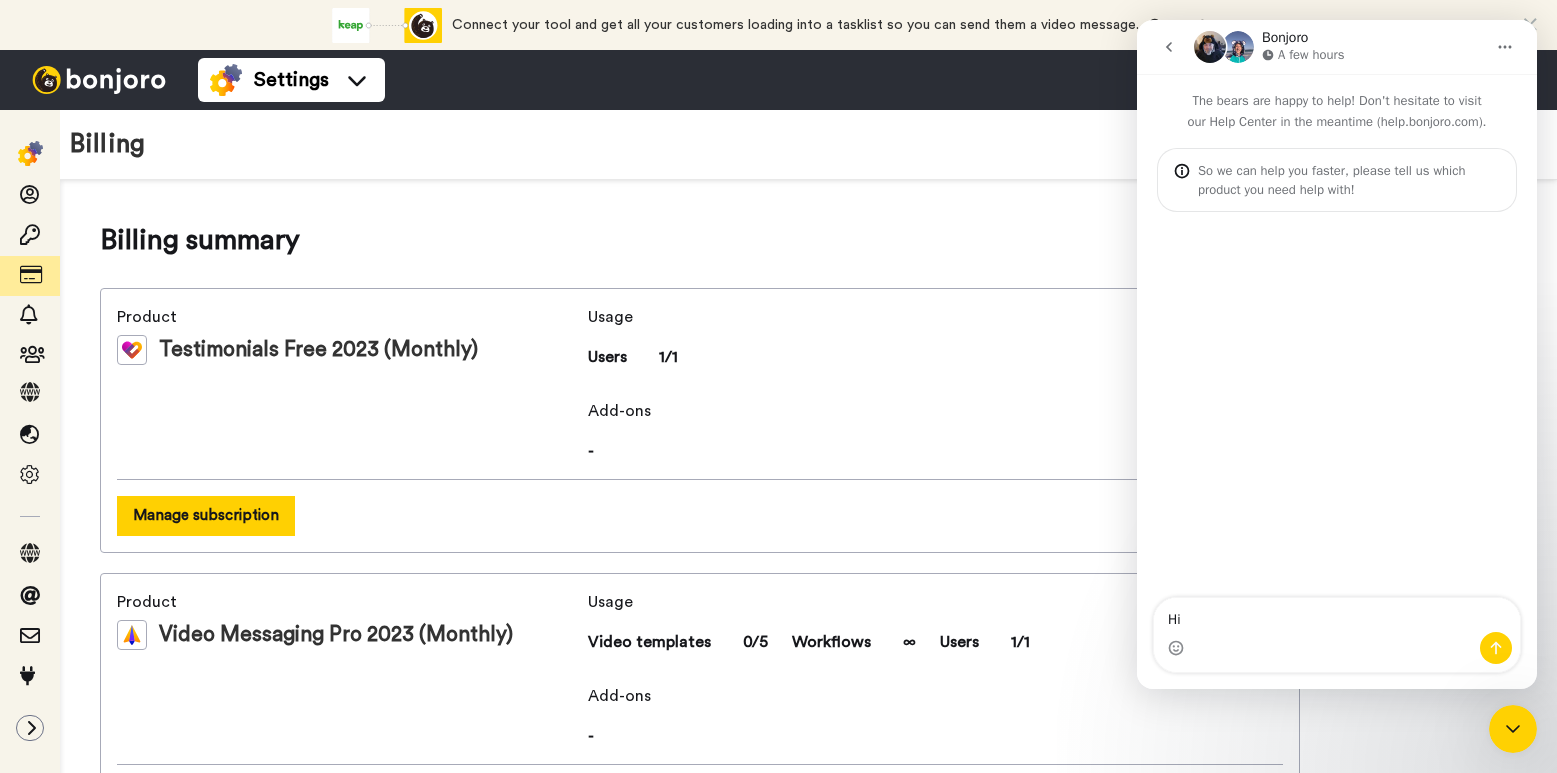 type on "Hi" 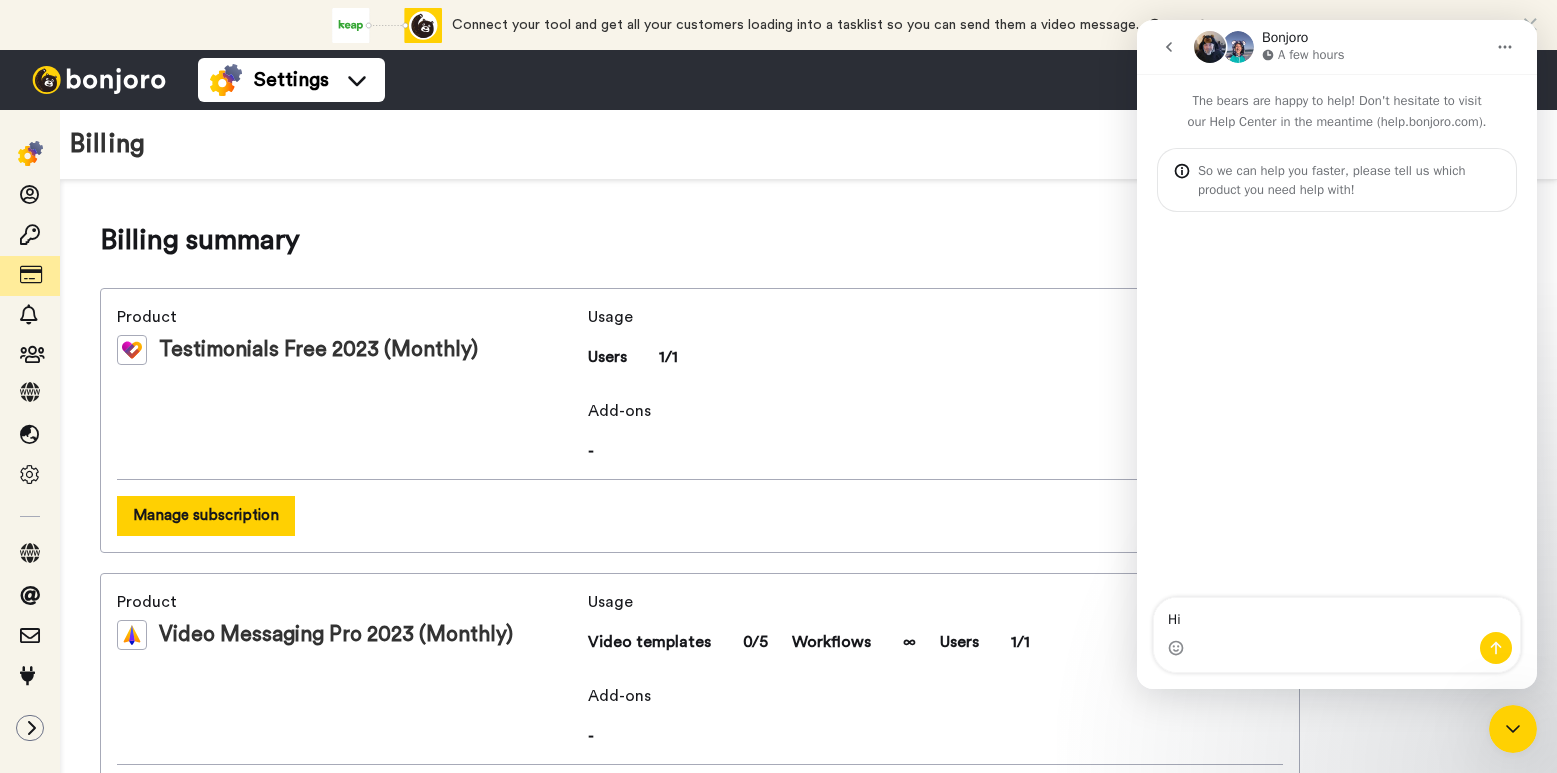 click on "Manage subscription" at bounding box center [206, 515] 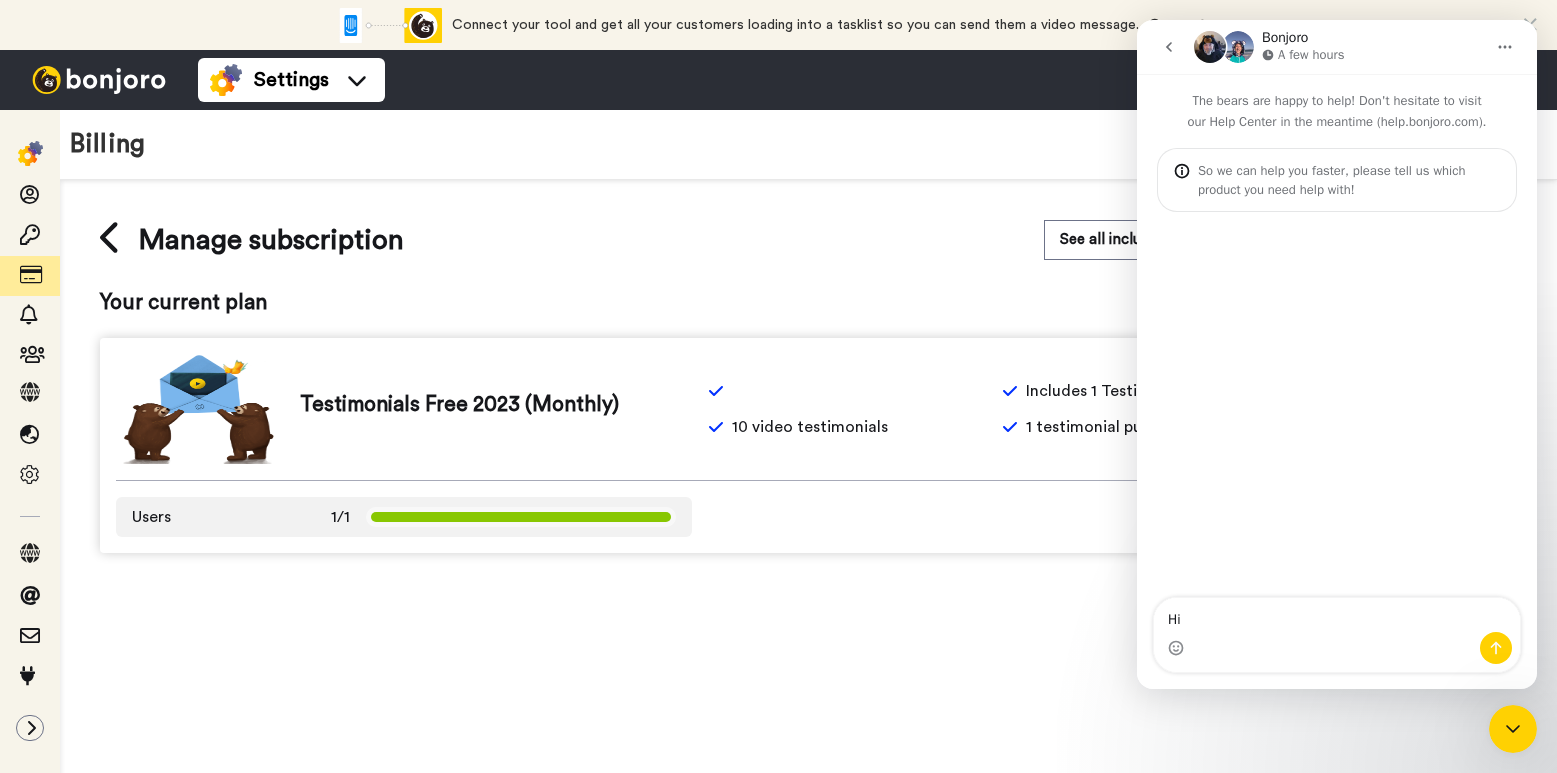 click at bounding box center [1169, 47] 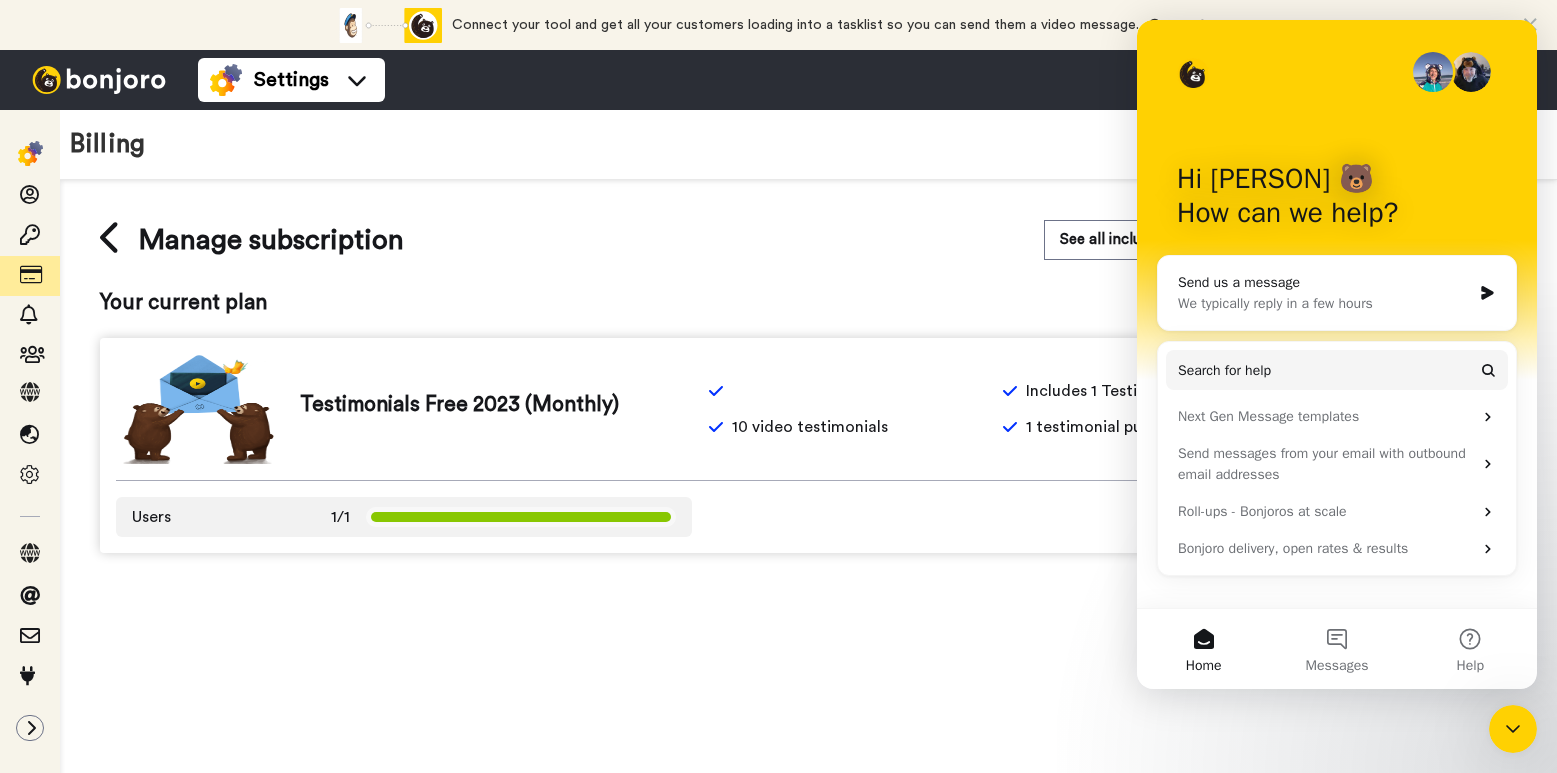 click on "Manage subscription See all inclusions Upgrade Your current plan Testimonials Free 2023 (Monthly) Includes 1 Testimonials user 10 video testimonials 1 testimonial publishable Users 1/1" at bounding box center (808, 507) 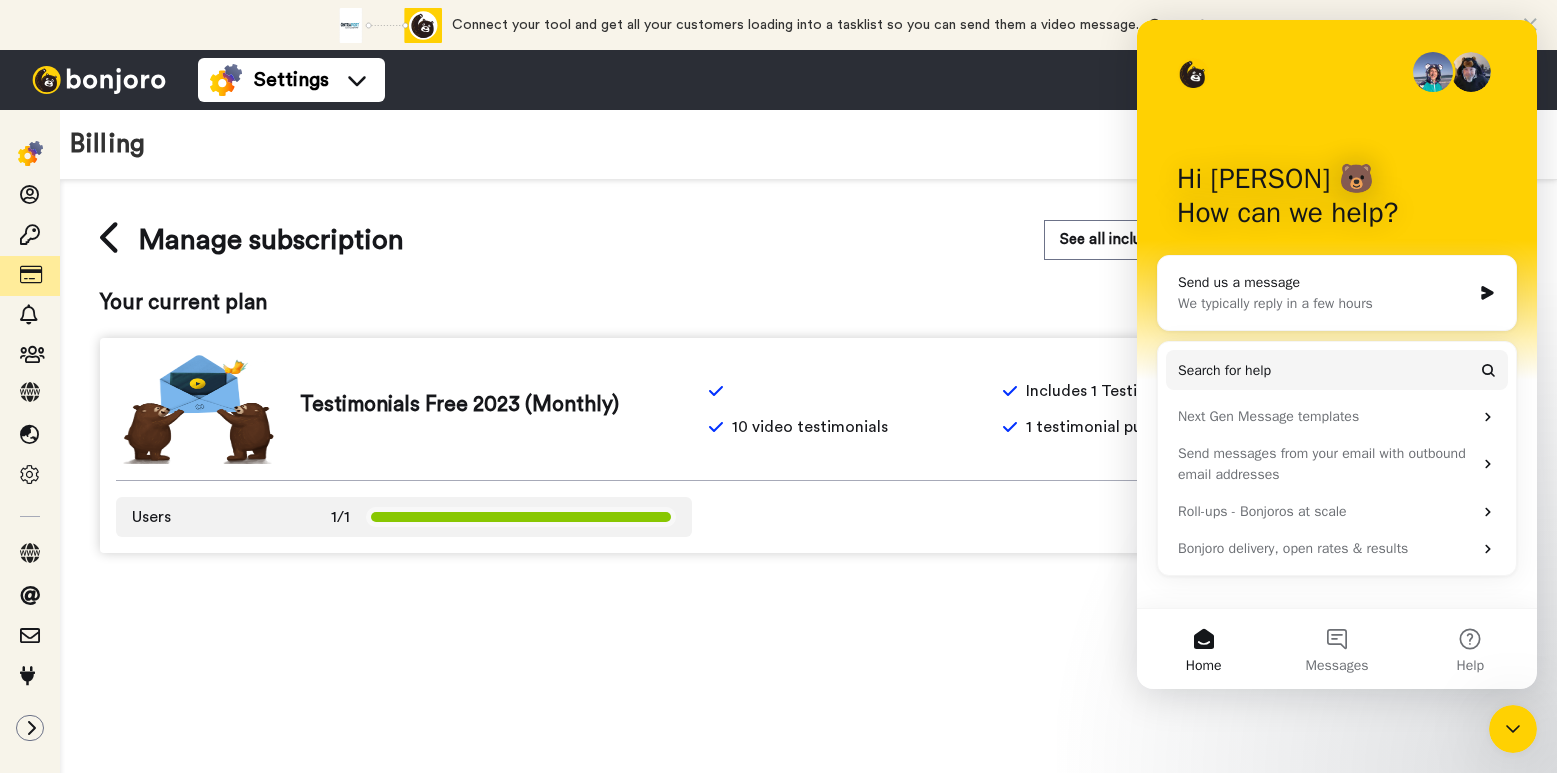 click 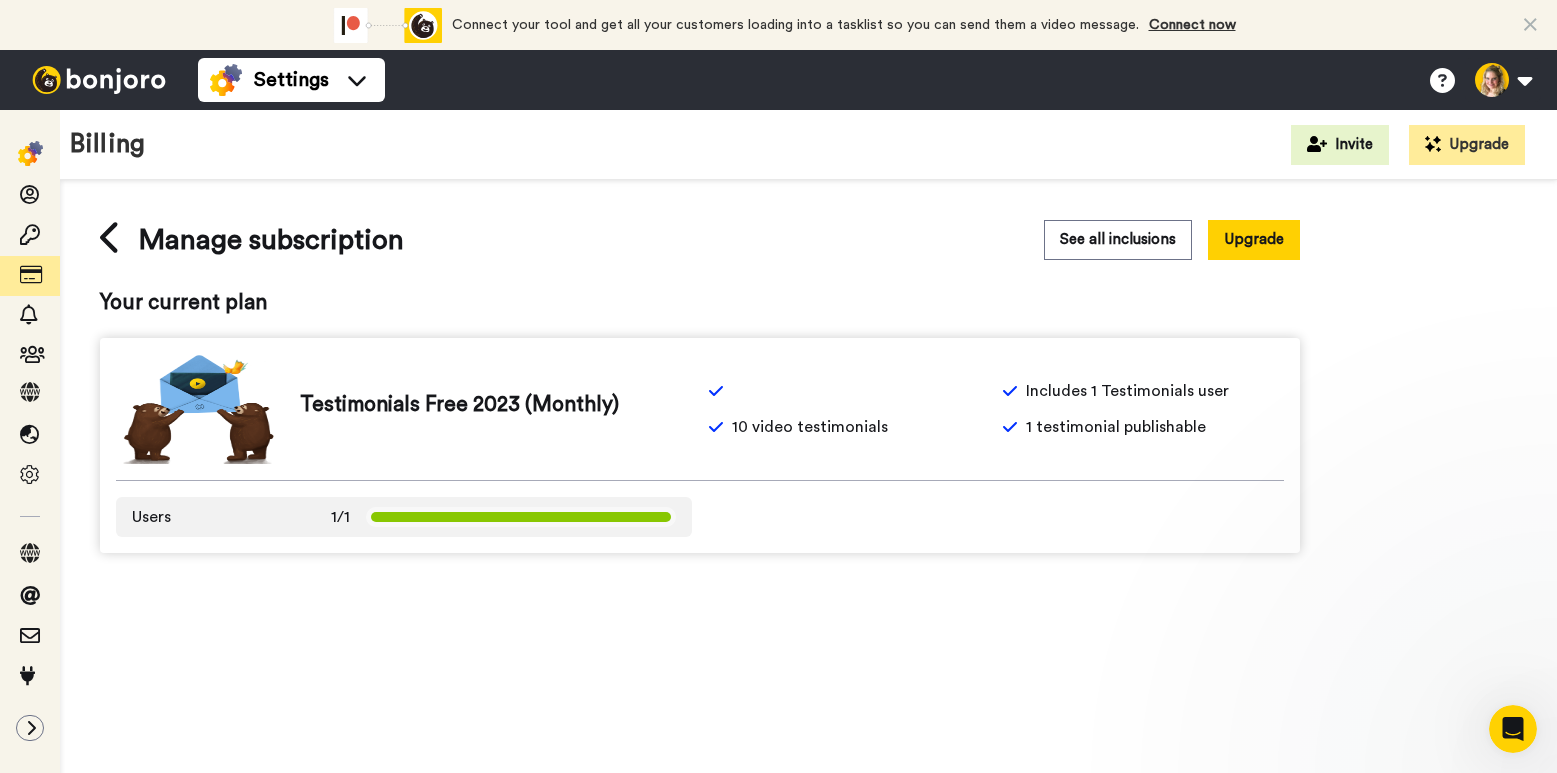 scroll, scrollTop: 0, scrollLeft: 0, axis: both 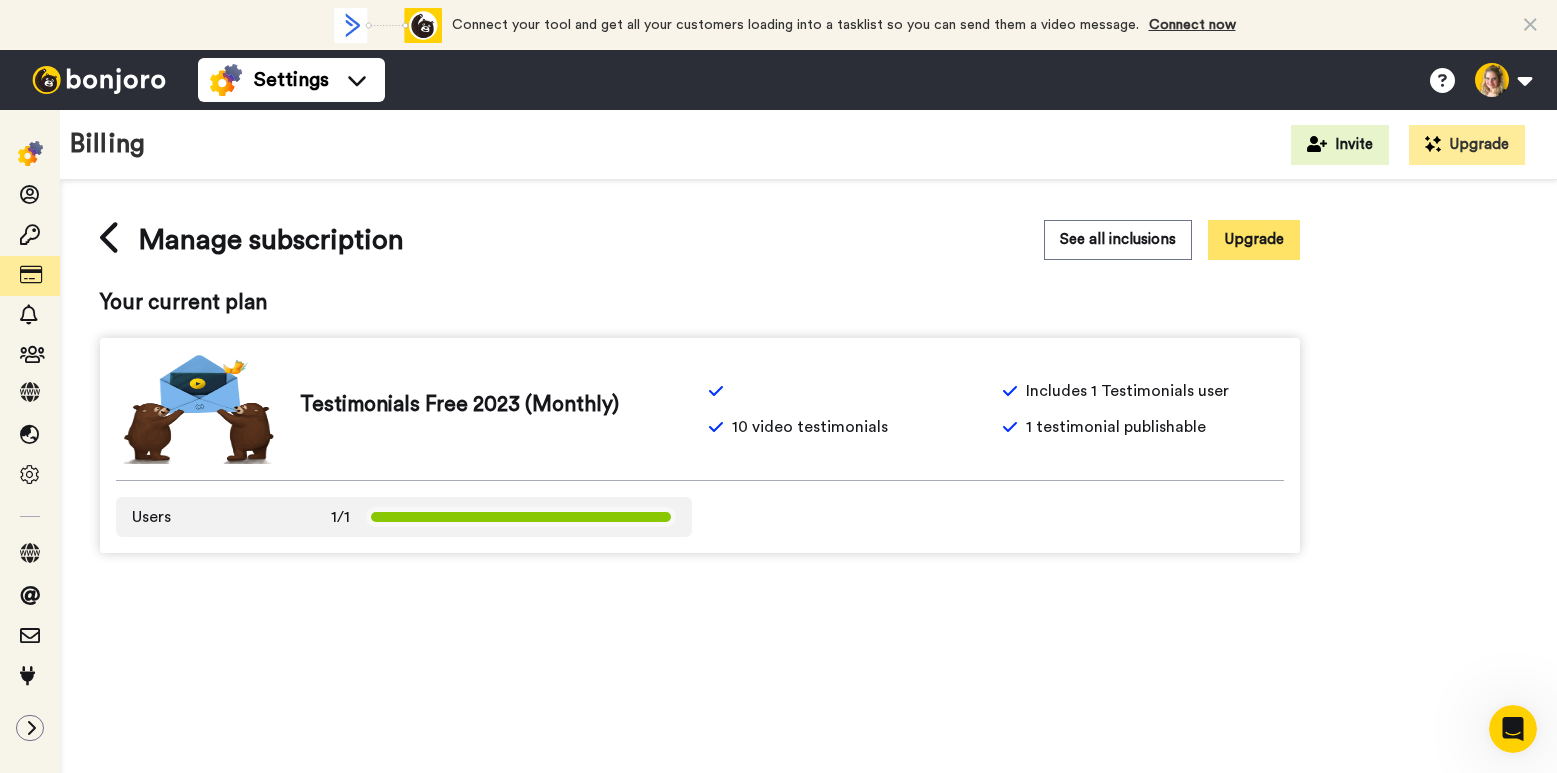 click on "Upgrade" at bounding box center [1254, 239] 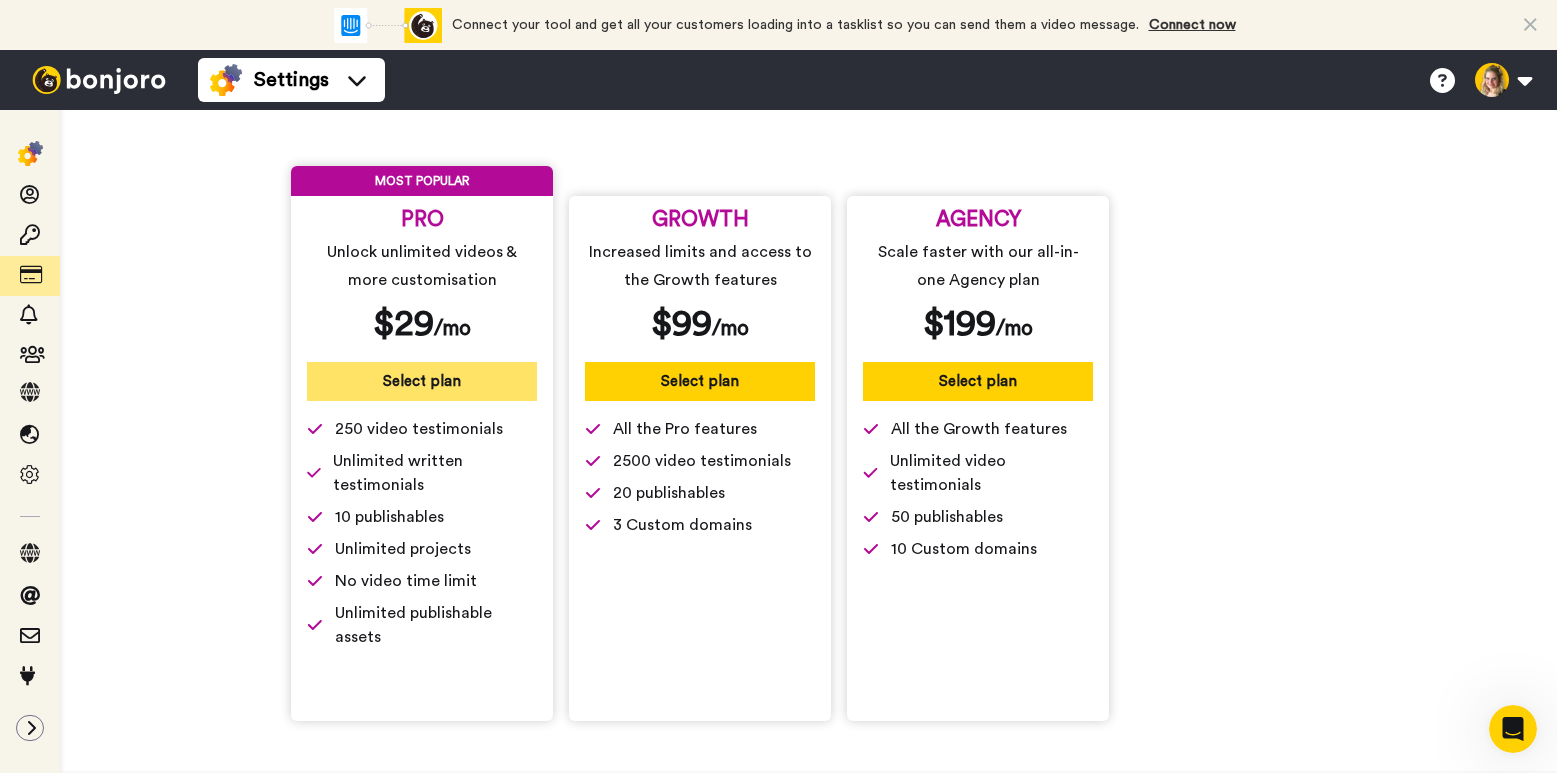 scroll, scrollTop: 88, scrollLeft: 0, axis: vertical 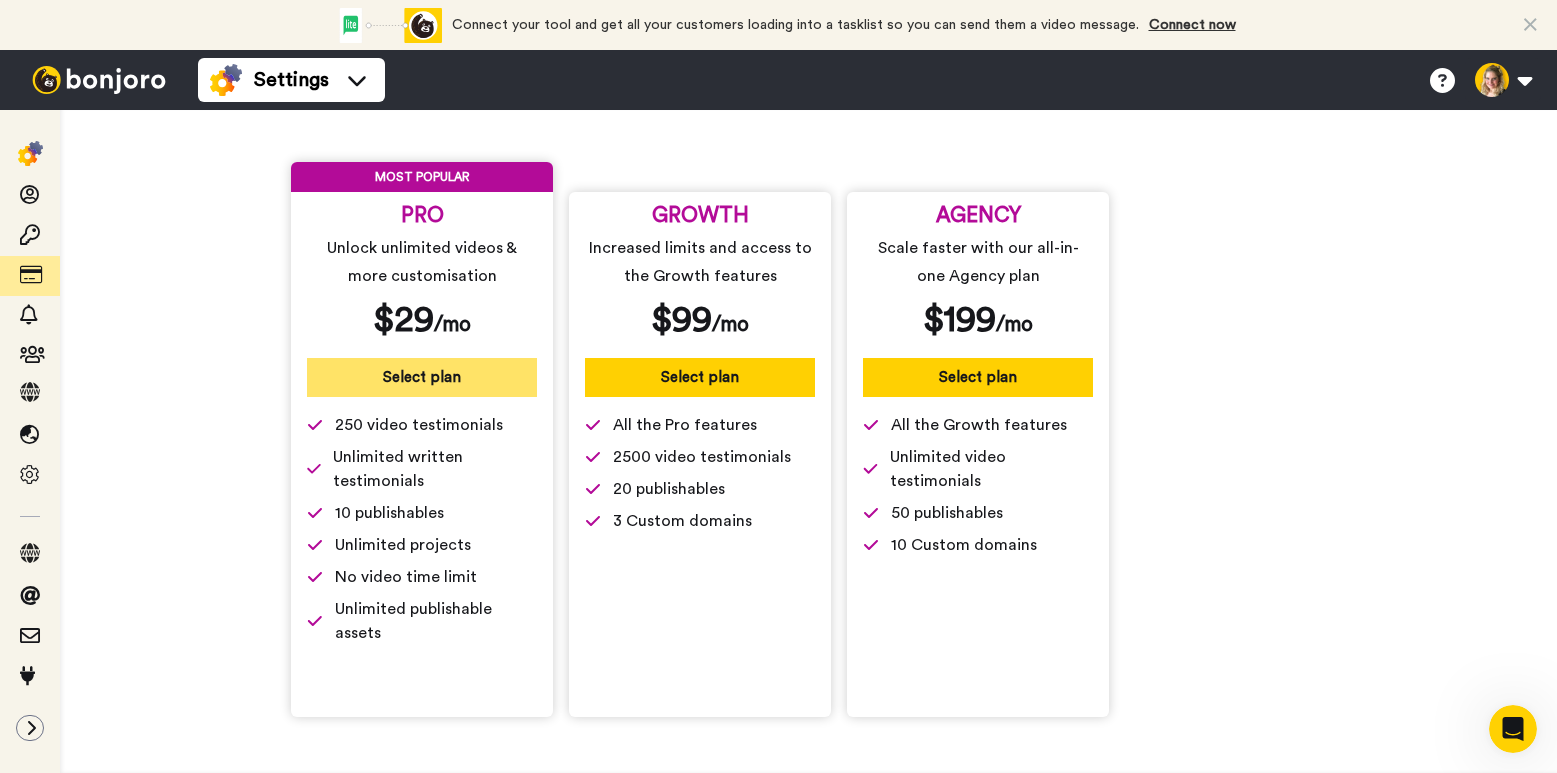 click on "Select plan" at bounding box center (422, 377) 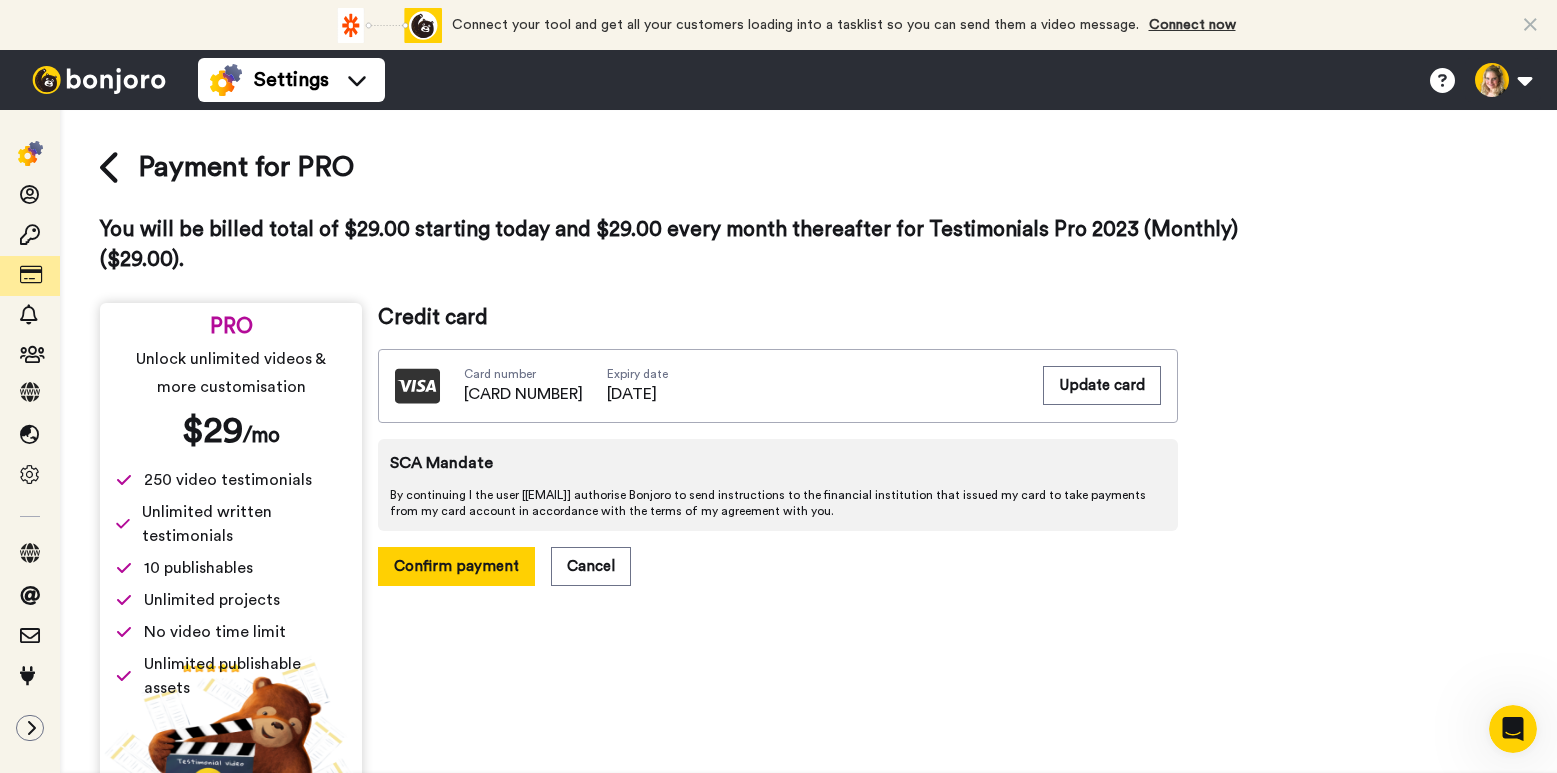 scroll, scrollTop: 0, scrollLeft: 0, axis: both 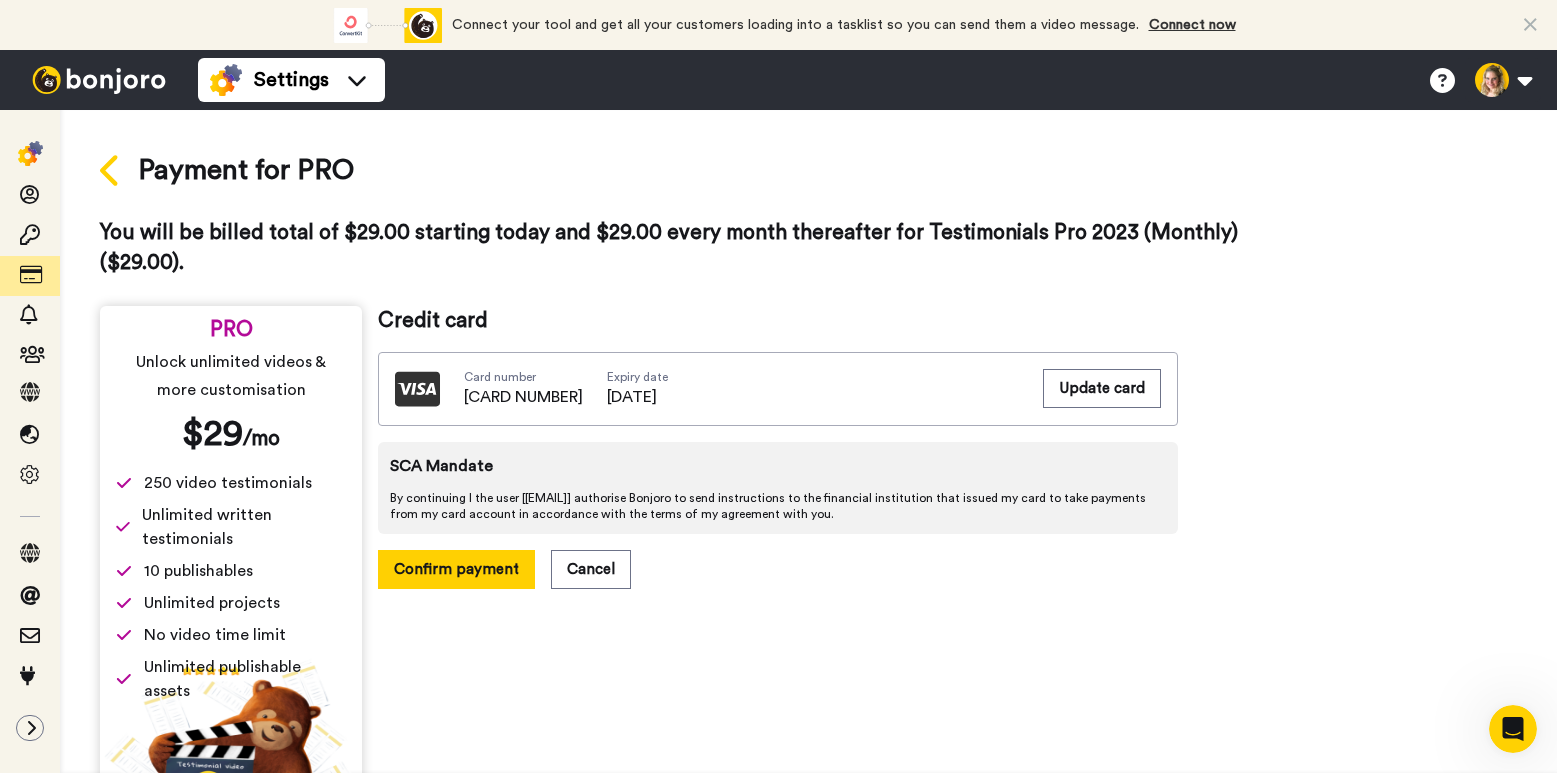 click 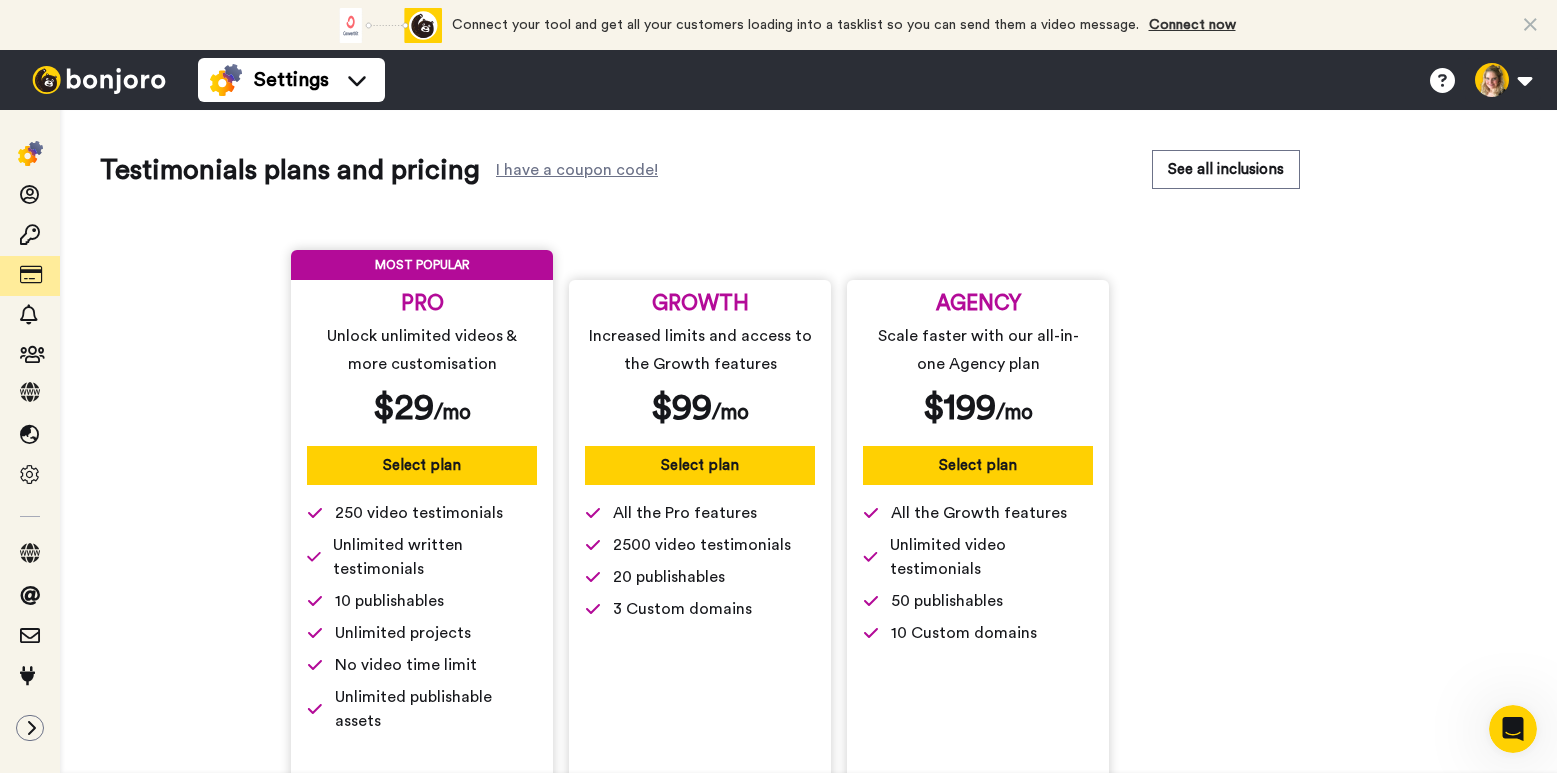 click on "Testimonials plans and pricing" at bounding box center [290, 170] 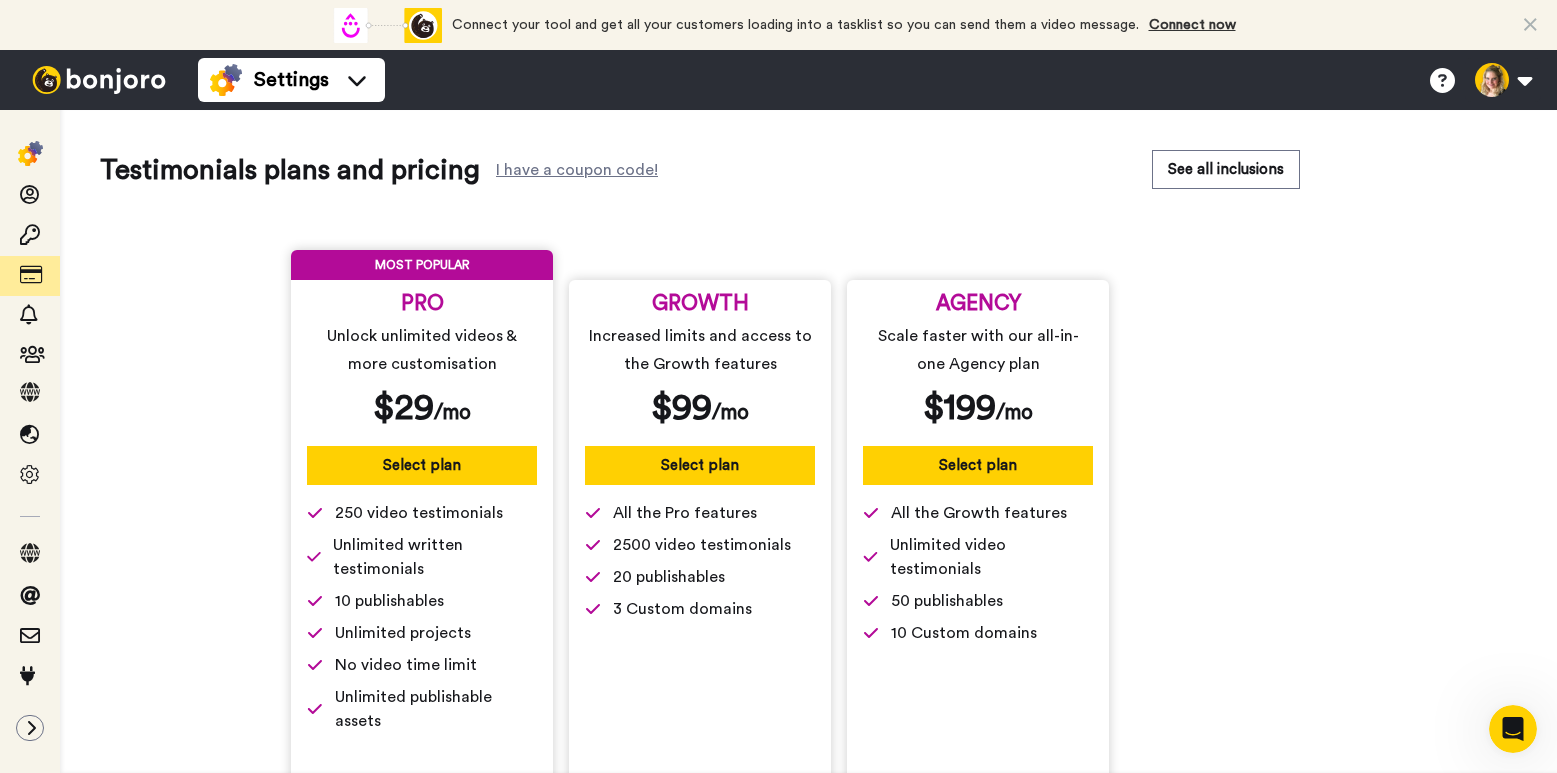 click 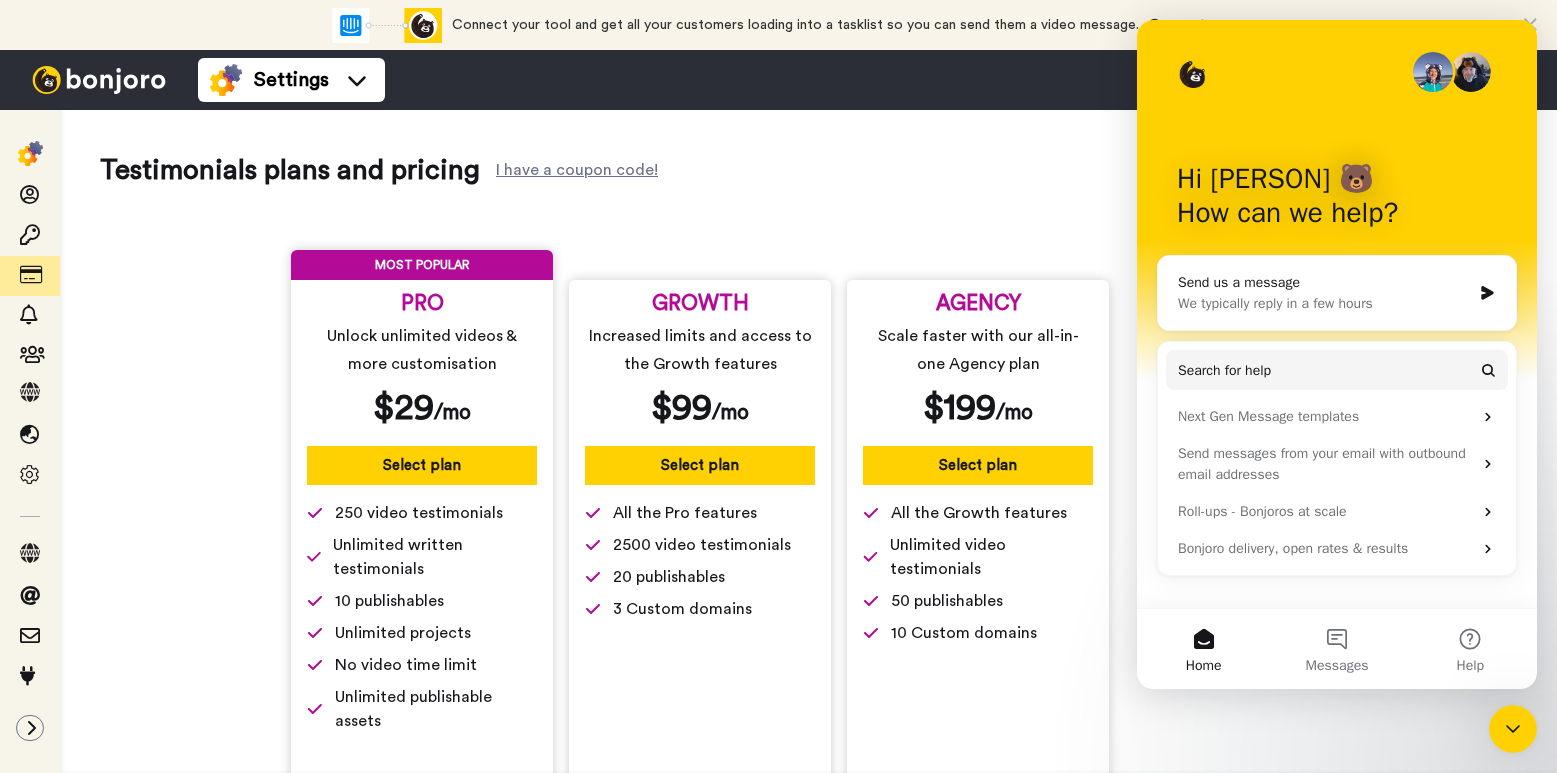 click on "We typically reply in a few hours" at bounding box center [1324, 303] 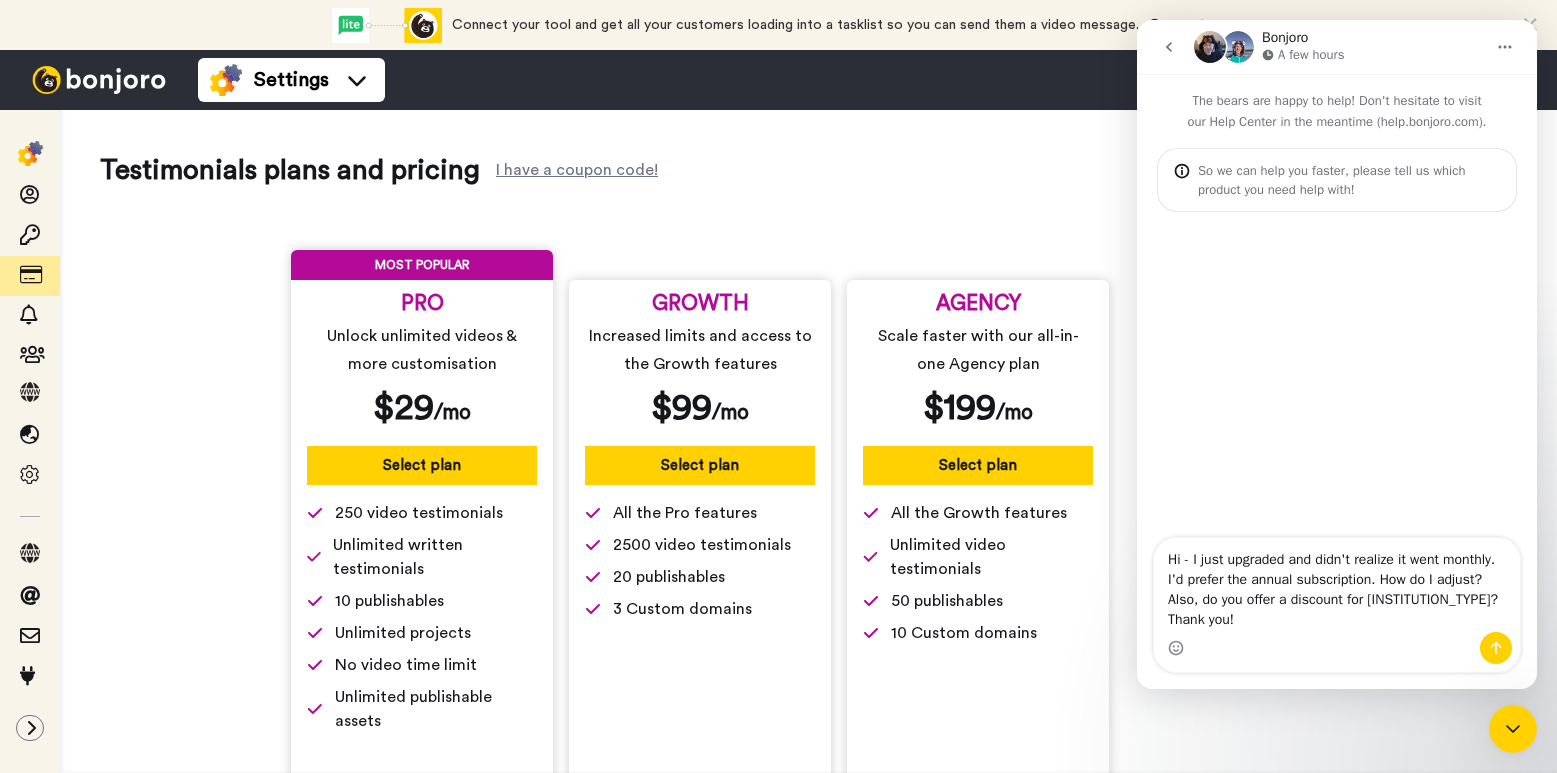 type on "Hi - I just upgraded and didn't realize it went monthly. I'd prefer the annual subscription. How do I adjust? Also, do you offer a discount for universities? Thank you!" 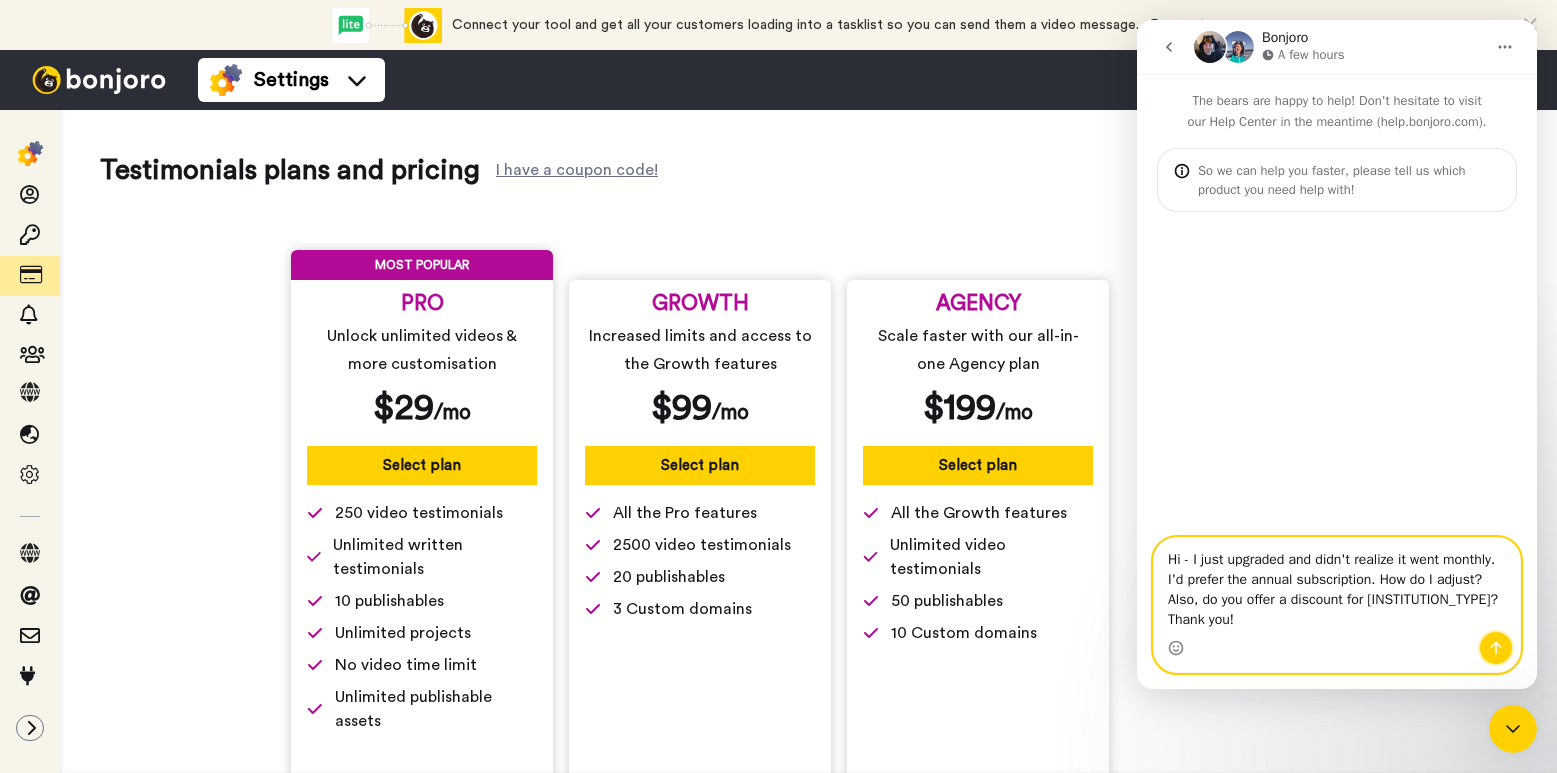 click 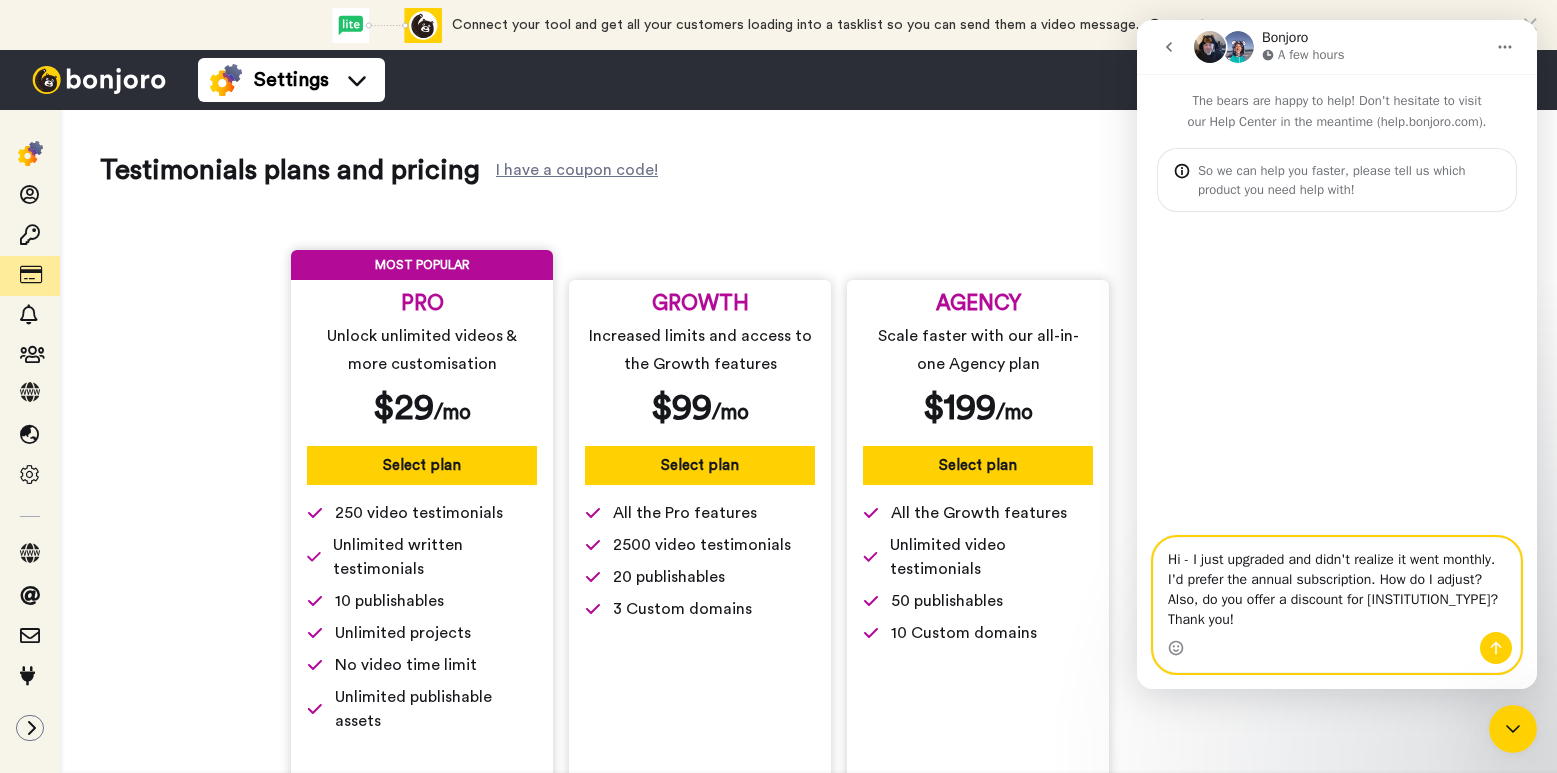 type 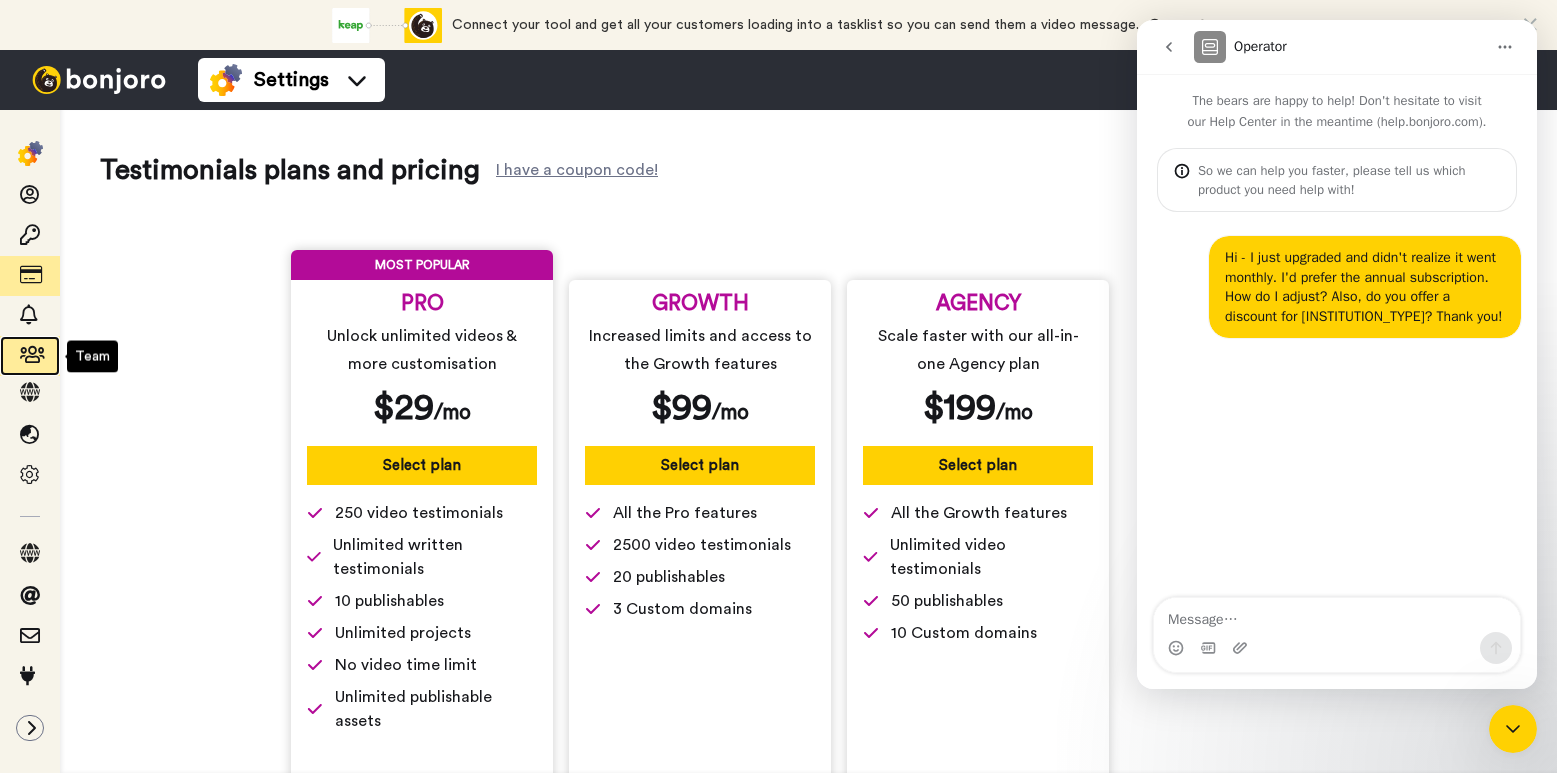 click at bounding box center [30, 355] 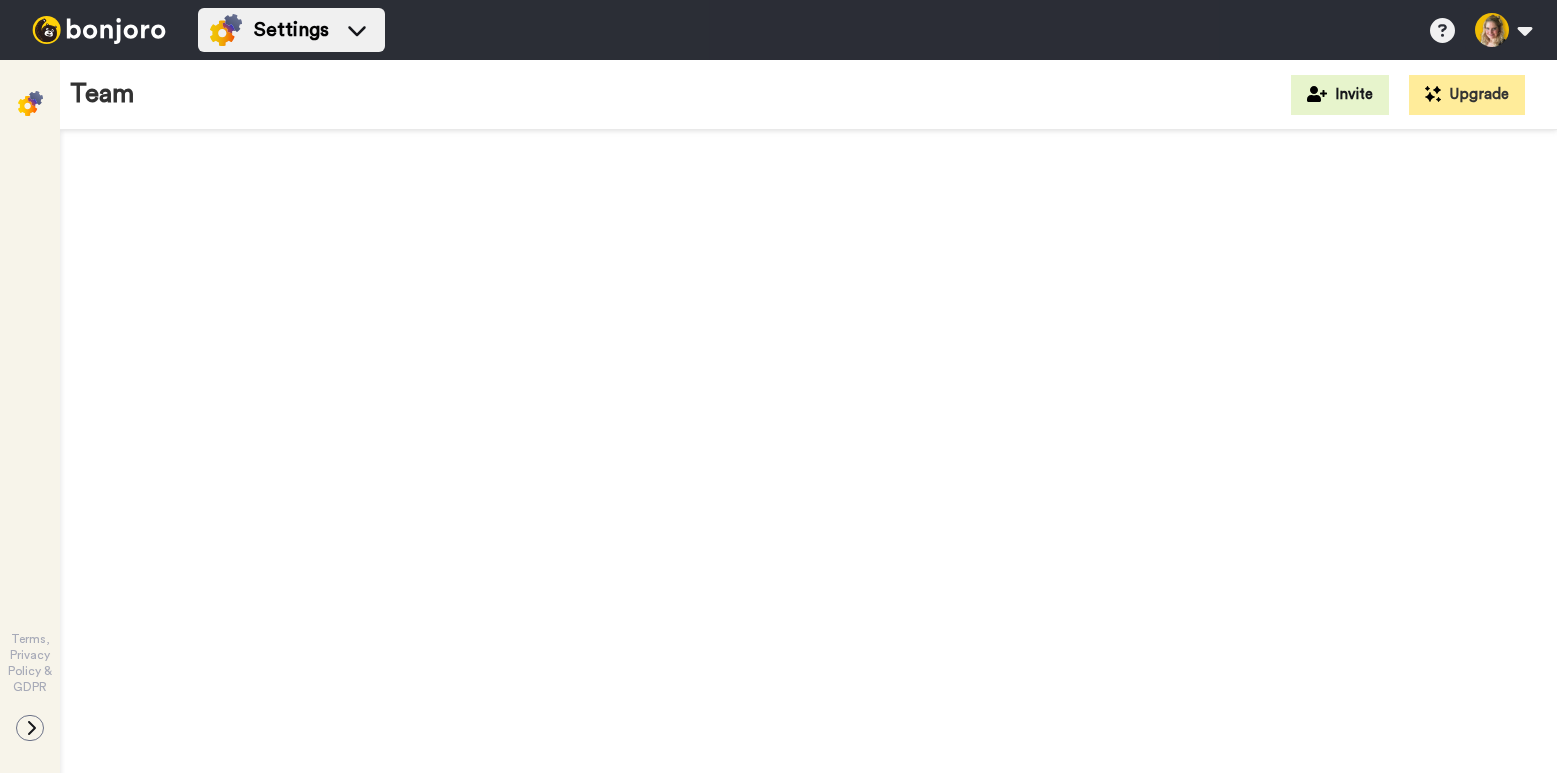 scroll, scrollTop: 0, scrollLeft: 0, axis: both 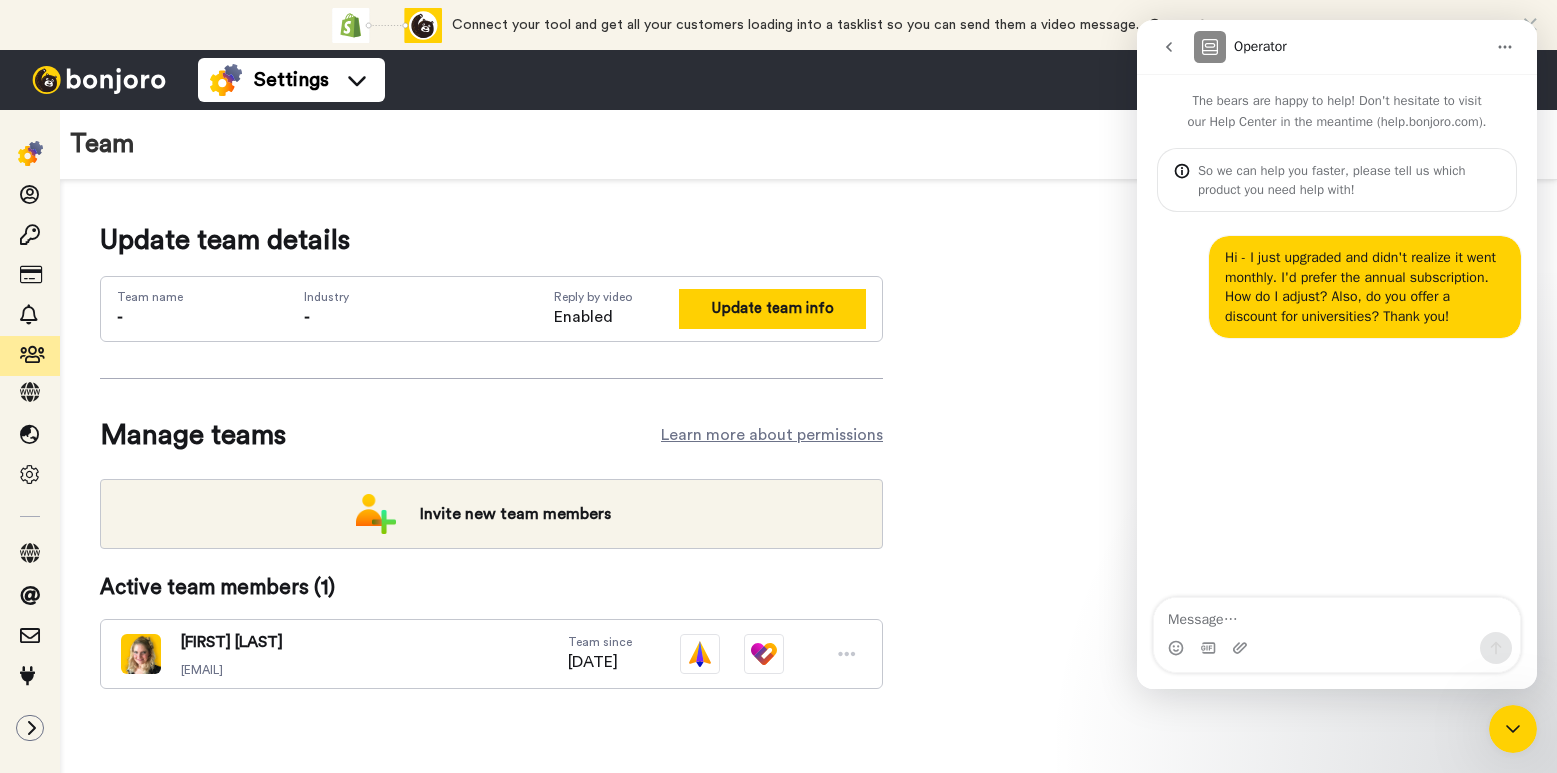 click on "Update team info" at bounding box center (772, 308) 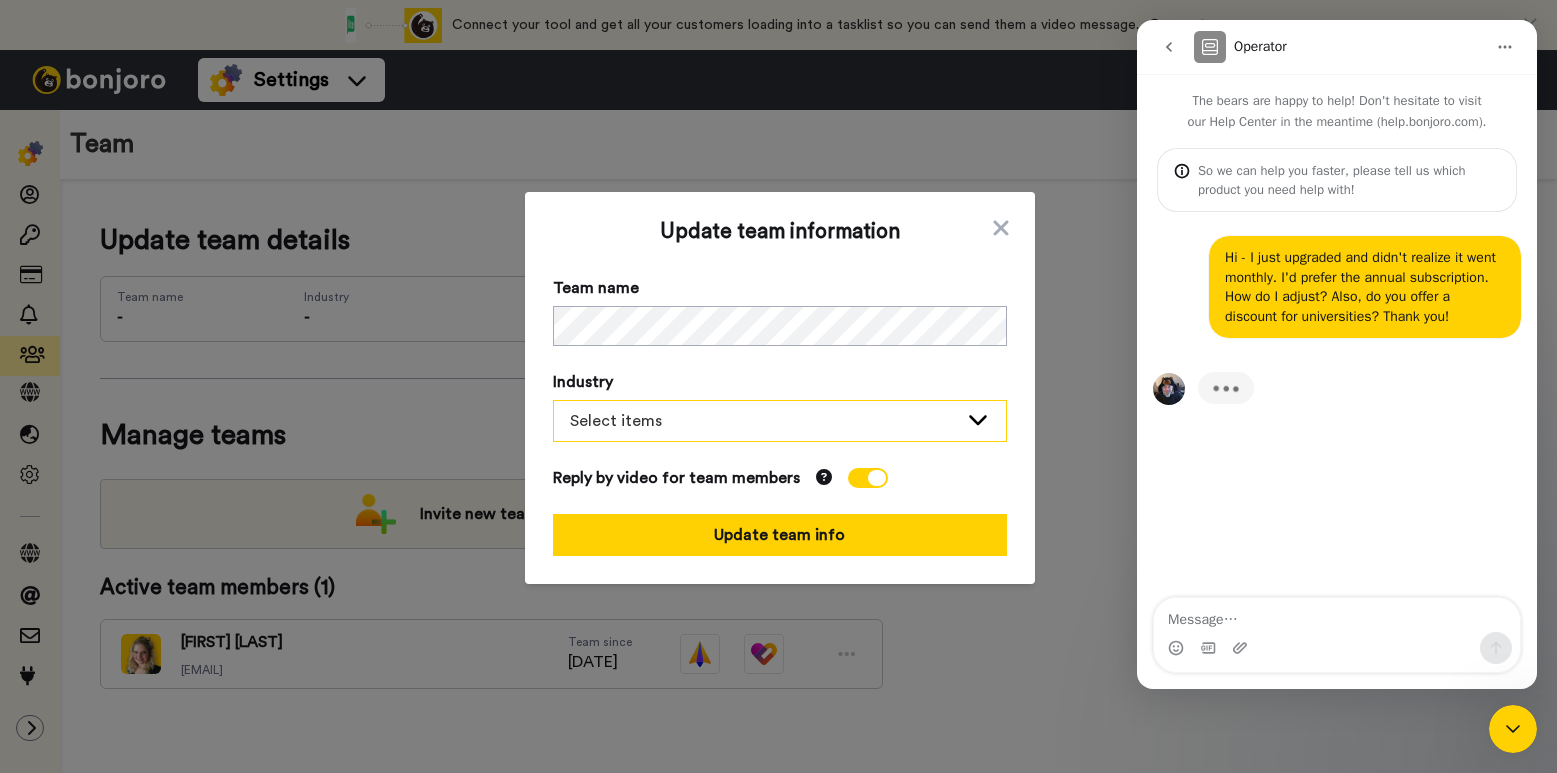 click on "Select items" at bounding box center [764, 421] 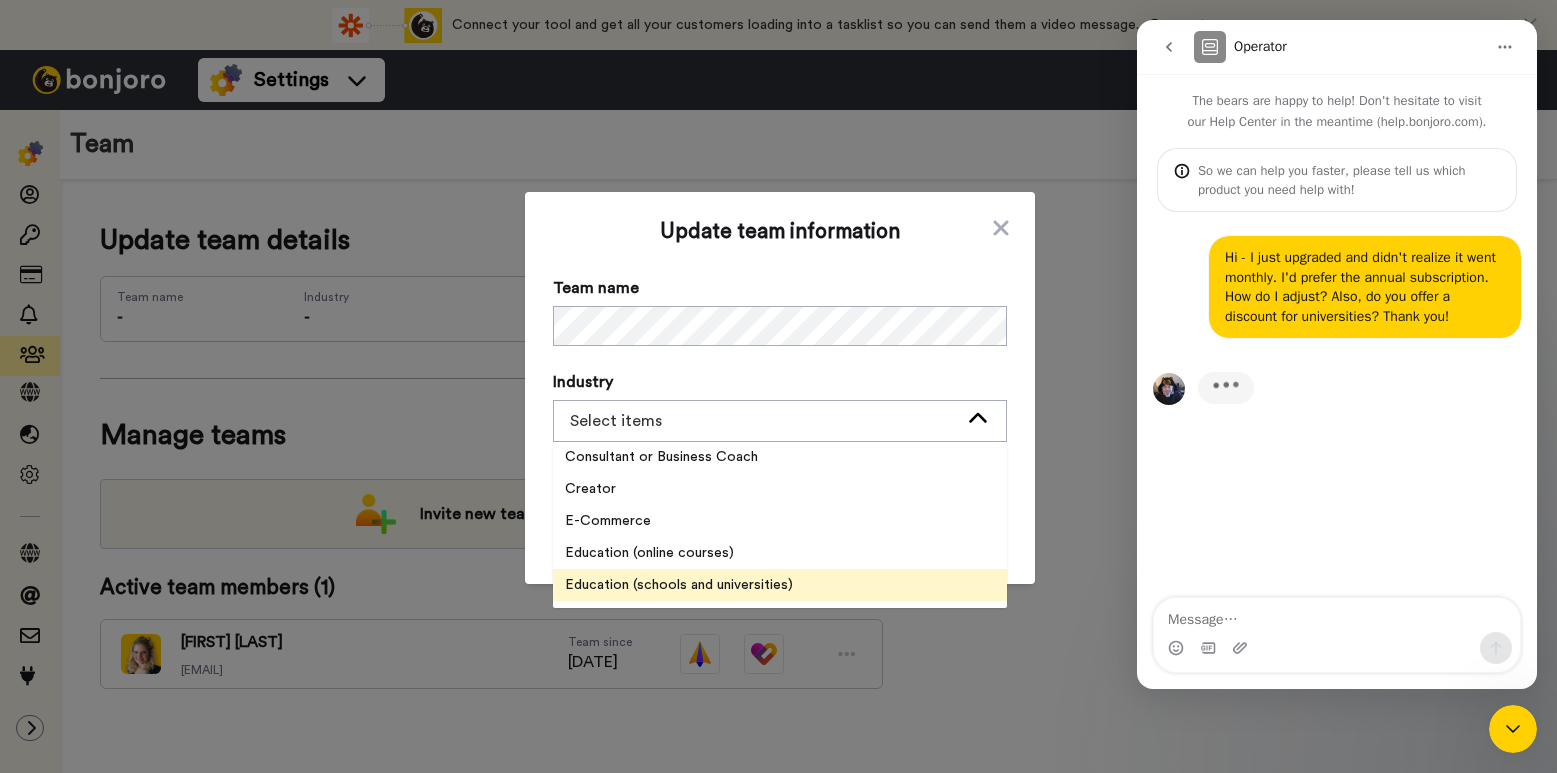 scroll, scrollTop: 146, scrollLeft: 0, axis: vertical 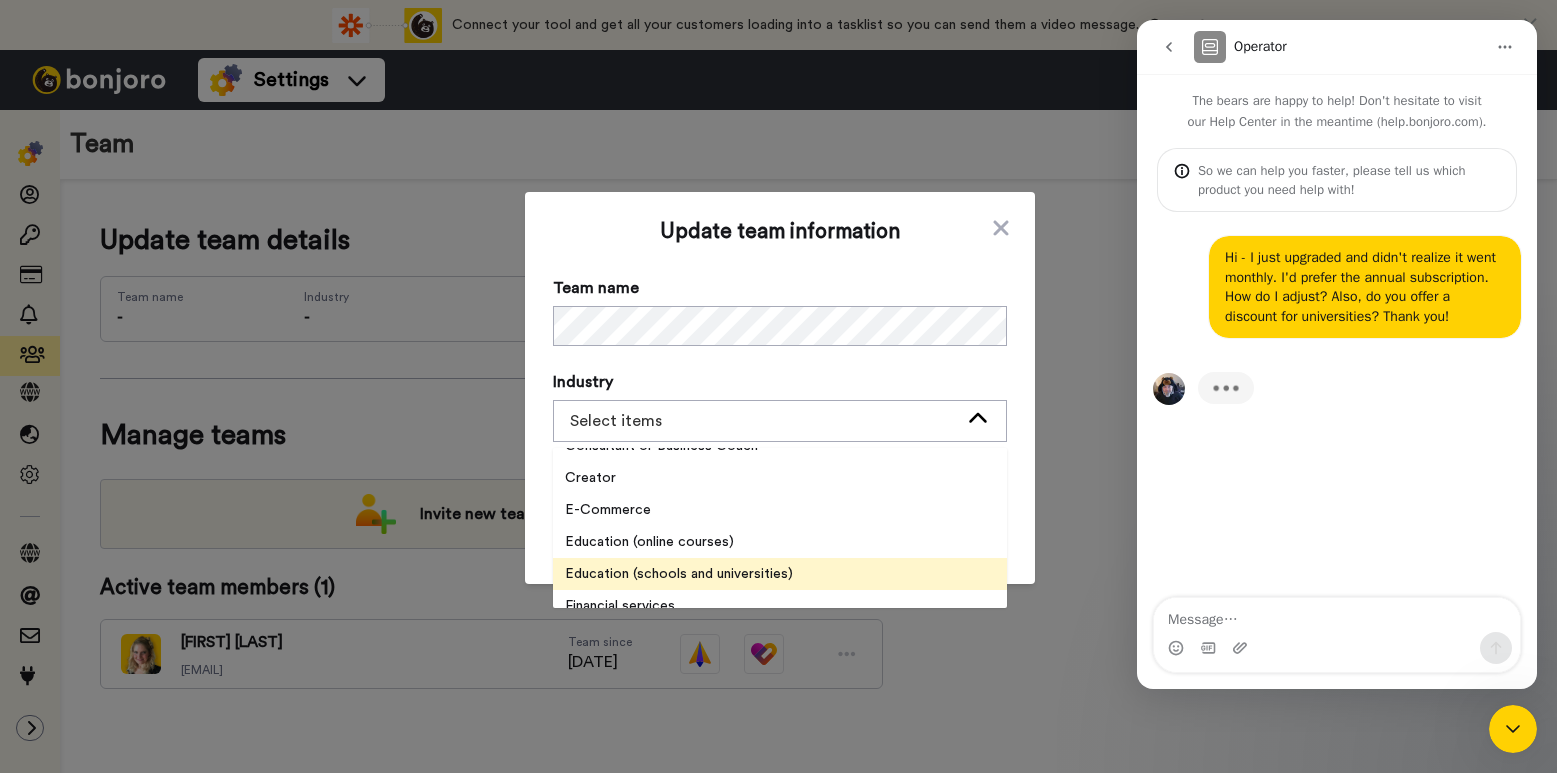 click on "Education (schools and universities)" at bounding box center (679, 574) 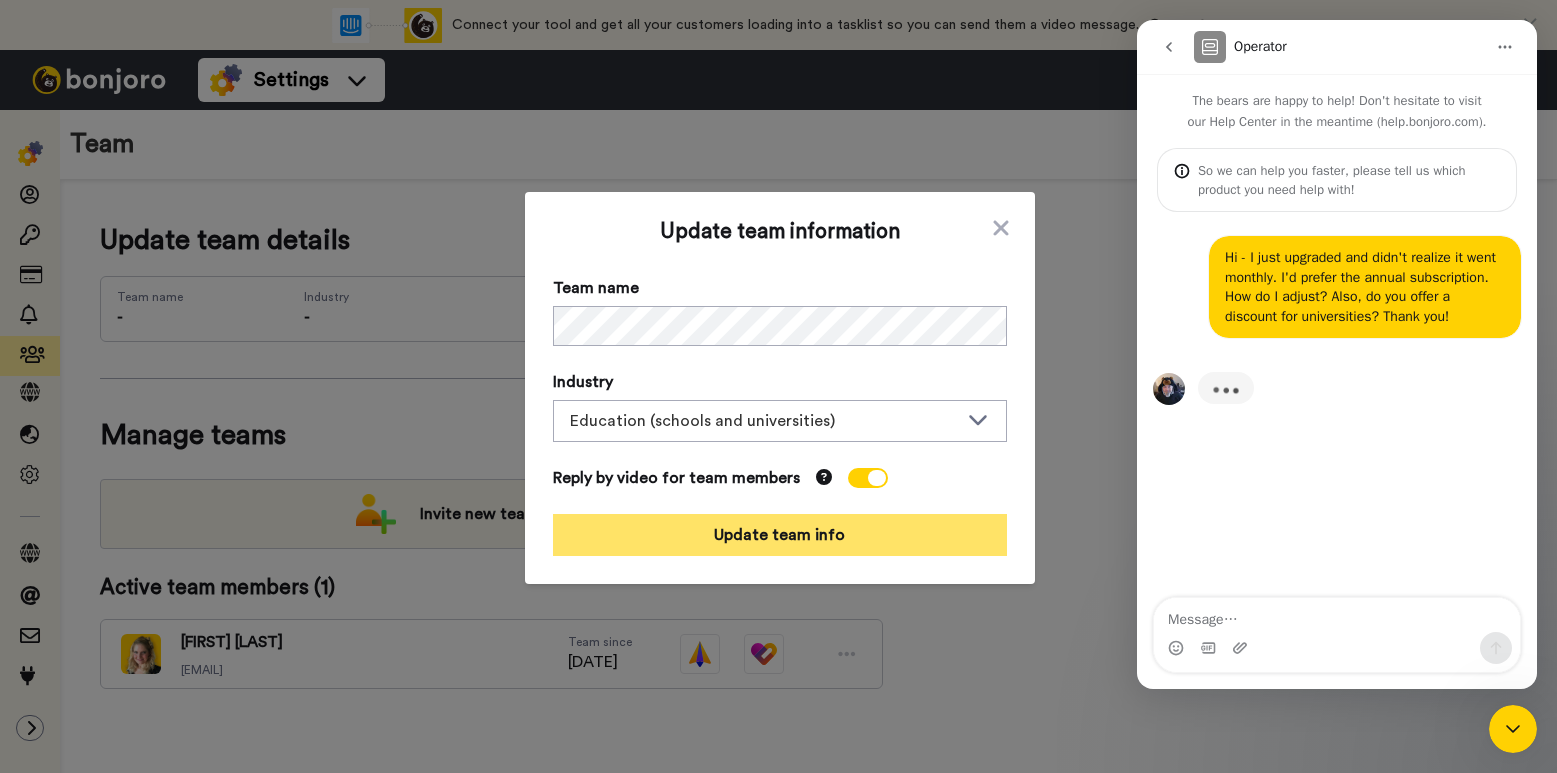 click on "Update team info" at bounding box center (780, 535) 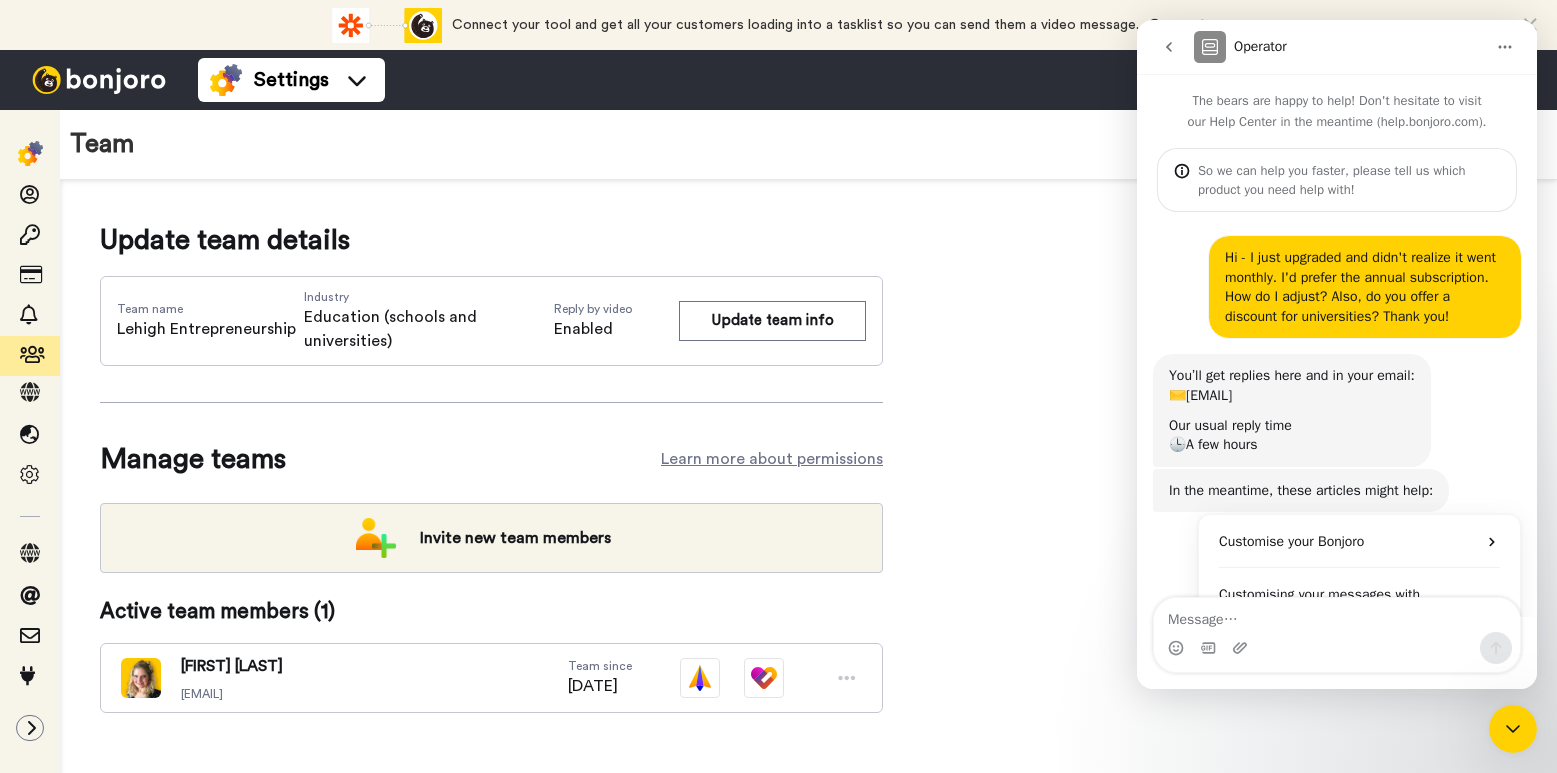 scroll, scrollTop: 189, scrollLeft: 0, axis: vertical 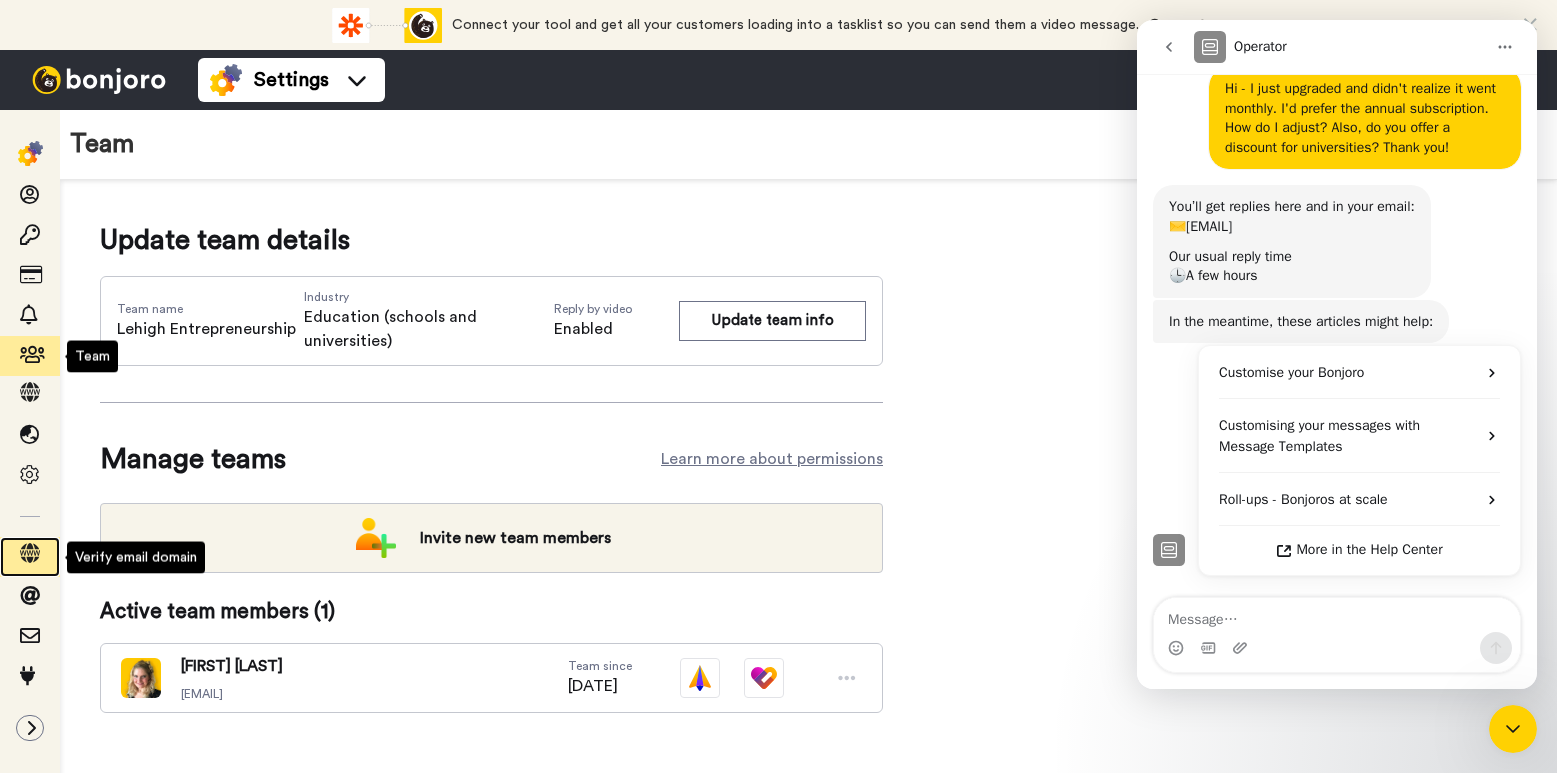 click at bounding box center [30, 553] 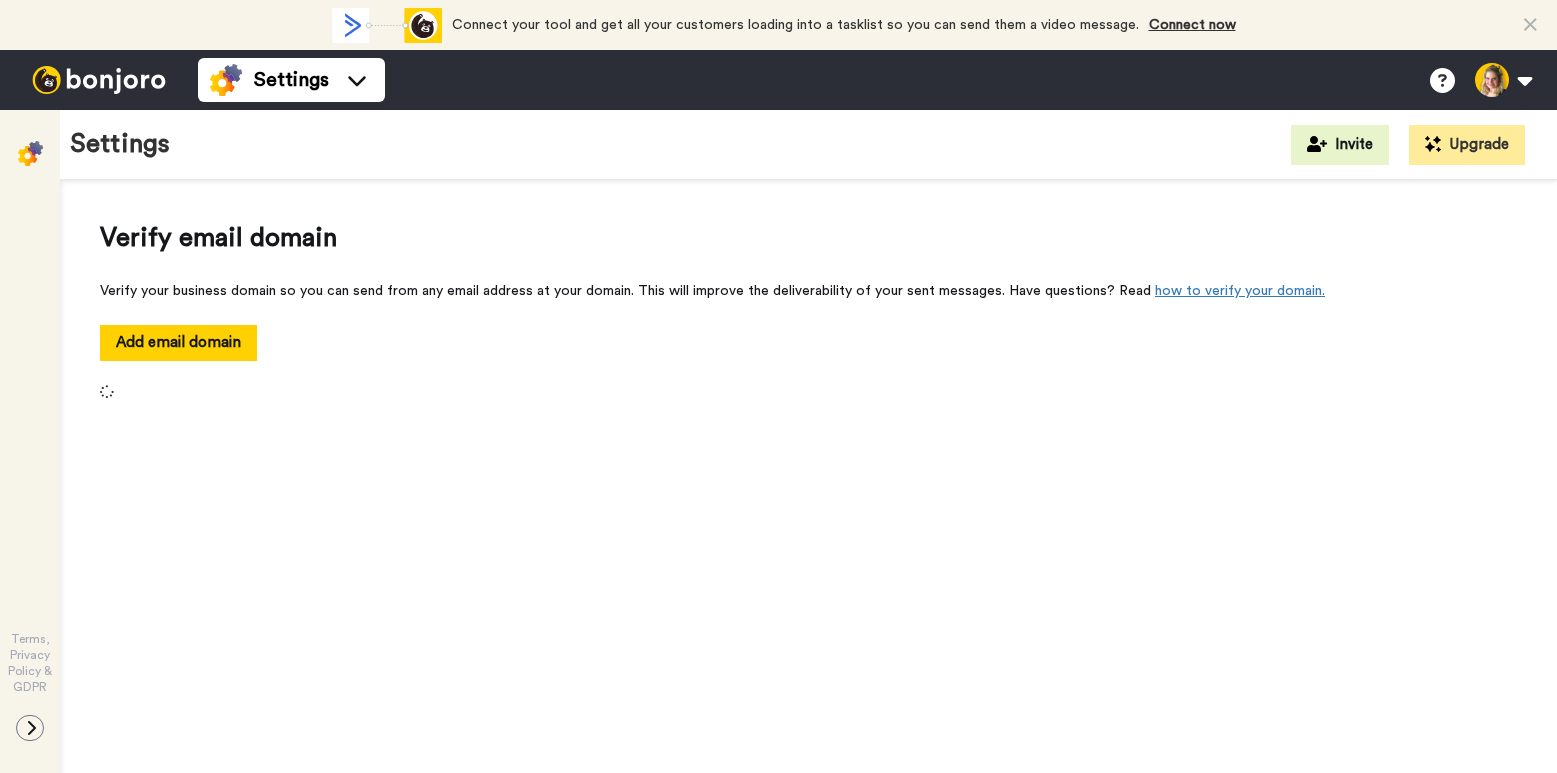 scroll, scrollTop: 0, scrollLeft: 0, axis: both 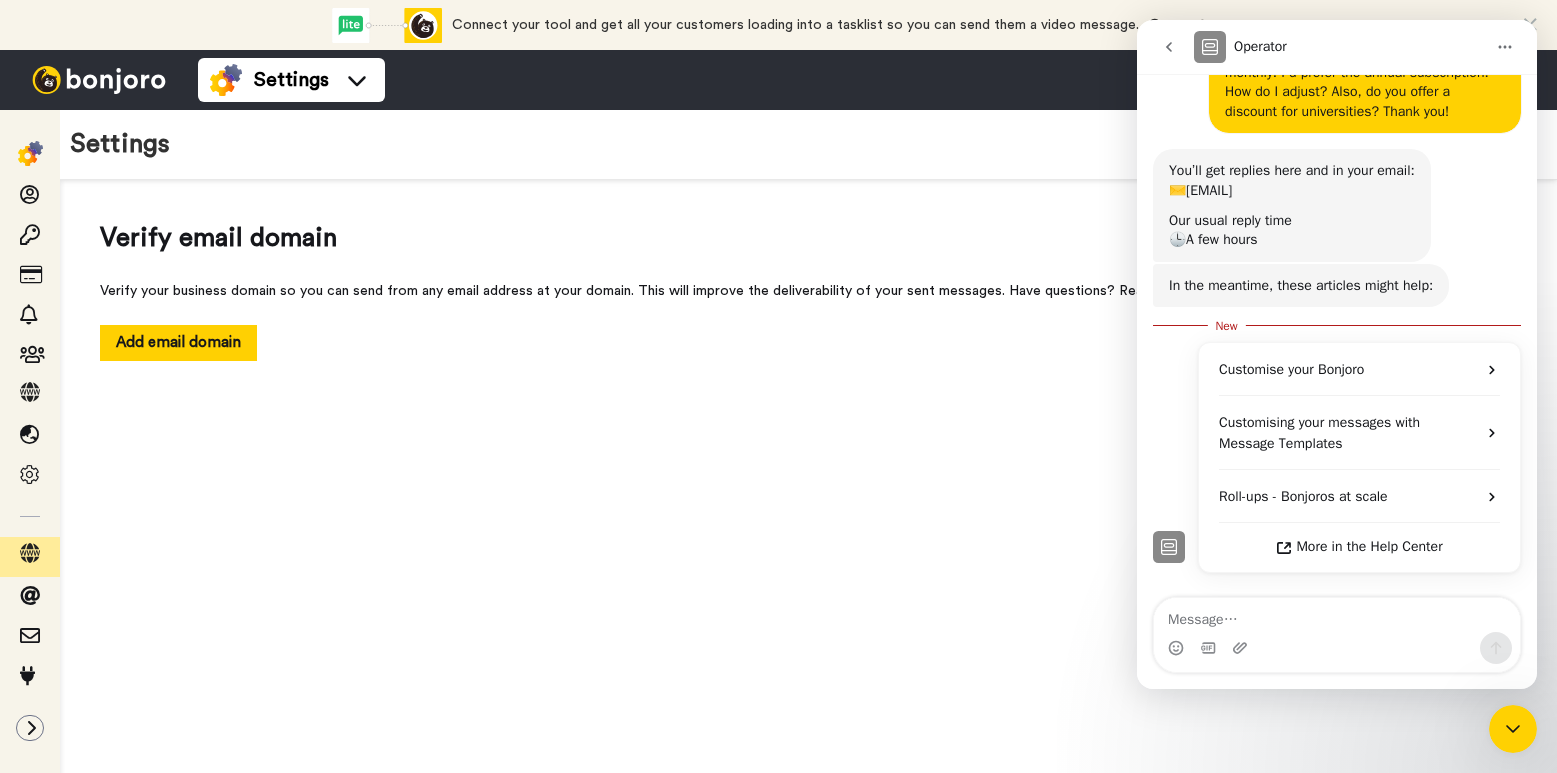click 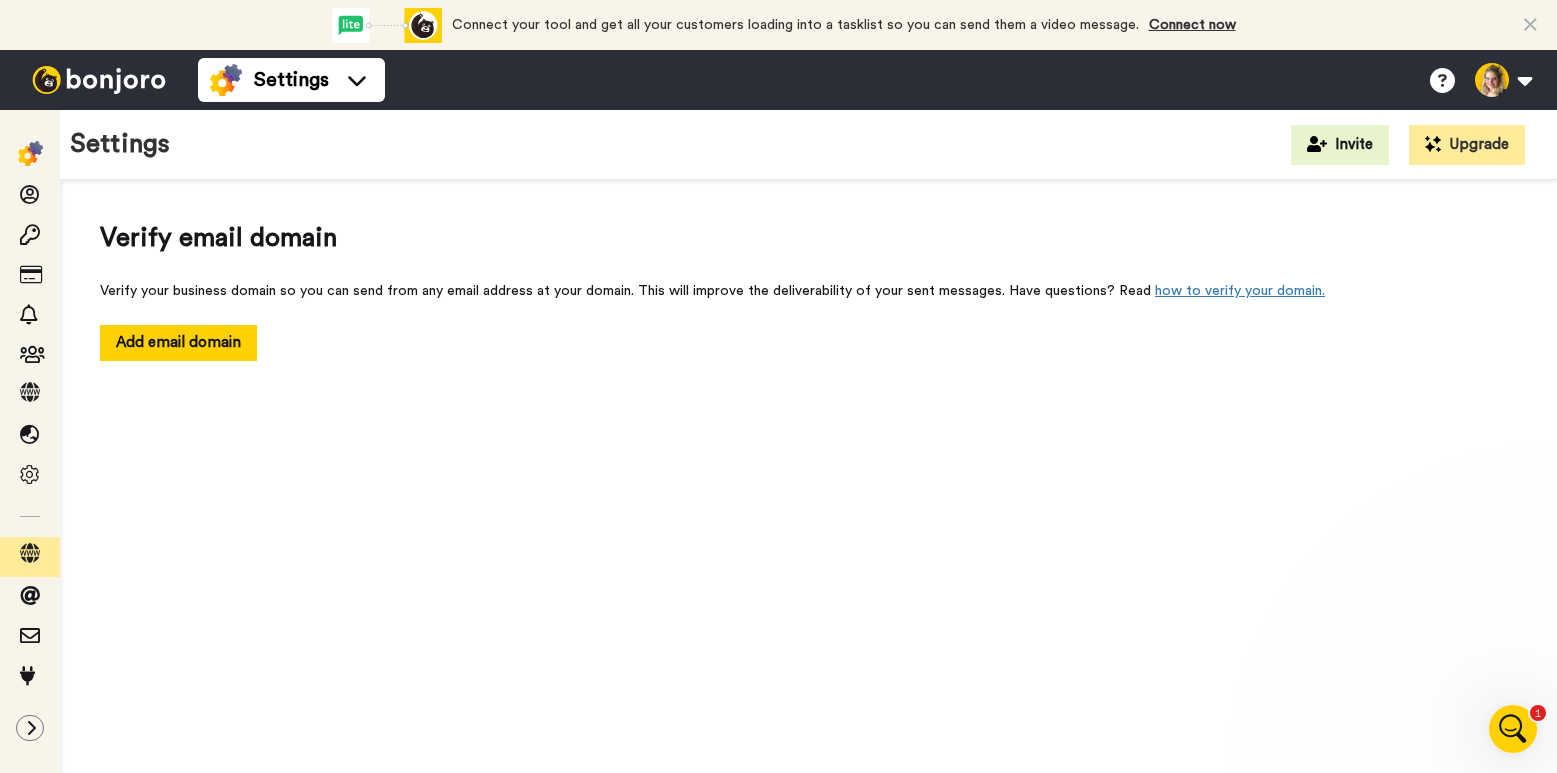 scroll, scrollTop: 0, scrollLeft: 0, axis: both 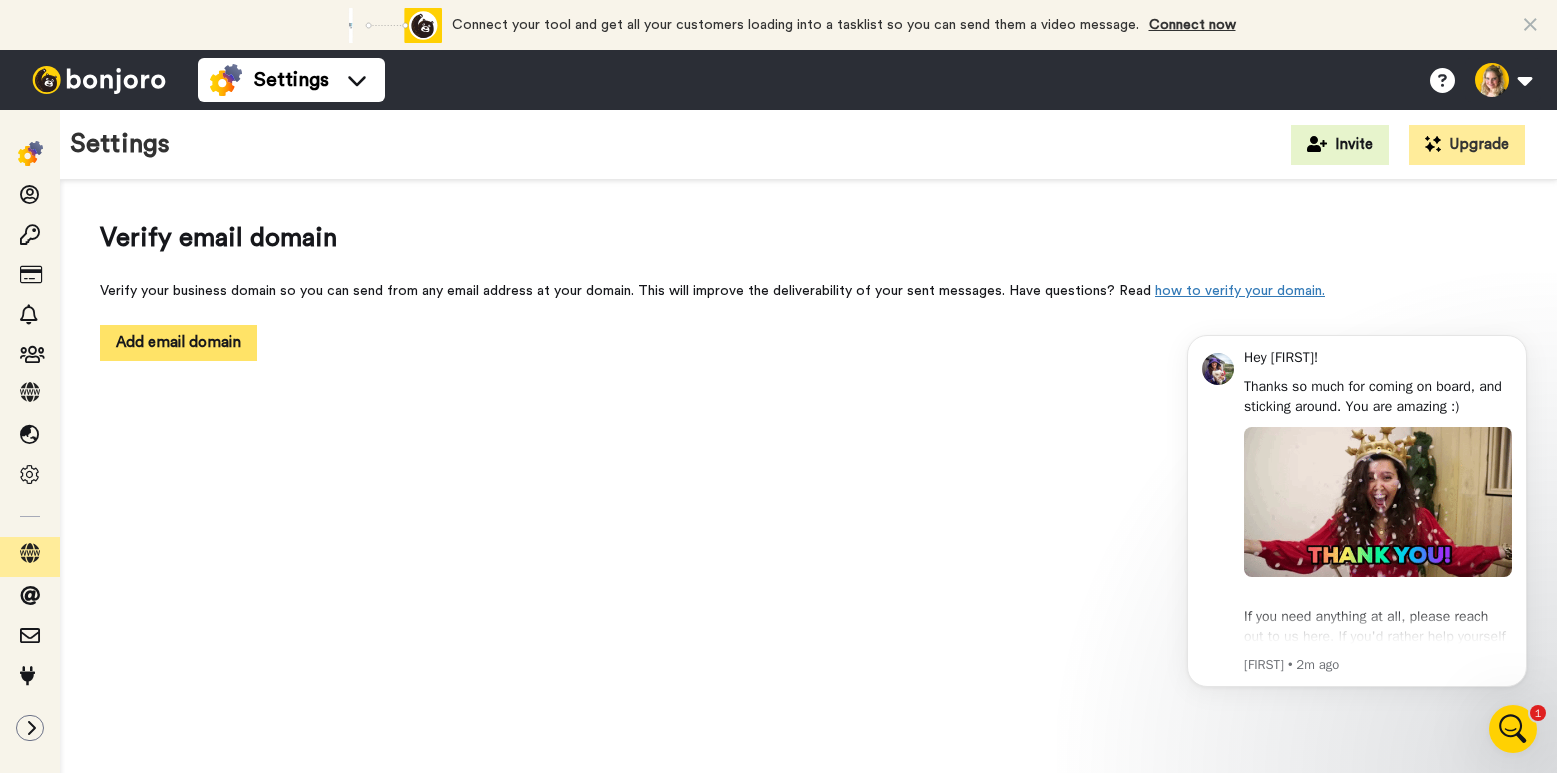 click on "Add email domain" at bounding box center (178, 342) 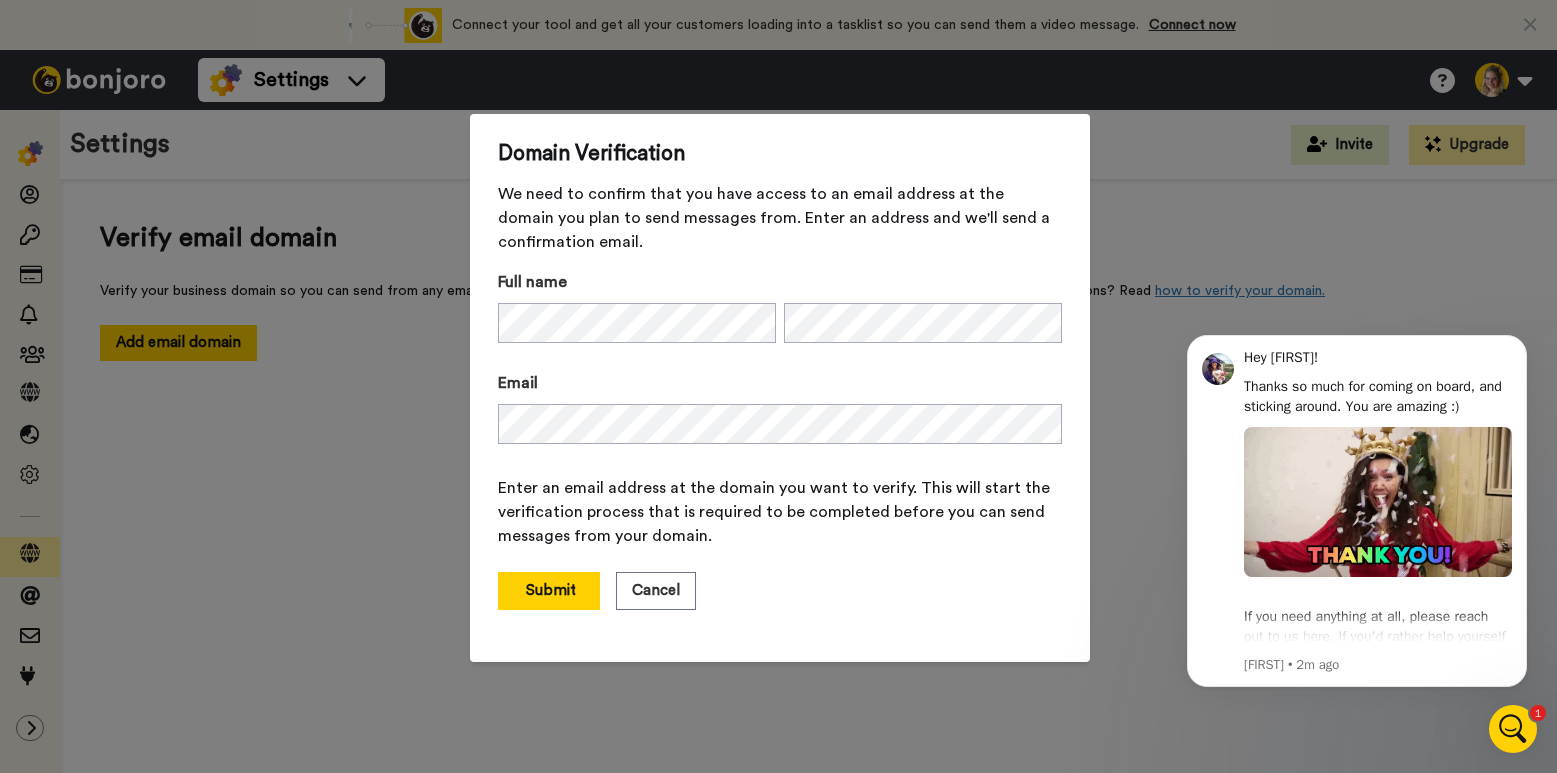 click on "Domain Verification We need to confirm that you have access to an email address at the domain you plan to send messages from. Enter an address and we'll send a confirmation email. Full name   Email Enter an email address at the domain you want to verify. This will start the verification process that is required to be completed before you can send messages from your domain.      Submit    Cancel" at bounding box center (780, 388) 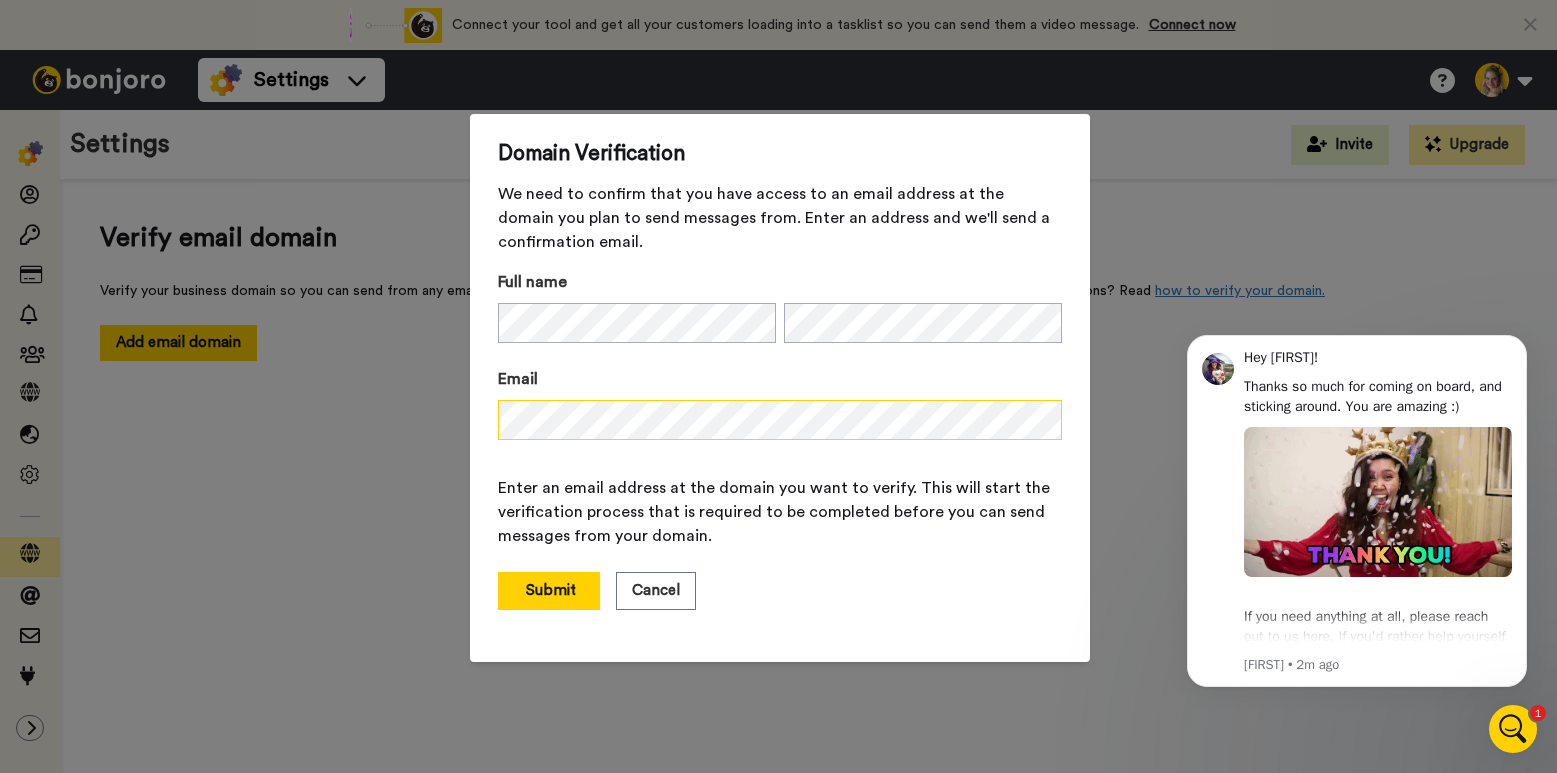 click on "Domain Verification We need to confirm that you have access to an email address at the domain you plan to send messages from. Enter an address and we'll send a confirmation email. Full name   Email Enter an email address at the domain you want to verify. This will start the verification process that is required to be completed before you can send messages from your domain.      Submit    Cancel" at bounding box center [780, 388] 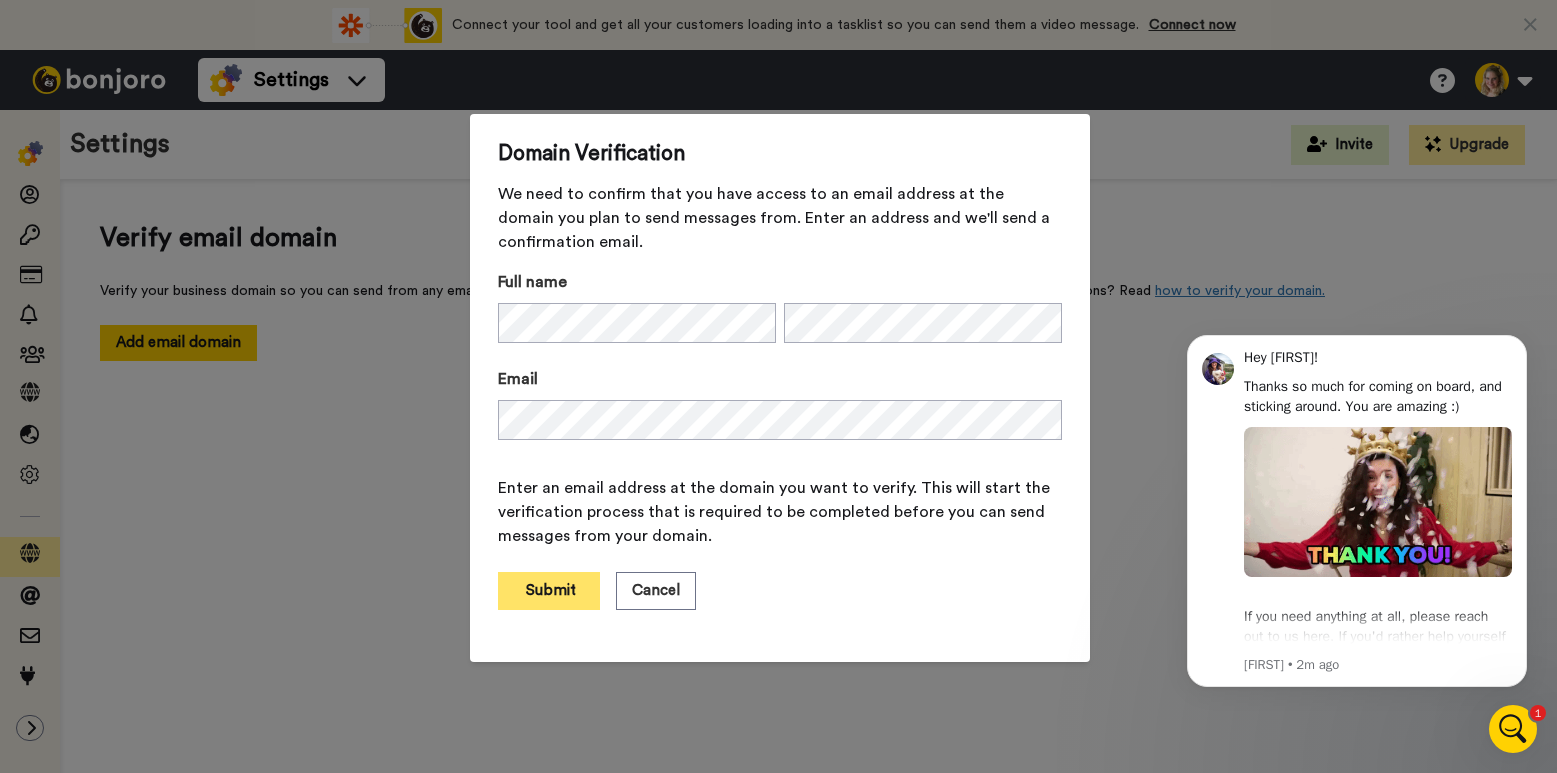 click on "Submit" at bounding box center [549, 591] 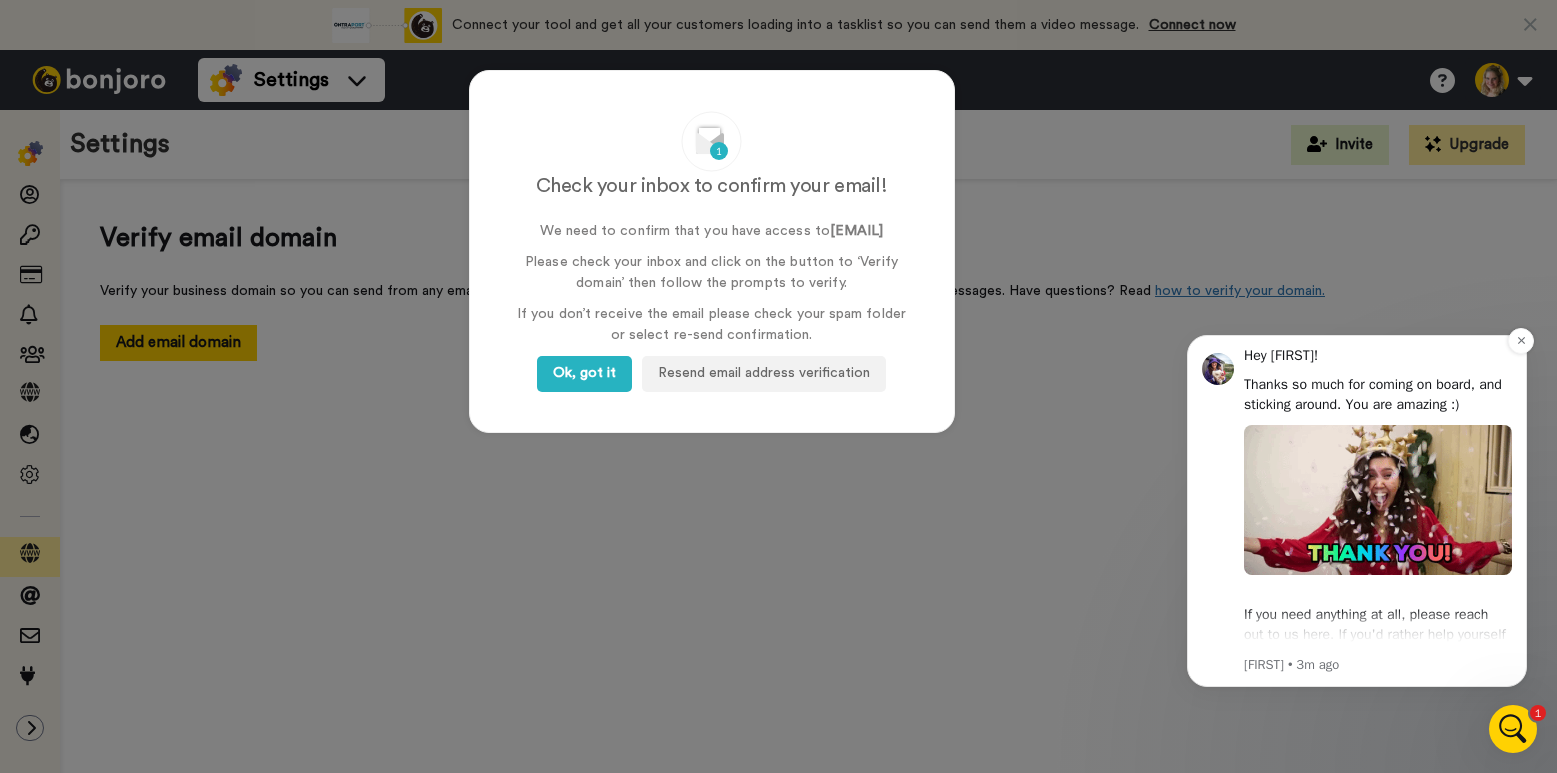 scroll, scrollTop: 0, scrollLeft: 0, axis: both 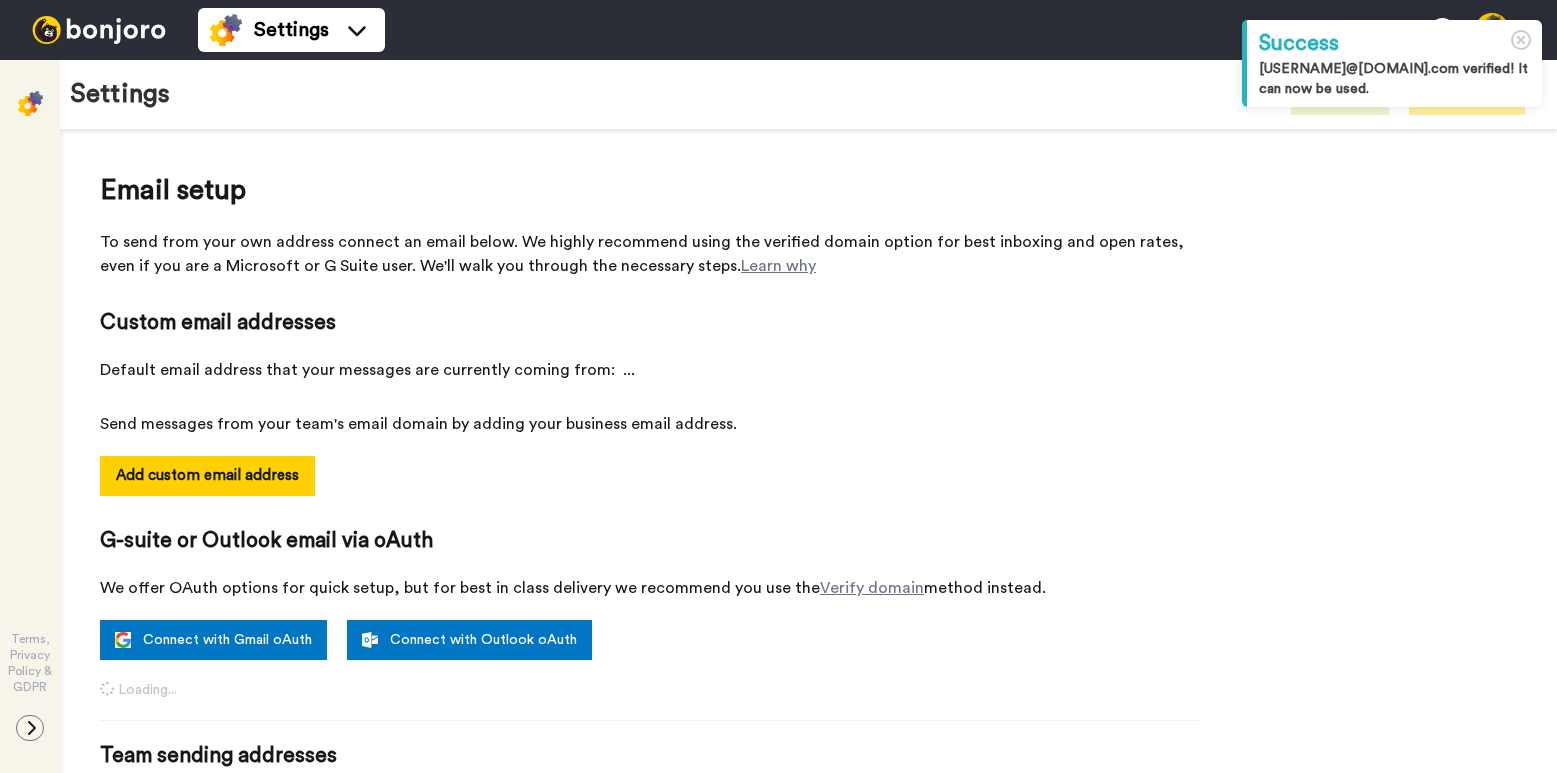 select on "161961" 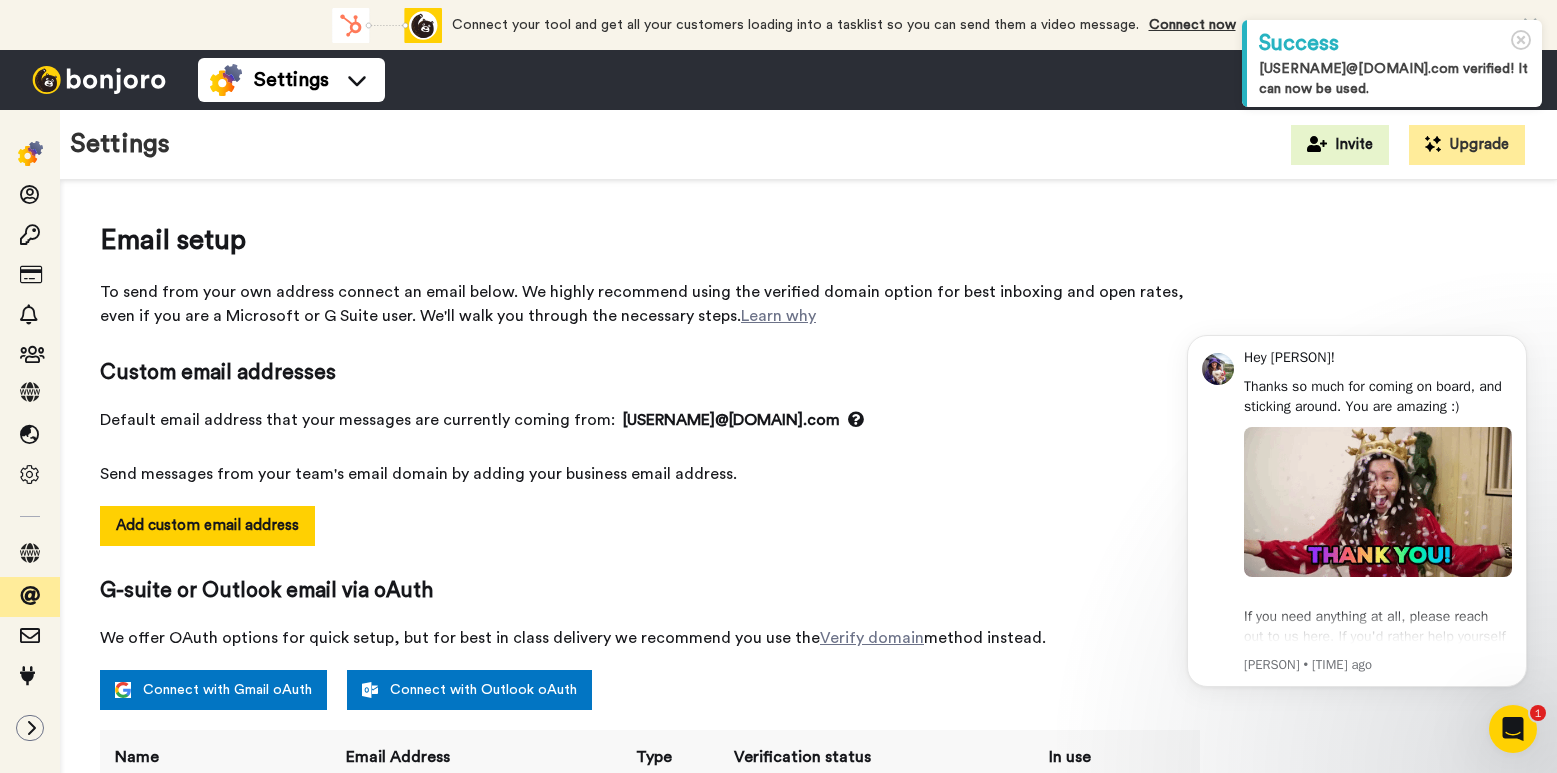 scroll, scrollTop: 0, scrollLeft: 0, axis: both 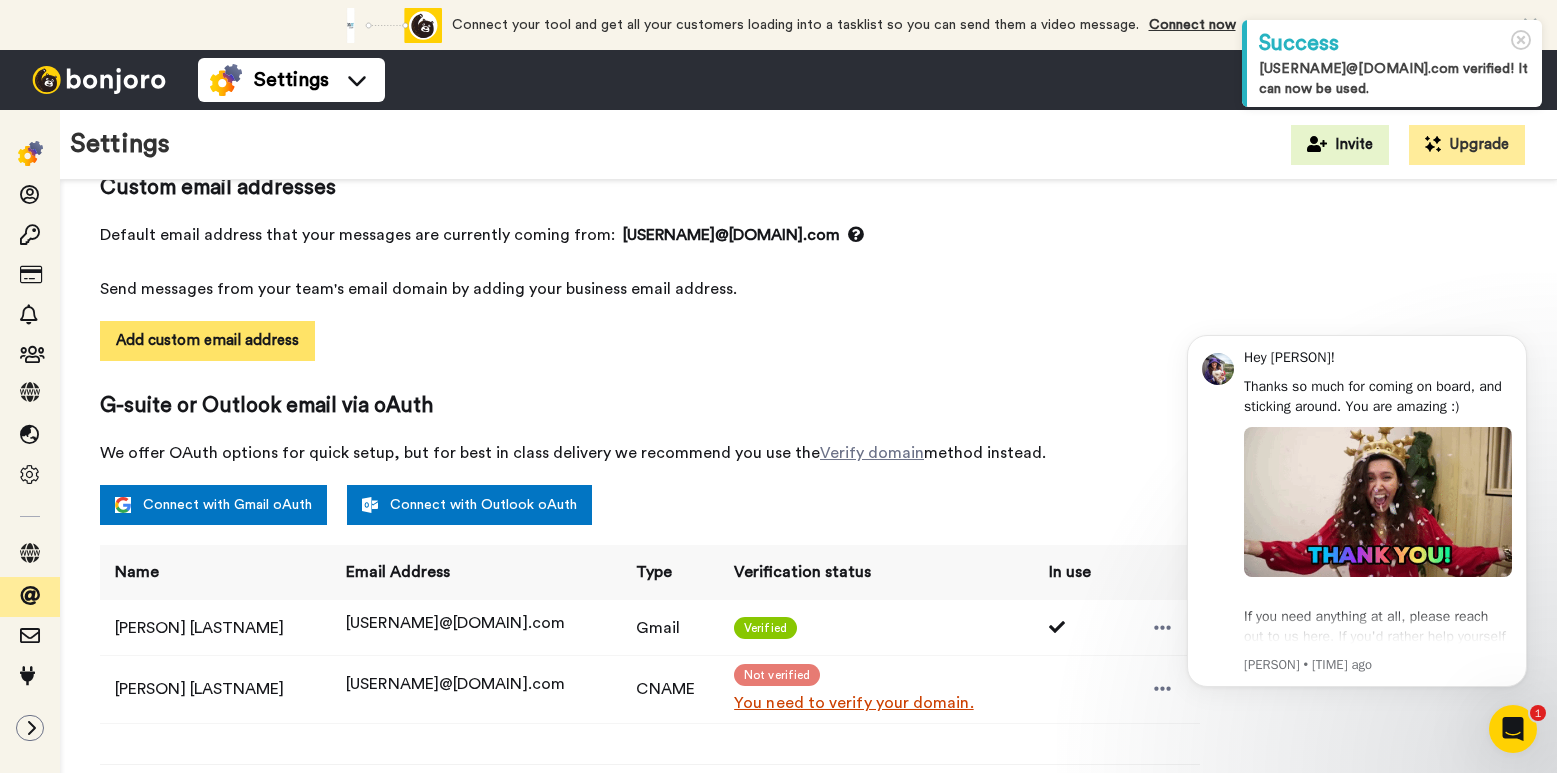 click on "Add custom email address" at bounding box center (207, 341) 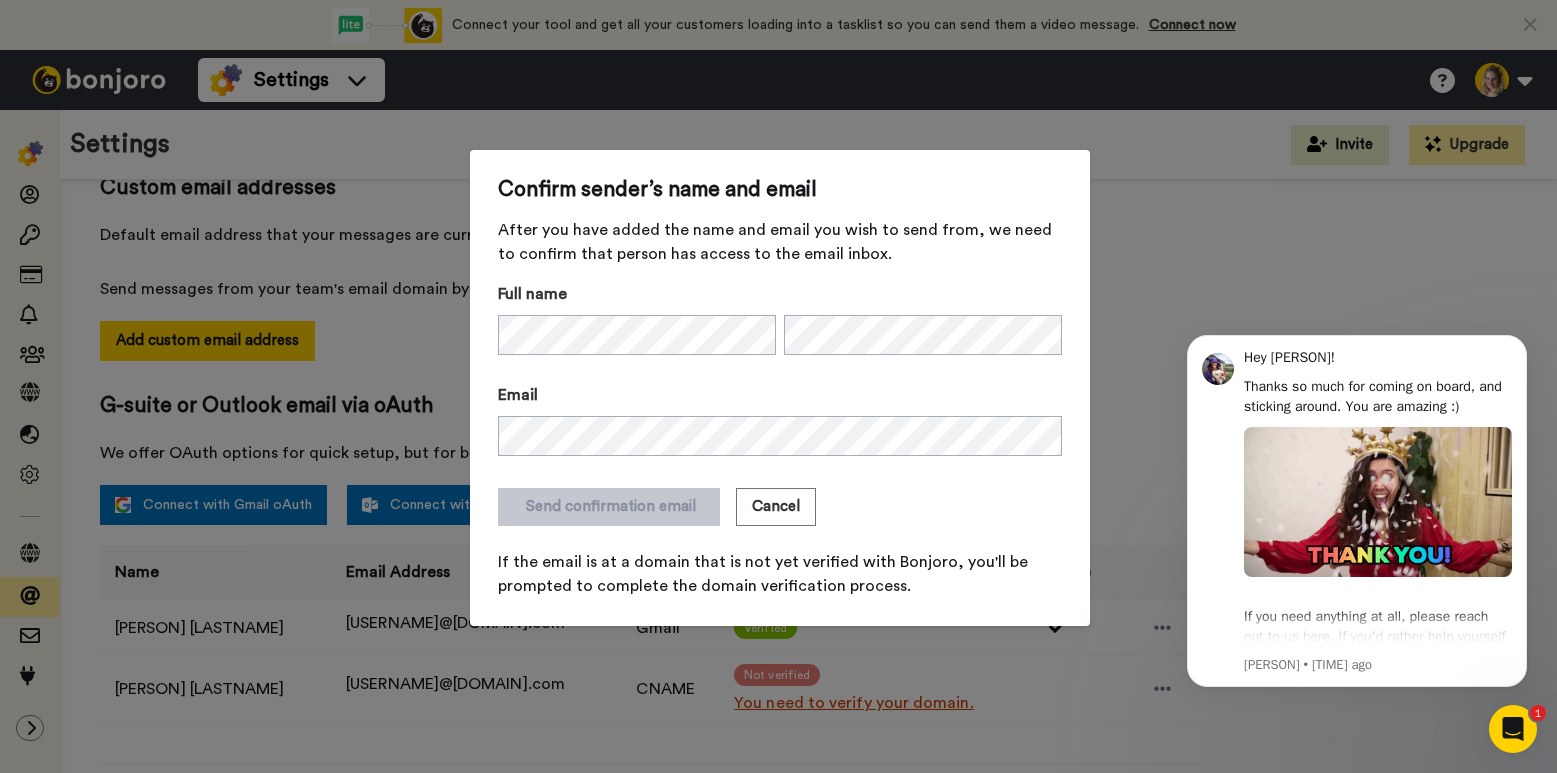 drag, startPoint x: 625, startPoint y: 392, endPoint x: 613, endPoint y: 398, distance: 13.416408 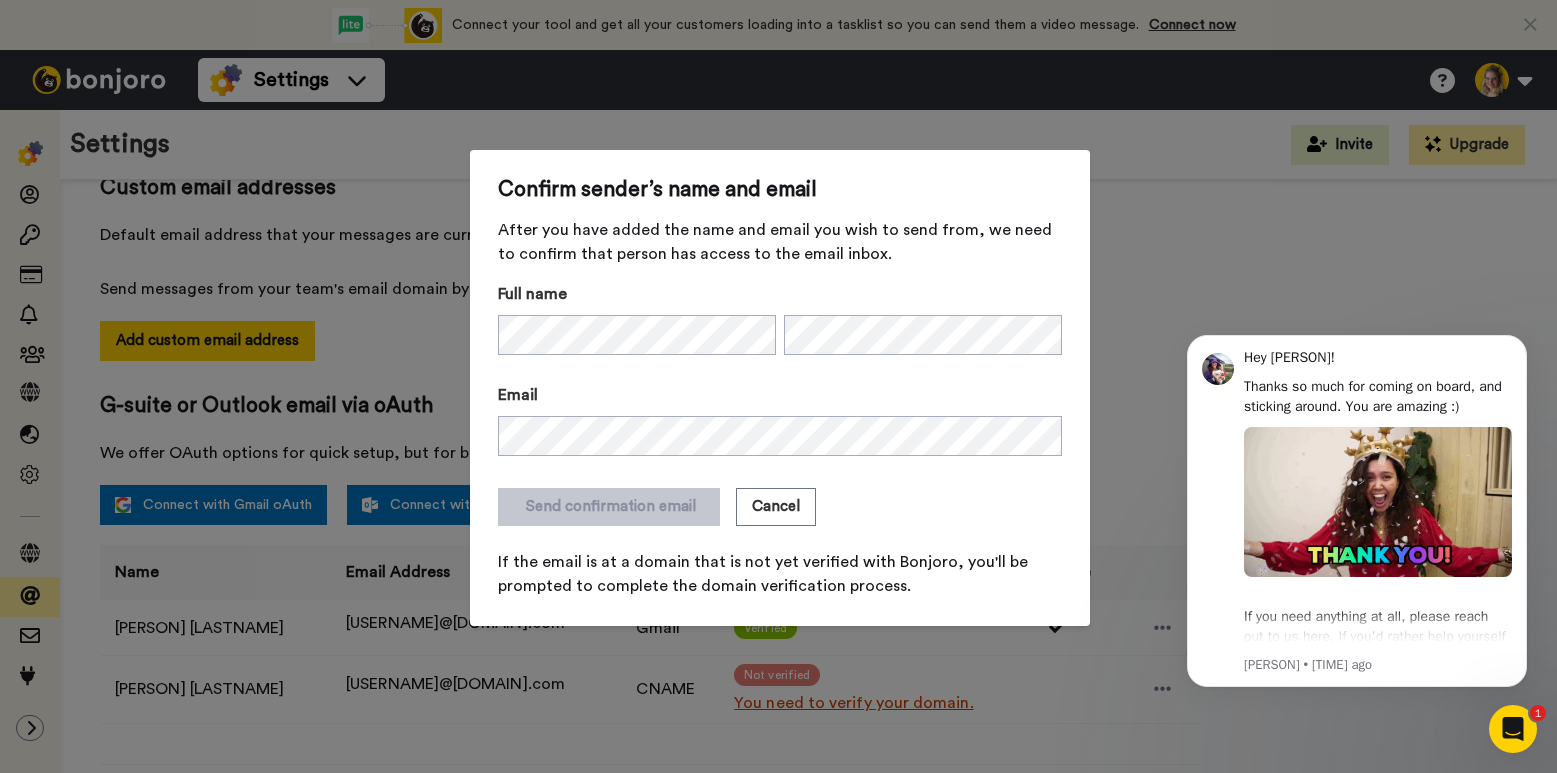 click on "Email" at bounding box center [780, 395] 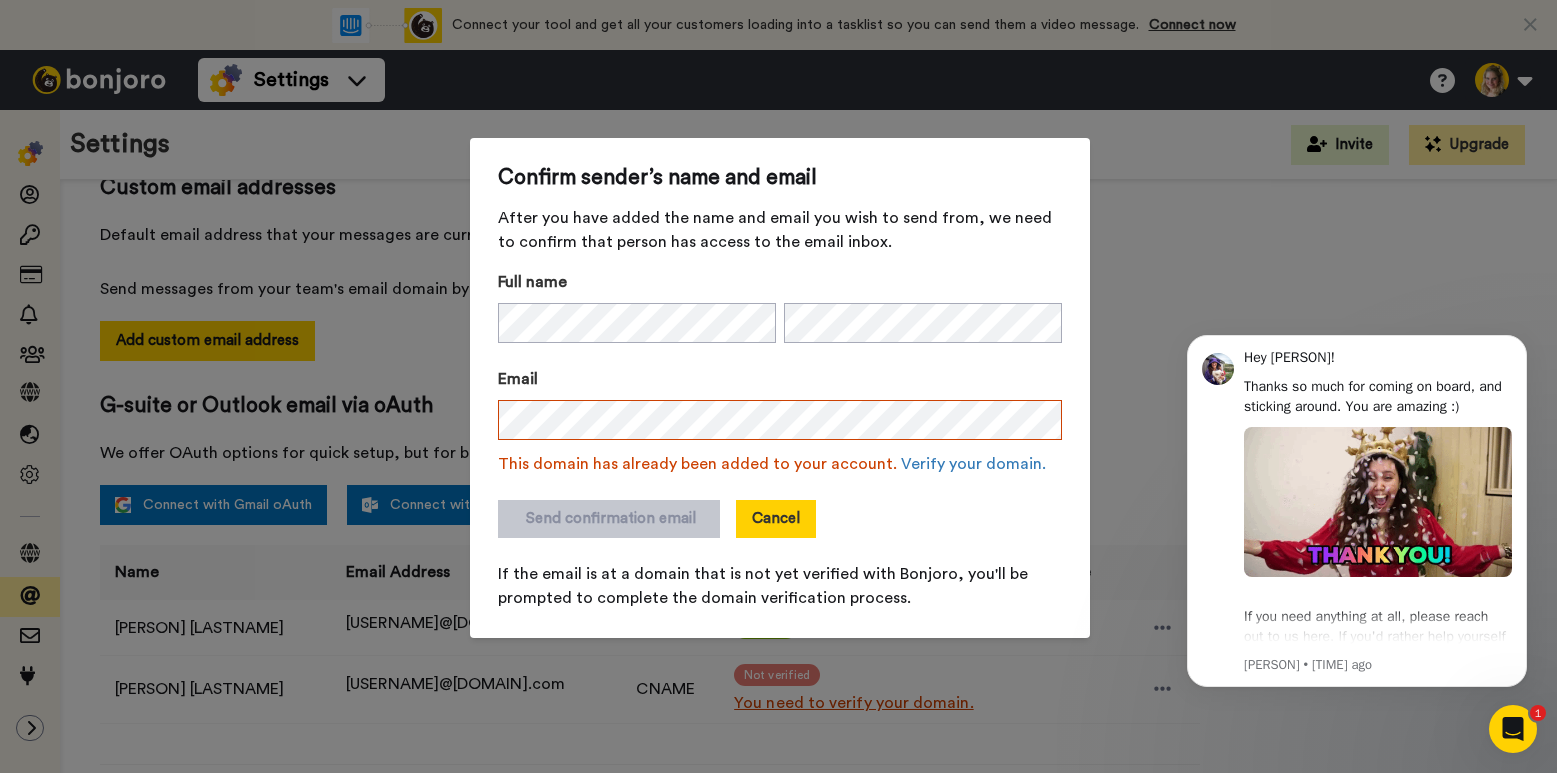 click on "Cancel" at bounding box center [776, 519] 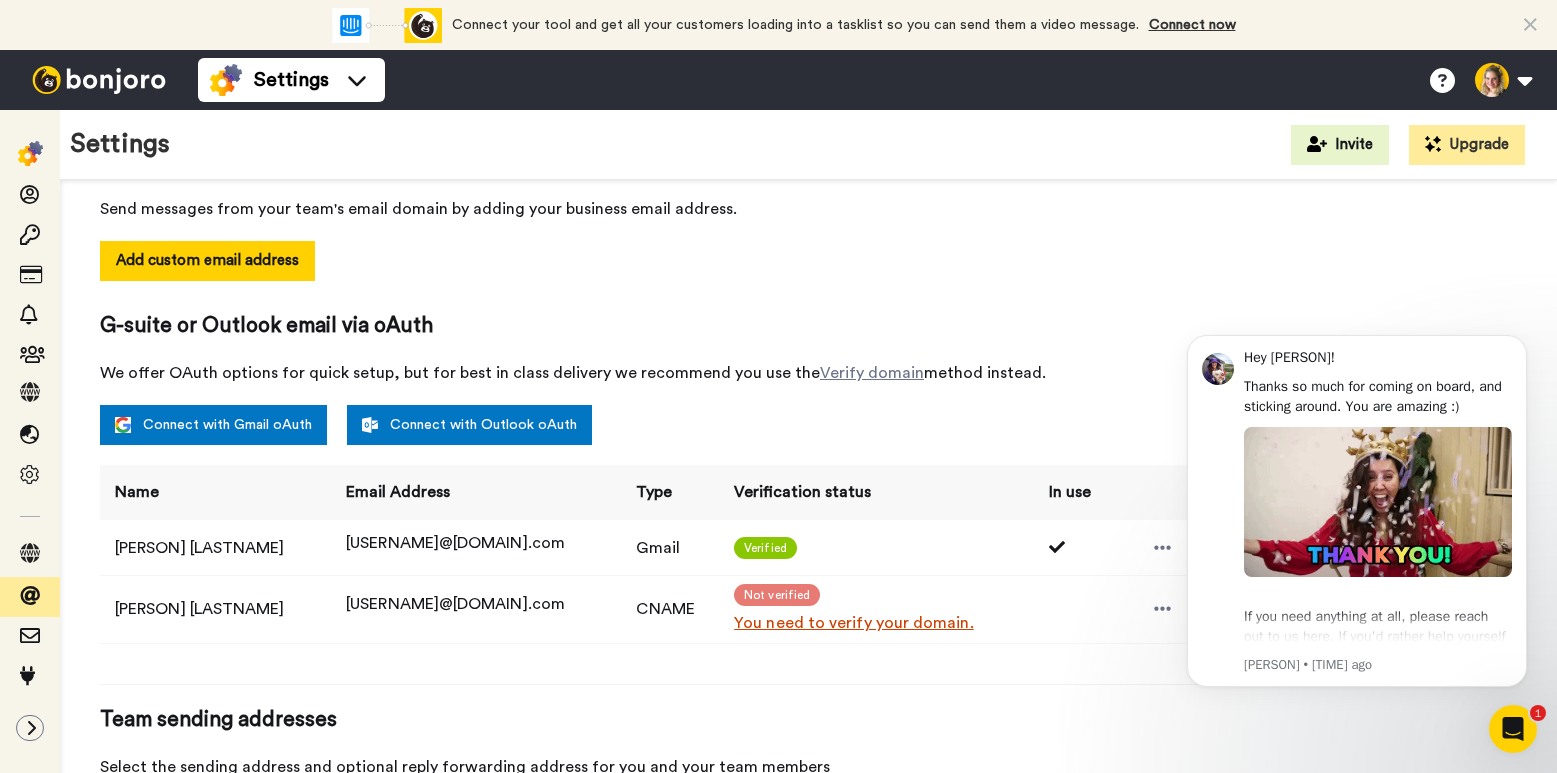 scroll, scrollTop: 411, scrollLeft: 0, axis: vertical 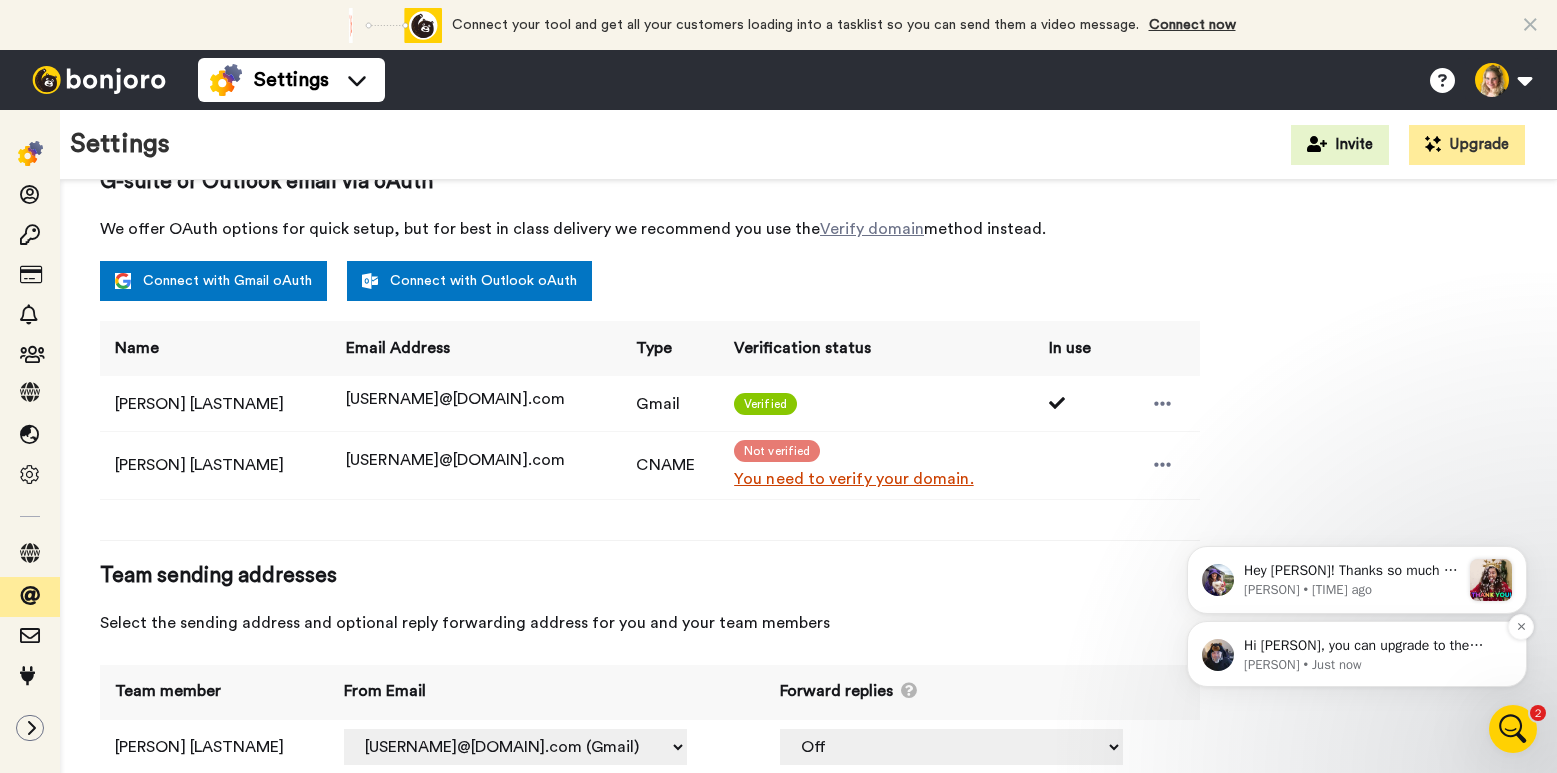 click on "Hi Kristin, you can upgrade to the annual subscription the same way as you did now. Have a look at the top of the screen on the pricing page, where you will see a toggle switch for monthly or annually.  Our billing system will take into account the payment you have already made and only bill you the outstanding.    We do not have any discounts at the moment." at bounding box center [1373, 646] 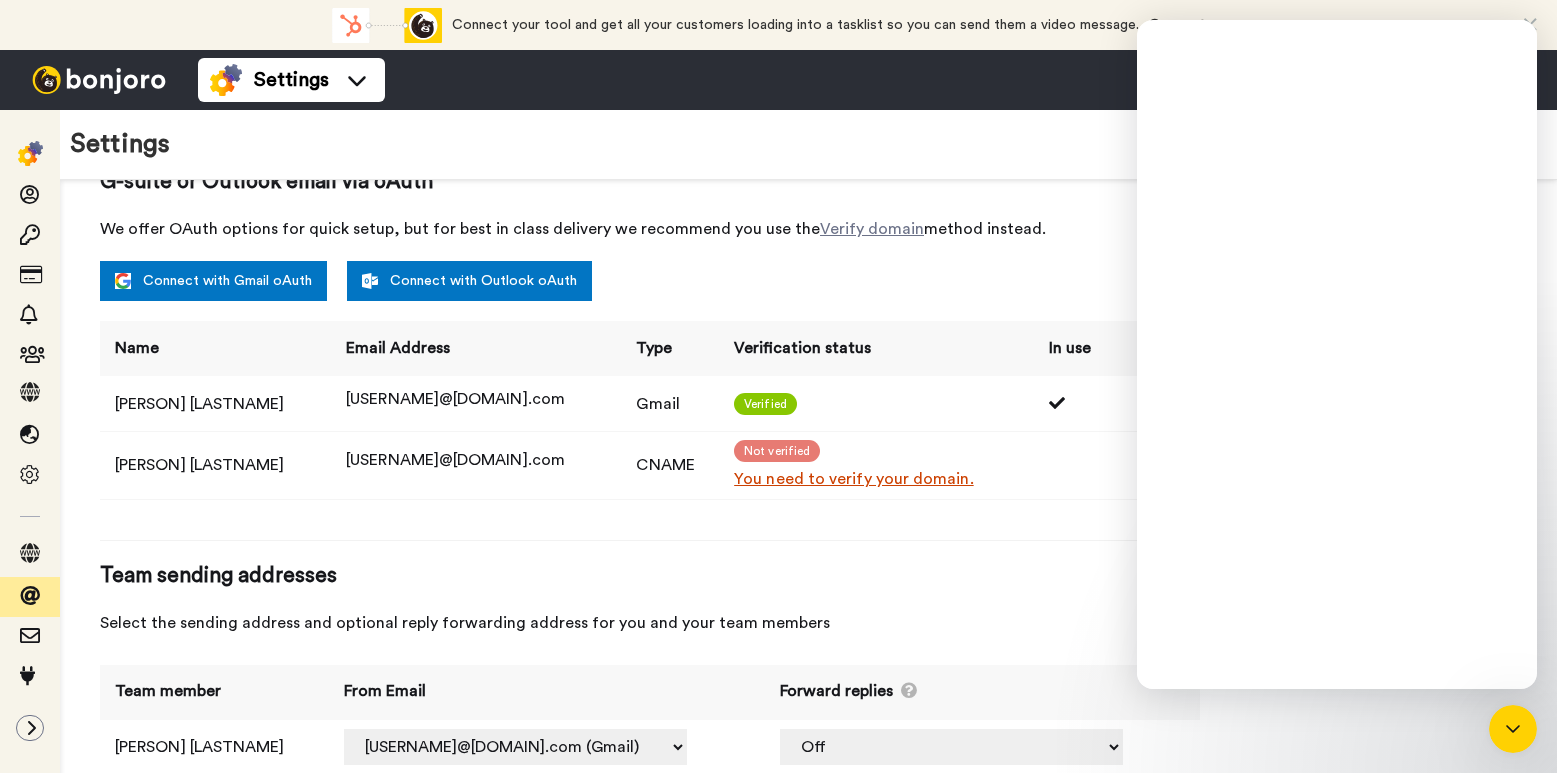 scroll, scrollTop: 0, scrollLeft: 0, axis: both 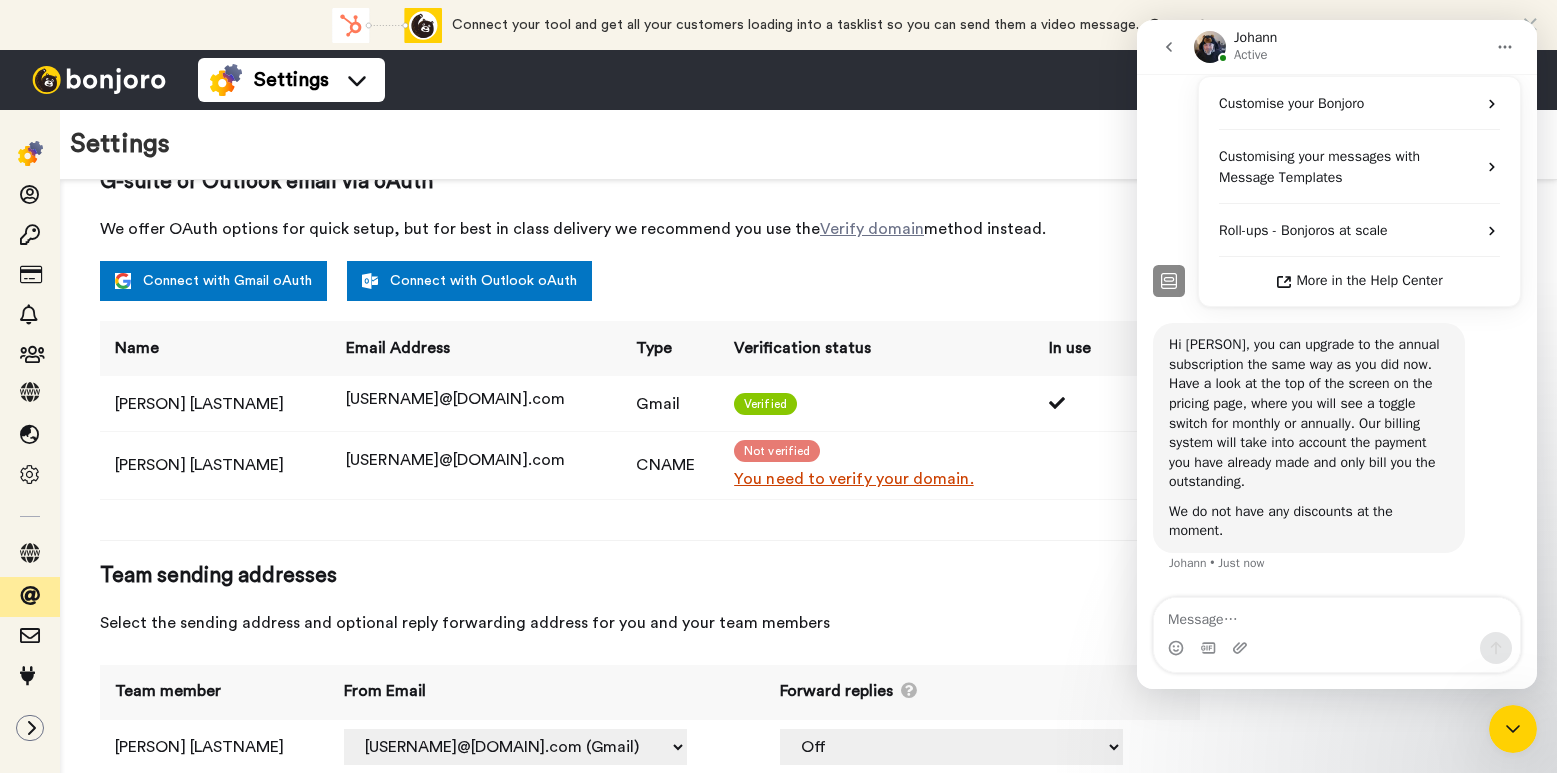 click on "We offer OAuth options for quick setup, but for best in class delivery we recommend you use the  Verify domain  method instead." at bounding box center (650, 229) 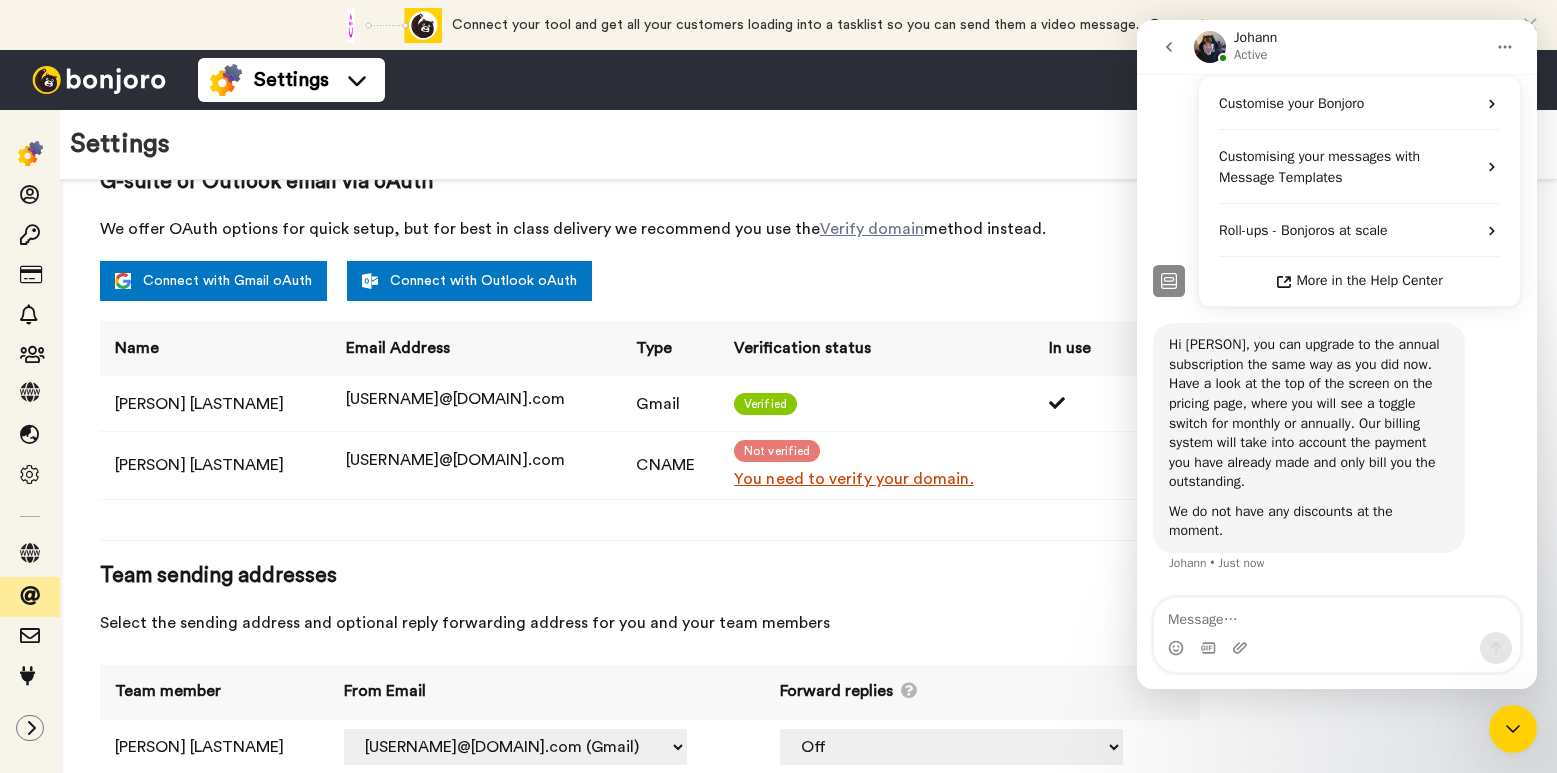 click 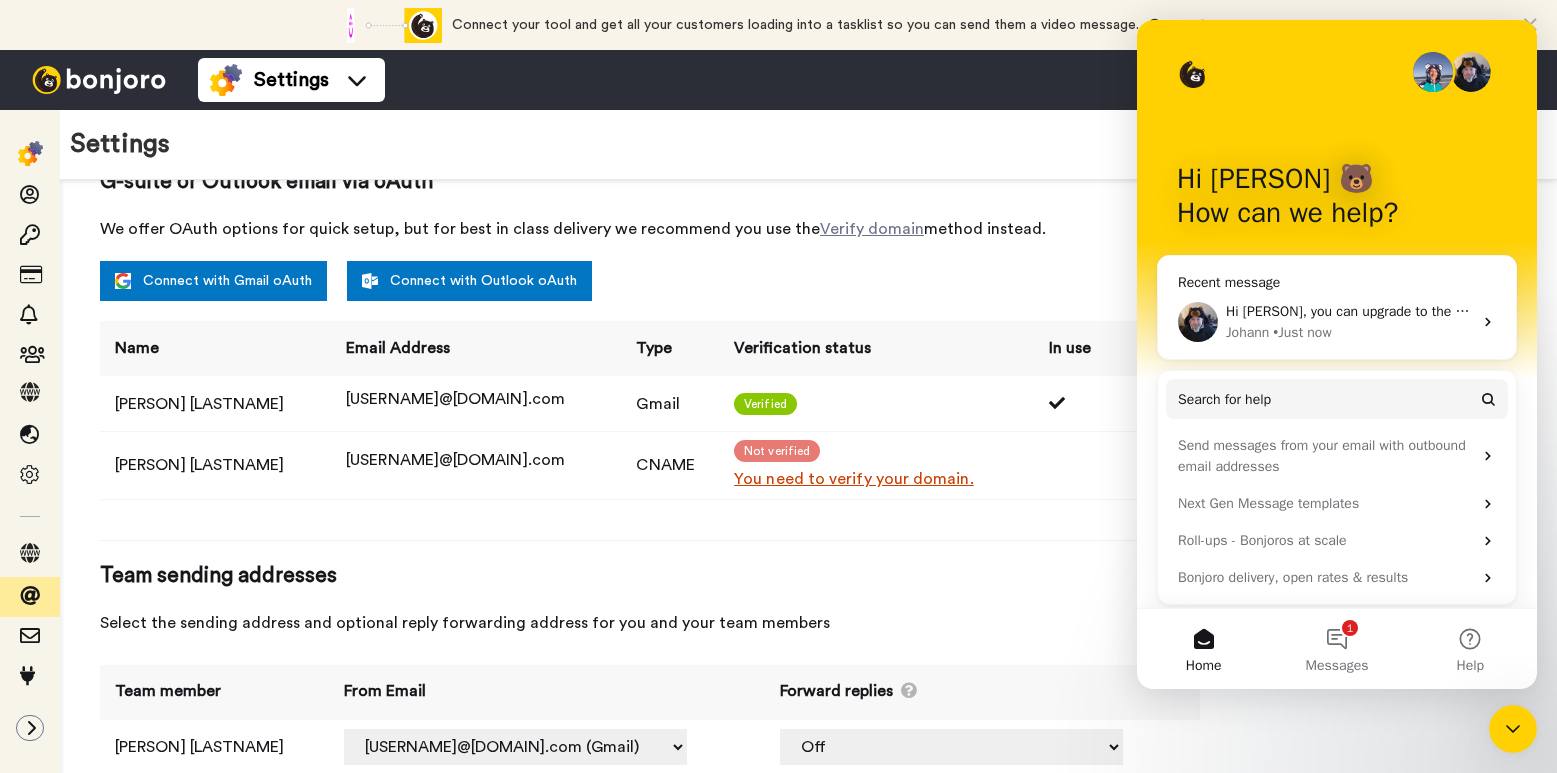 scroll, scrollTop: 0, scrollLeft: 0, axis: both 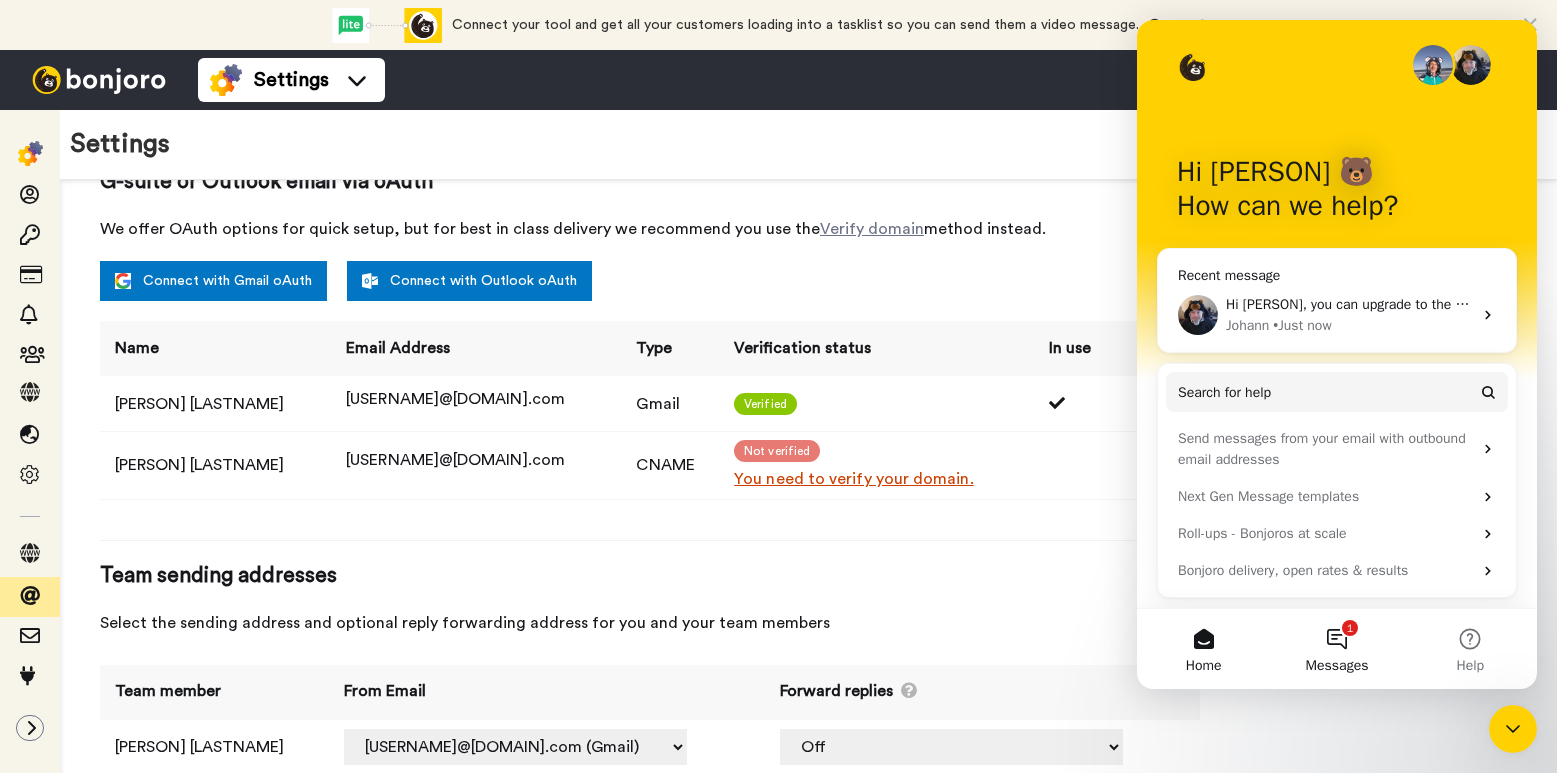 click on "1 Messages" at bounding box center (1336, 649) 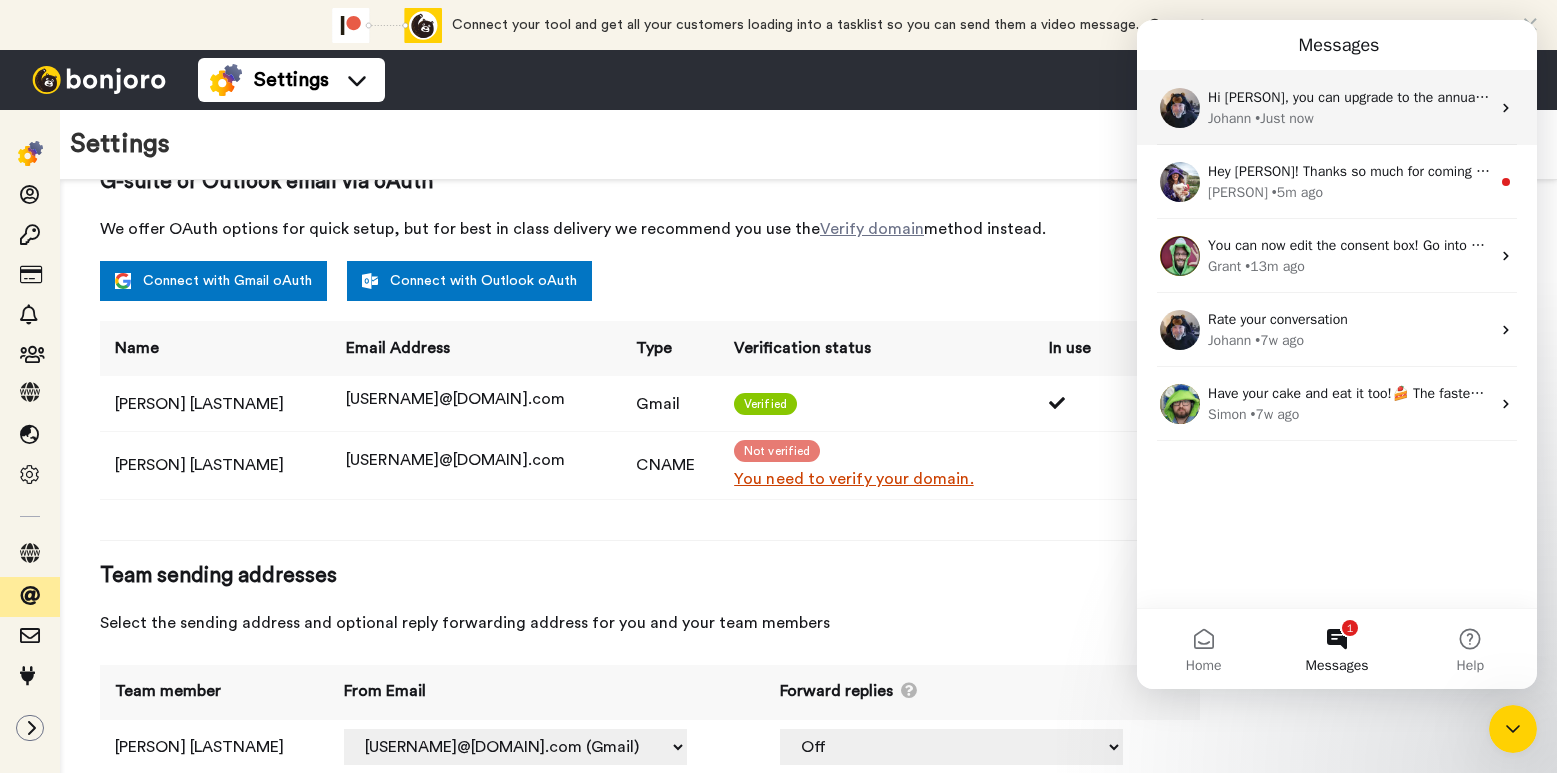 click on "•  Just now" at bounding box center (1284, 118) 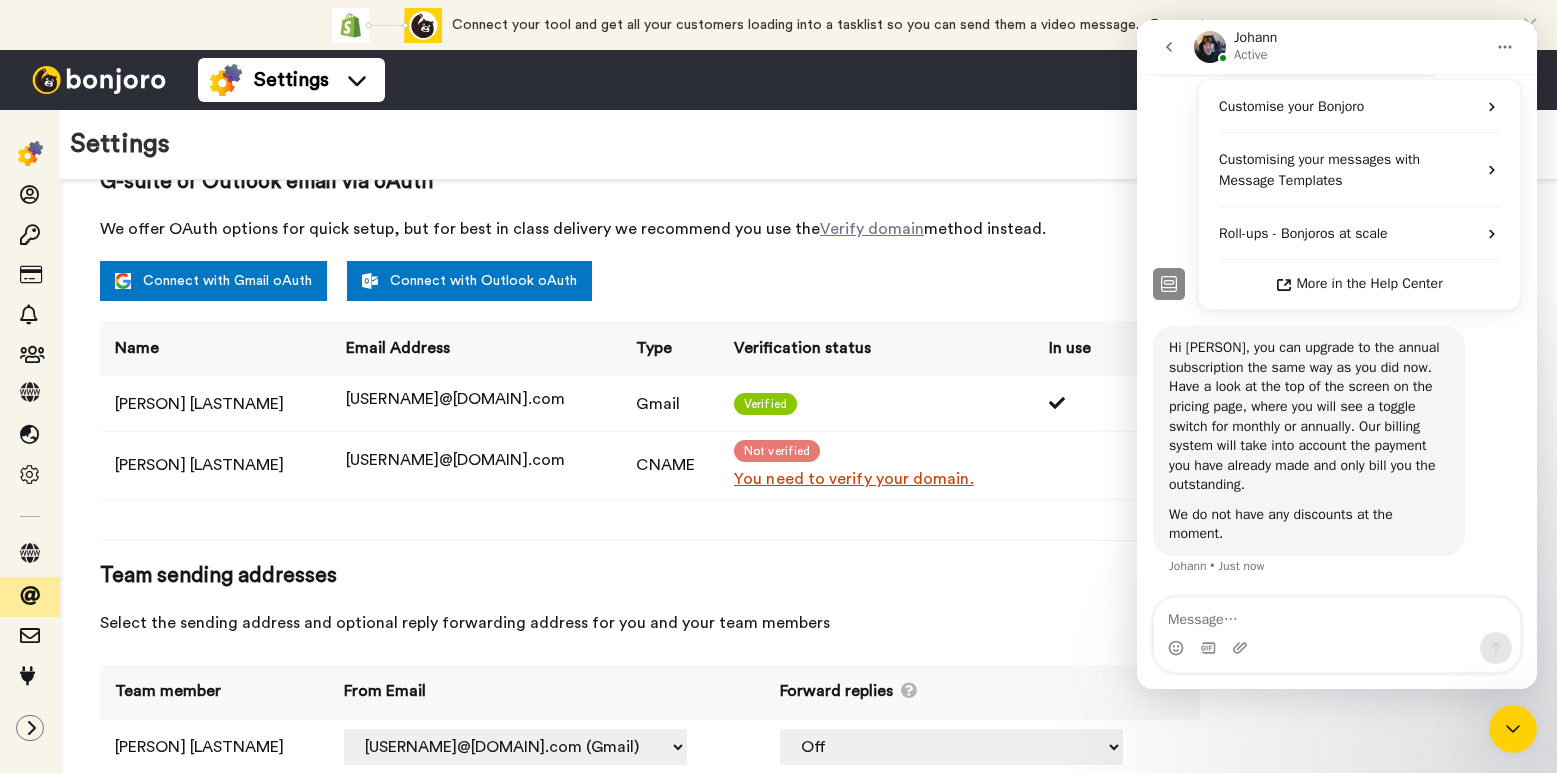 scroll, scrollTop: 455, scrollLeft: 0, axis: vertical 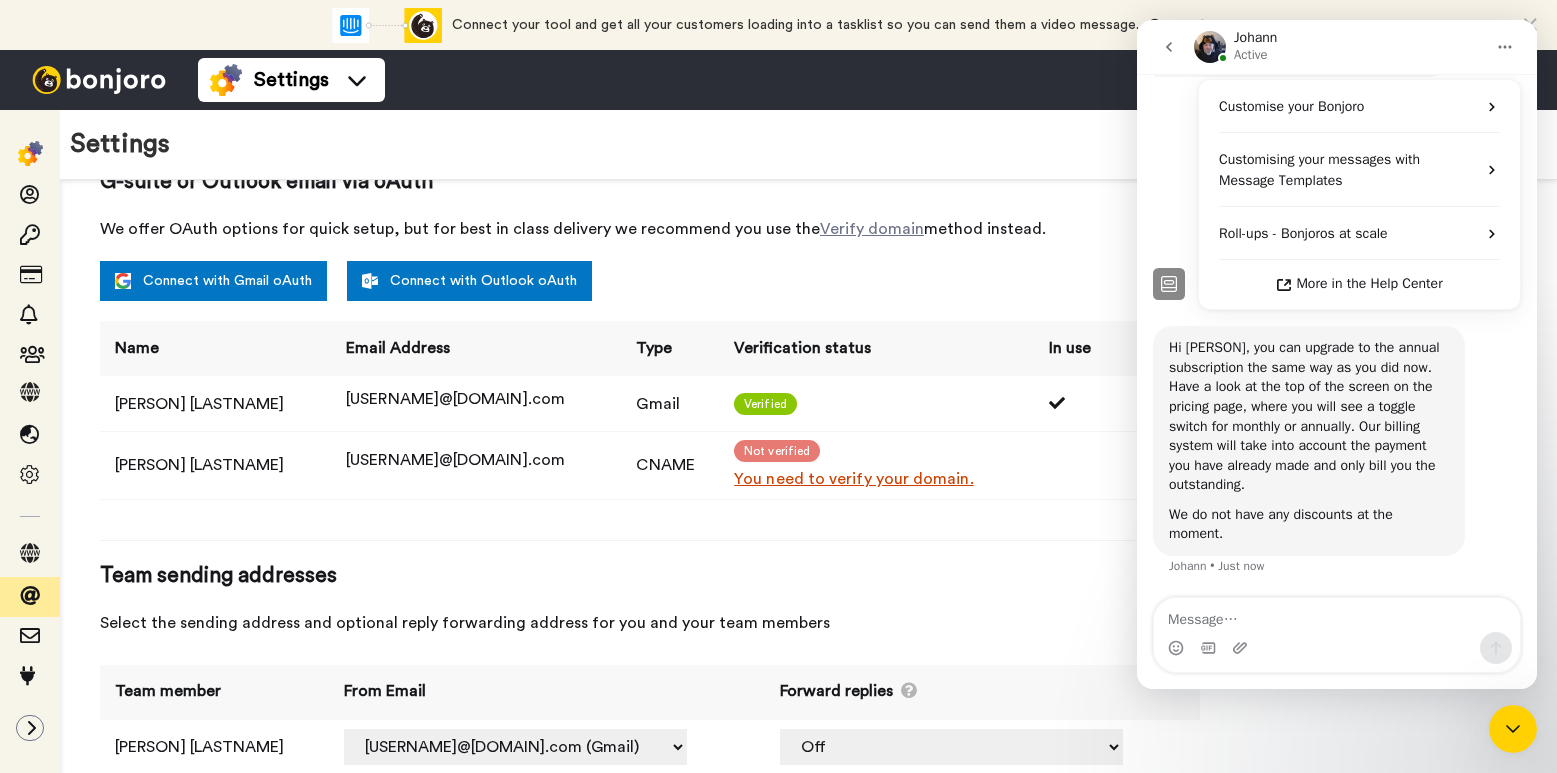 click at bounding box center [1530, 25] 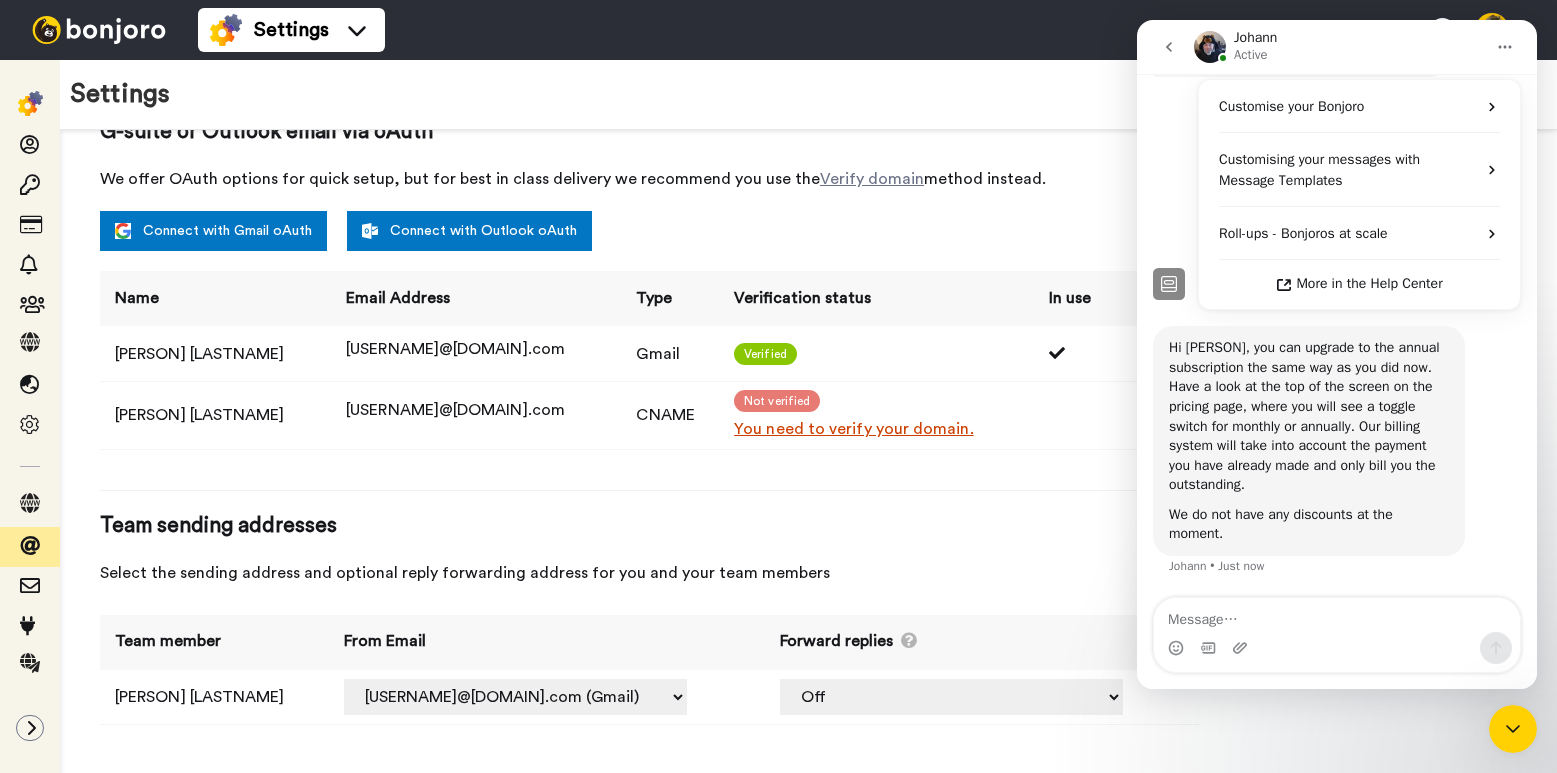 click 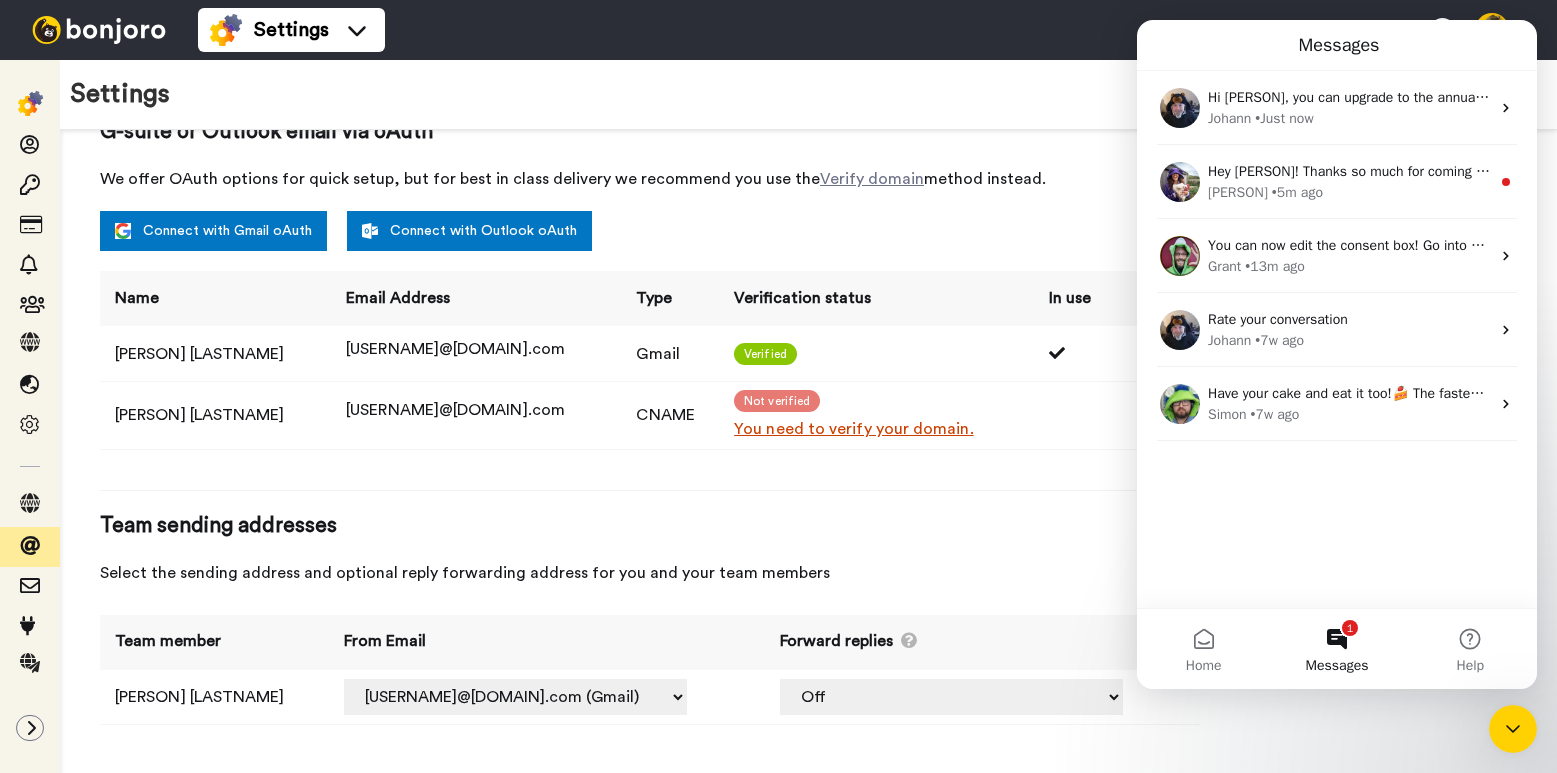 click 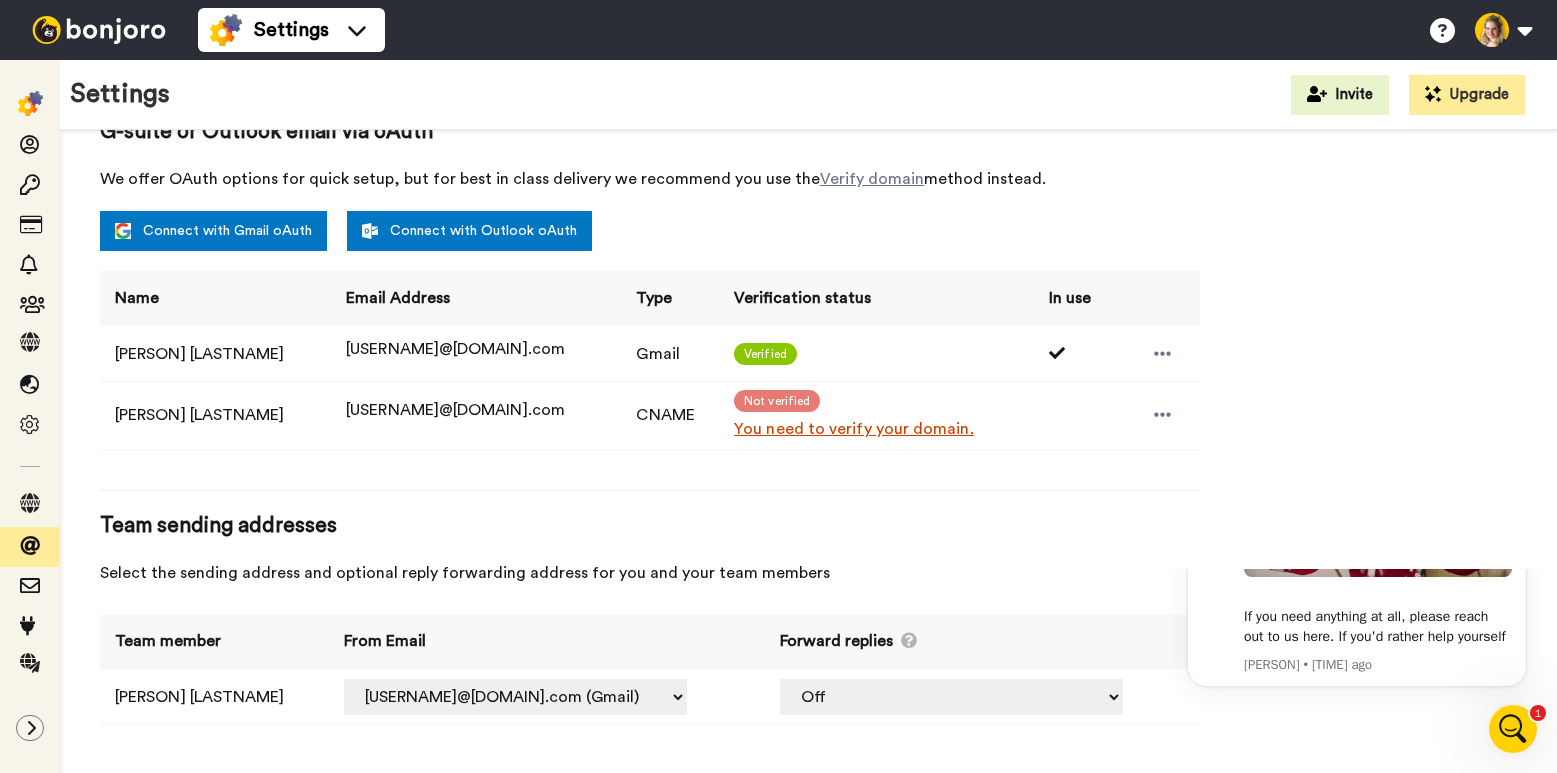 scroll, scrollTop: 0, scrollLeft: 0, axis: both 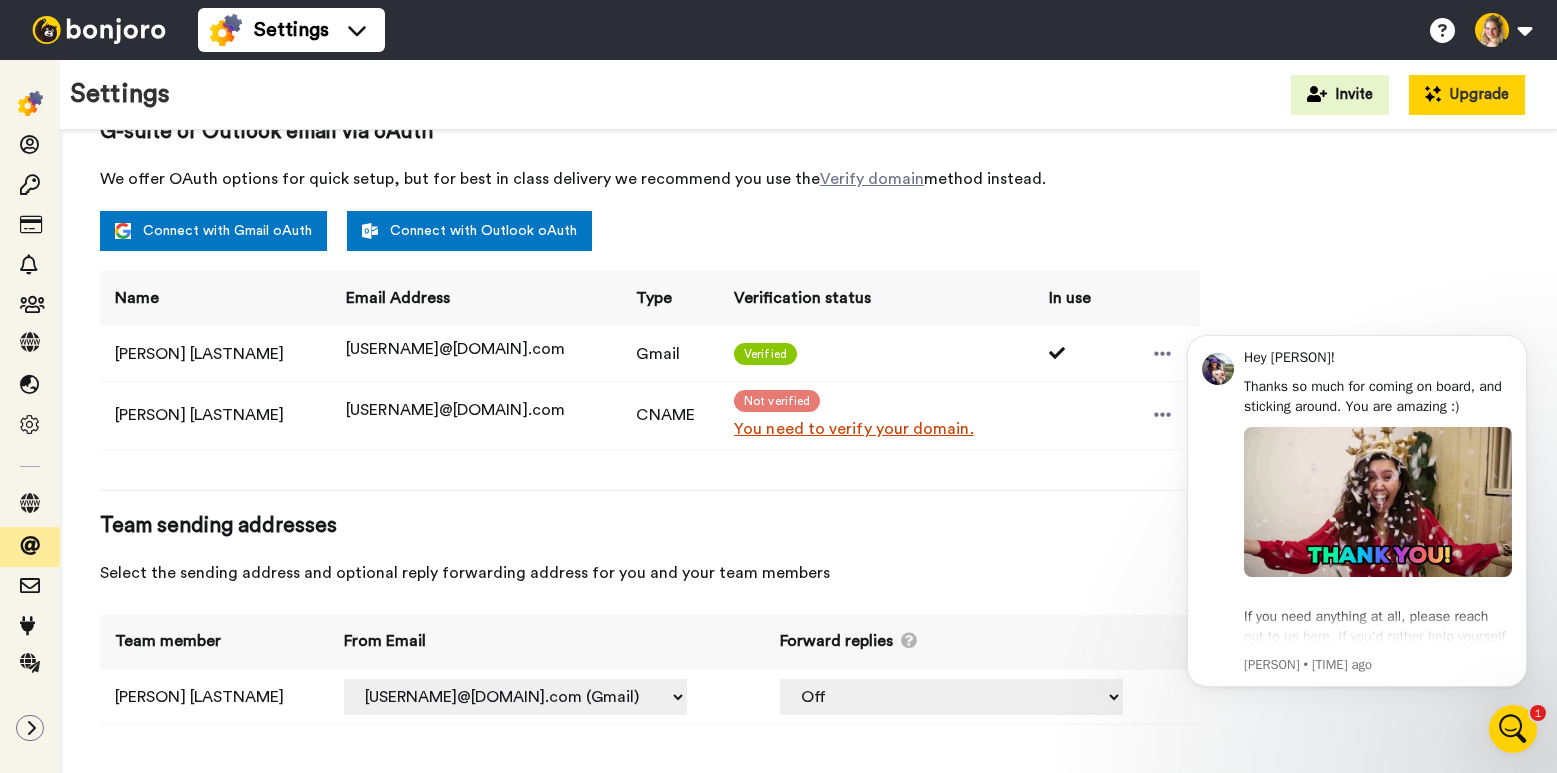 drag, startPoint x: 1444, startPoint y: 91, endPoint x: 1384, endPoint y: 85, distance: 60.299255 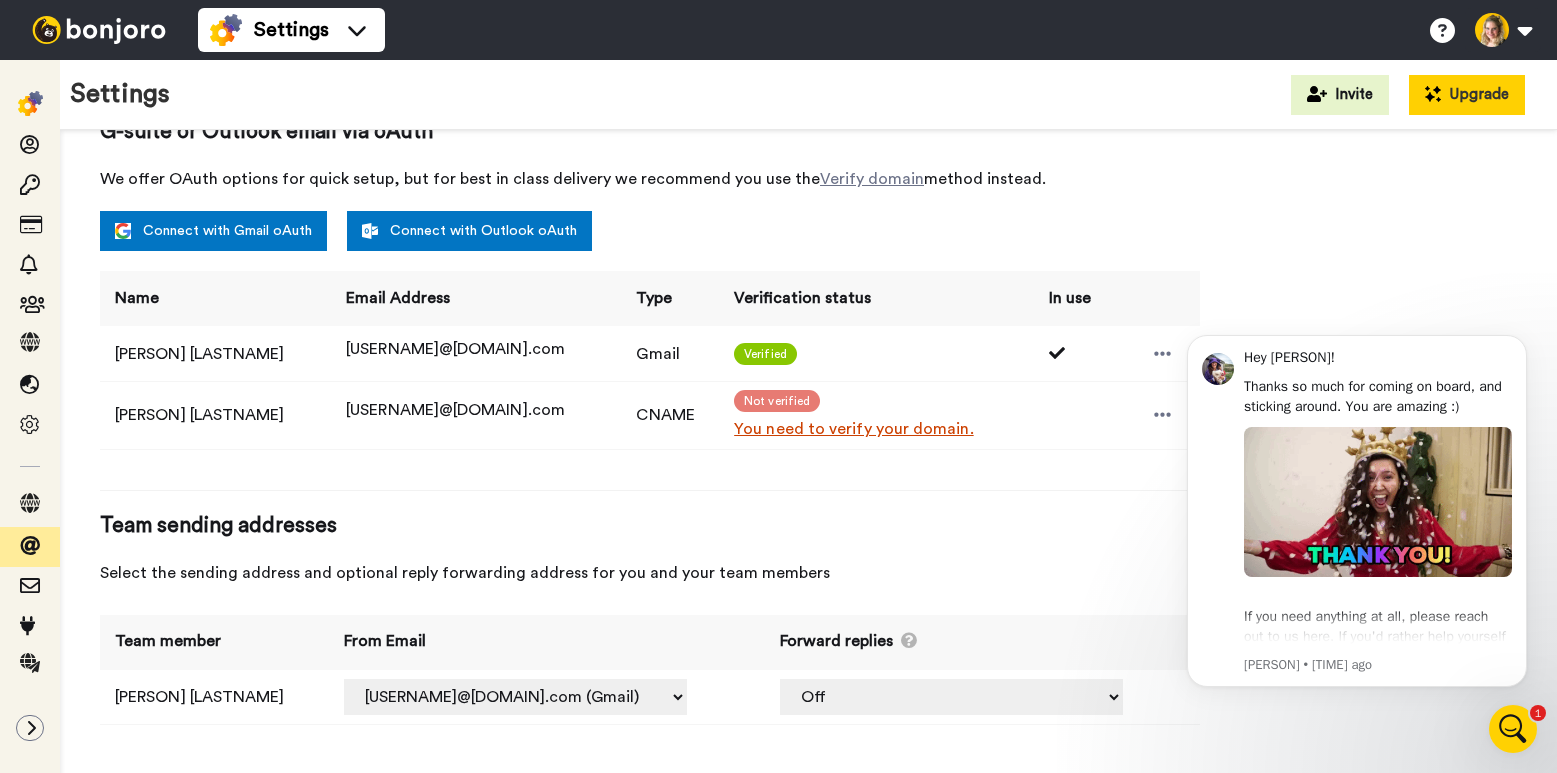 click on "Upgrade" at bounding box center (1467, 95) 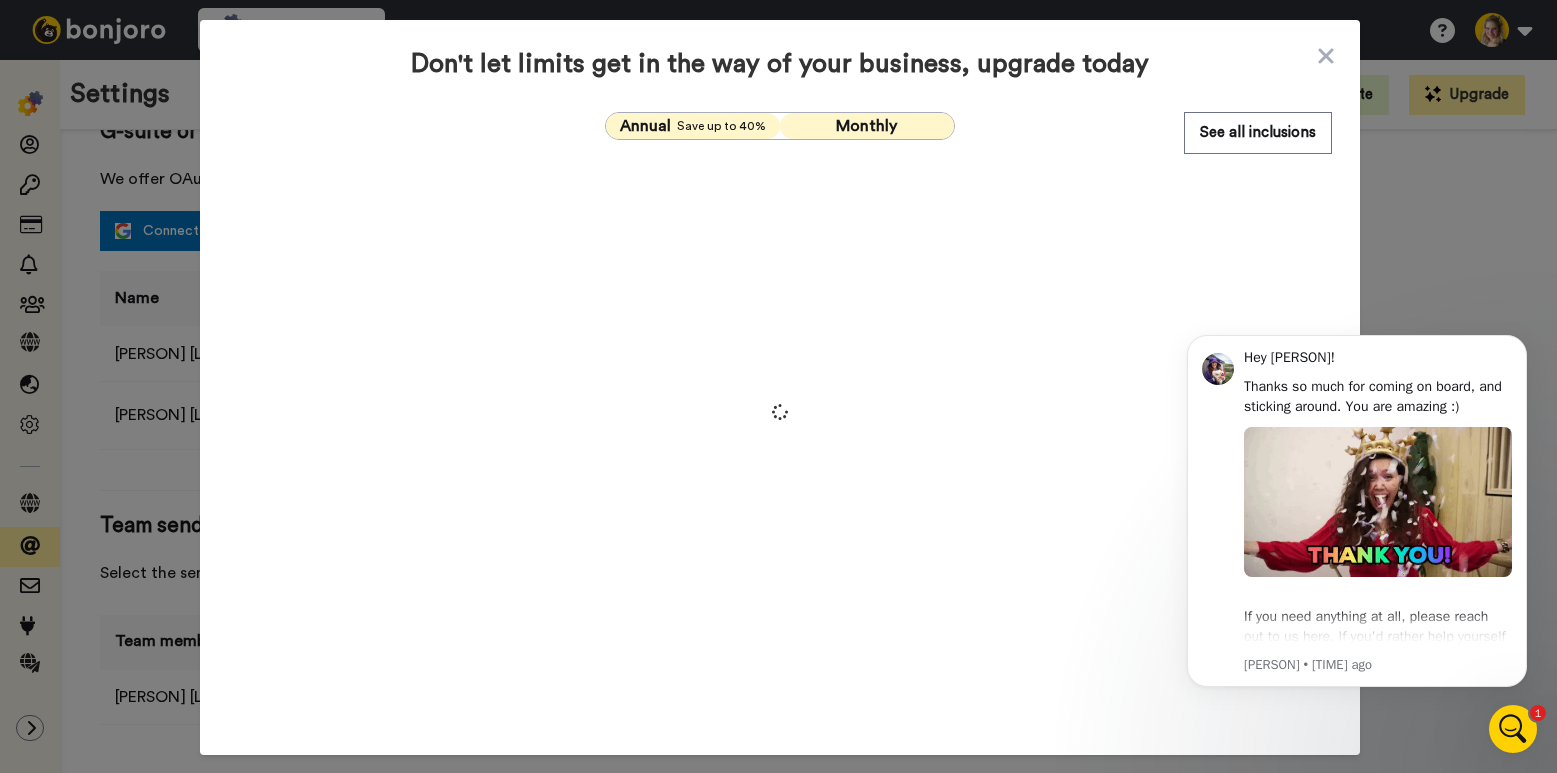 click on "Annual" at bounding box center [645, 126] 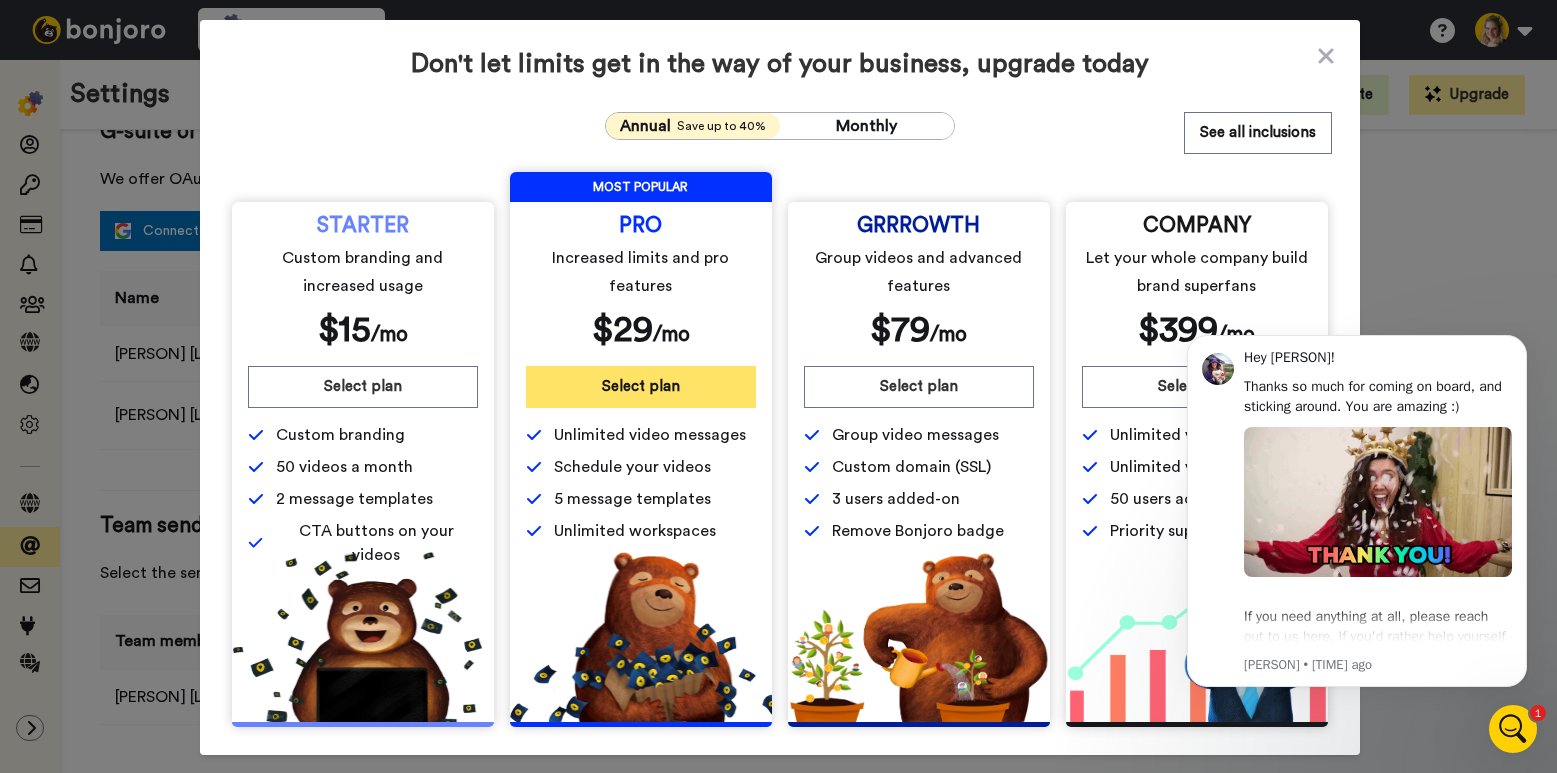 click on "Select plan" at bounding box center (641, 387) 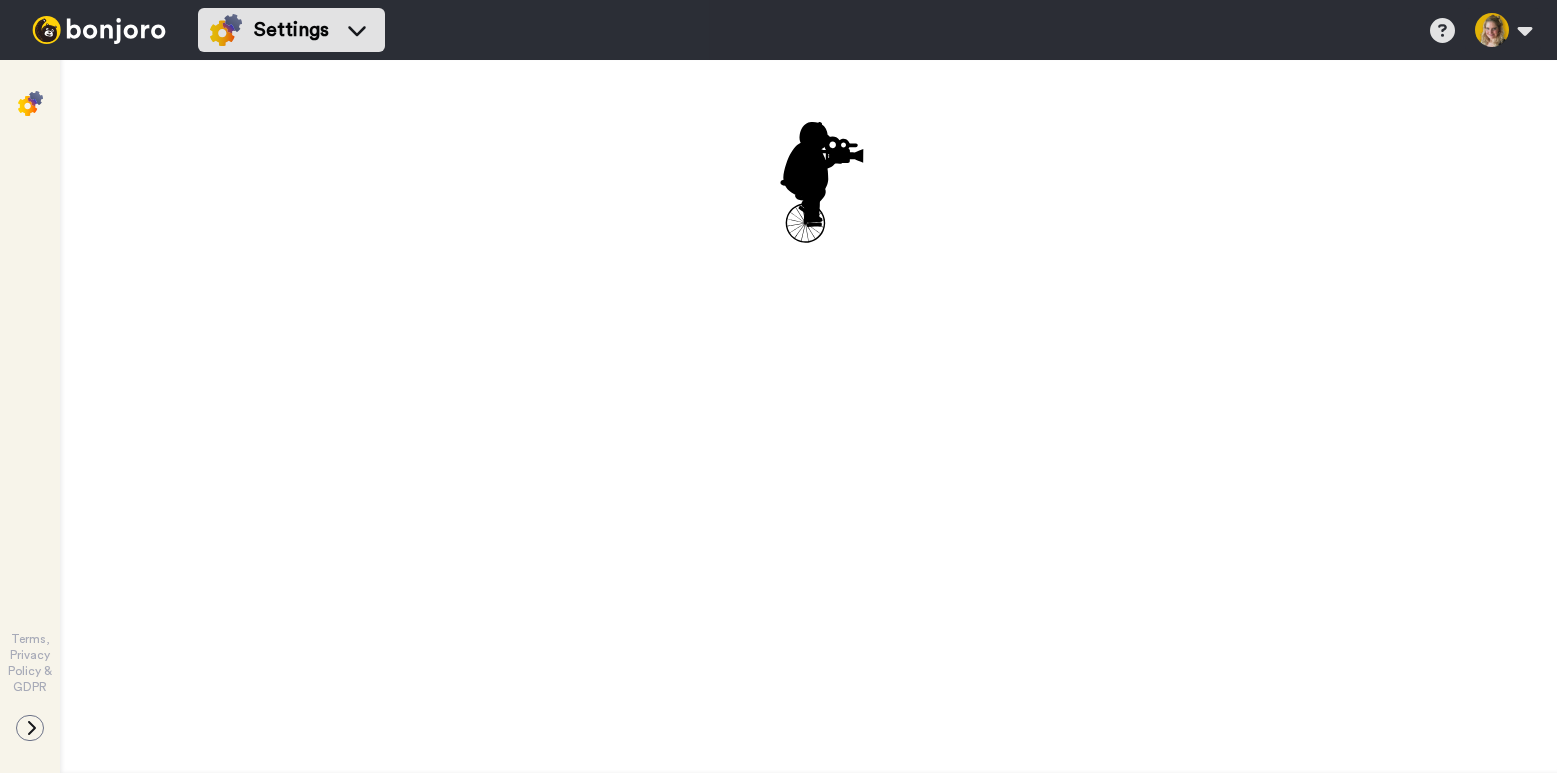 scroll, scrollTop: 0, scrollLeft: 0, axis: both 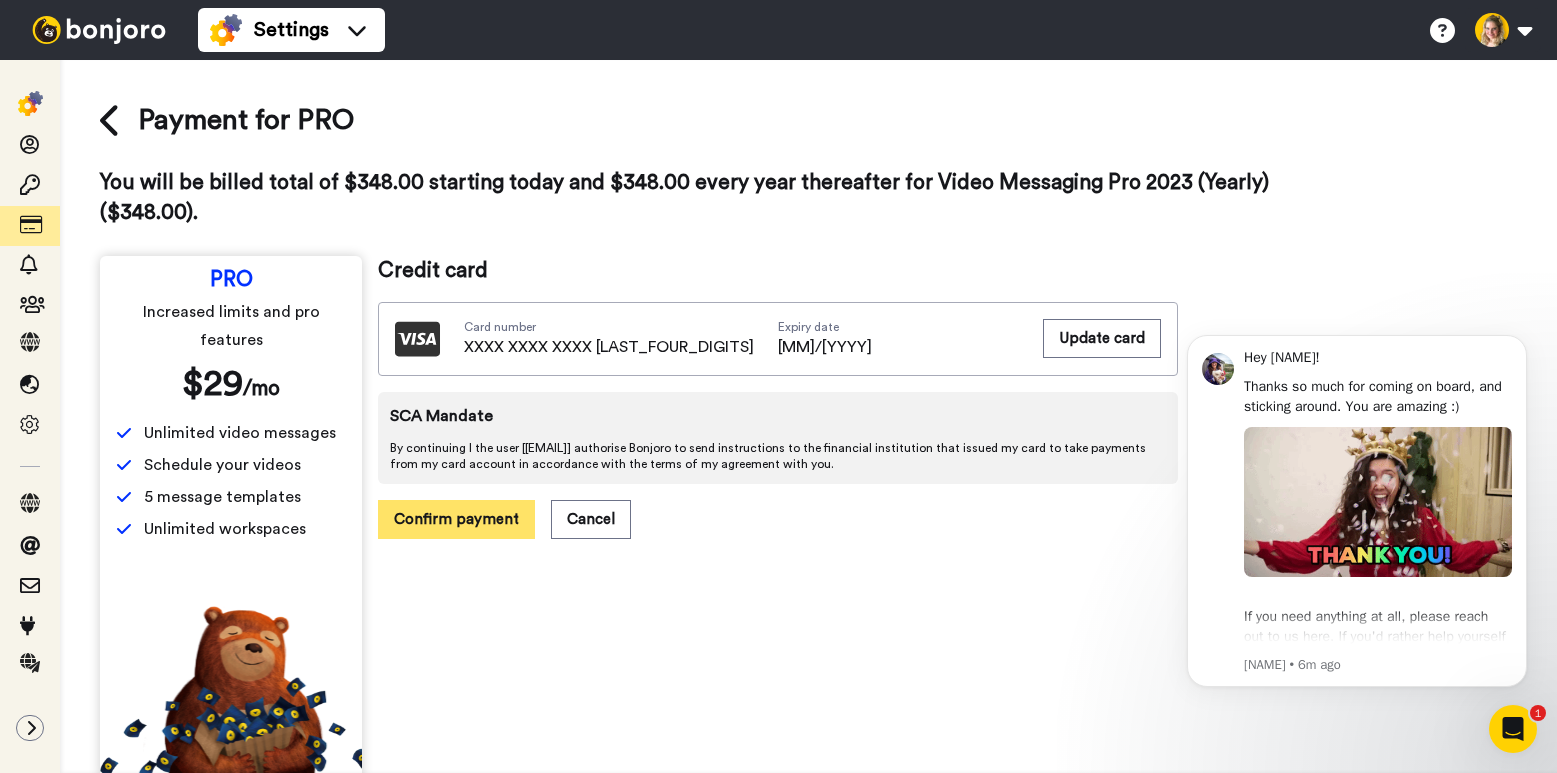 click on "Confirm payment" at bounding box center (456, 519) 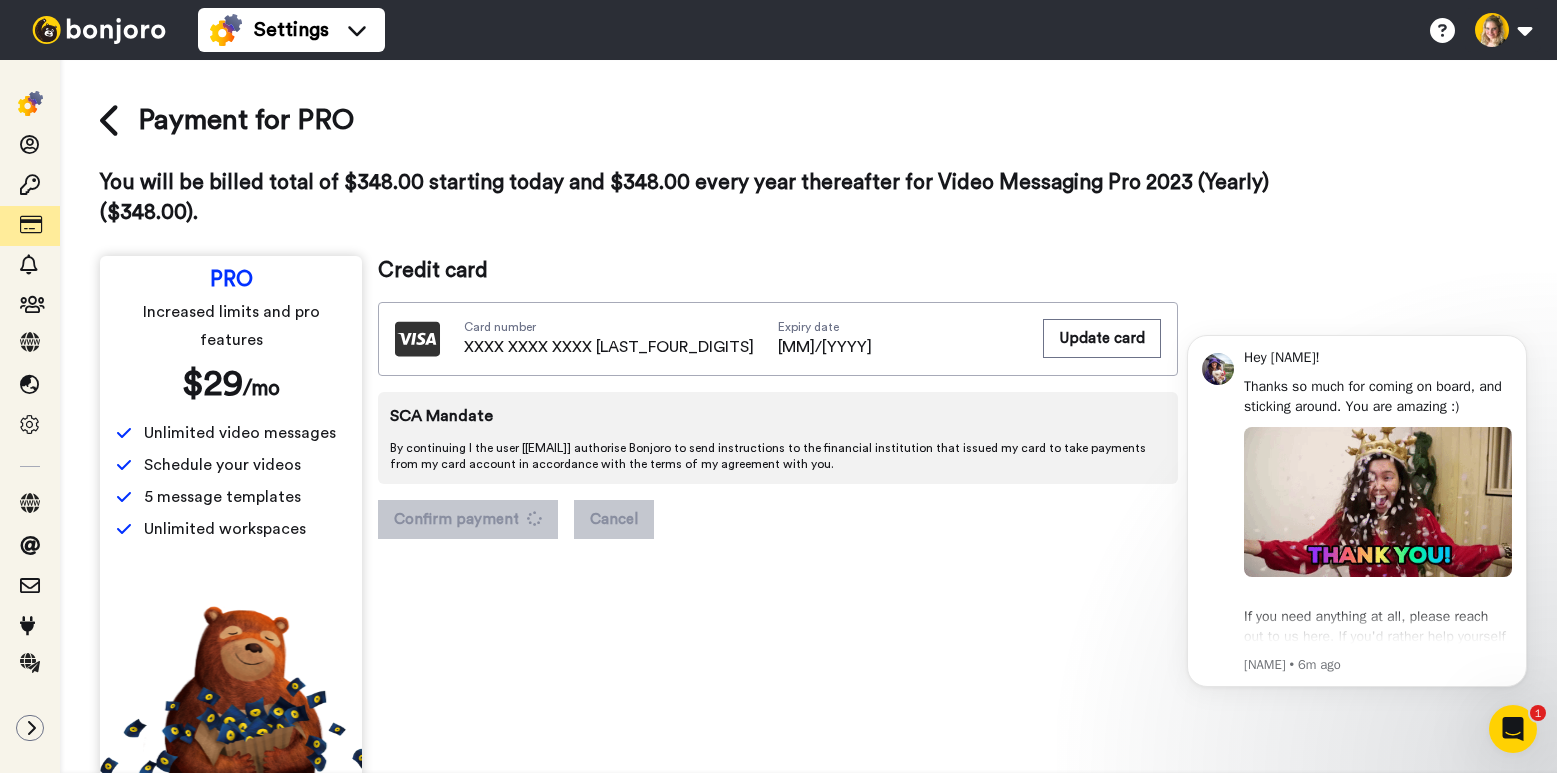 scroll, scrollTop: 4, scrollLeft: 0, axis: vertical 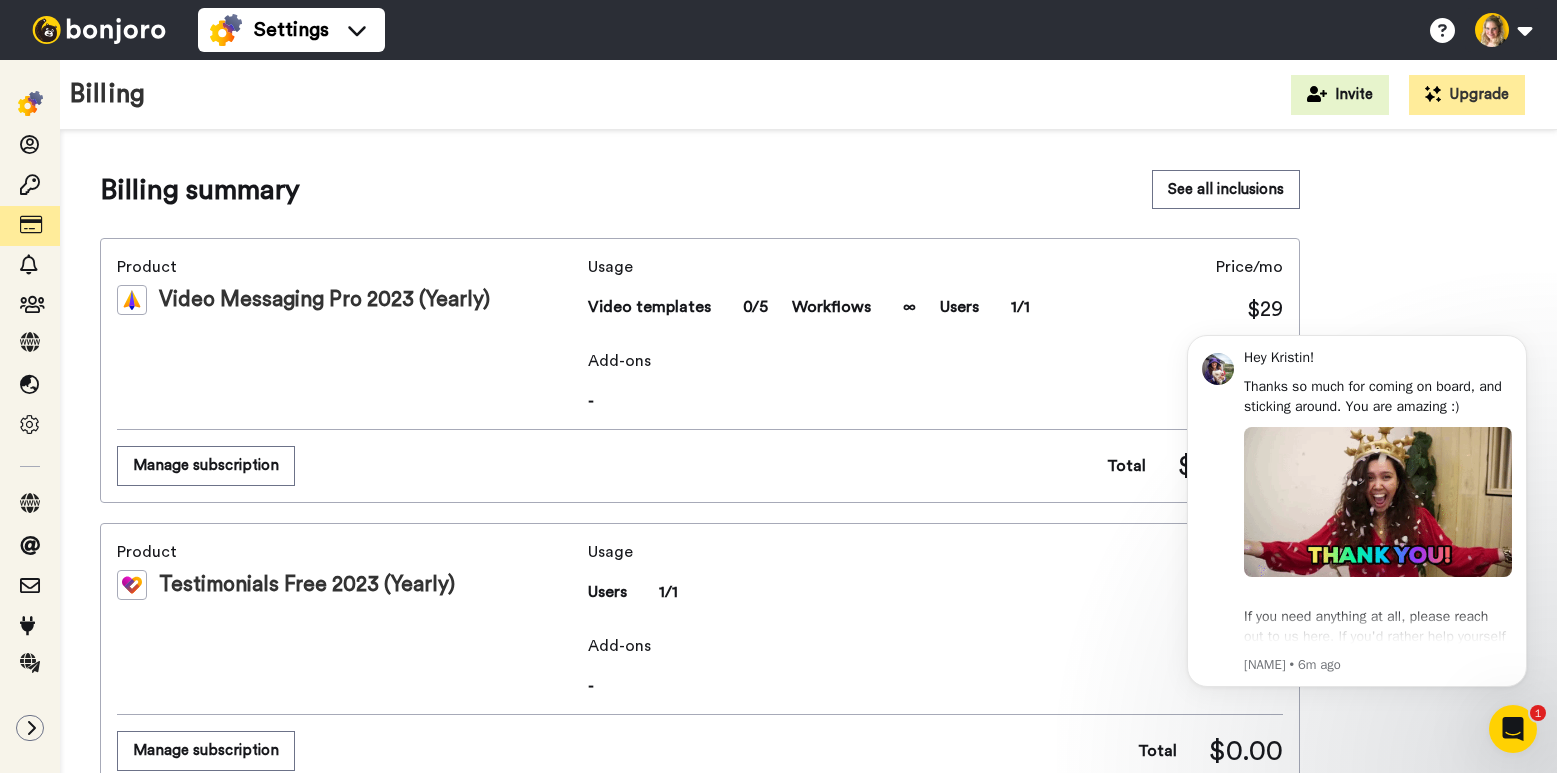 click 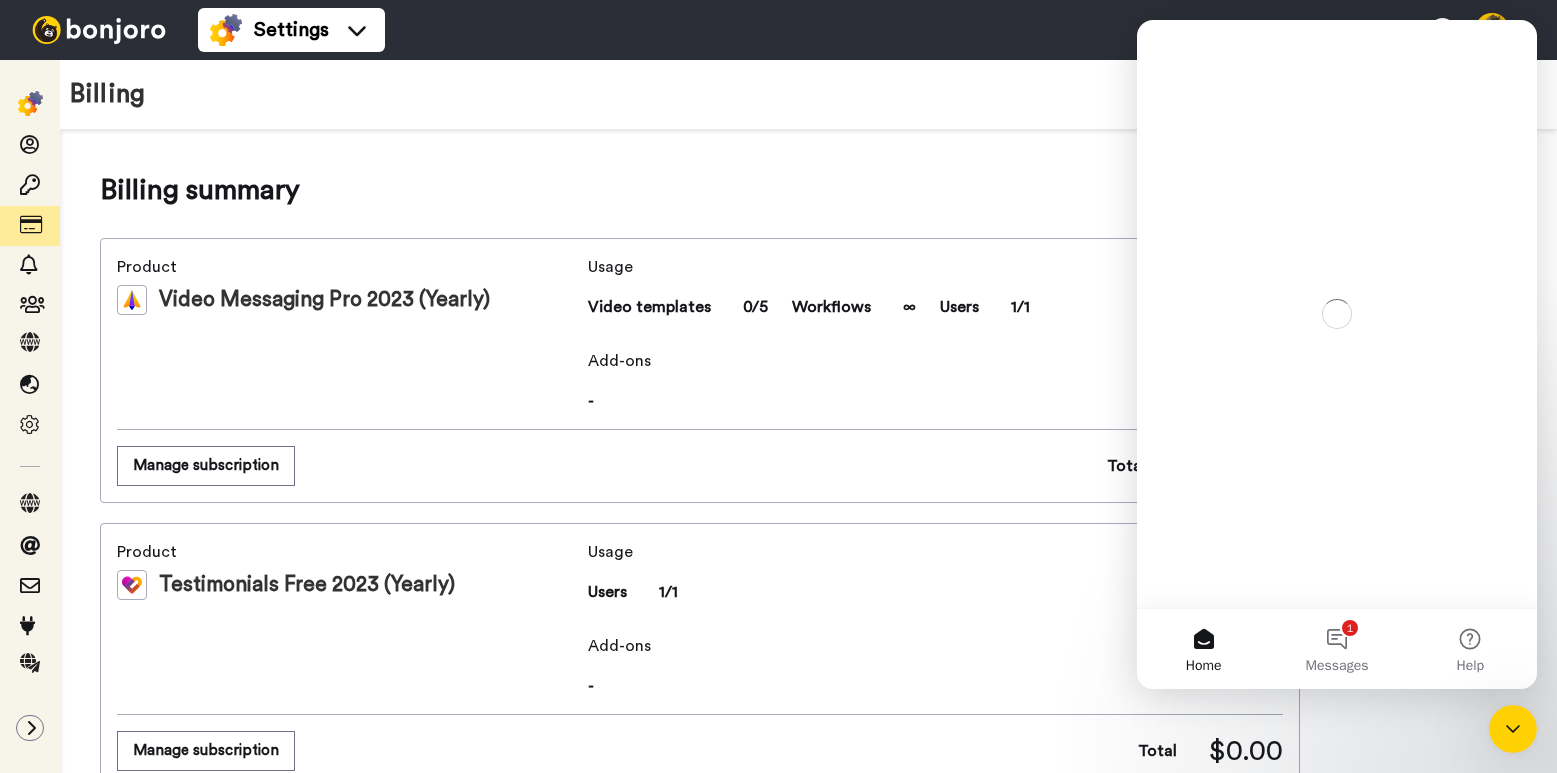 scroll, scrollTop: 0, scrollLeft: 0, axis: both 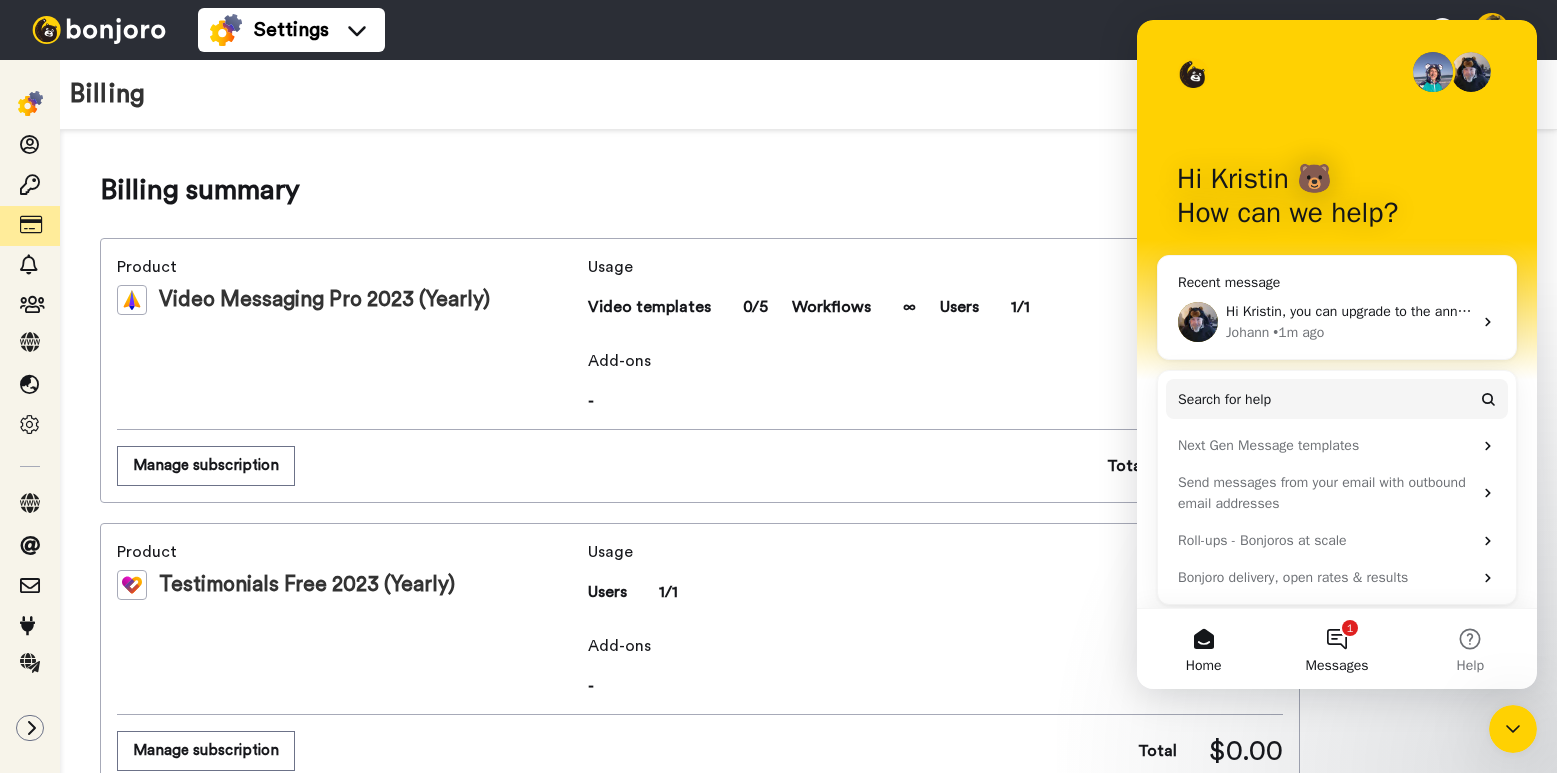 click on "1 Messages" at bounding box center (1336, 649) 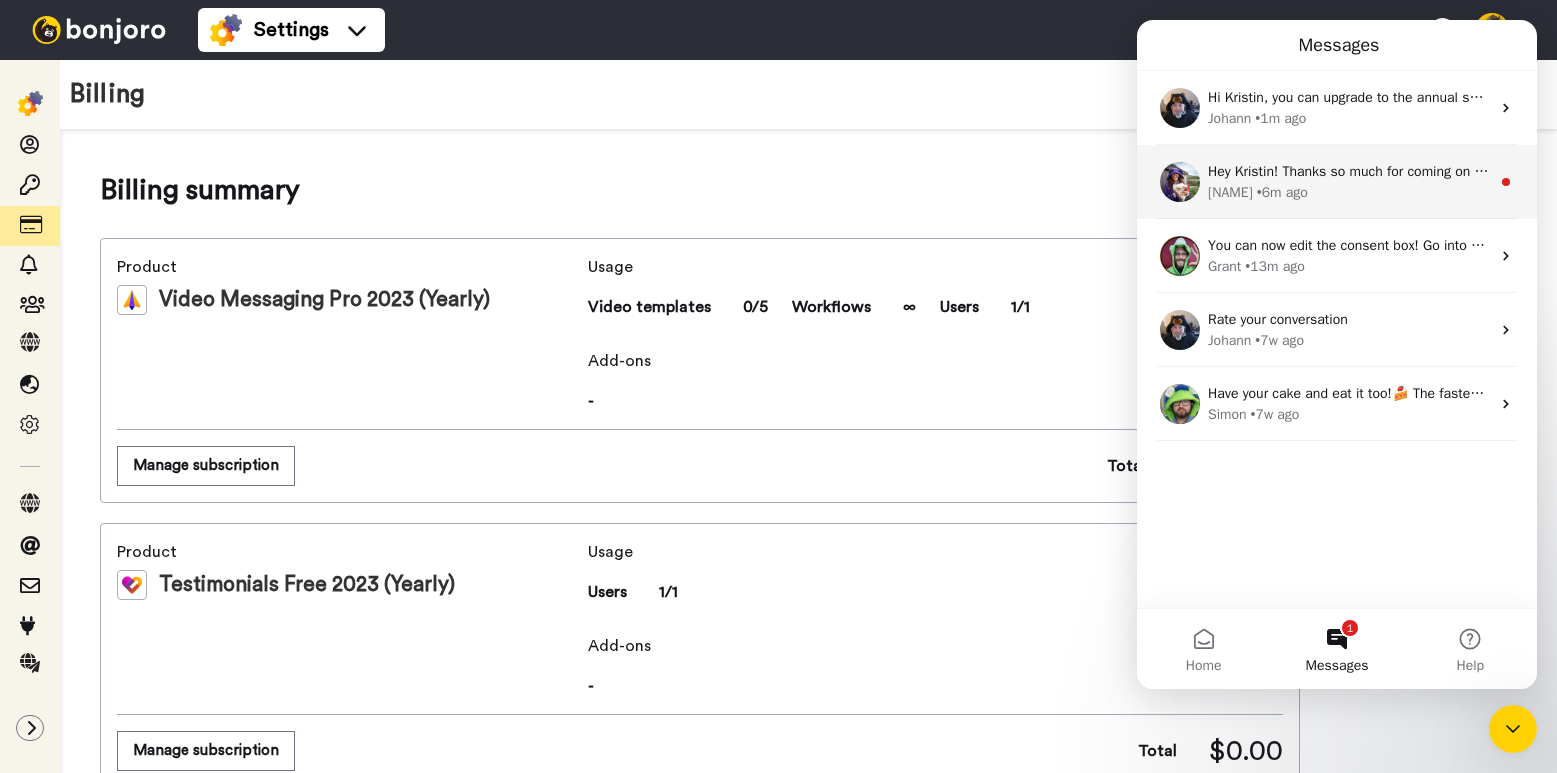 click on "Hey Kristin! Thanks so much for coming on board, and sticking around. You are amazing :)  If you need anything at all, please reach out to us here. If you'd rather help yourself first, you can find our help centre here." at bounding box center (1862, 171) 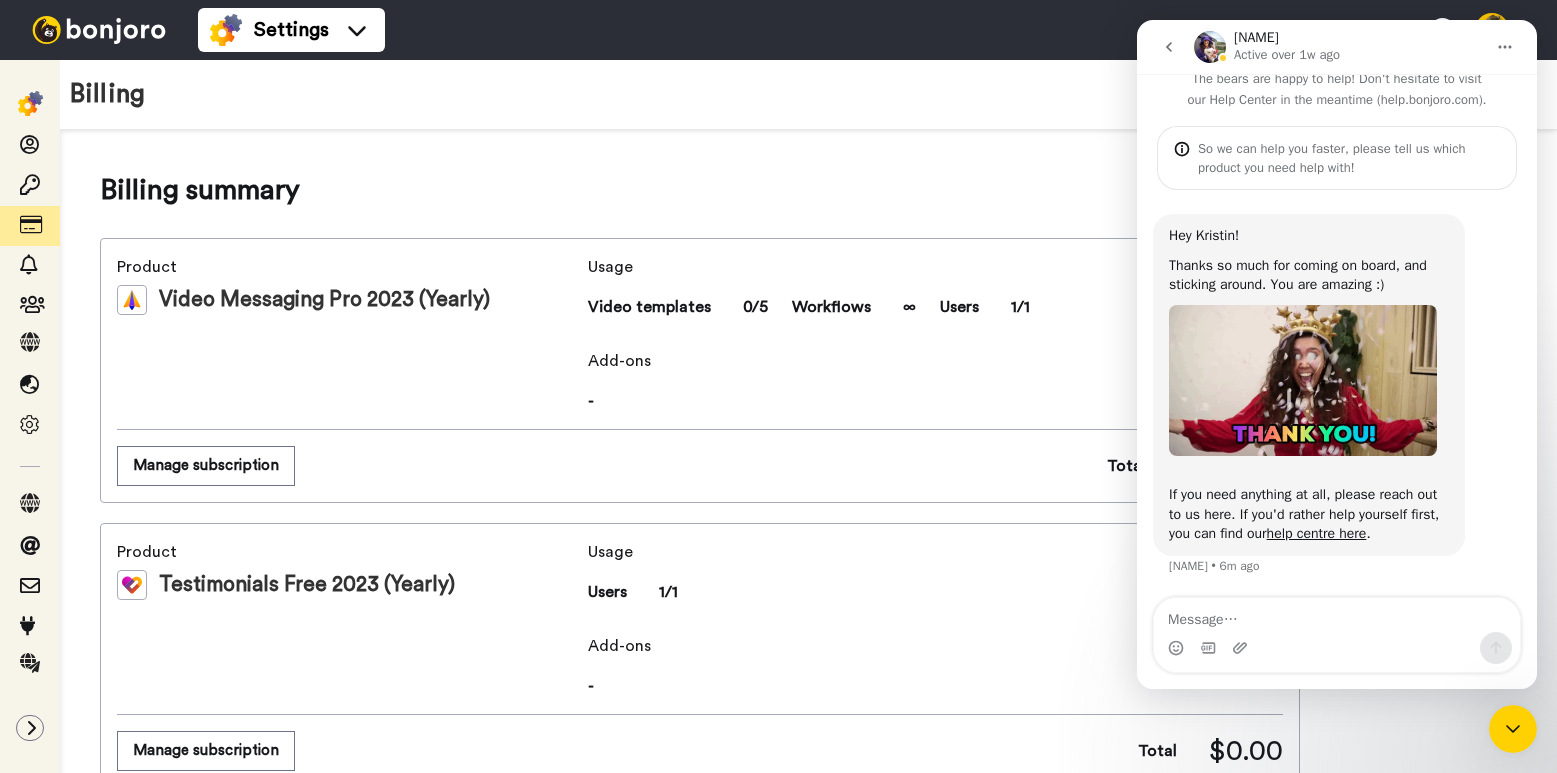 scroll, scrollTop: 0, scrollLeft: 0, axis: both 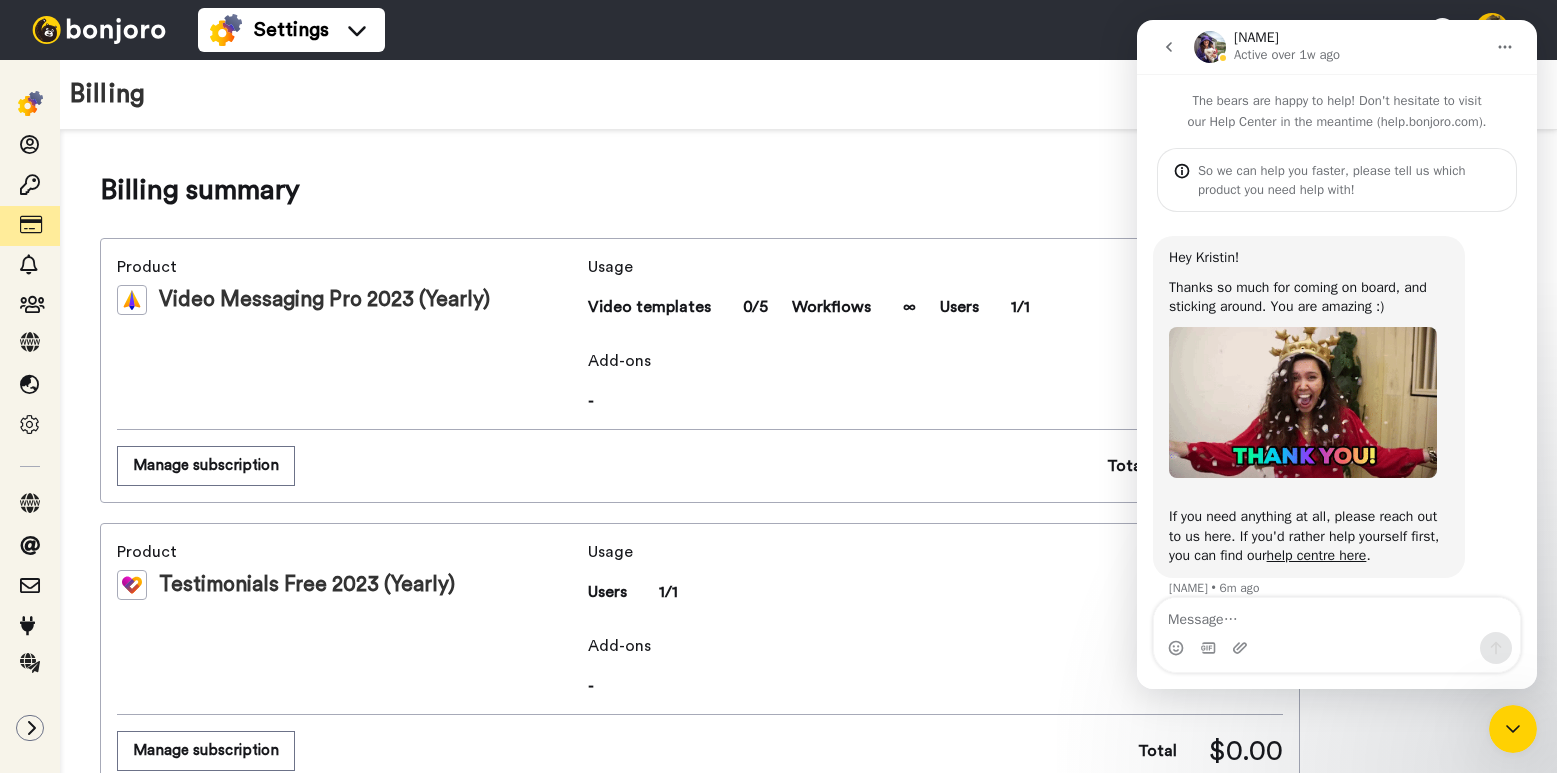click at bounding box center (1169, 47) 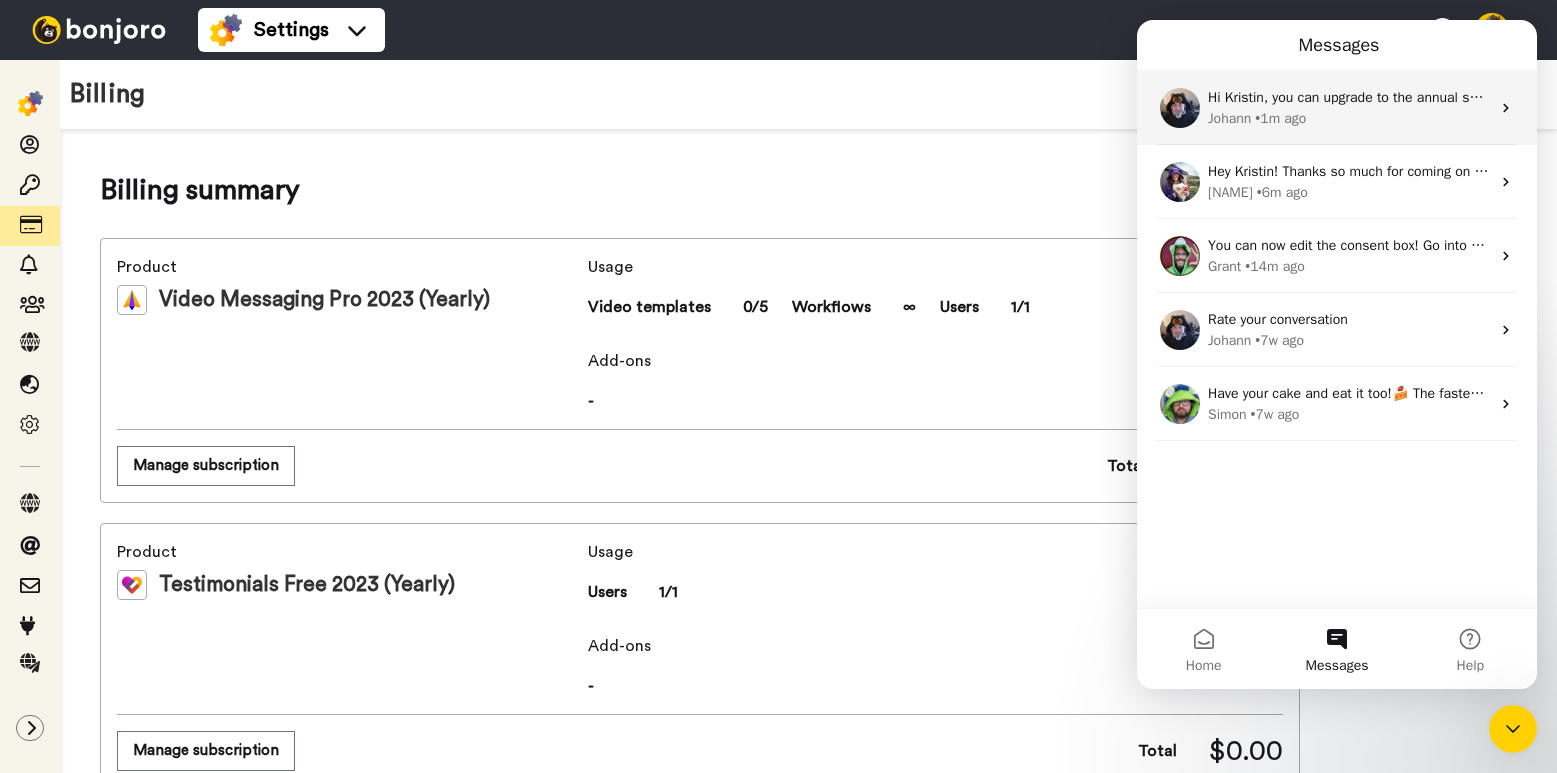 click on "[NAME] •  1m ago" at bounding box center (1349, 118) 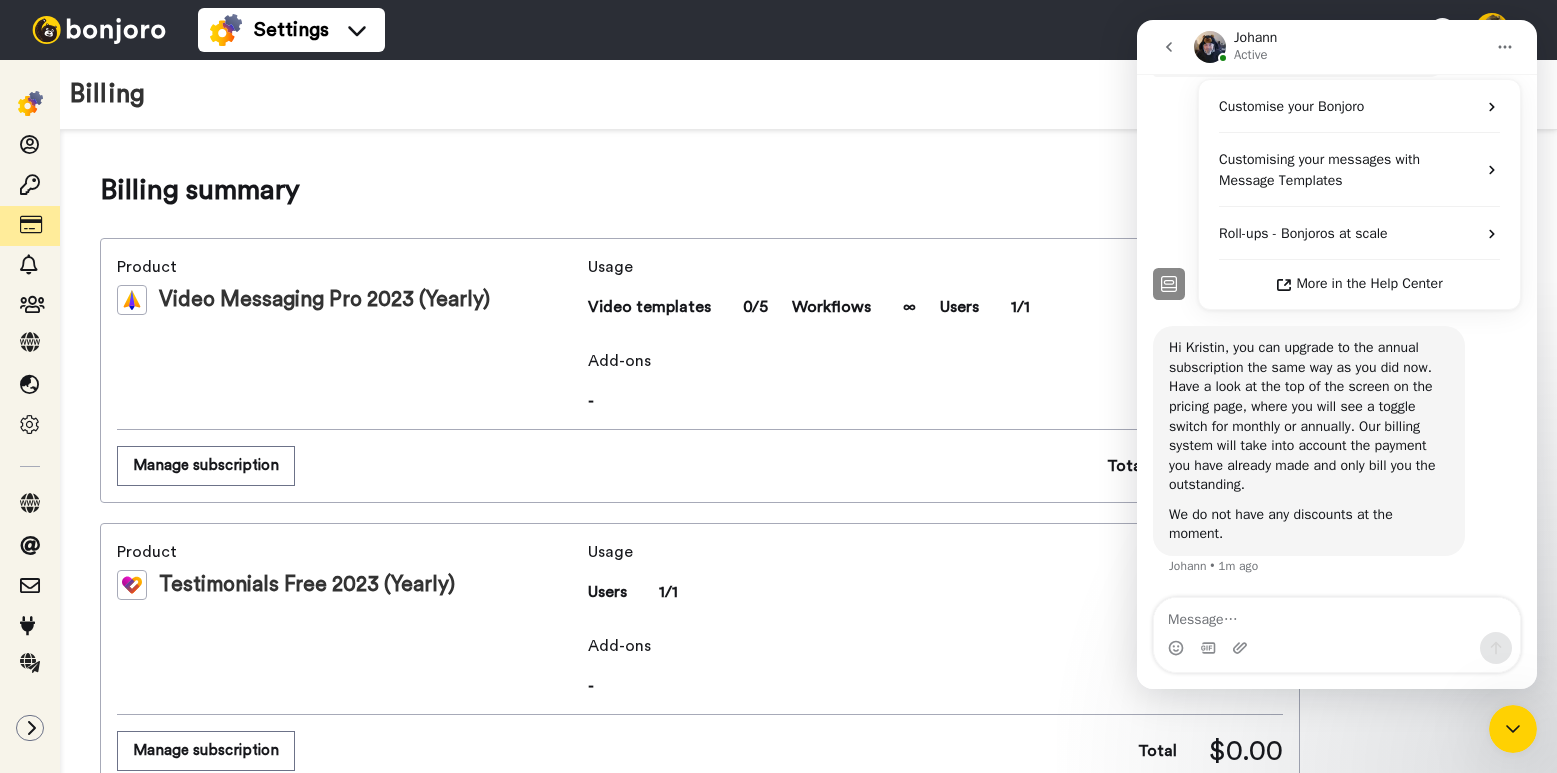 scroll, scrollTop: 455, scrollLeft: 0, axis: vertical 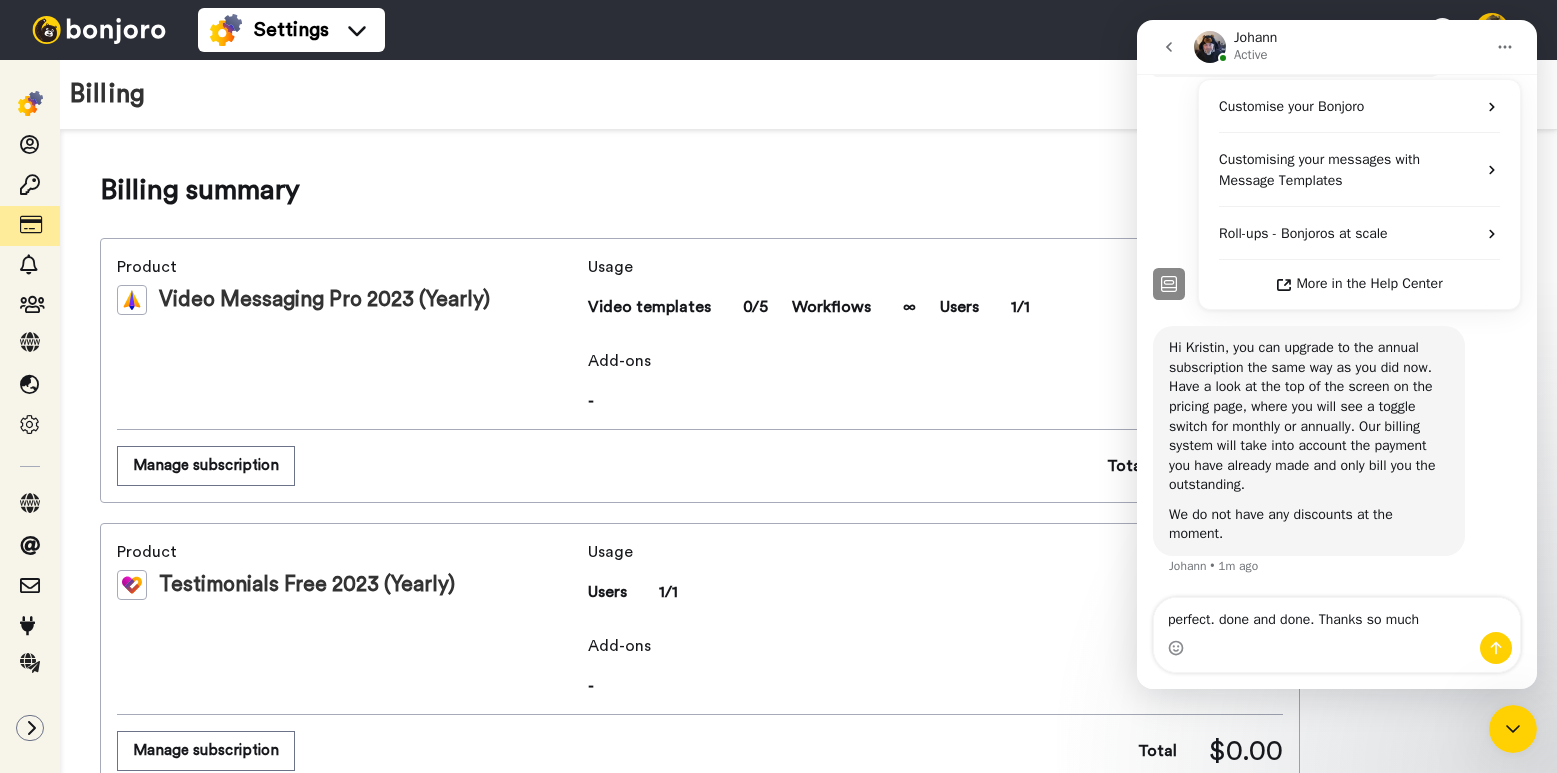 type on "perfect. done and done. Thanks so much!" 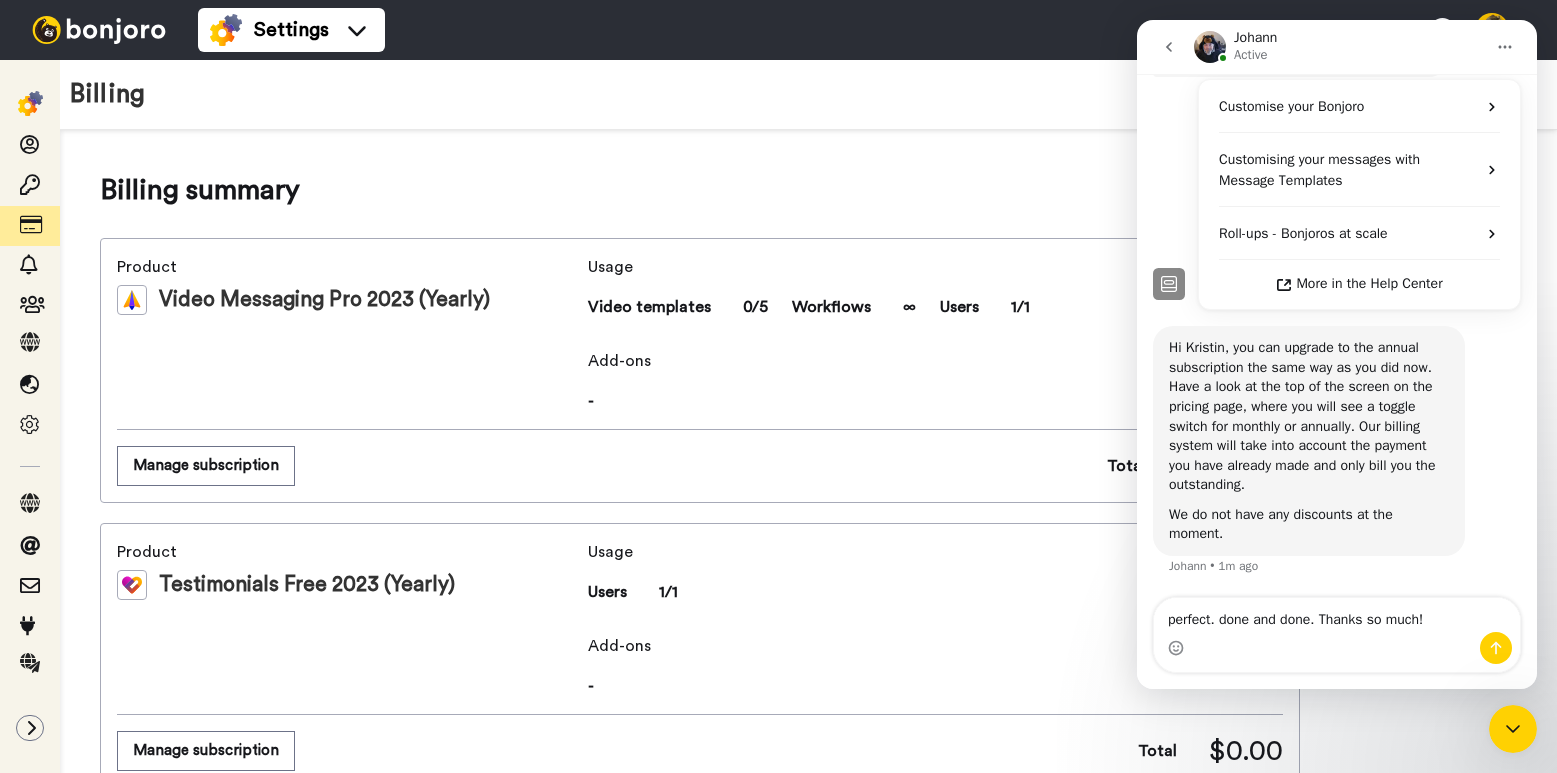 type 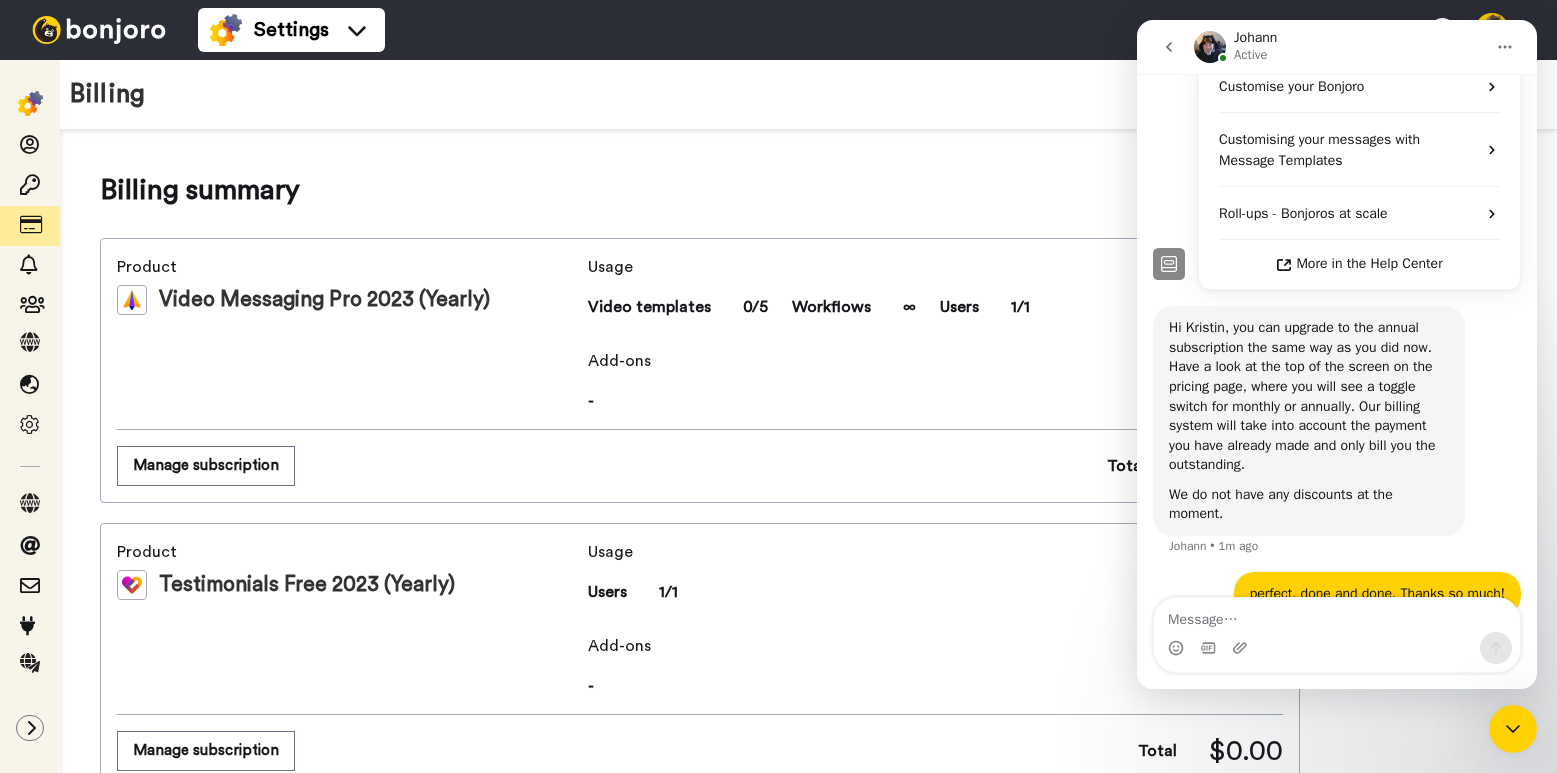 scroll, scrollTop: 514, scrollLeft: 0, axis: vertical 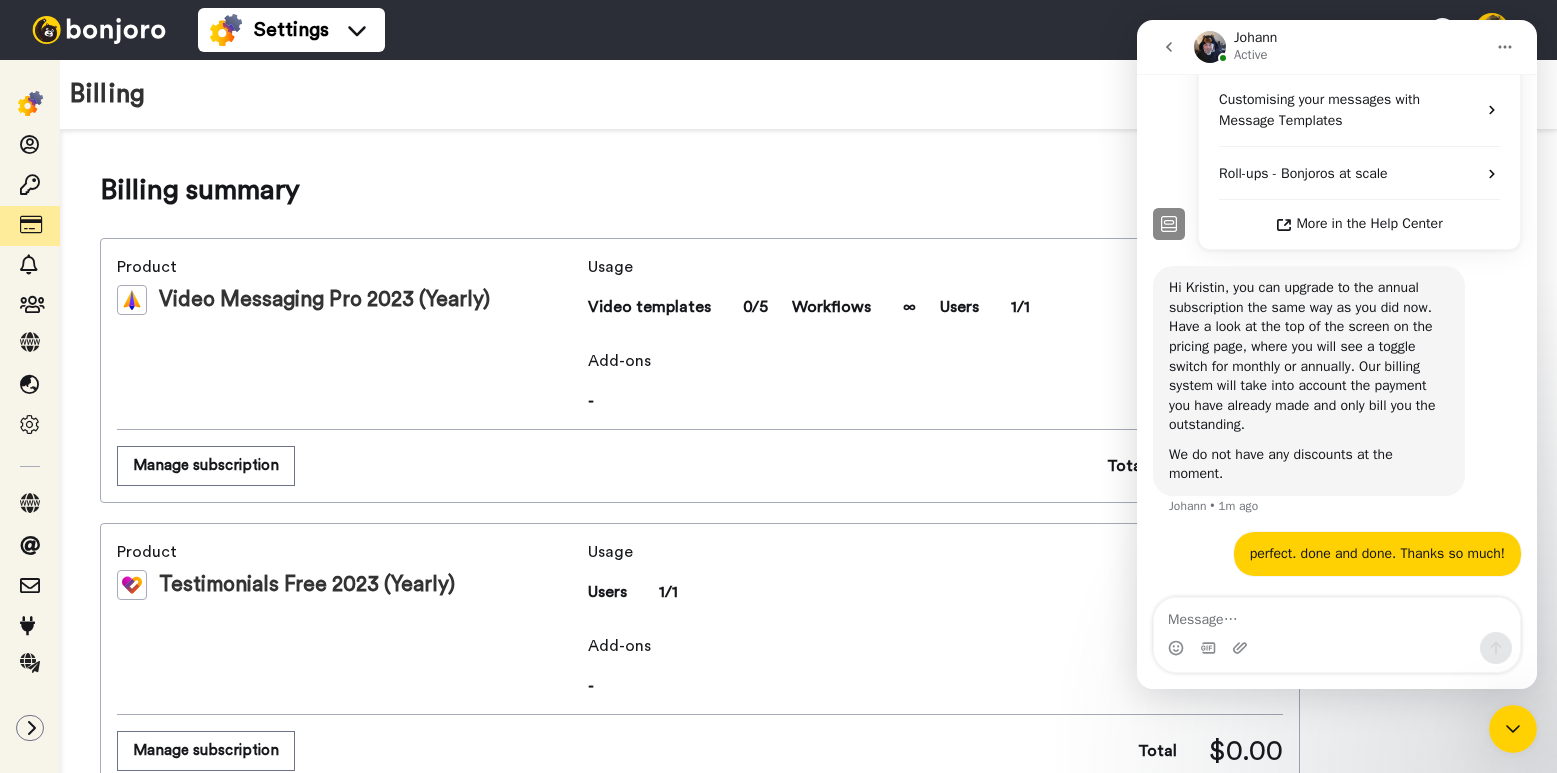 click at bounding box center (1169, 47) 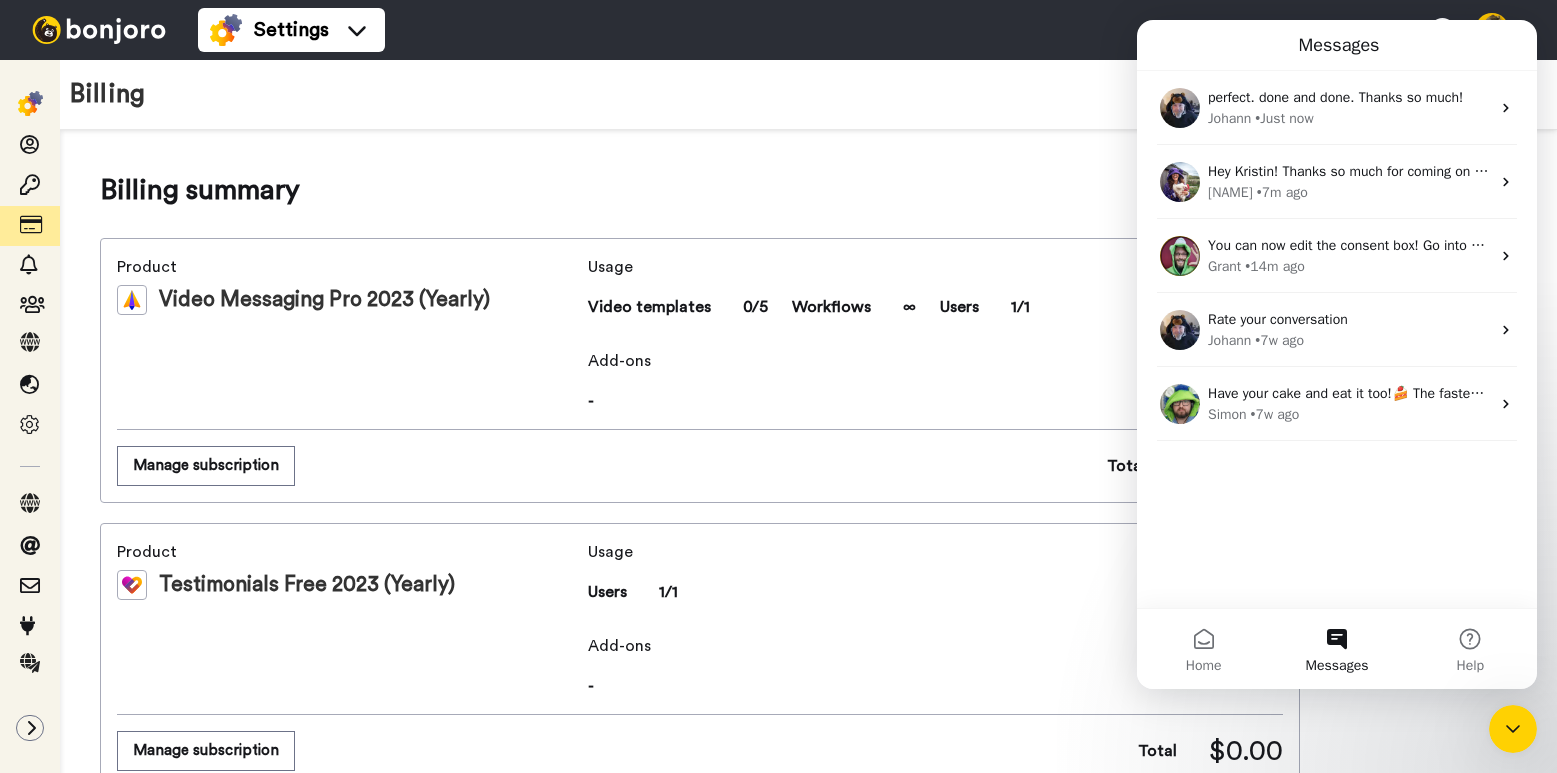 click on "Billing summary See all inclusions Product Video Messaging Pro 2023 (Yearly) Usage Video templates 0/5 Workflows ∞ Users 1/1 Price/mo $29 Add-ons - Manage subscription Total $348.00 Product Testimonials Free 2023 (Yearly) Usage Users 1/1 Price/mo $0 Add-ons - Manage subscription Total $0.00 Next billing date [DATE], [YEAR] Total $348.00 Billing information Credit card Card number XXXX XXXX XXXX 9358 Expiry date 12/2026 Update card Invoice information These details are optional. The details entered will appear on your invoice. Billing name - Tax ID - Billing address - Update information Invoice Upcoming charge 2026-08-07 $348.00 Paid 2025-08-07 $309.01 Download Paid 2025-08-07 $39.00 Download Paid 2025-07-27 $0.00 Download Paid 2025-06-27 $0.00 Download Paid 2025-06-13 $0.00 Download" at bounding box center (808, 1034) 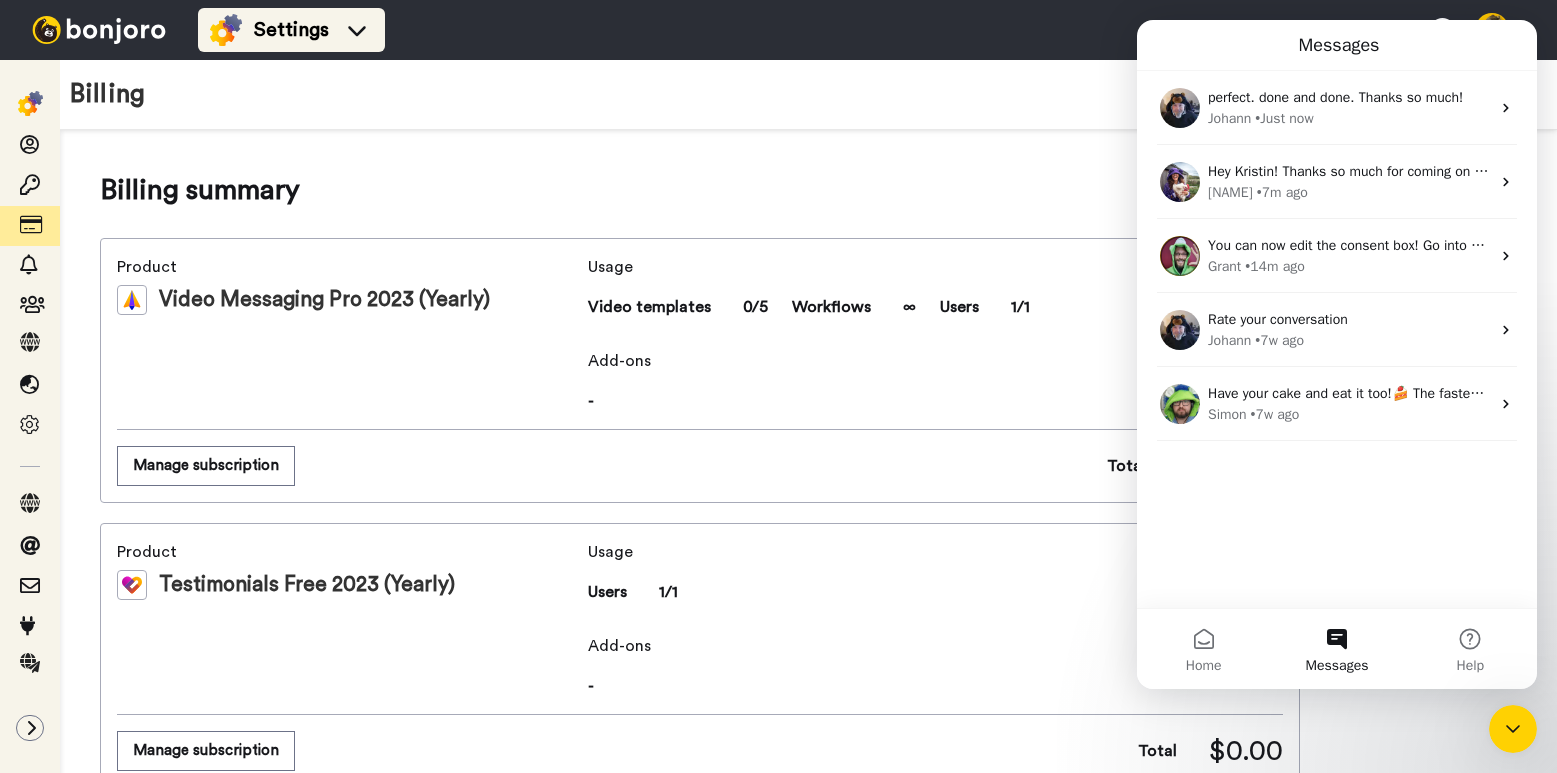 click on "Settings" at bounding box center (291, 30) 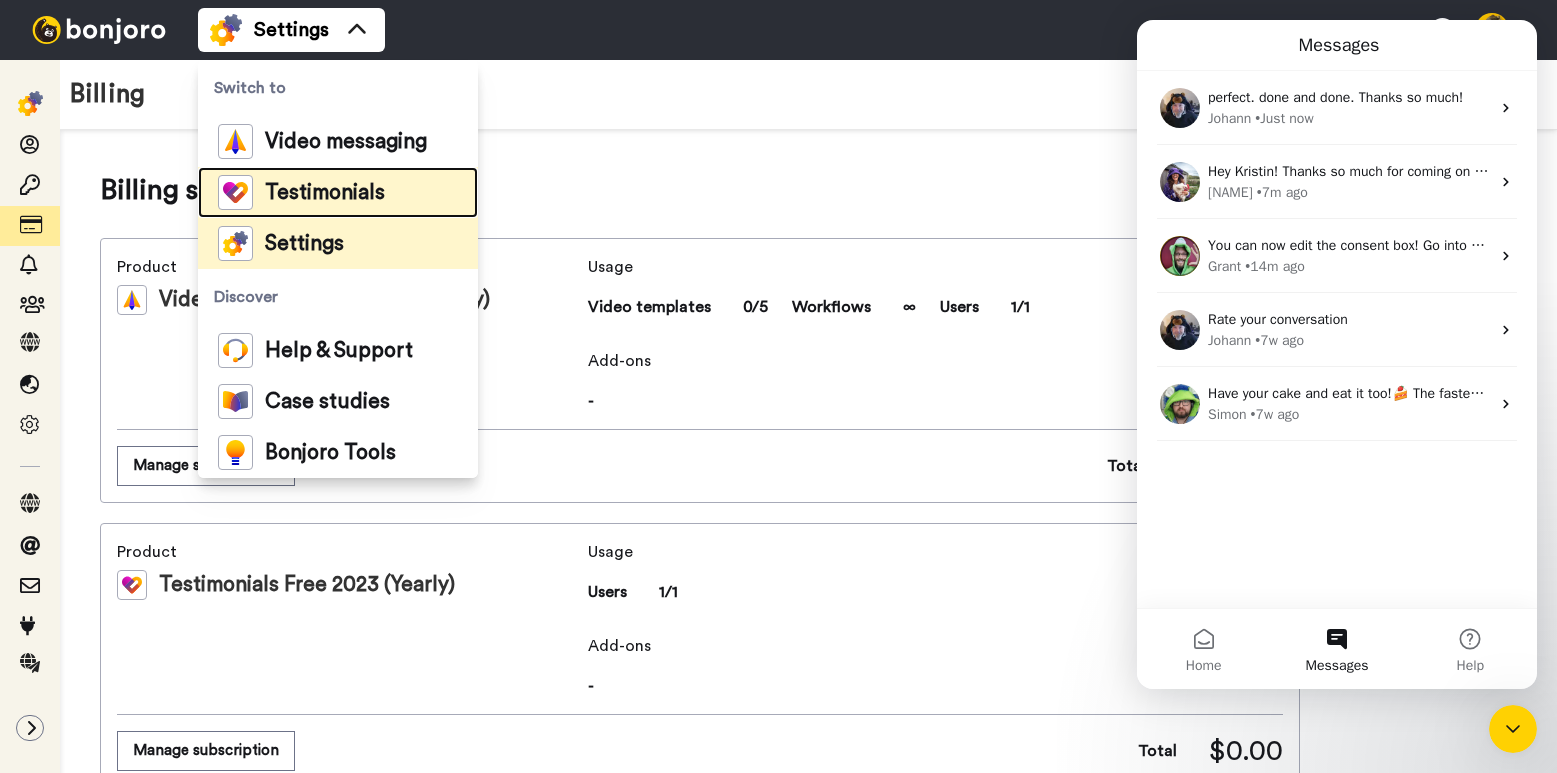 click on "Testimonials" at bounding box center (325, 193) 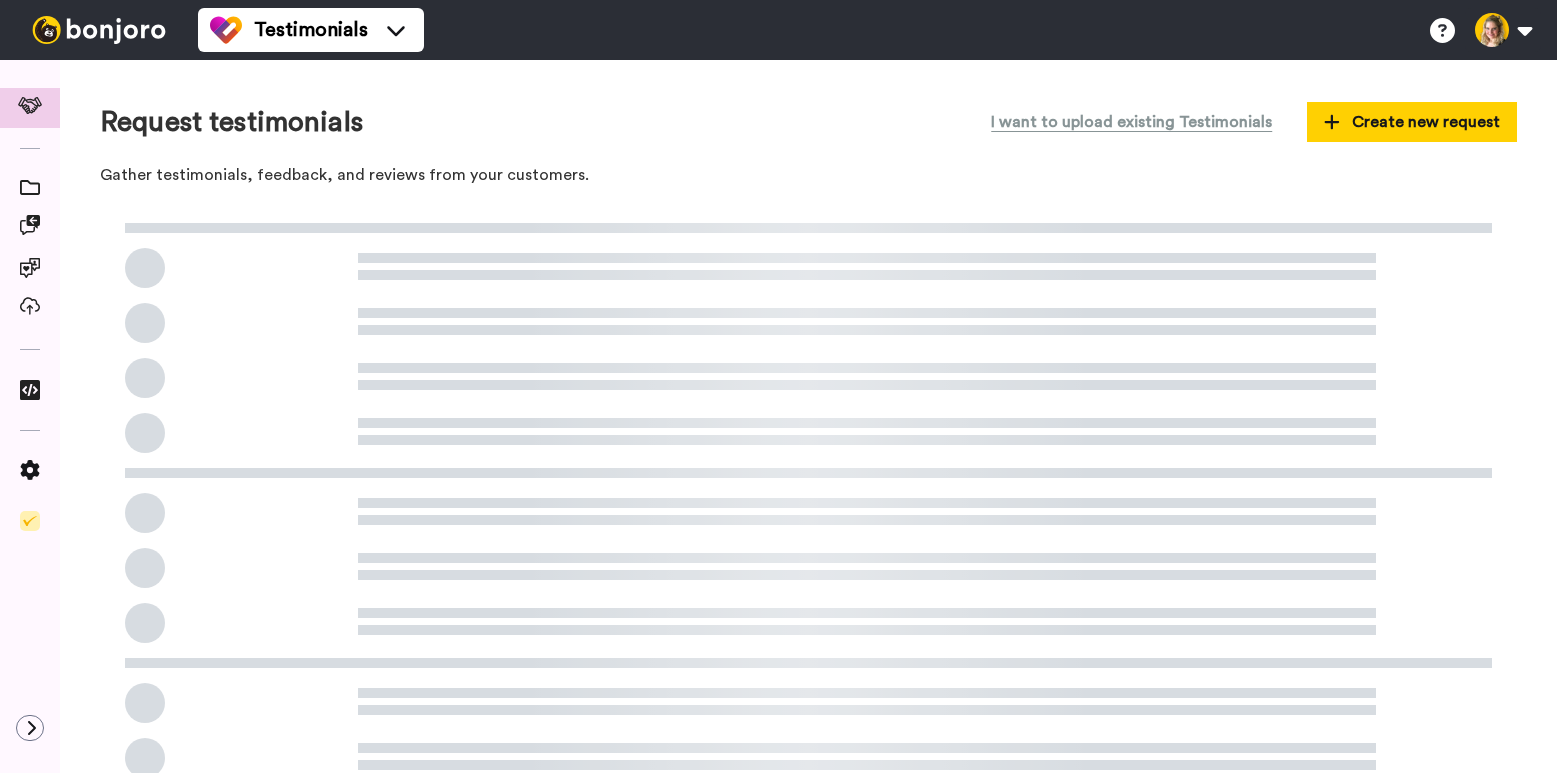 scroll, scrollTop: 0, scrollLeft: 0, axis: both 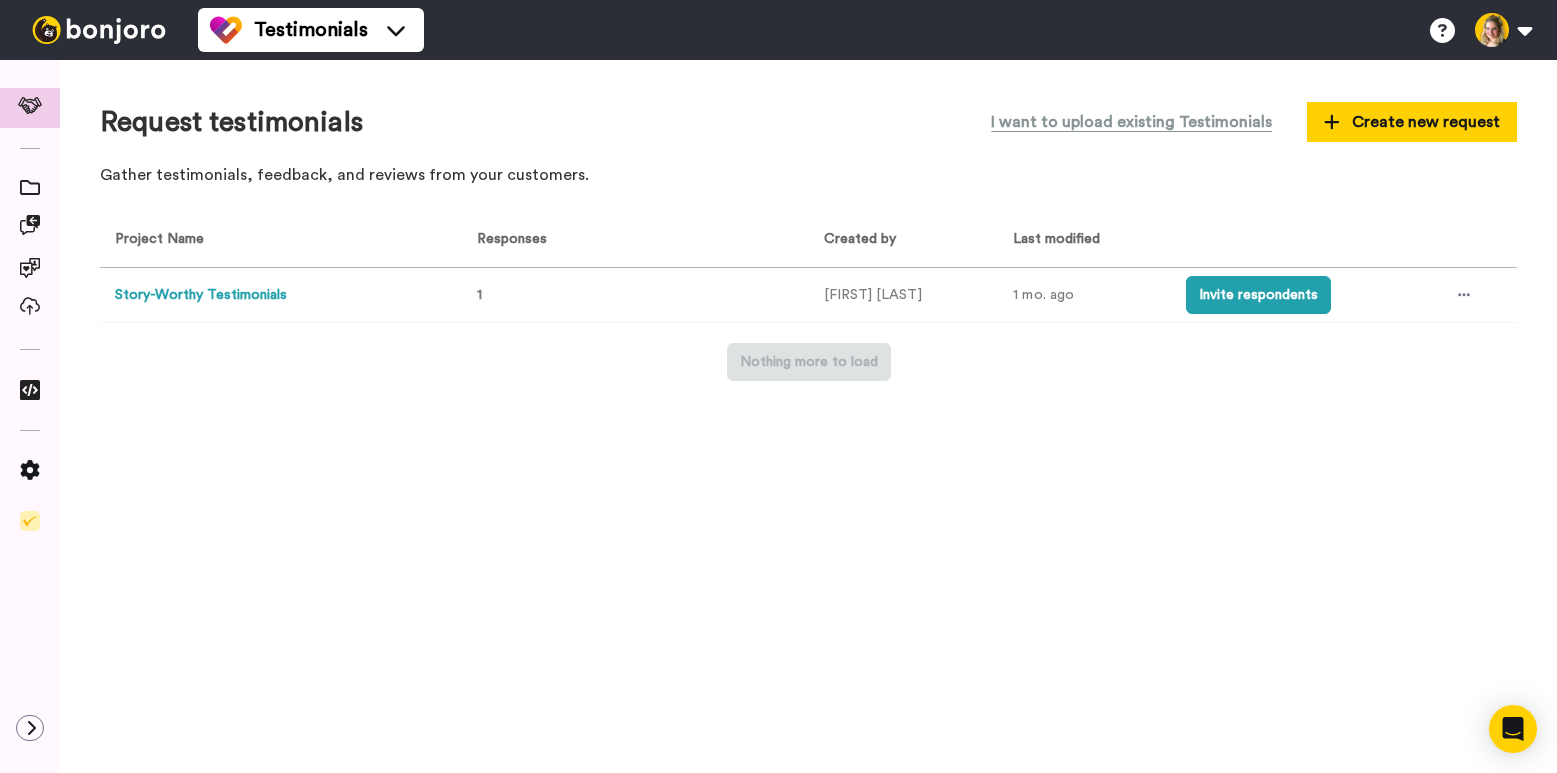 click on "Story-Worthy Testimonials" at bounding box center (201, 295) 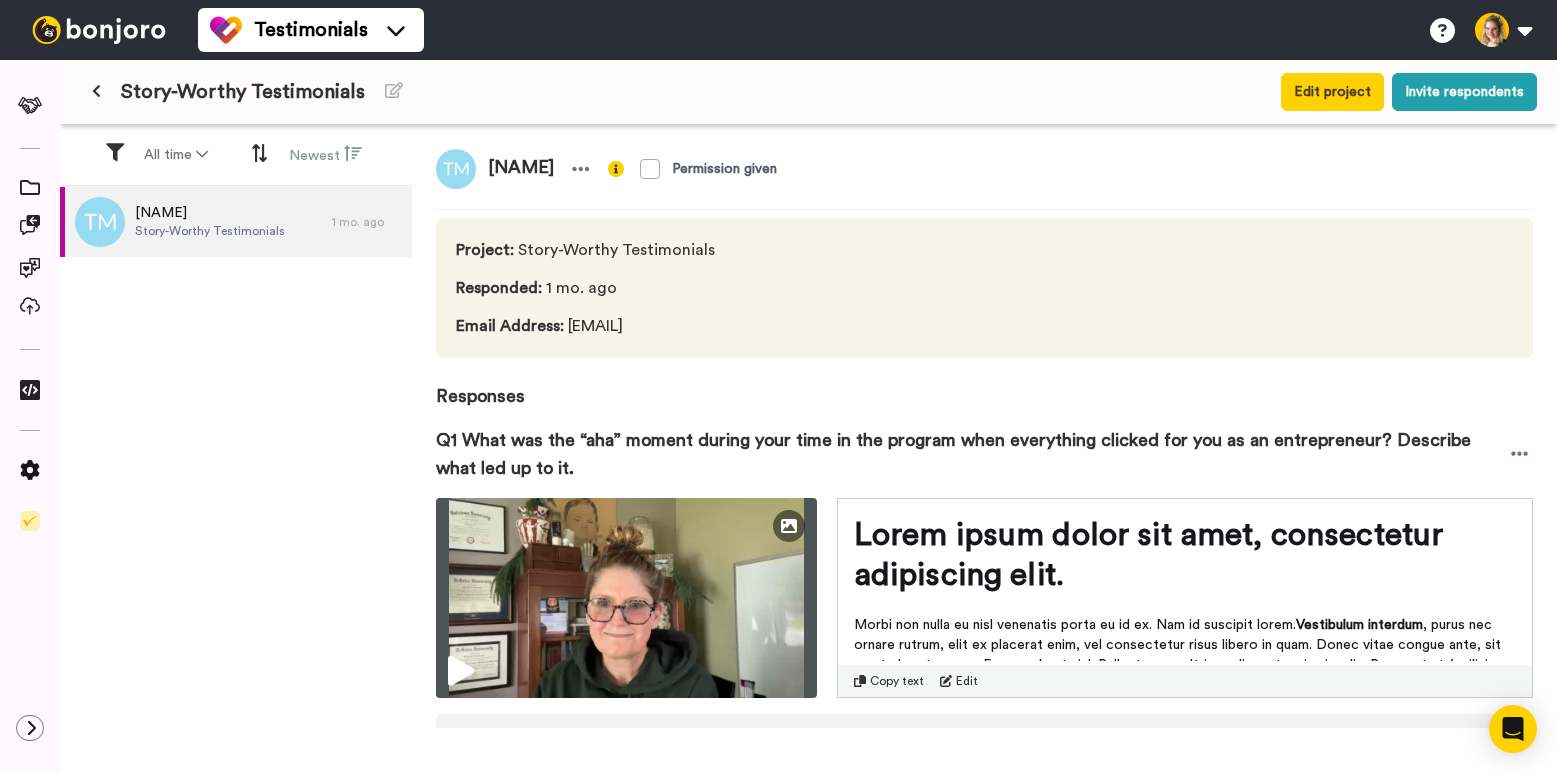 click at bounding box center (96, 91) 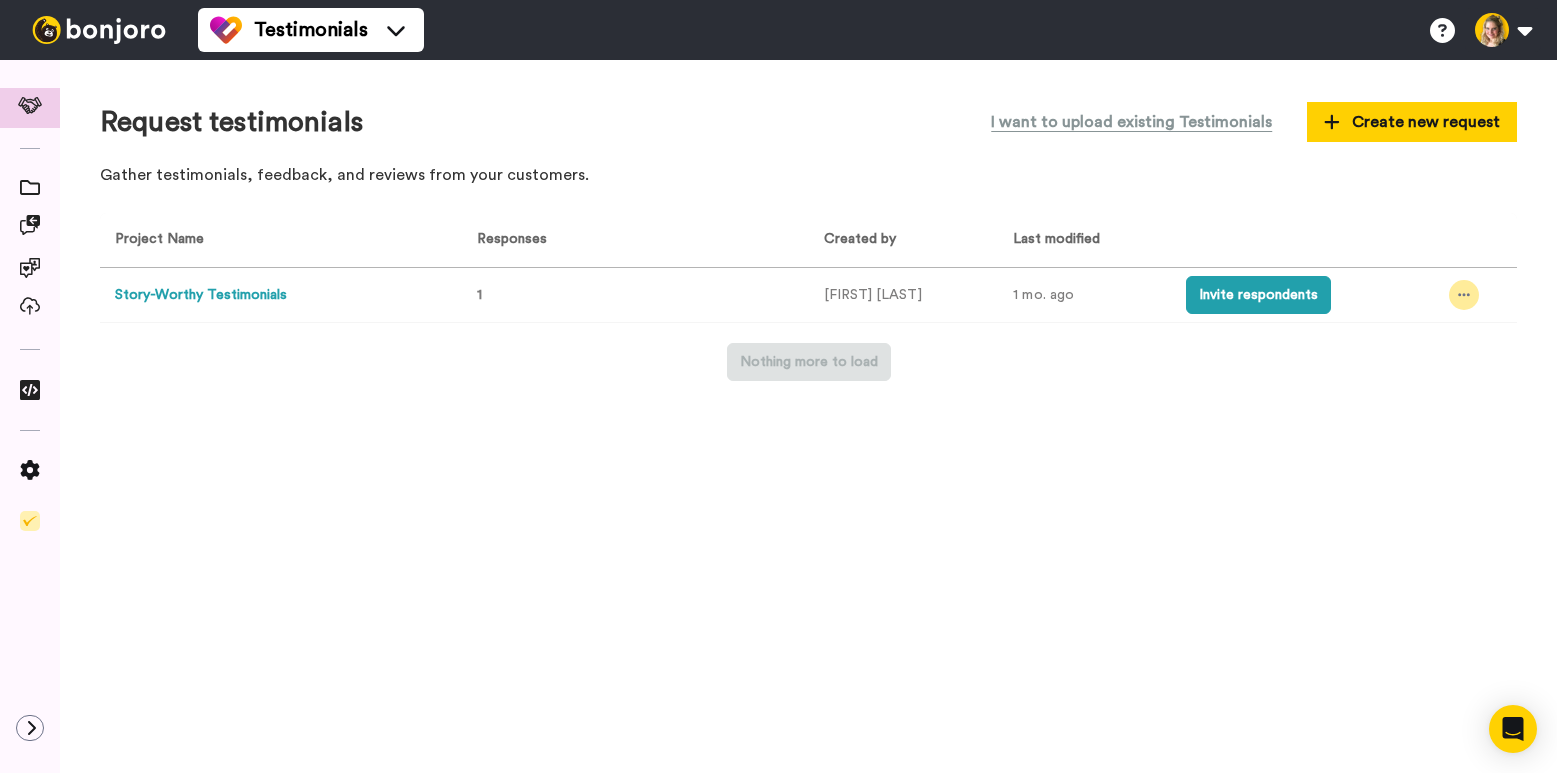 click 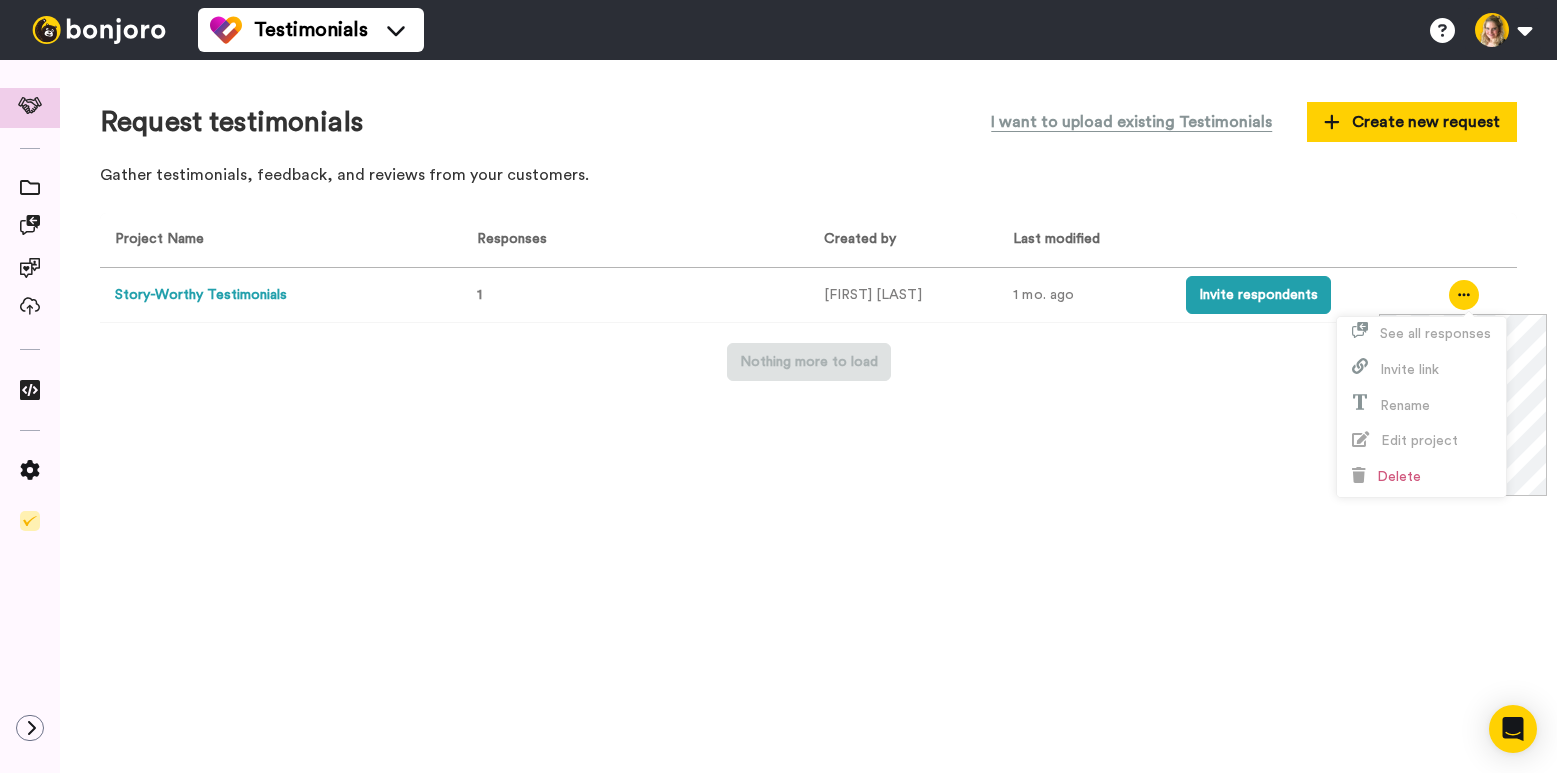 click on "Request testimonials I want to upload existing Testimonials Create new request Gather testimonials, feedback, and reviews from your customers. Project Name Responses Created by Last modified Story-Worthy Testimonials 1 [LAST] 1 mo. ago Invite respondents Nothing more to load" at bounding box center [808, 416] 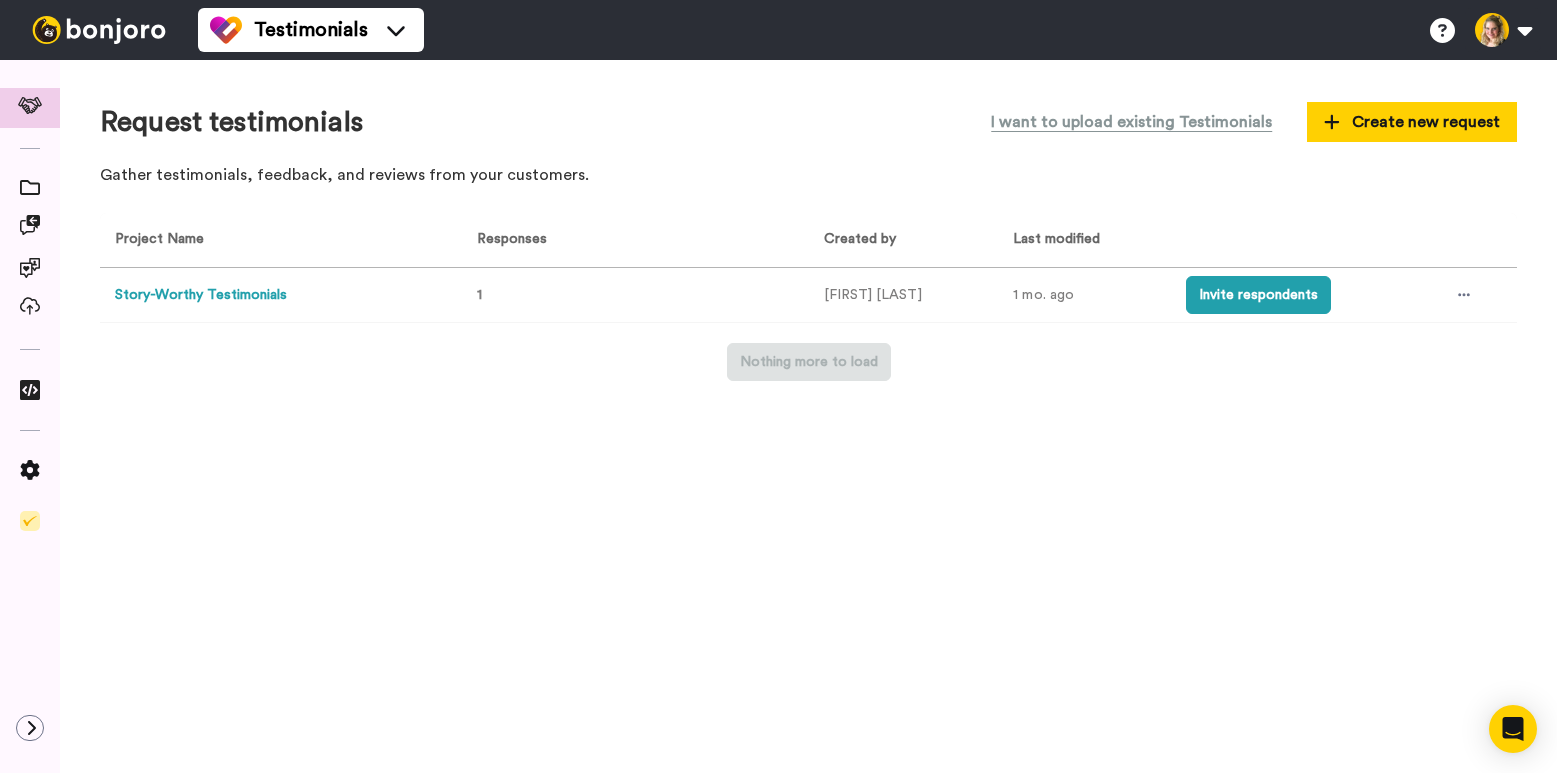 click on "Story-Worthy Testimonials" at bounding box center [201, 295] 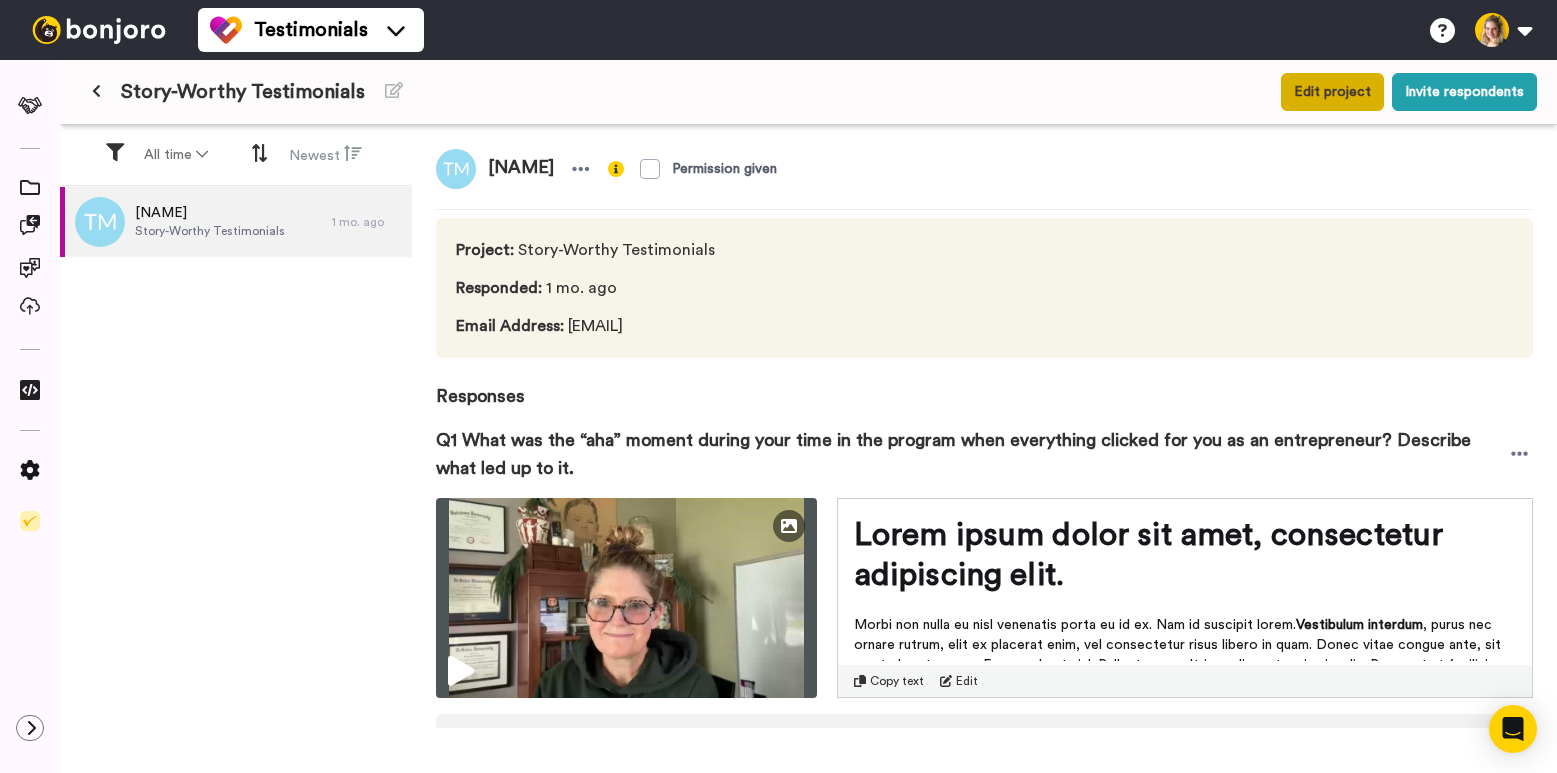 click on "Edit project" at bounding box center [1332, 92] 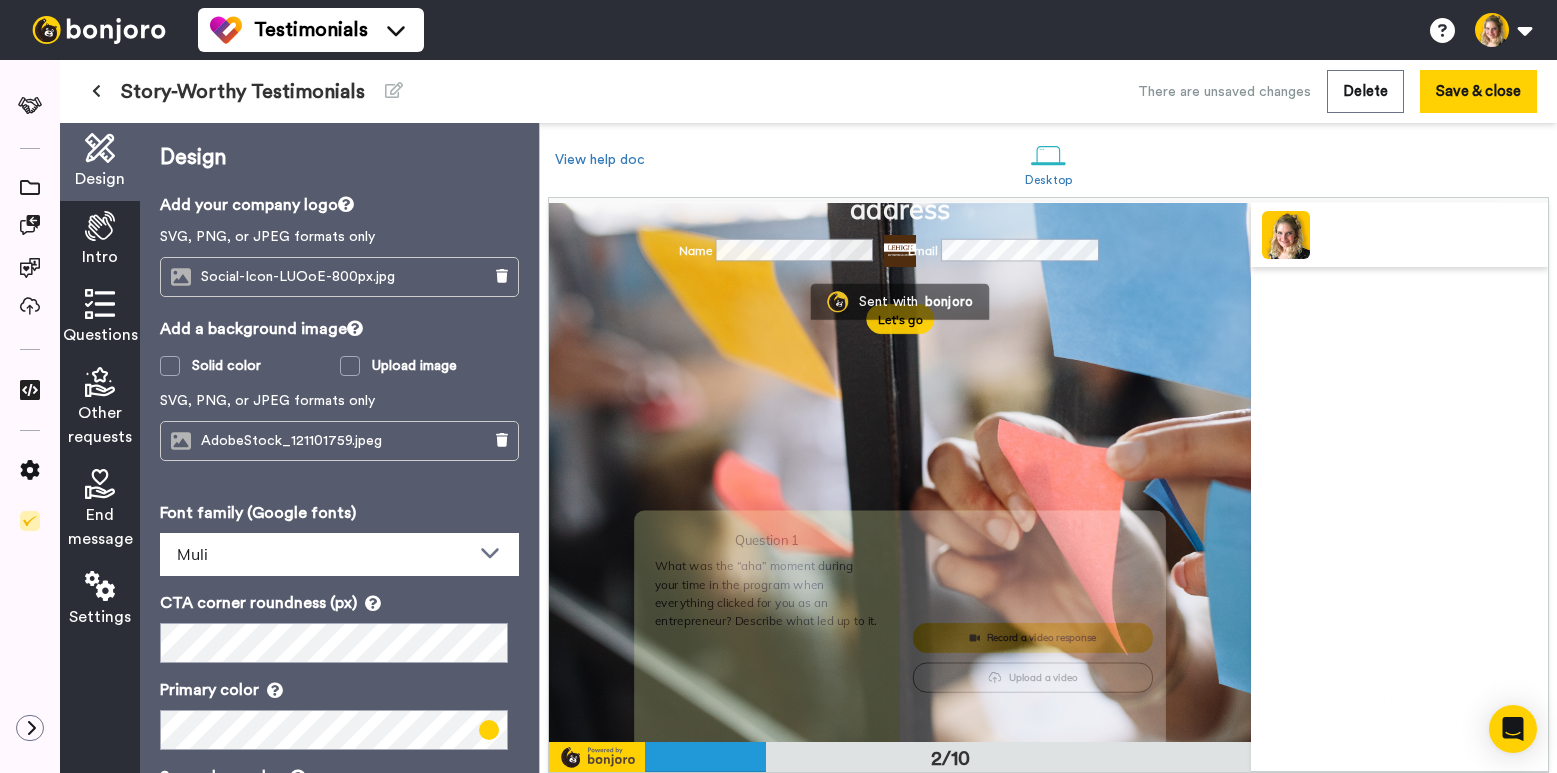 scroll, scrollTop: 398, scrollLeft: 0, axis: vertical 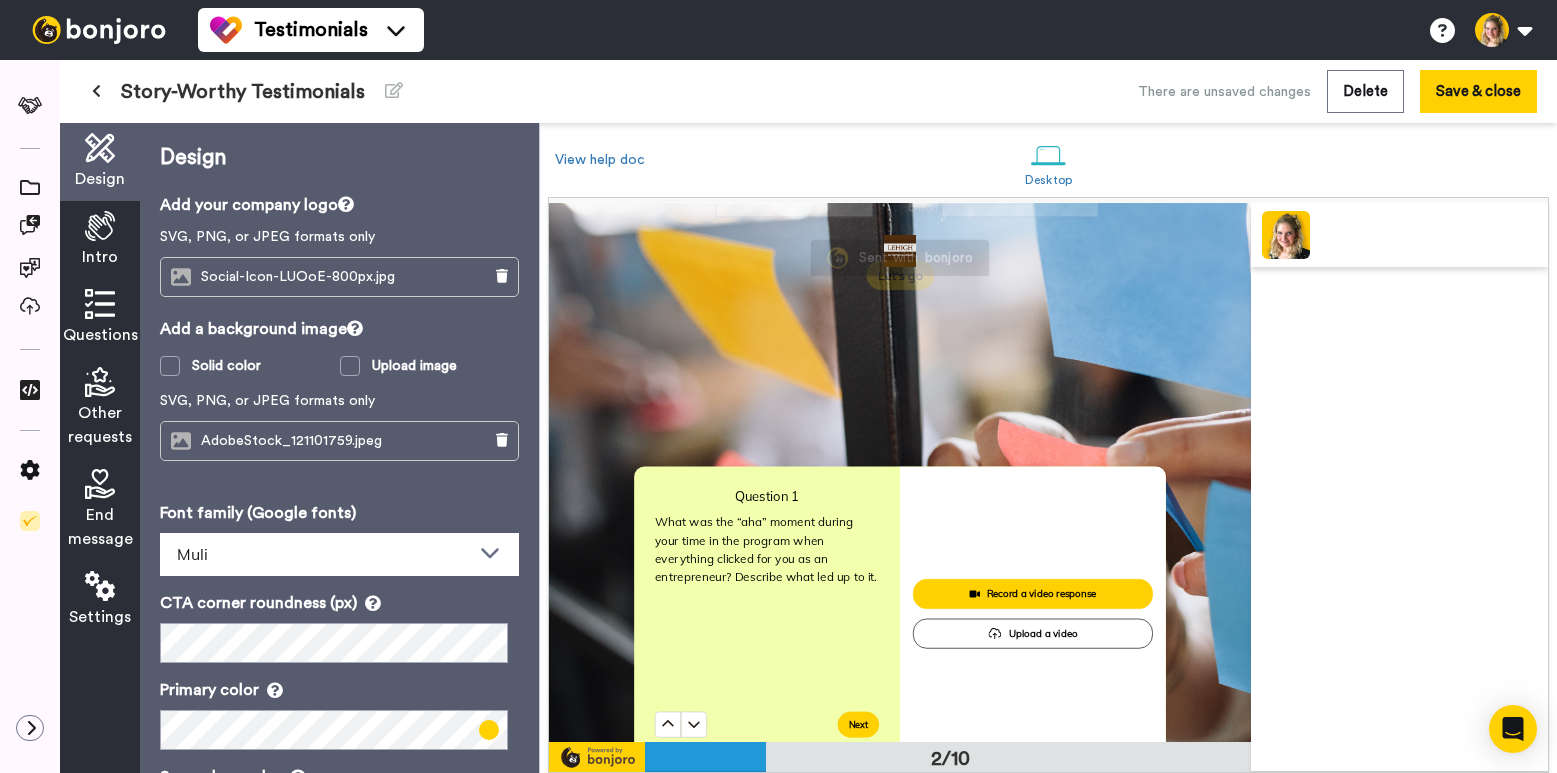 click at bounding box center (100, 226) 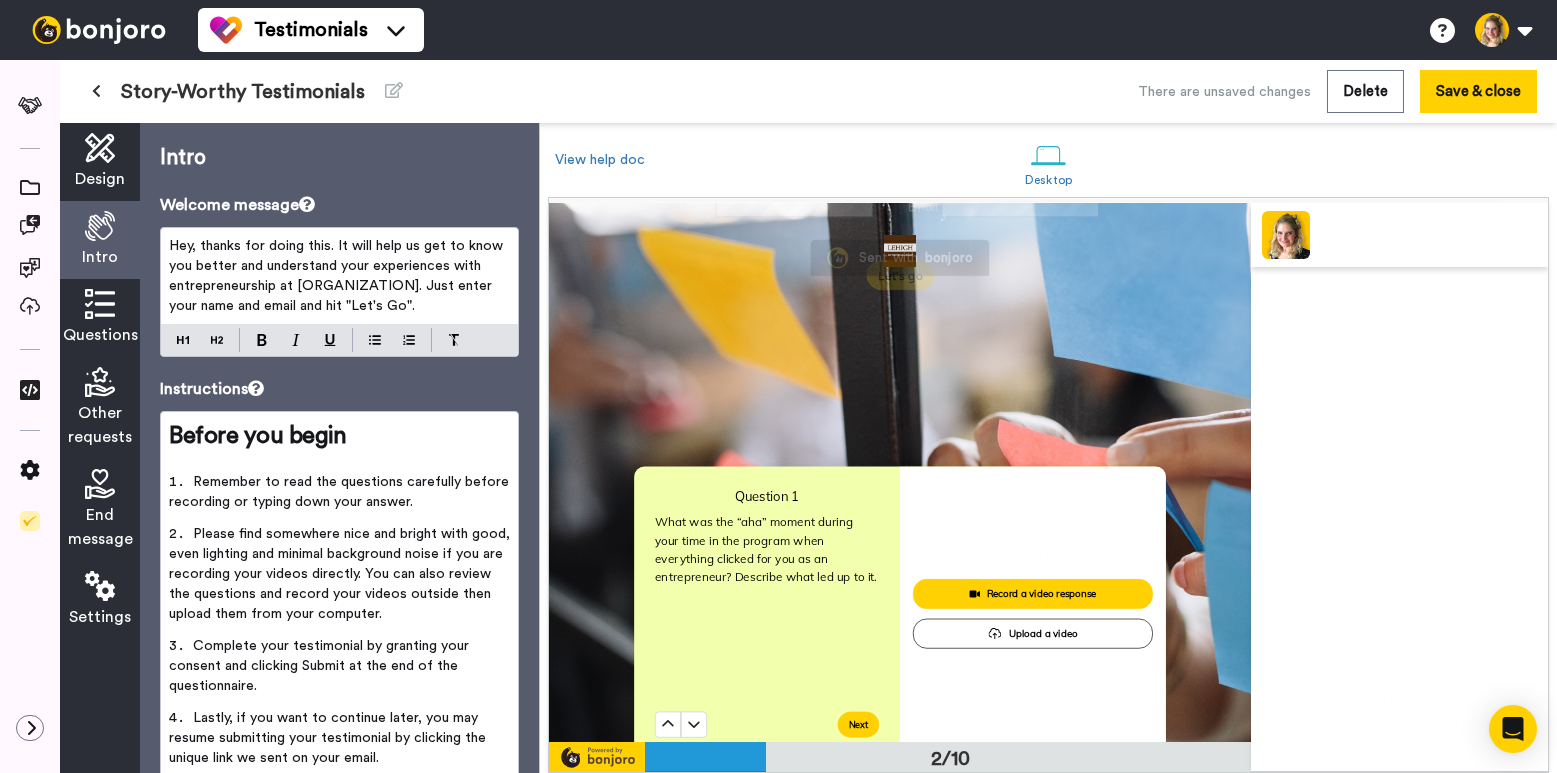 click on "Hey, thanks for doing this. It will help us get to know you better and understand your experiences with entrepreneurship at [ORGANIZATION]. Just enter your name and email and hit "Let's Go"." at bounding box center [338, 276] 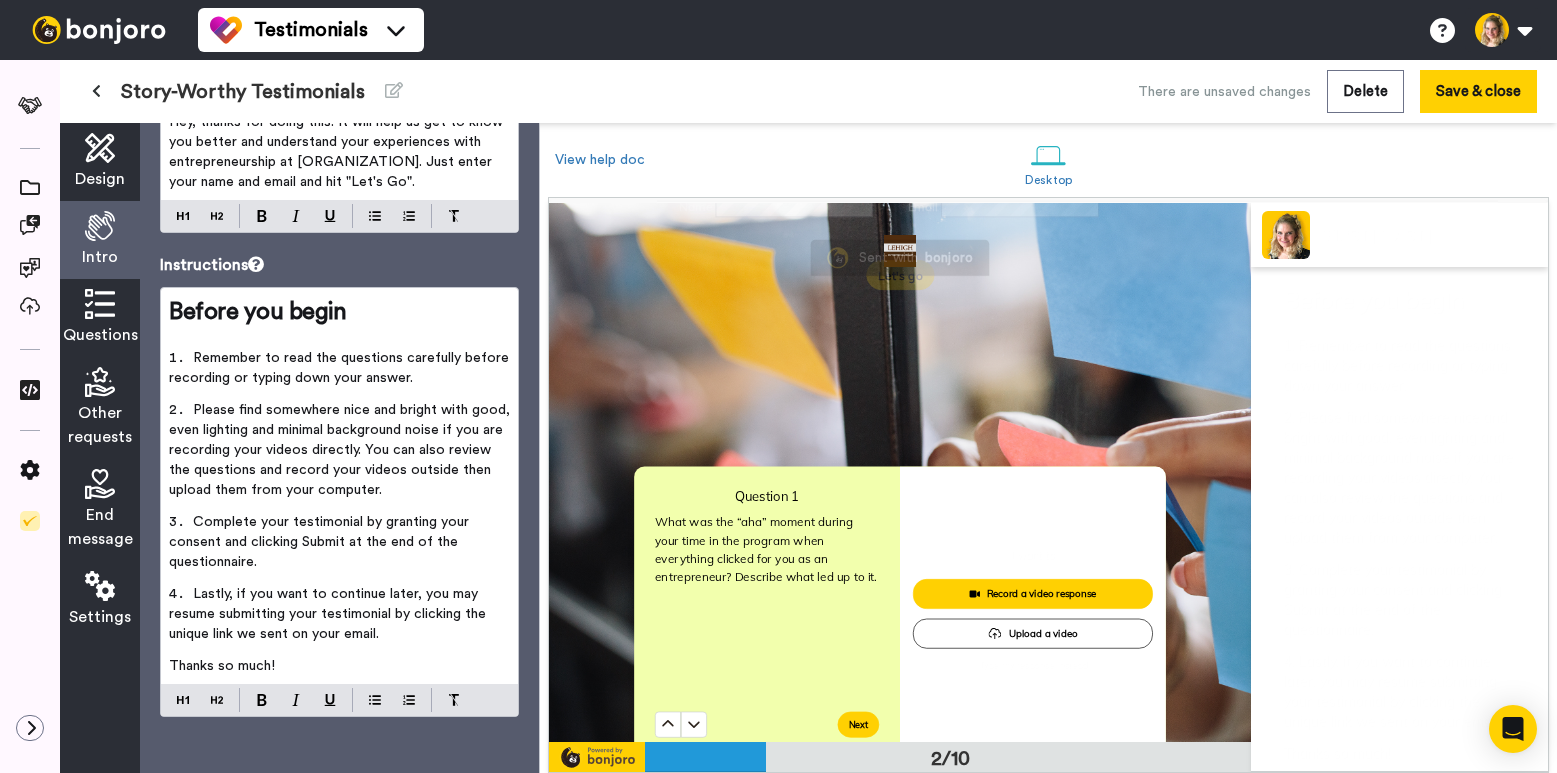 scroll, scrollTop: 128, scrollLeft: 0, axis: vertical 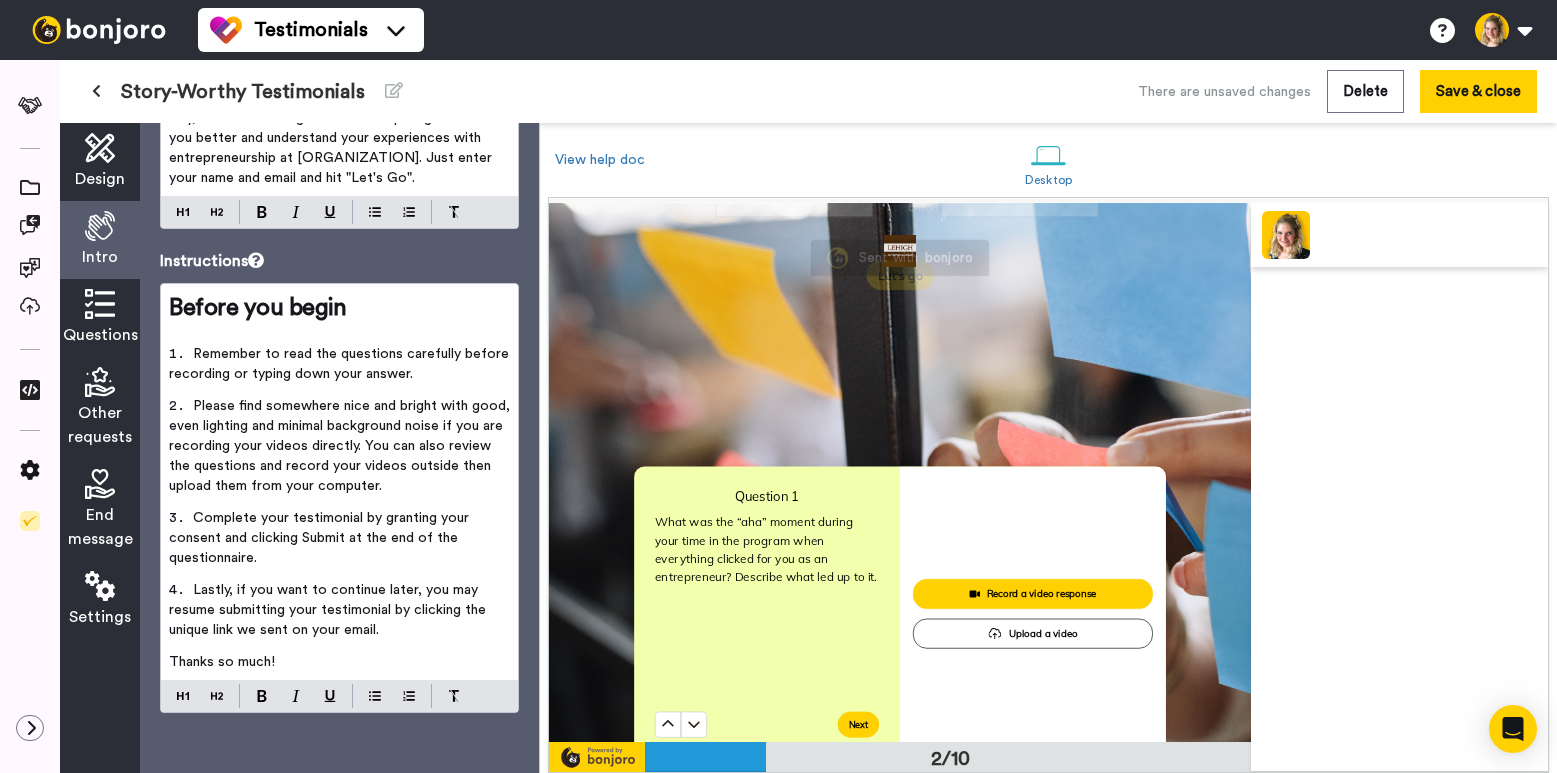 click at bounding box center (100, 304) 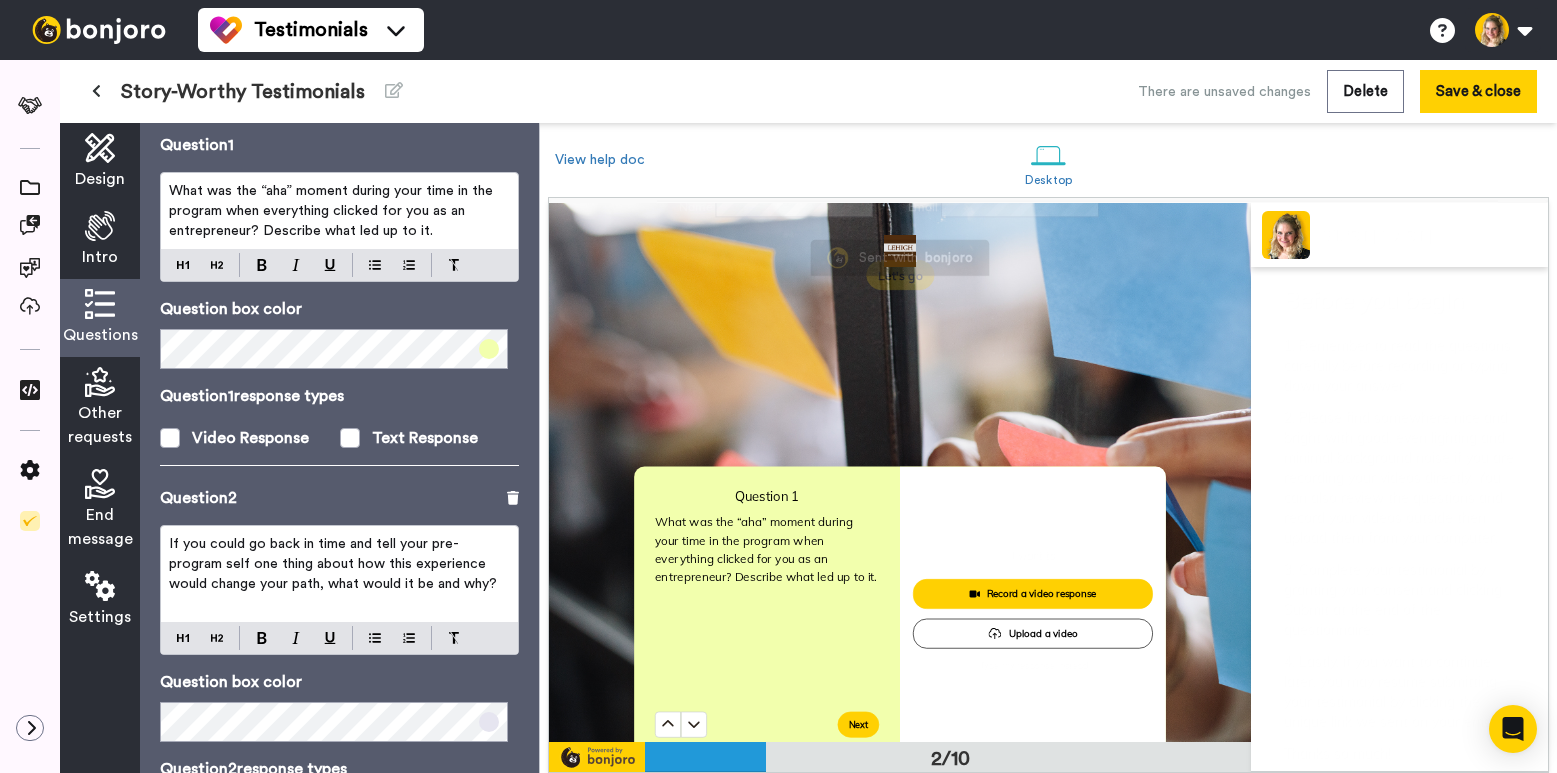 scroll, scrollTop: 0, scrollLeft: 0, axis: both 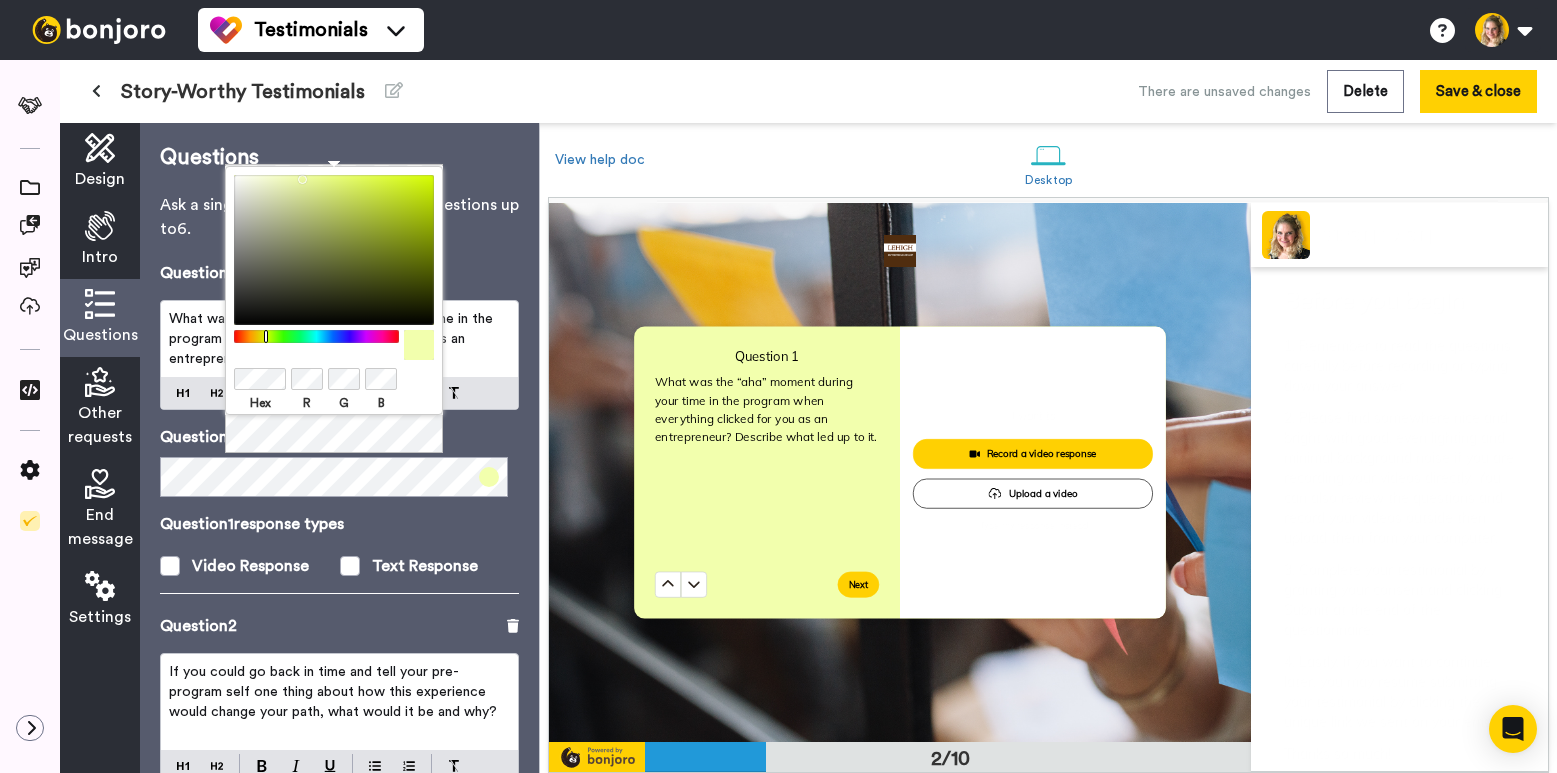 click on "Hex R G B" at bounding box center [334, 310] 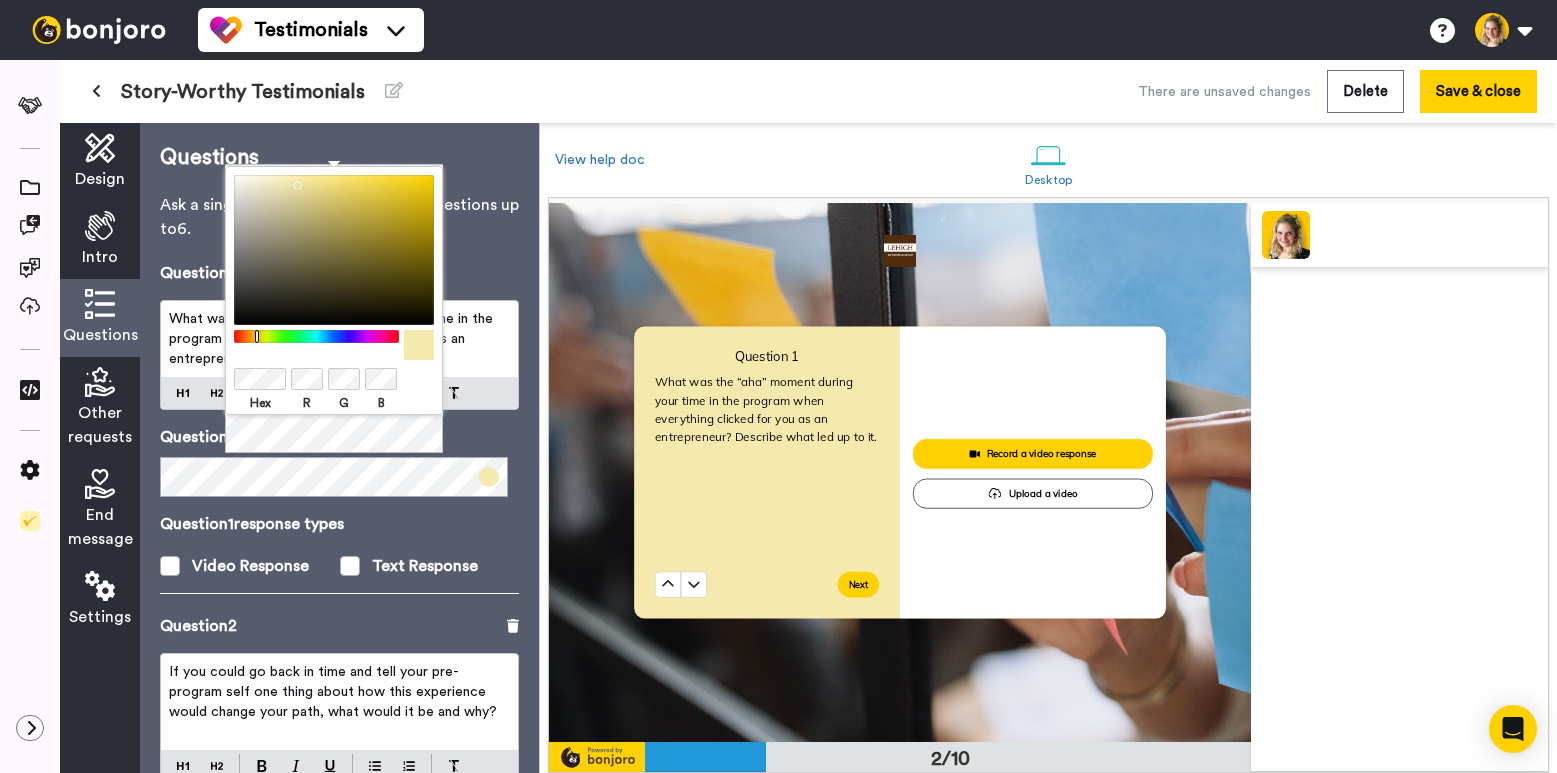 click on "Question  1  response types" at bounding box center [339, 524] 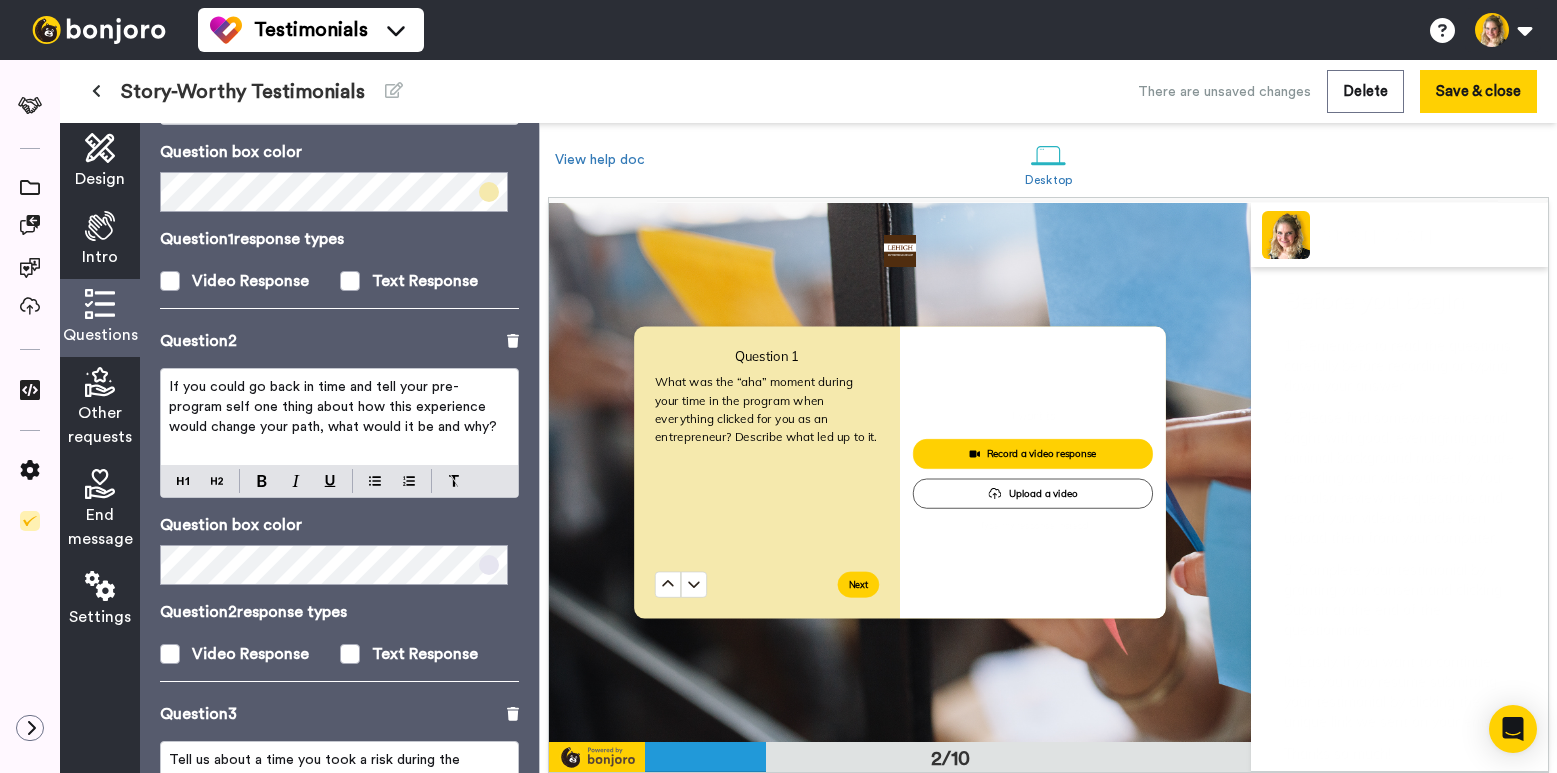 scroll, scrollTop: 327, scrollLeft: 0, axis: vertical 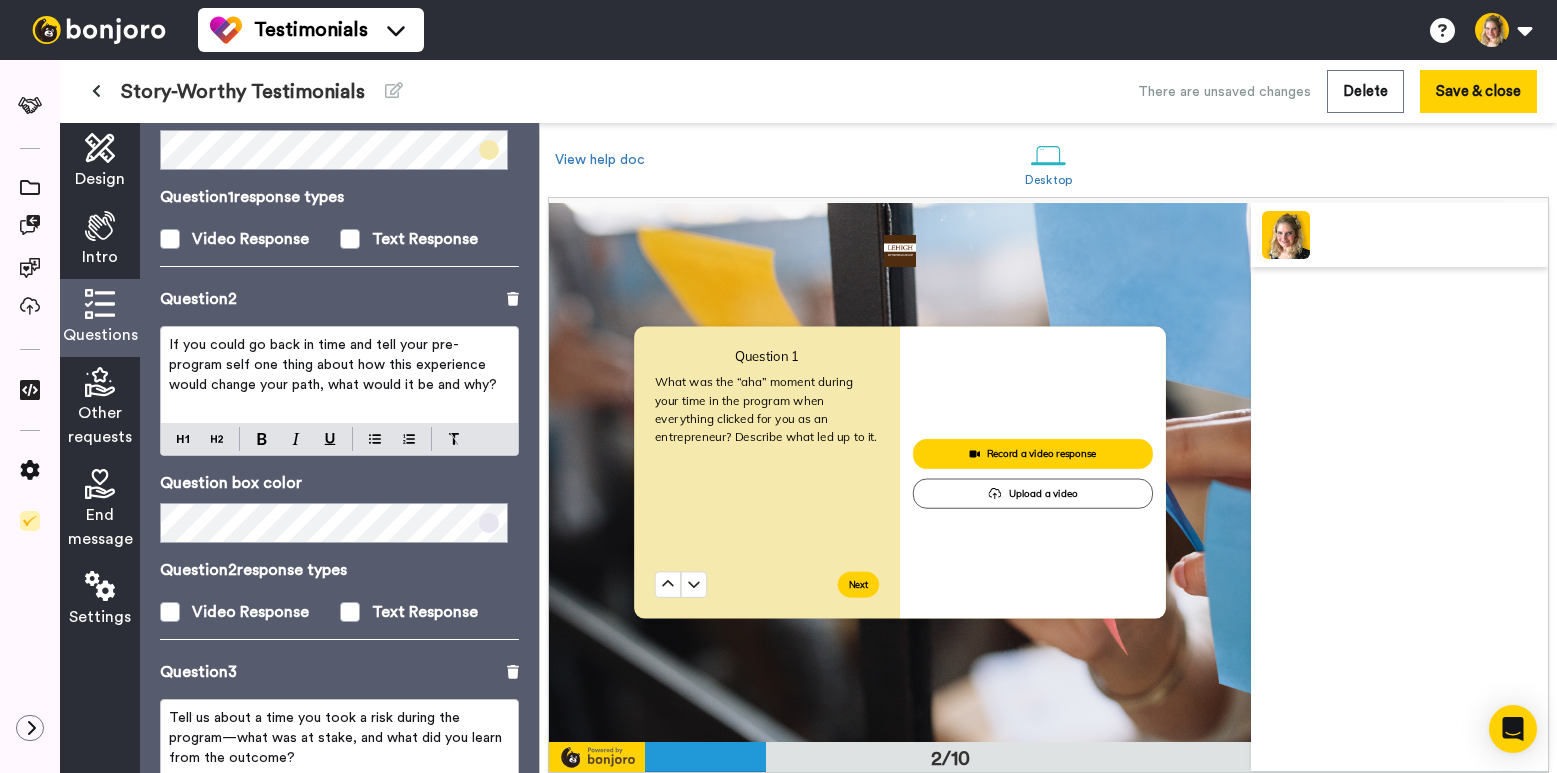 click on "Question  2" at bounding box center [339, 299] 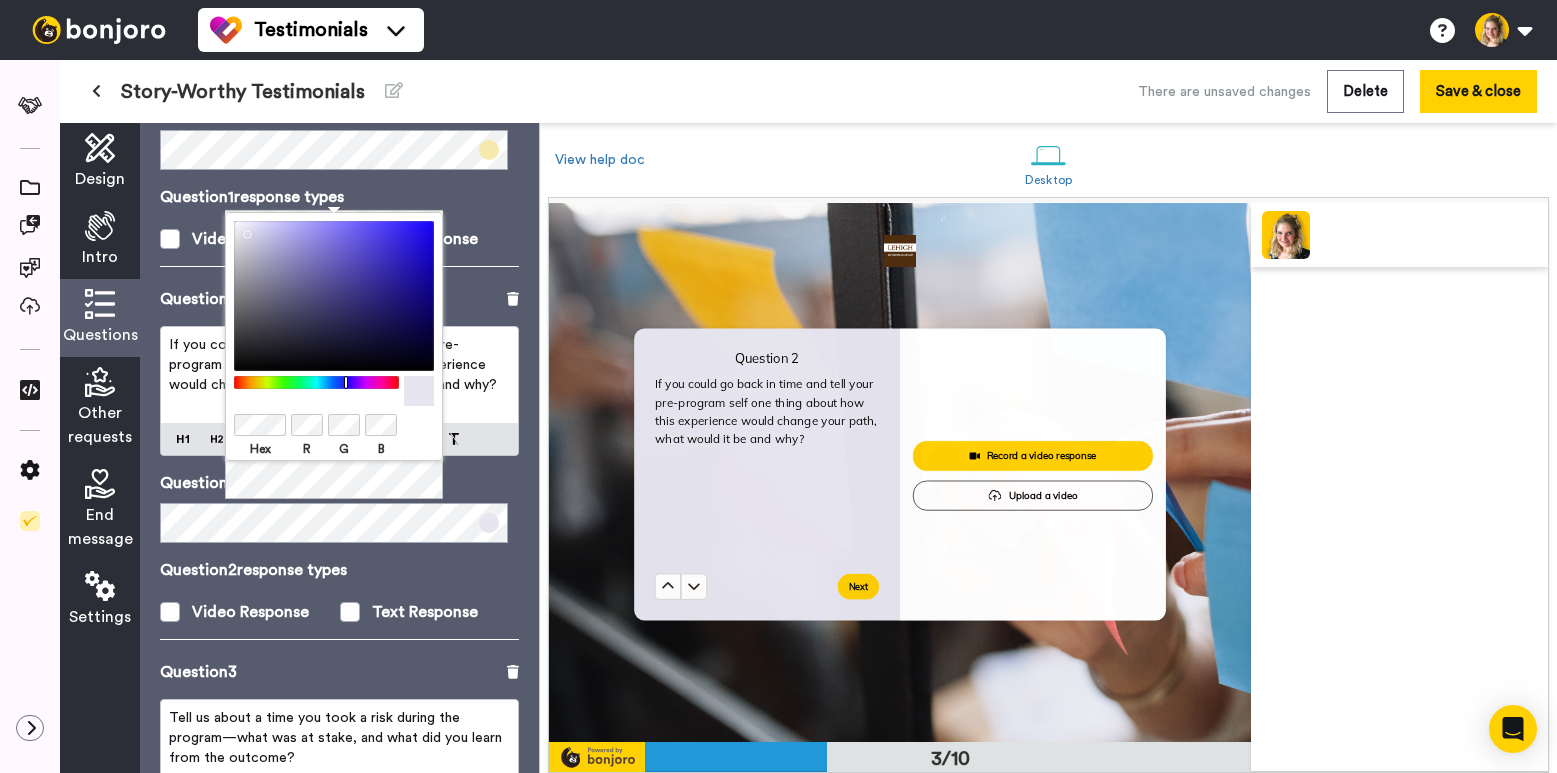 scroll, scrollTop: 1076, scrollLeft: 0, axis: vertical 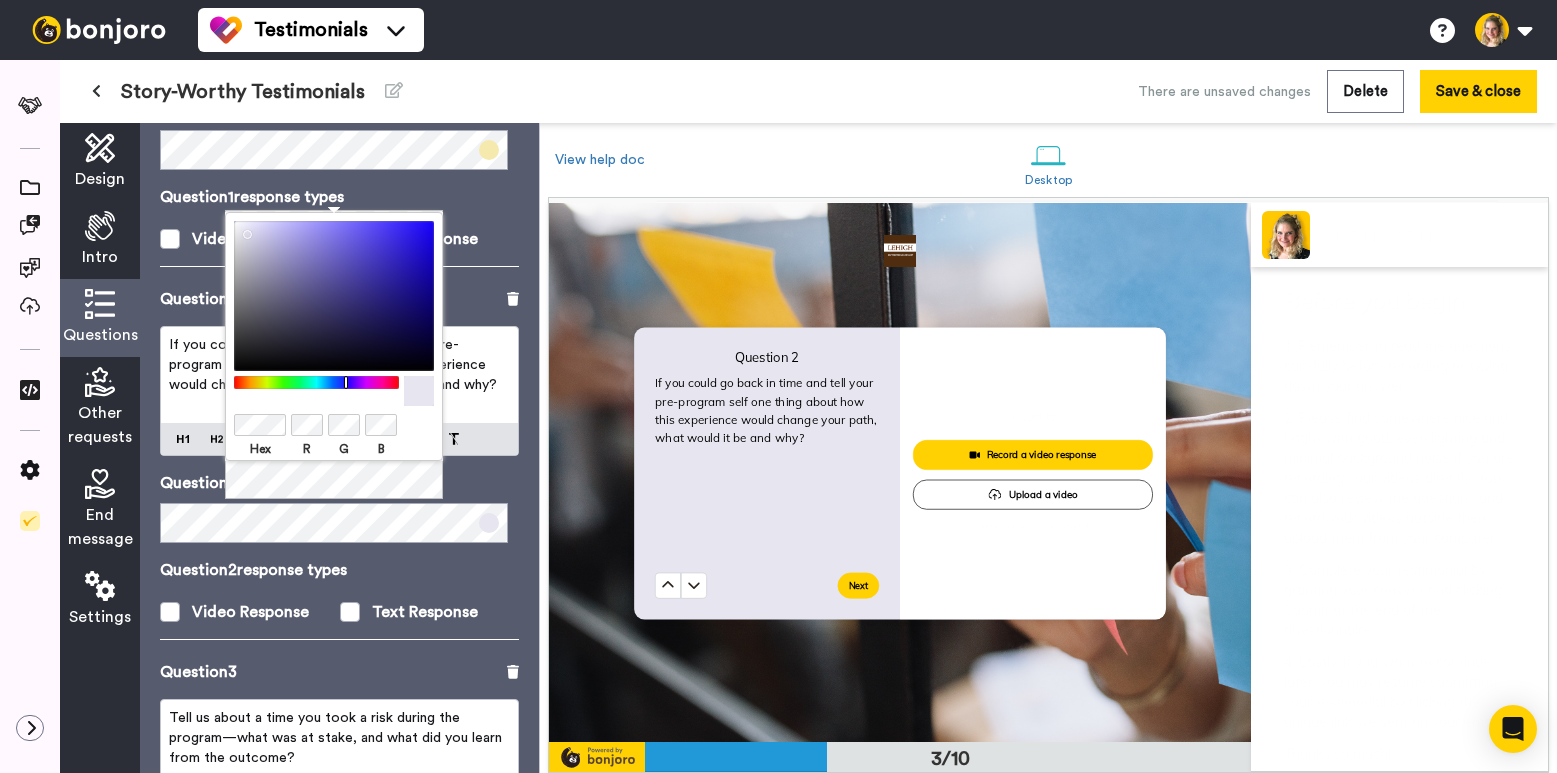 click on "Hex R G B" at bounding box center (334, 356) 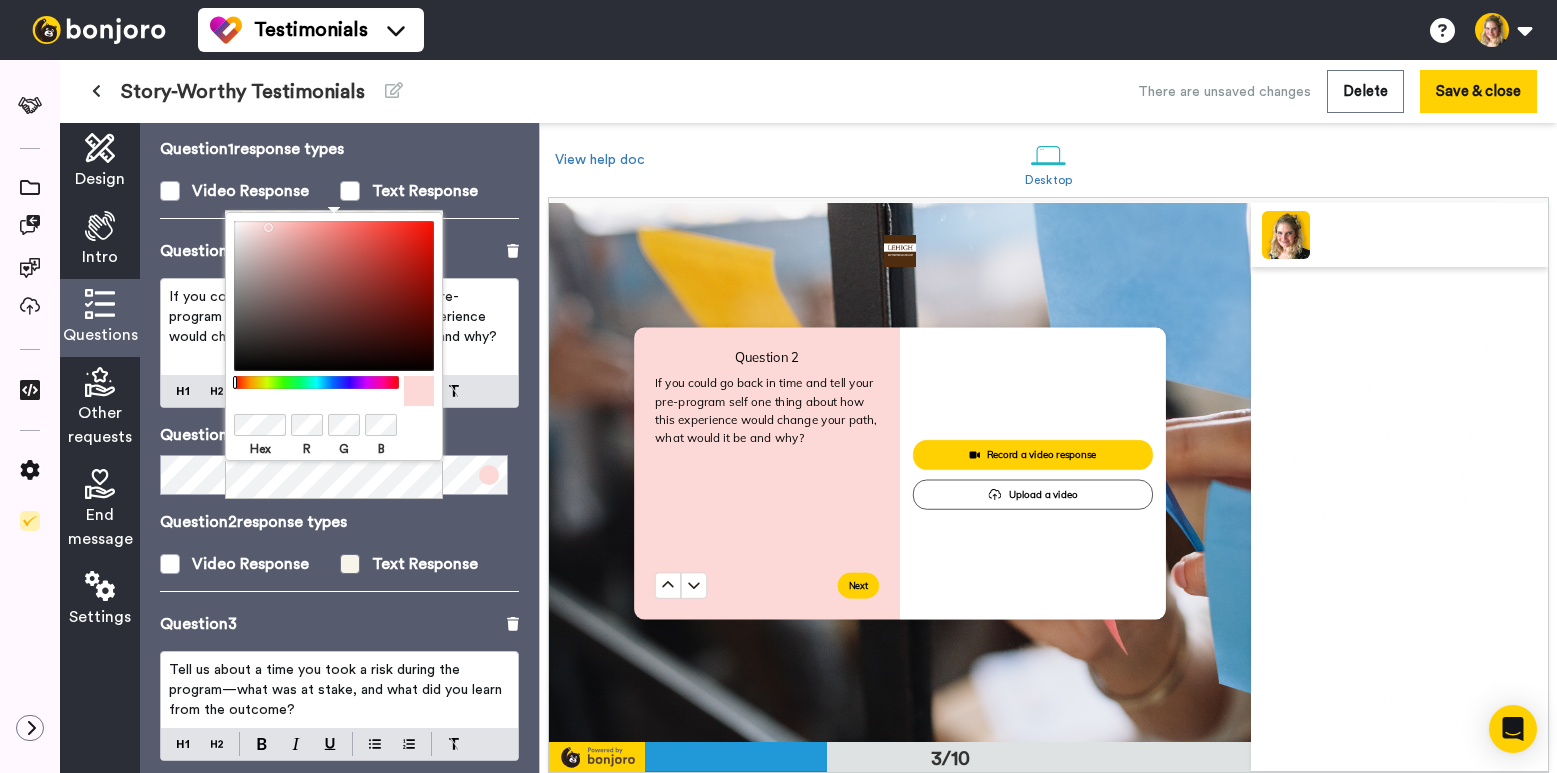 scroll, scrollTop: 551, scrollLeft: 0, axis: vertical 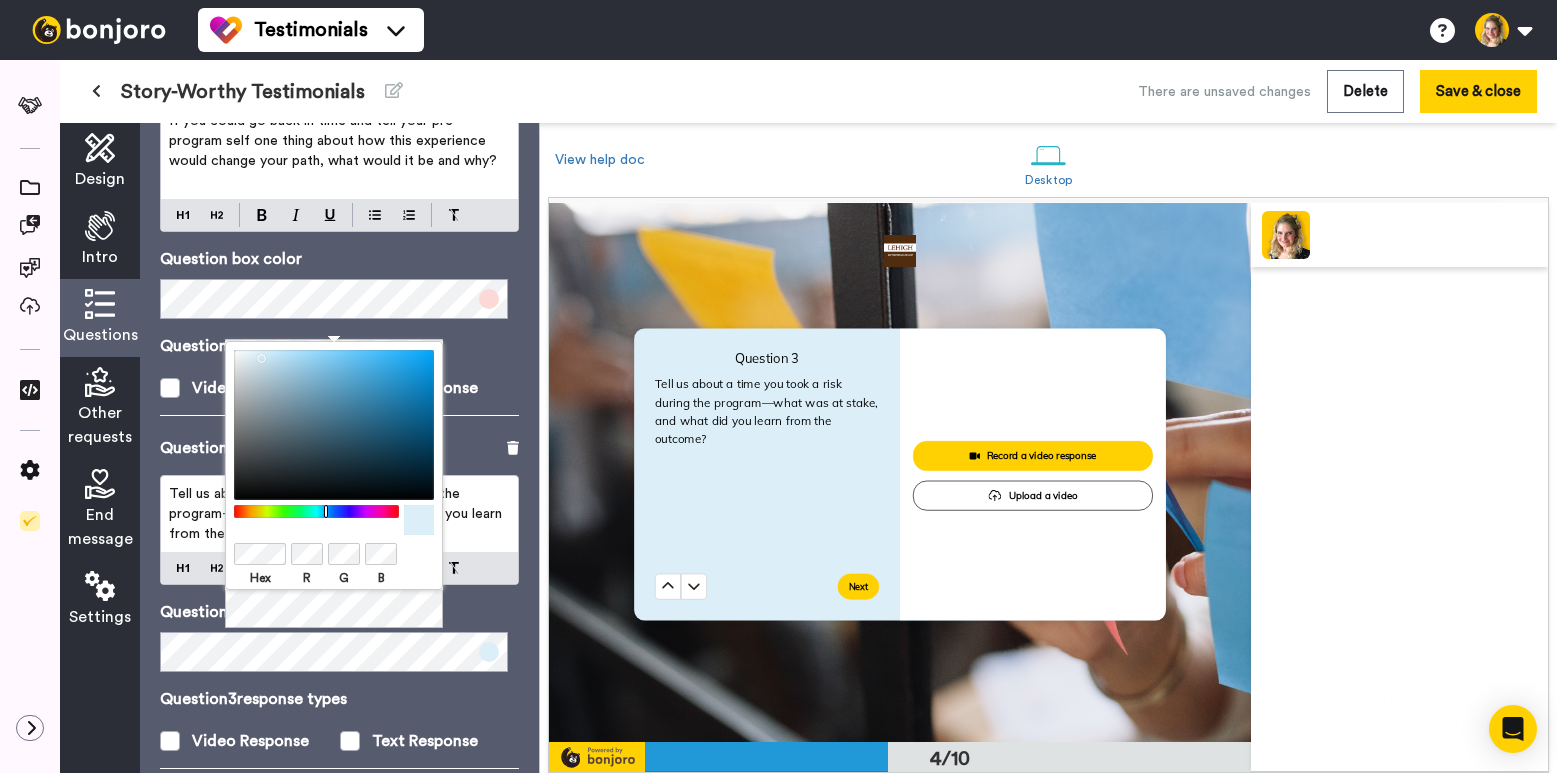click on "Hex R G B" at bounding box center (334, 485) 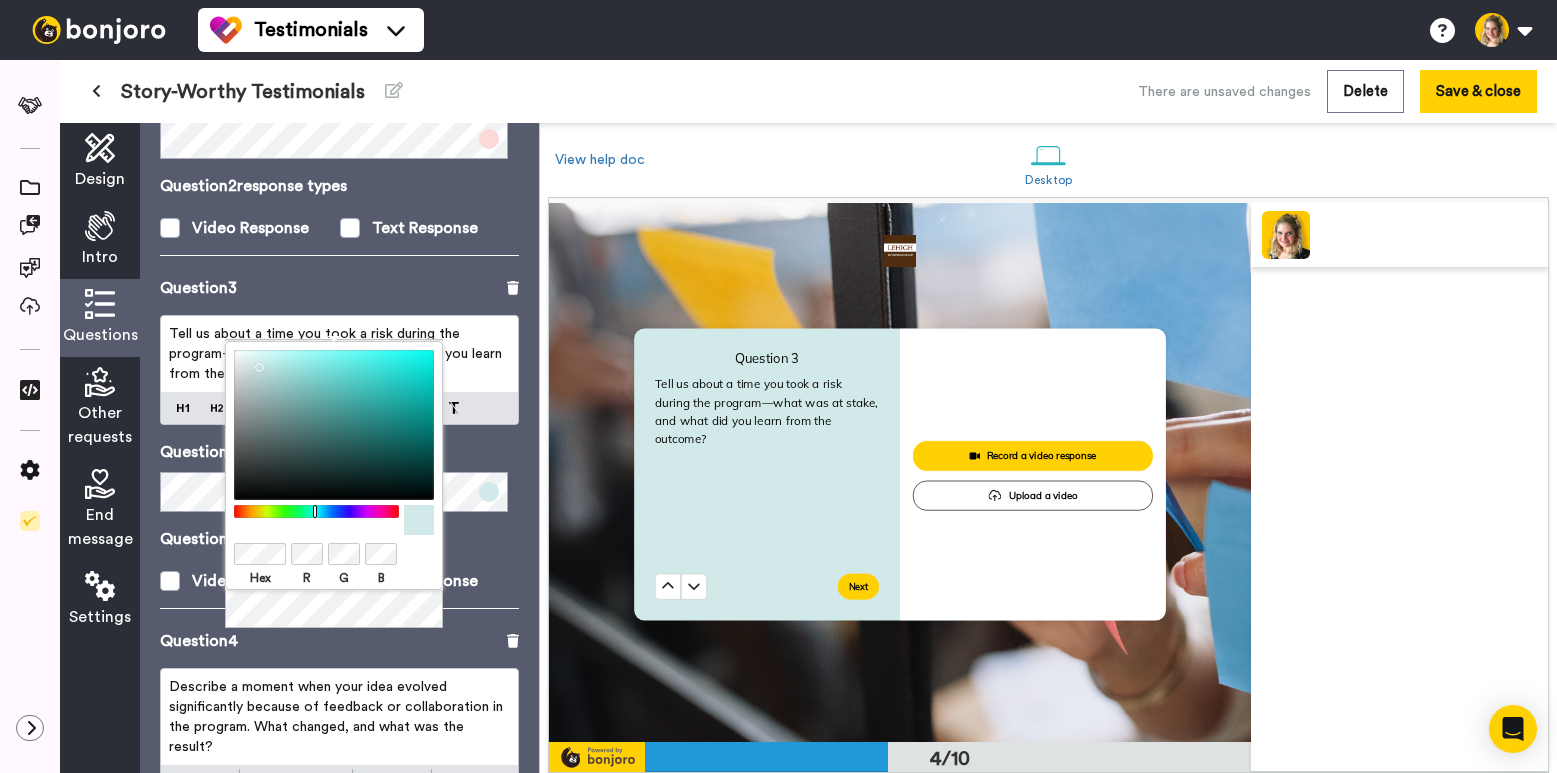 scroll, scrollTop: 777, scrollLeft: 0, axis: vertical 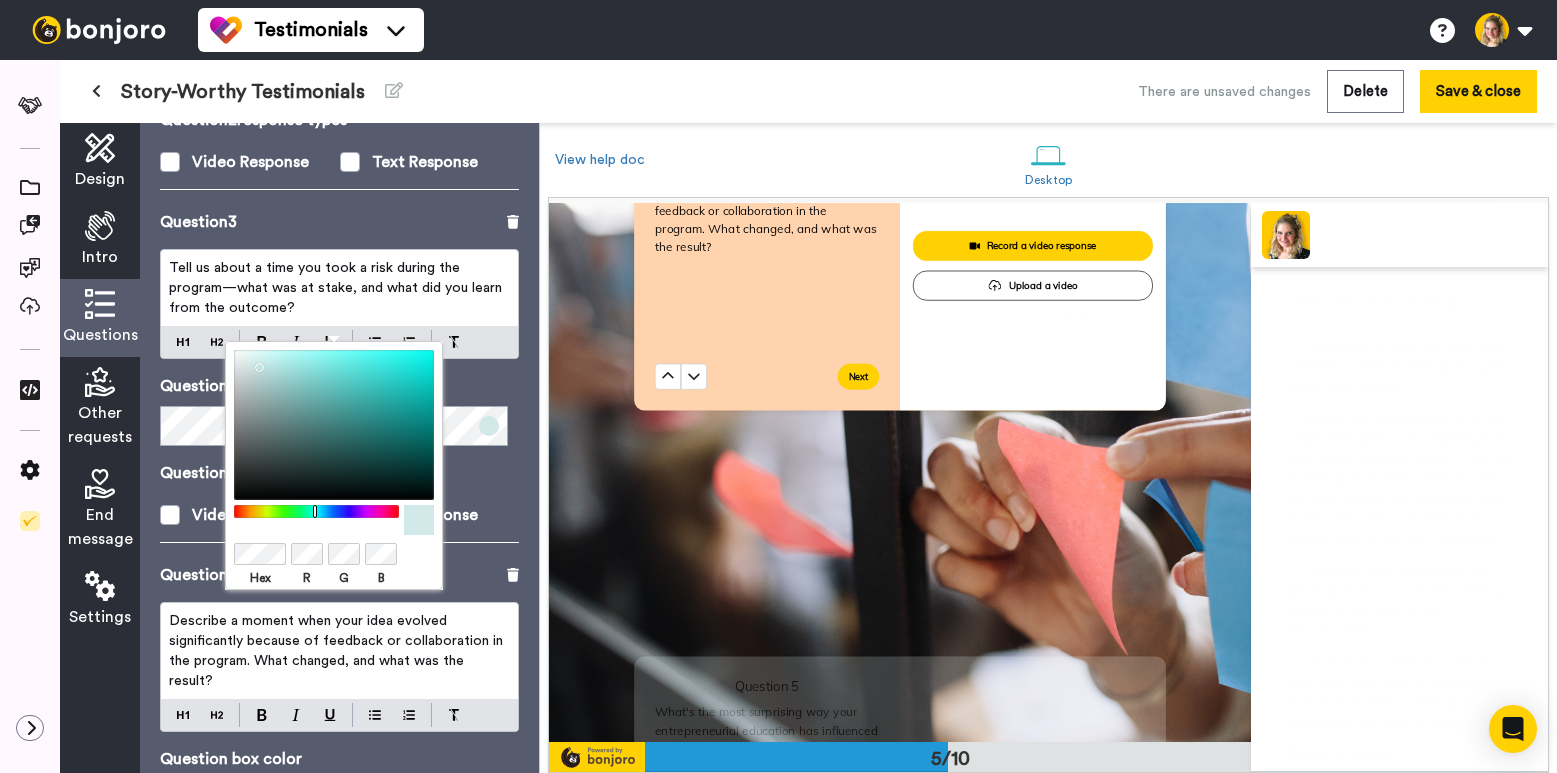 click on "Questions Ask a single question, or a series of questions up to  6 . Question  1 What was the “aha” moment during your time in the program when everything clicked for you as an entrepreneur? Describe what led up to it. Question box color Question  1  response types Video Response Text Response Question  2 If you could go back in time and tell your pre-program self one thing about how this experience would change your path, what would it be and why? ﻿ Question box color Question  2  response types Video Response Text Response Question  3 Tell us about a time you took a risk during the program—what was at stake, and what did you learn from the outcome? Question box color Question  3  response types Video Response Text Response Question  4 Describe a moment when your idea evolved significantly because of feedback or collaboration in the program. What changed, and what was the result? Question box color Question  4  response types Video Response Text Response Question  5 Question box color Question  5 6 6" at bounding box center (339, 448) 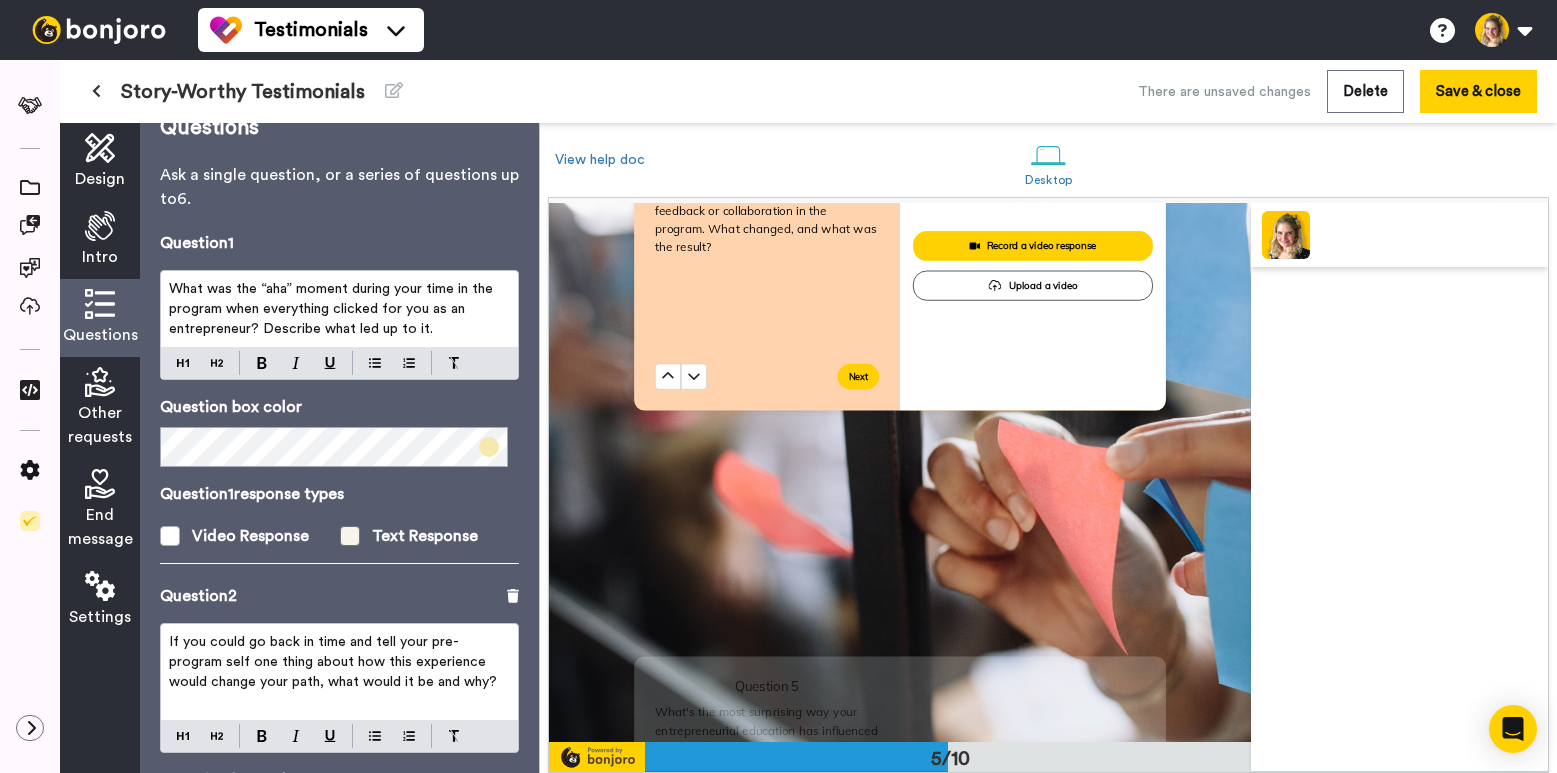 scroll, scrollTop: 0, scrollLeft: 0, axis: both 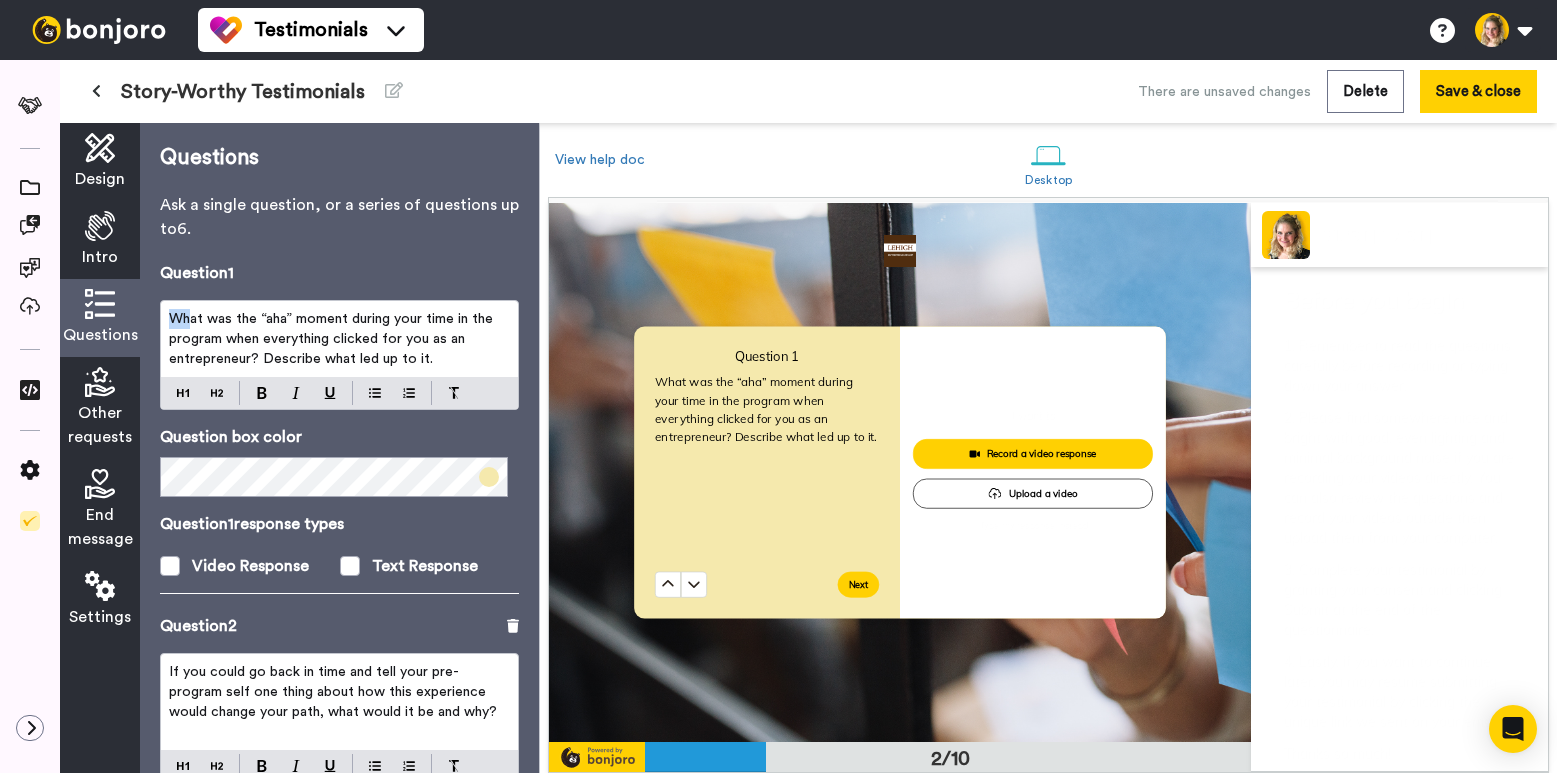 drag, startPoint x: 168, startPoint y: 318, endPoint x: 420, endPoint y: 354, distance: 254.55844 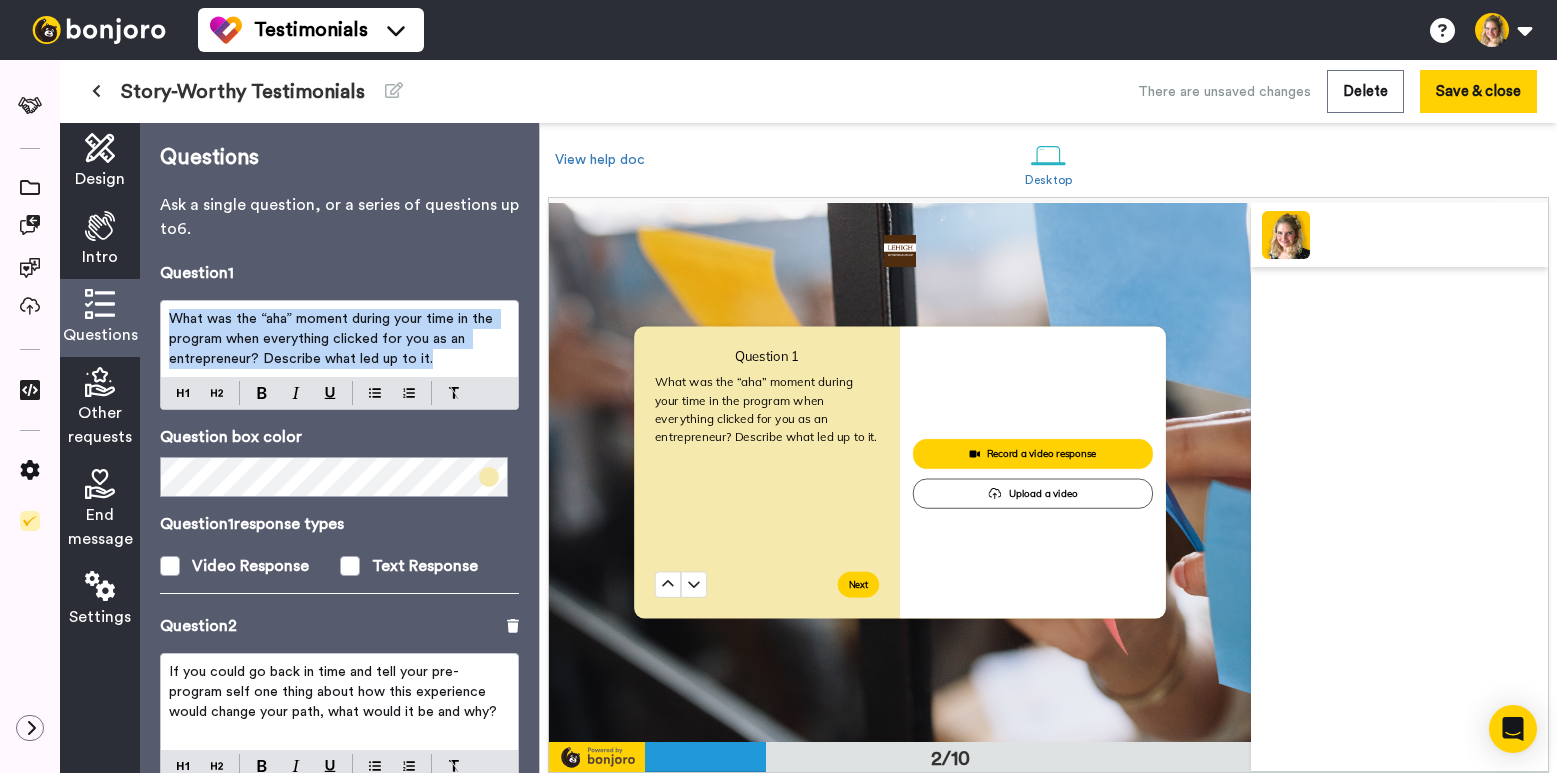drag, startPoint x: 435, startPoint y: 365, endPoint x: 163, endPoint y: 314, distance: 276.73996 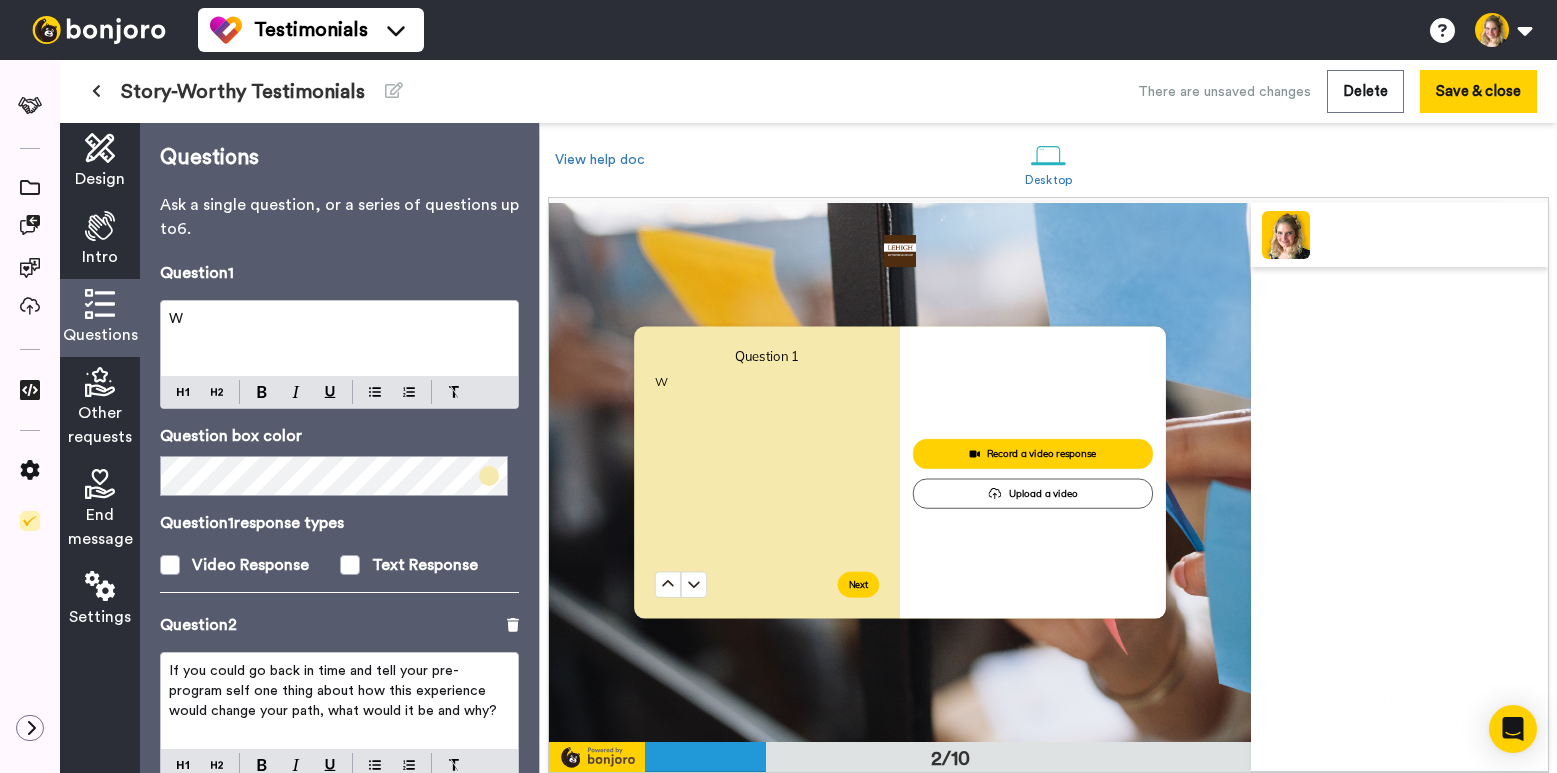 type 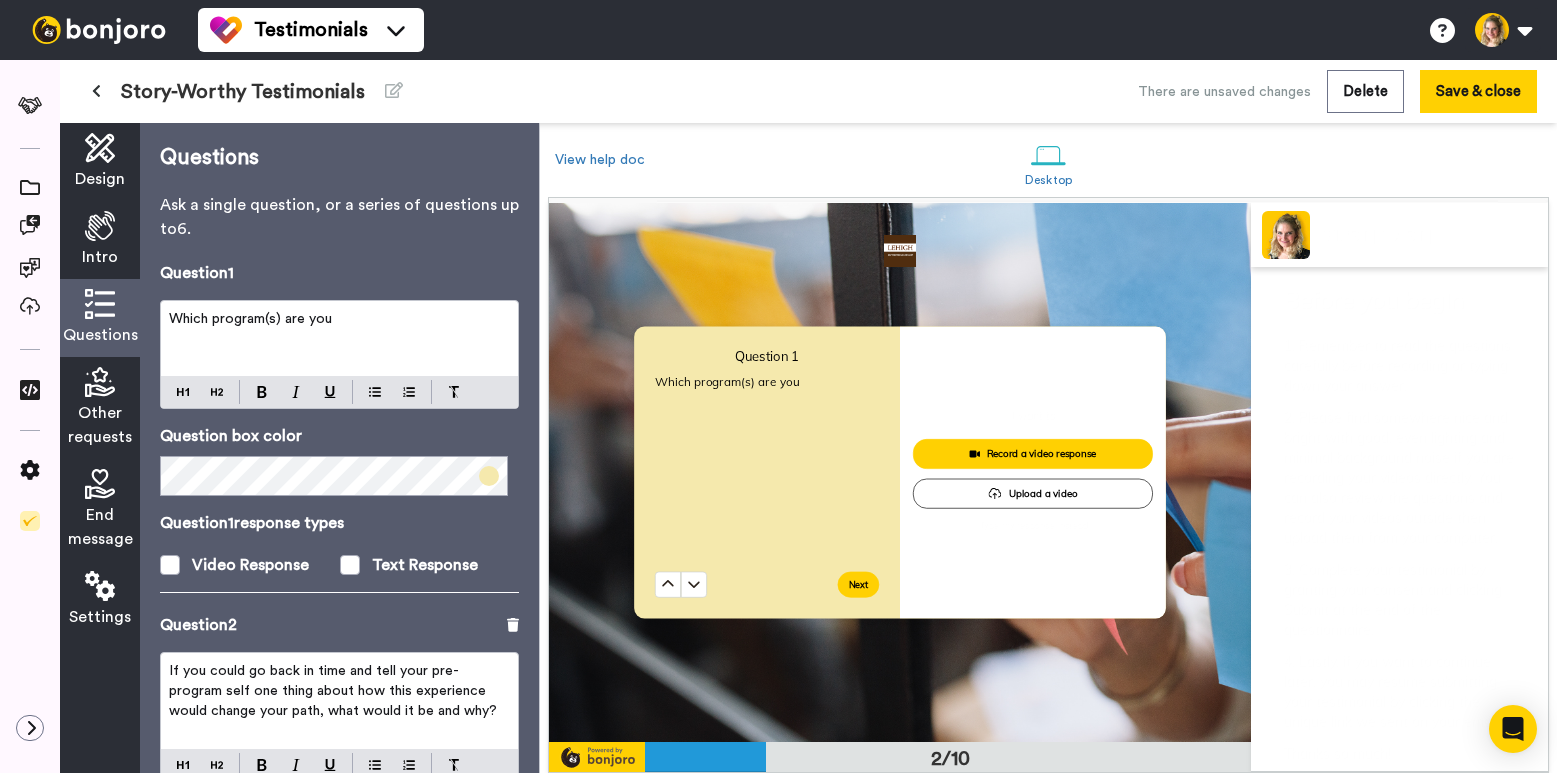 click on "Which program(s) are you" at bounding box center [250, 319] 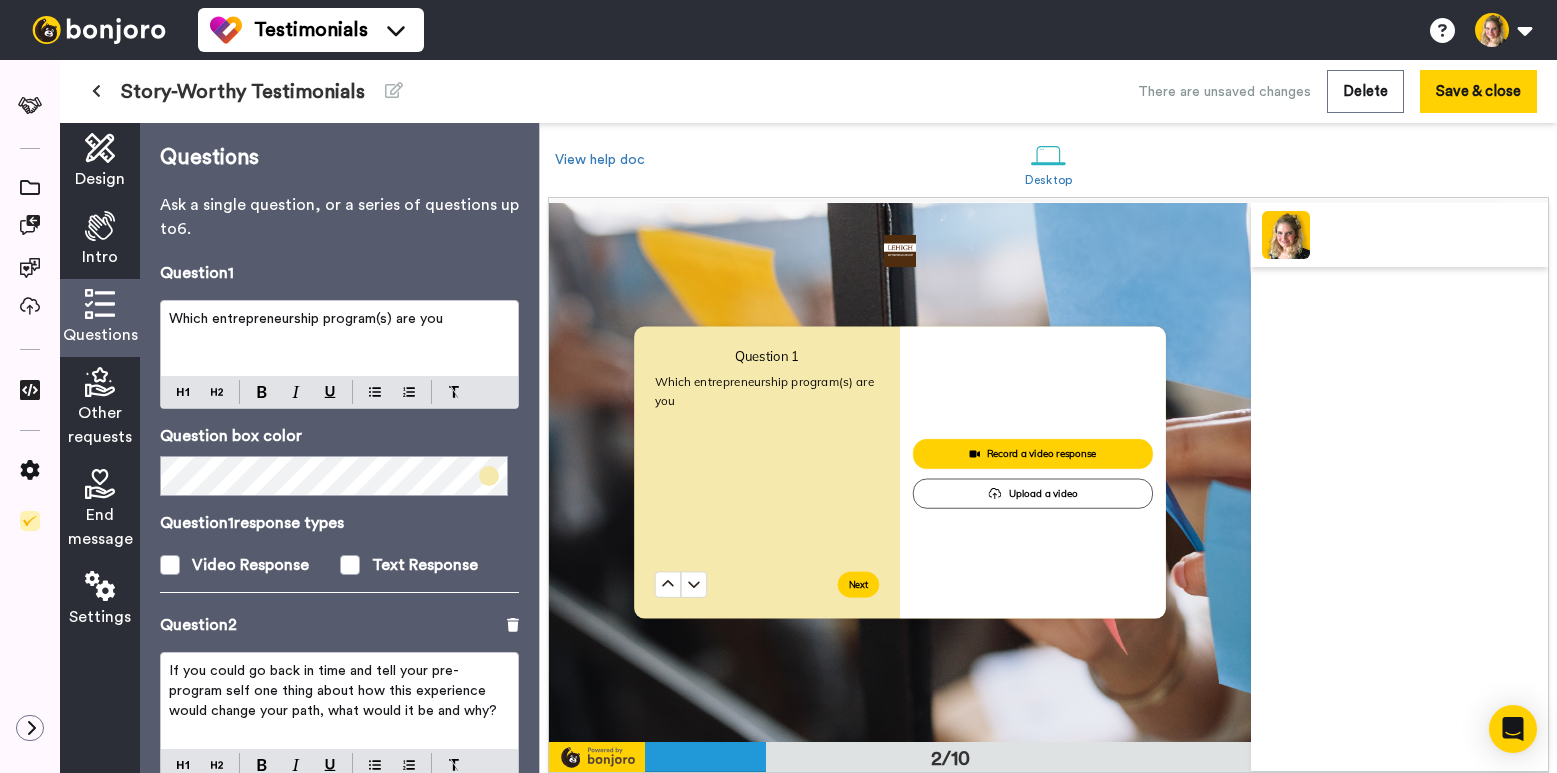 drag, startPoint x: 400, startPoint y: 321, endPoint x: 457, endPoint y: 321, distance: 57 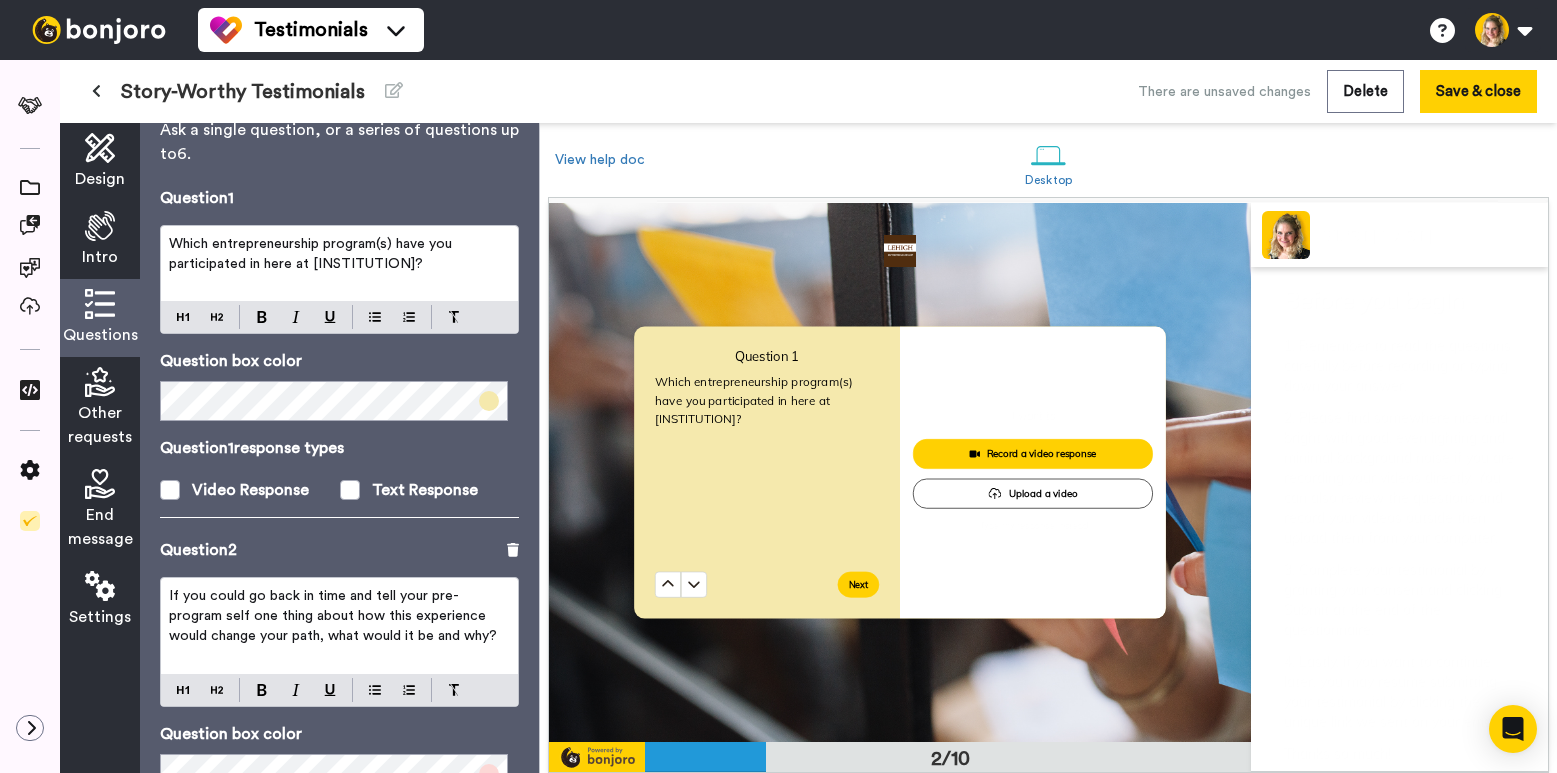 scroll, scrollTop: 79, scrollLeft: 0, axis: vertical 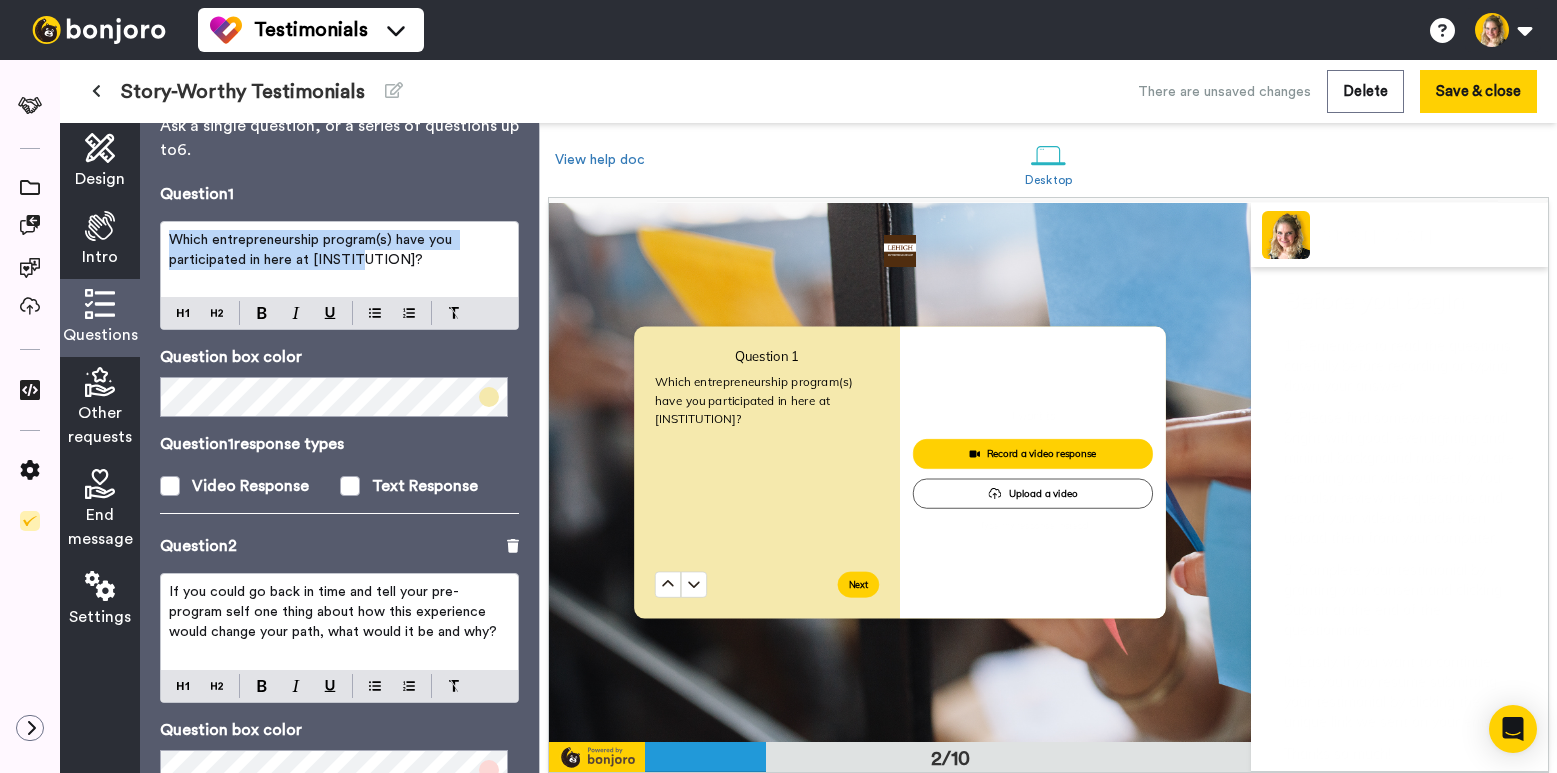 drag, startPoint x: 168, startPoint y: 238, endPoint x: 403, endPoint y: 266, distance: 236.6622 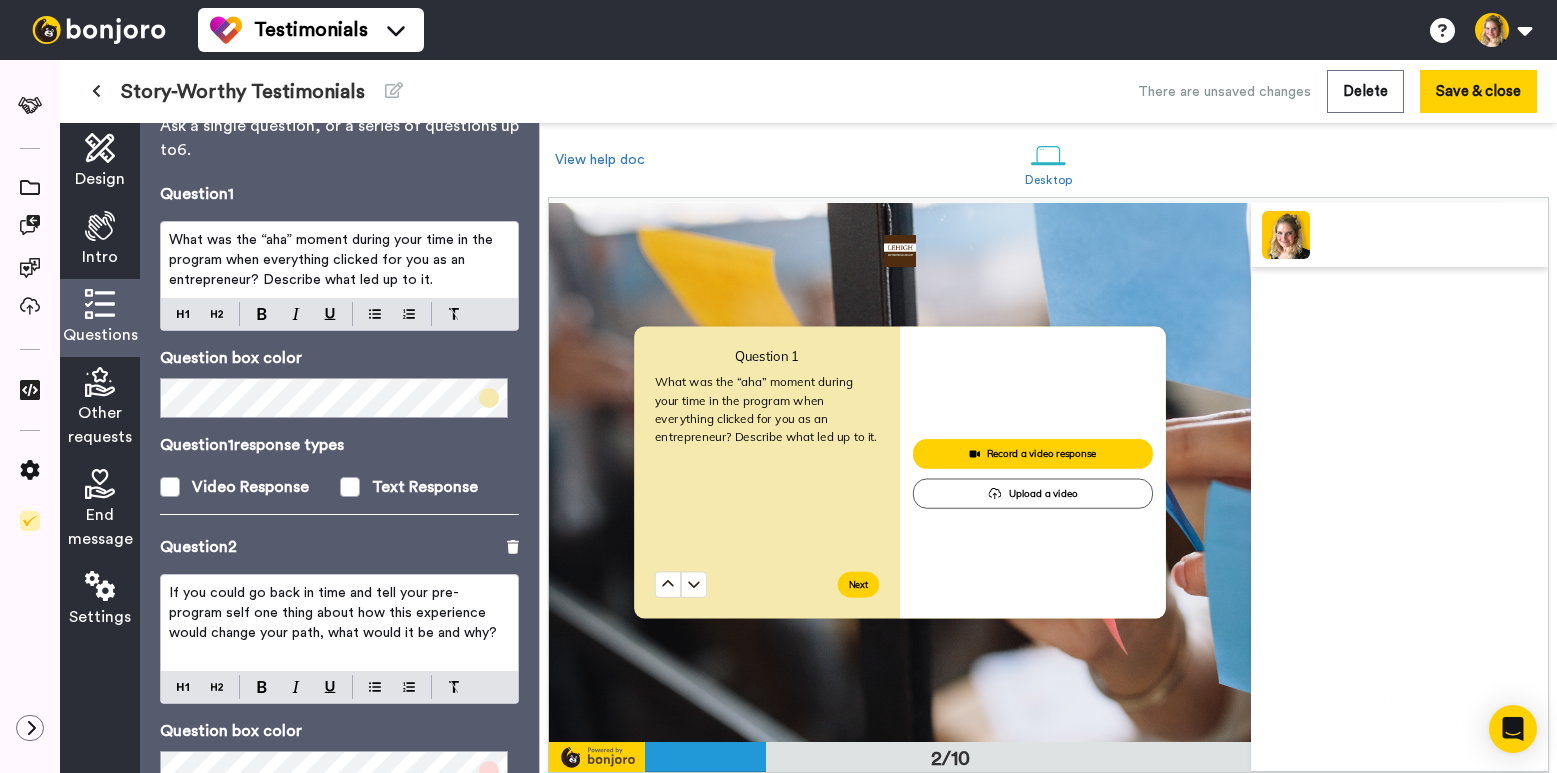 click on "What was the “aha” moment during your time in the program when everything clicked for you as an entrepreneur? Describe what led up to it." at bounding box center (333, 260) 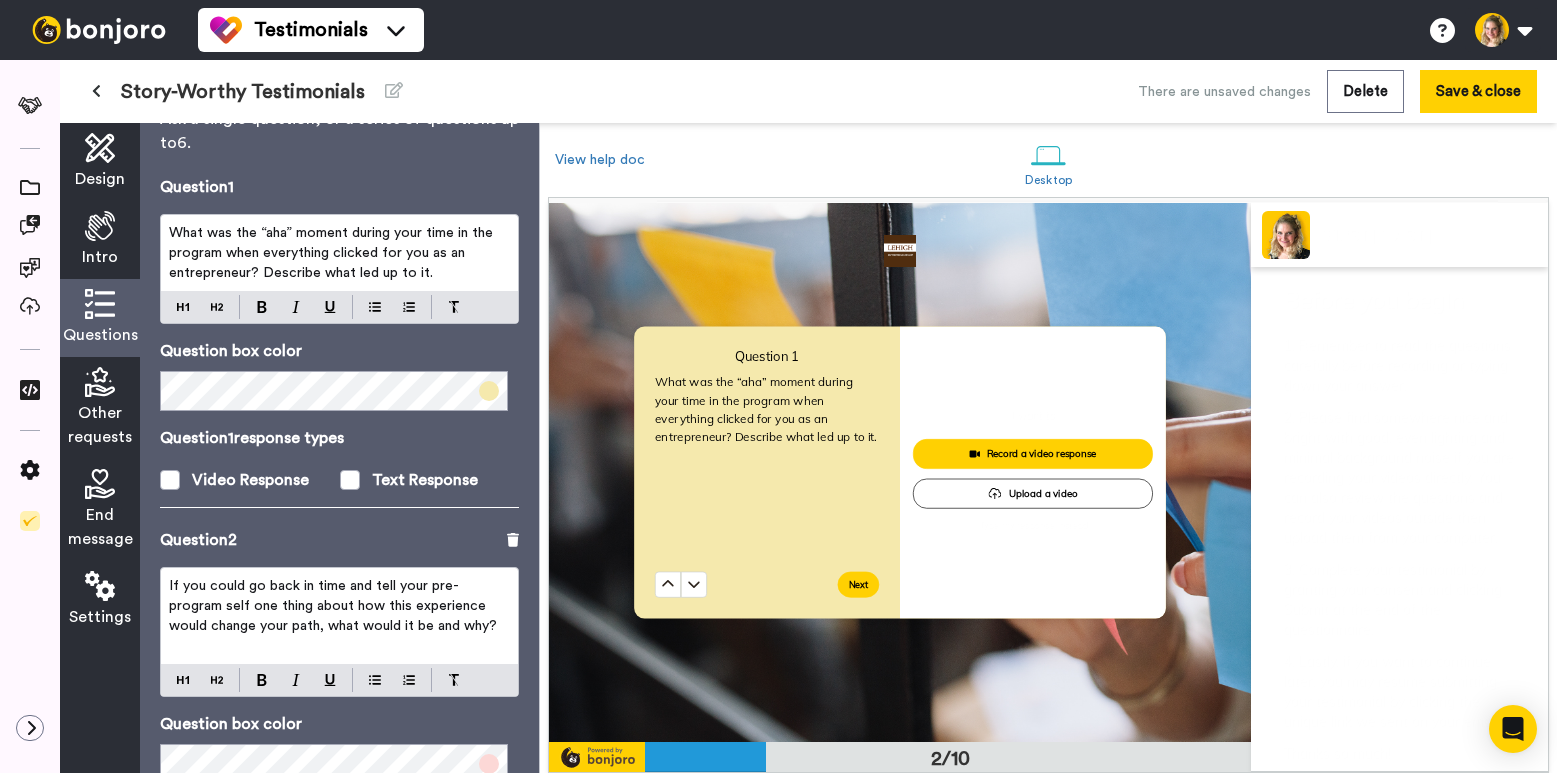 scroll, scrollTop: 87, scrollLeft: 0, axis: vertical 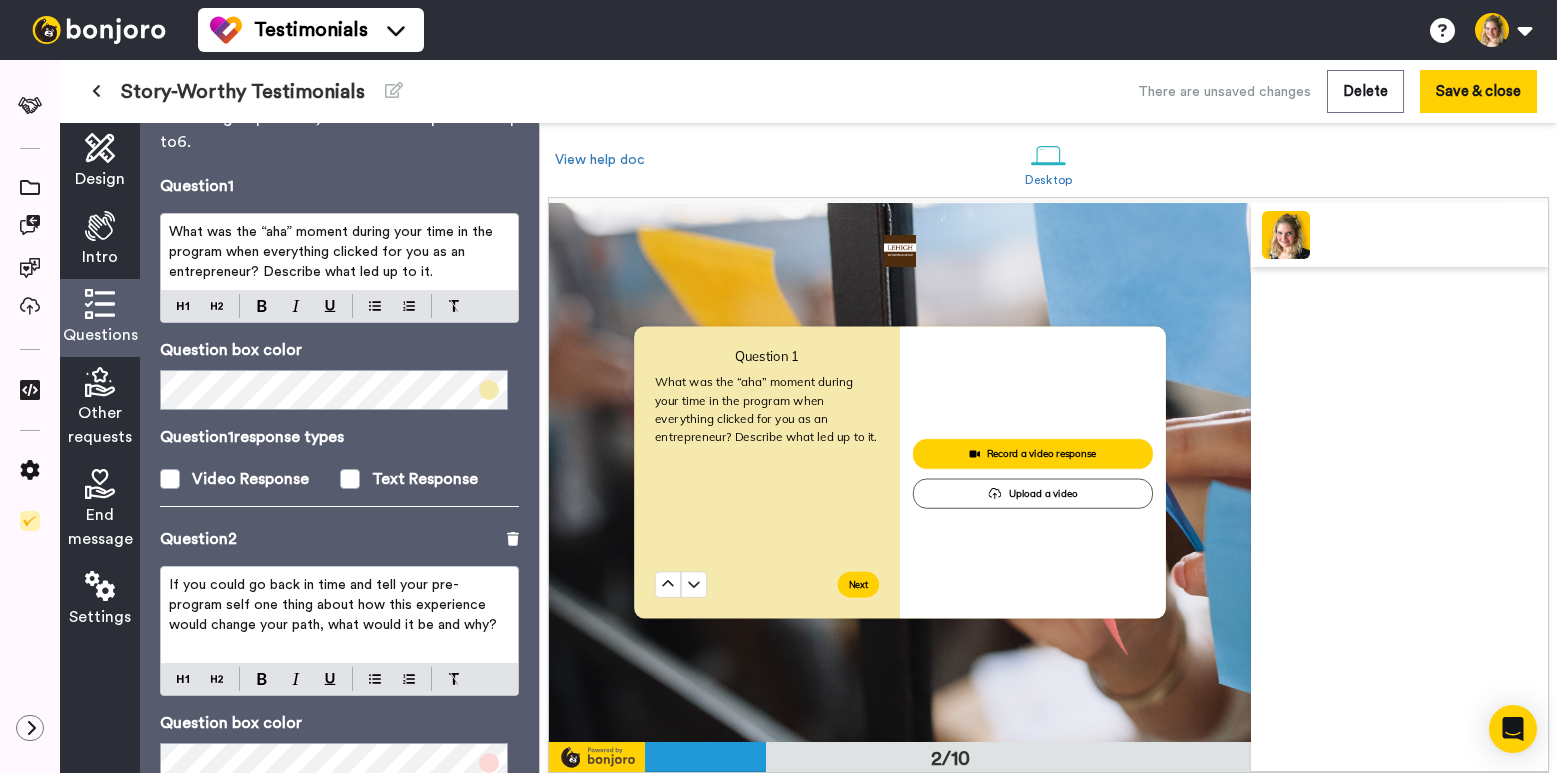 click on "What was the “aha” moment during your time in the program when everything clicked for you as an entrepreneur? Describe what led up to it." at bounding box center [333, 252] 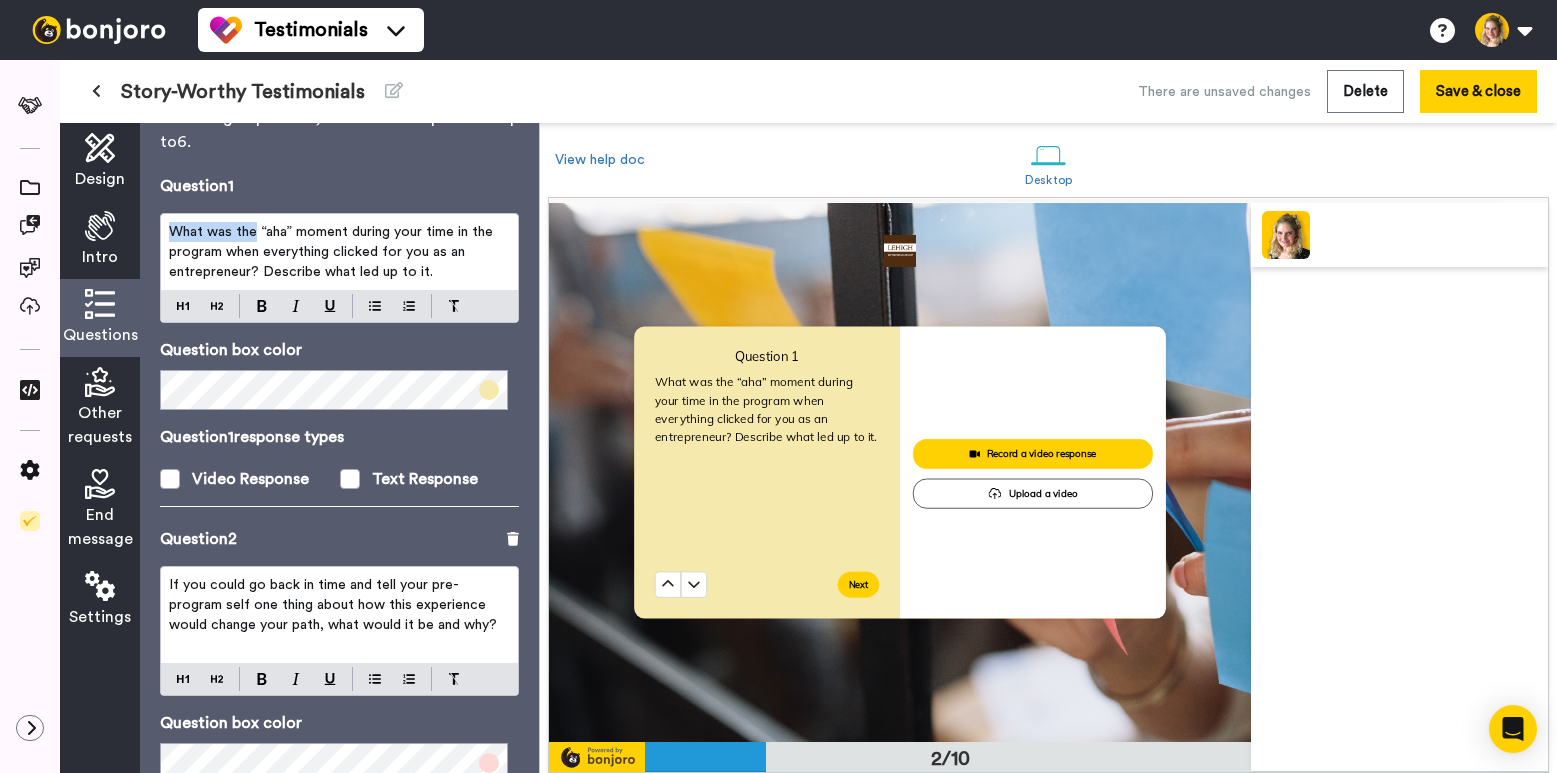 drag, startPoint x: 170, startPoint y: 230, endPoint x: 254, endPoint y: 229, distance: 84.00595 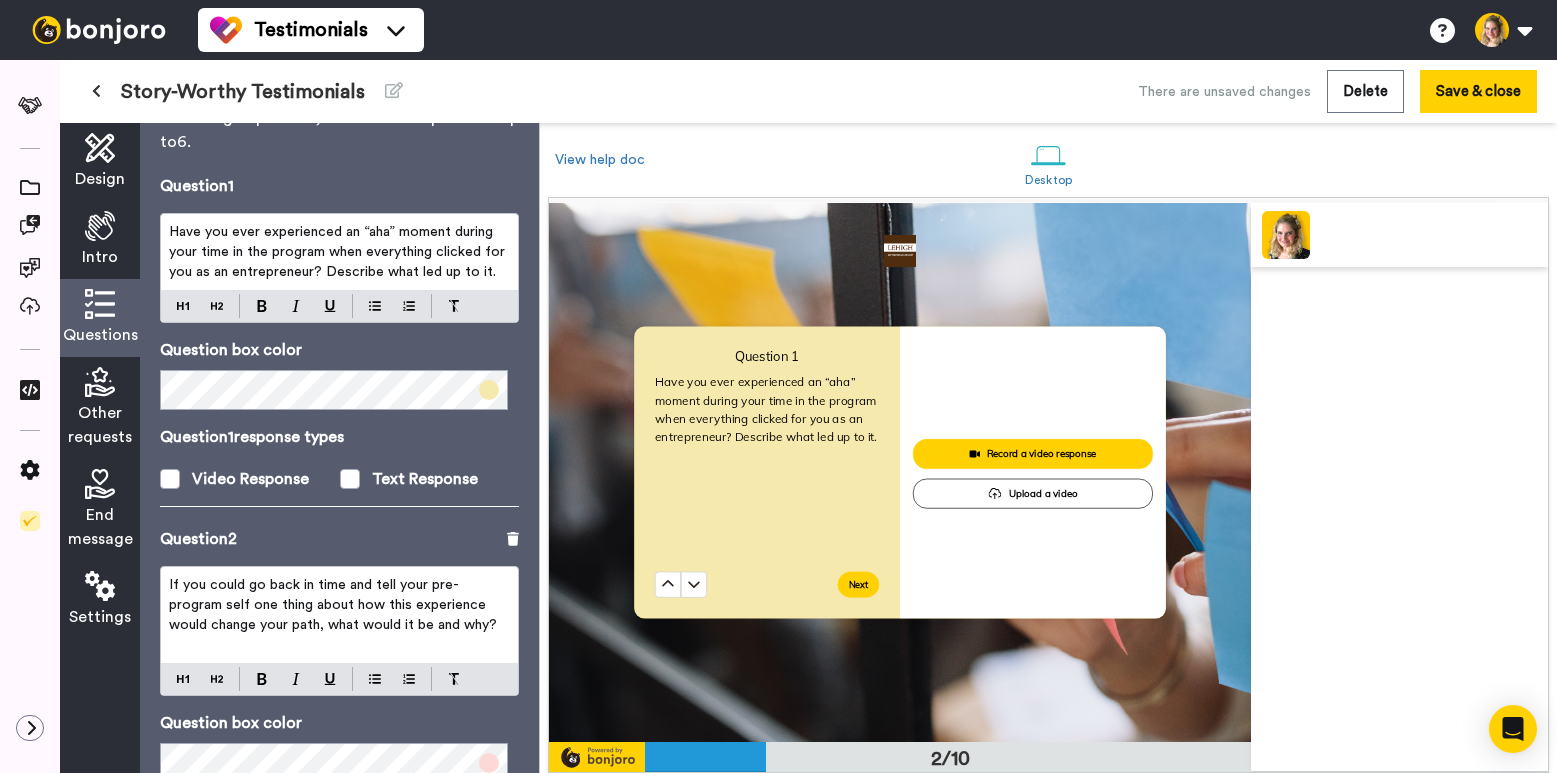 click on "Have you ever experienced an “aha” moment during your time in the program when everything clicked for you as an entrepreneur? Describe what led up to it." at bounding box center [339, 252] 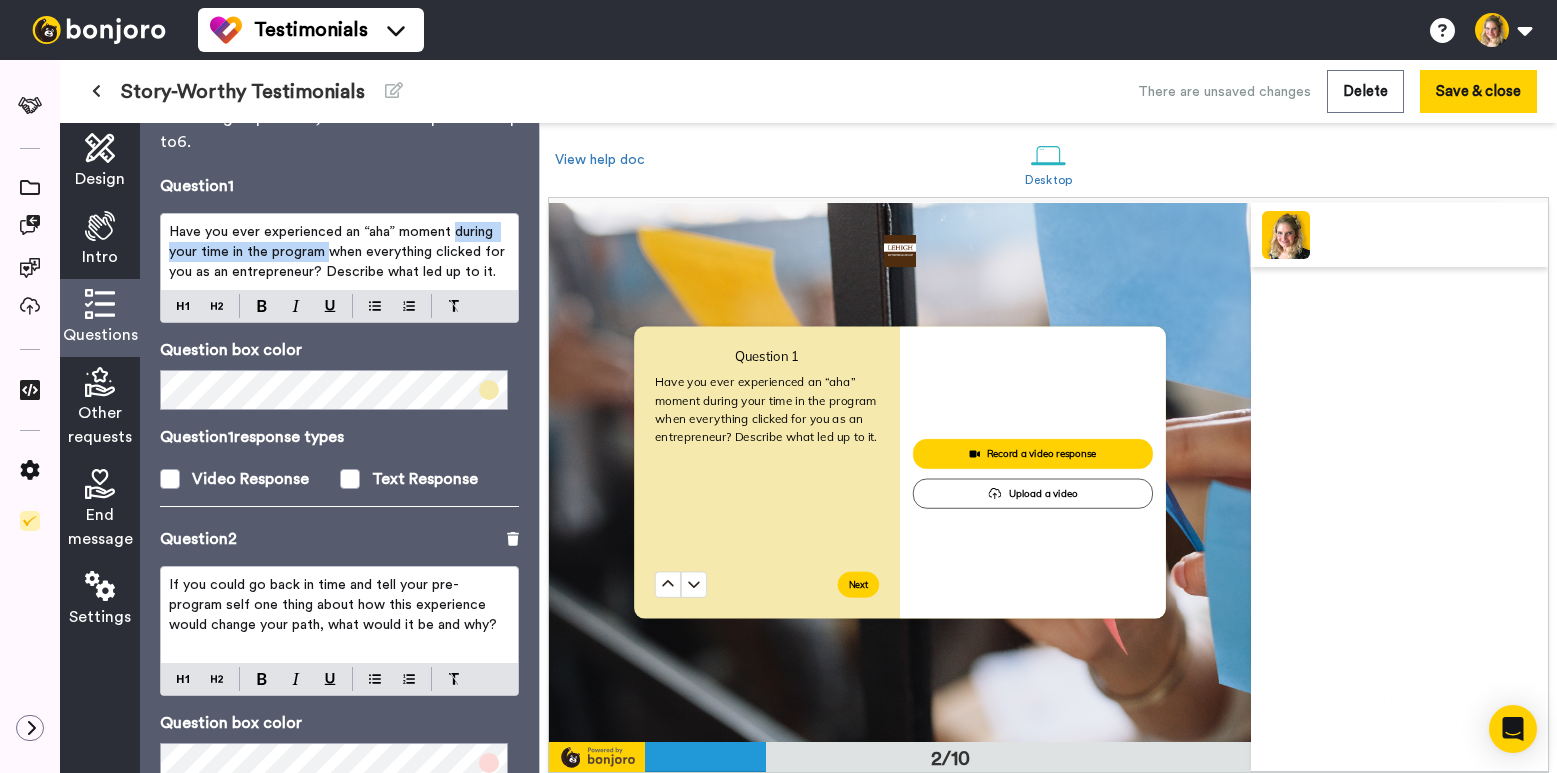 drag, startPoint x: 452, startPoint y: 234, endPoint x: 328, endPoint y: 257, distance: 126.11503 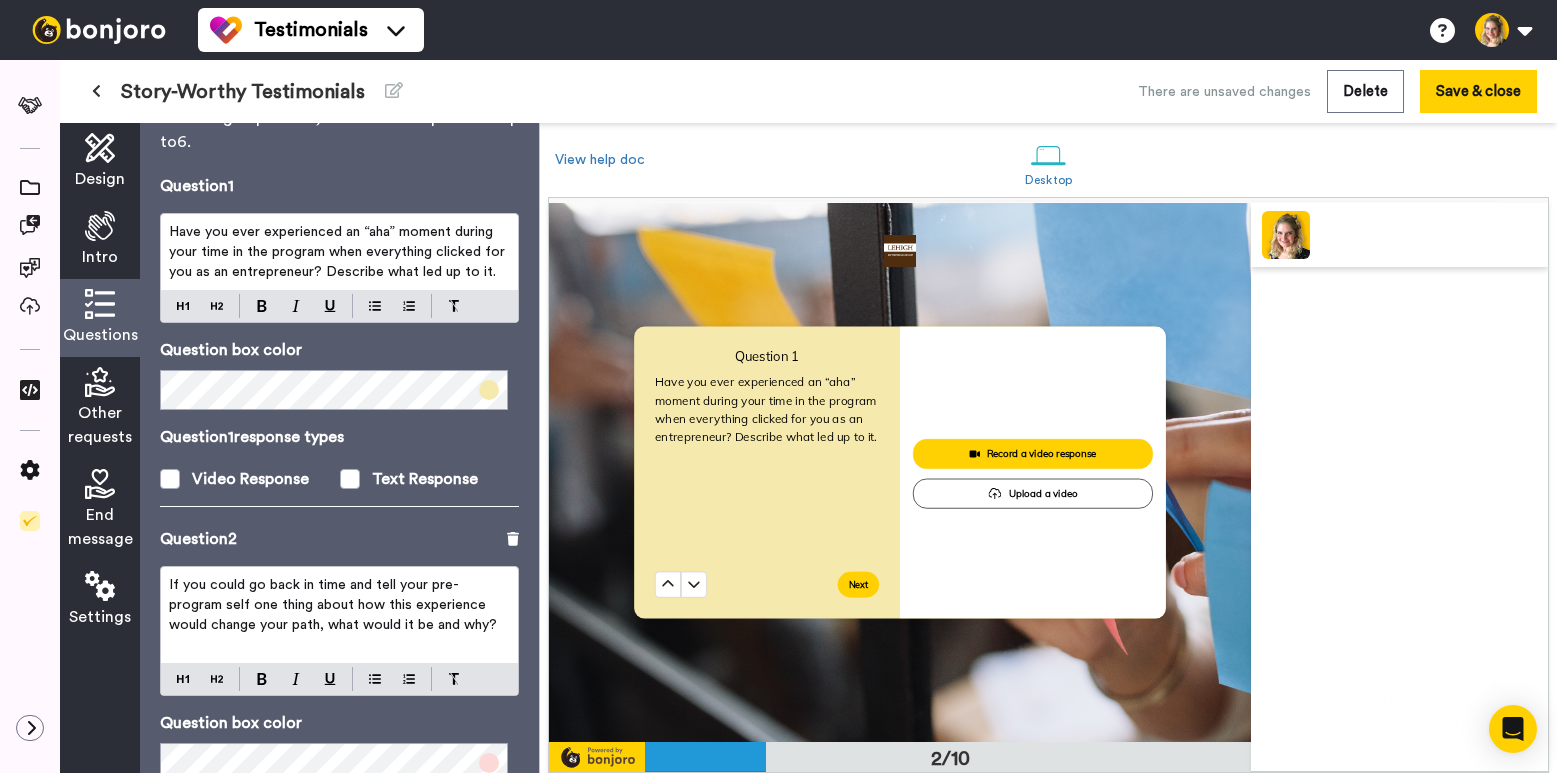 drag, startPoint x: 268, startPoint y: 256, endPoint x: 239, endPoint y: 255, distance: 29.017237 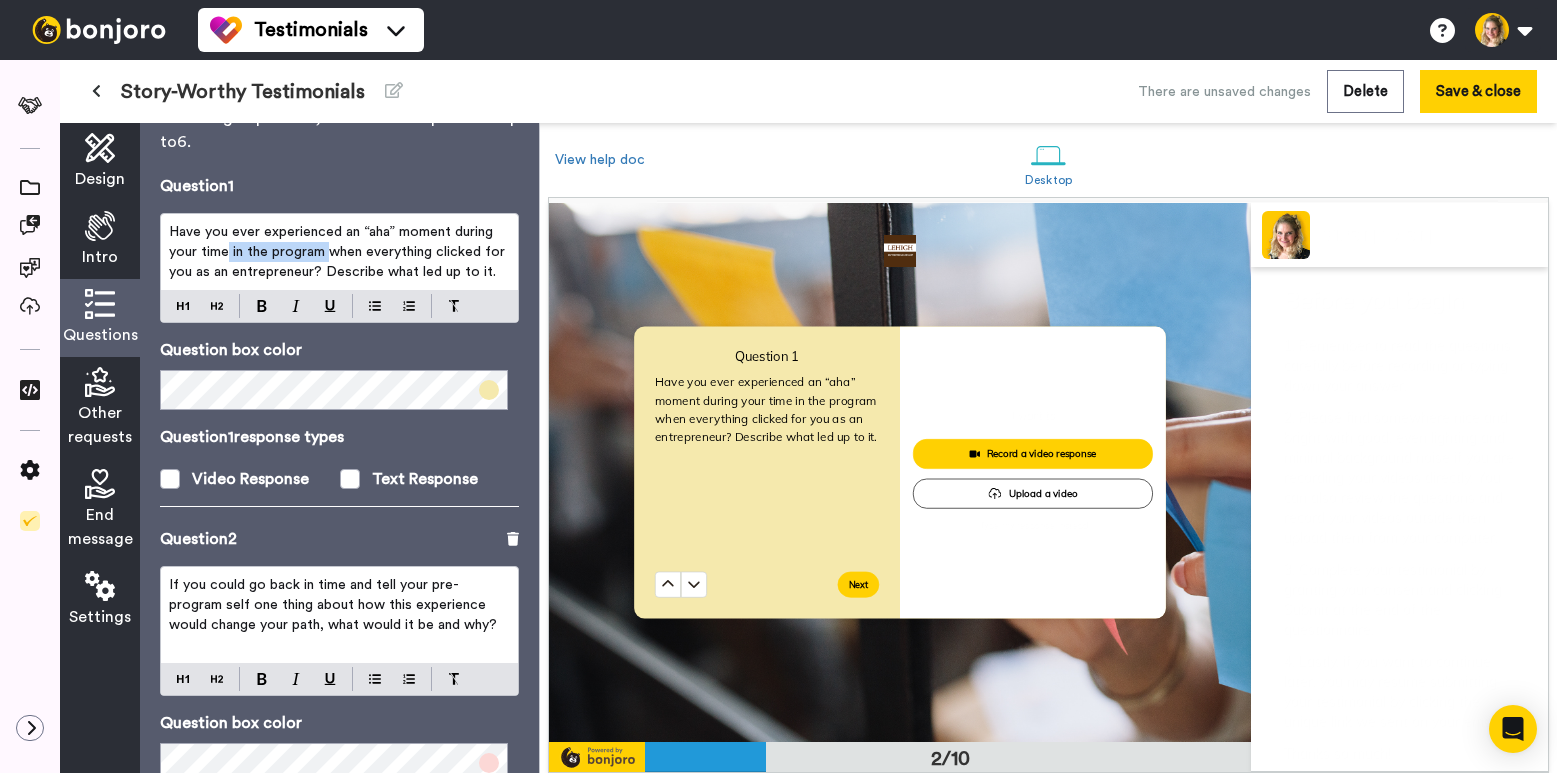 drag, startPoint x: 230, startPoint y: 252, endPoint x: 330, endPoint y: 252, distance: 100 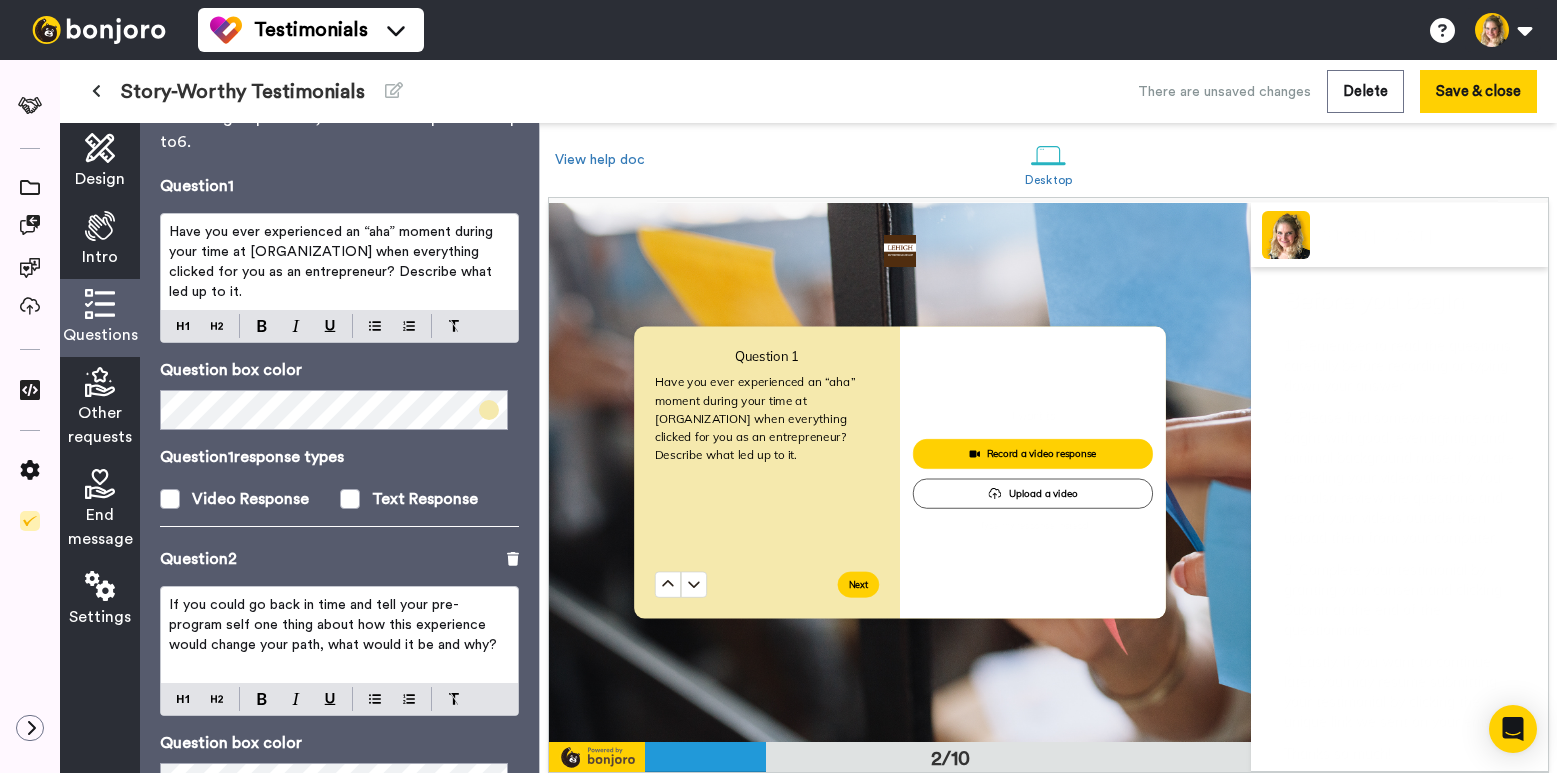 click on "Have you ever experienced an “aha” moment during your time at [ORGANIZATION] when everything clicked for you as an entrepreneur? Describe what led up to it." at bounding box center [339, 262] 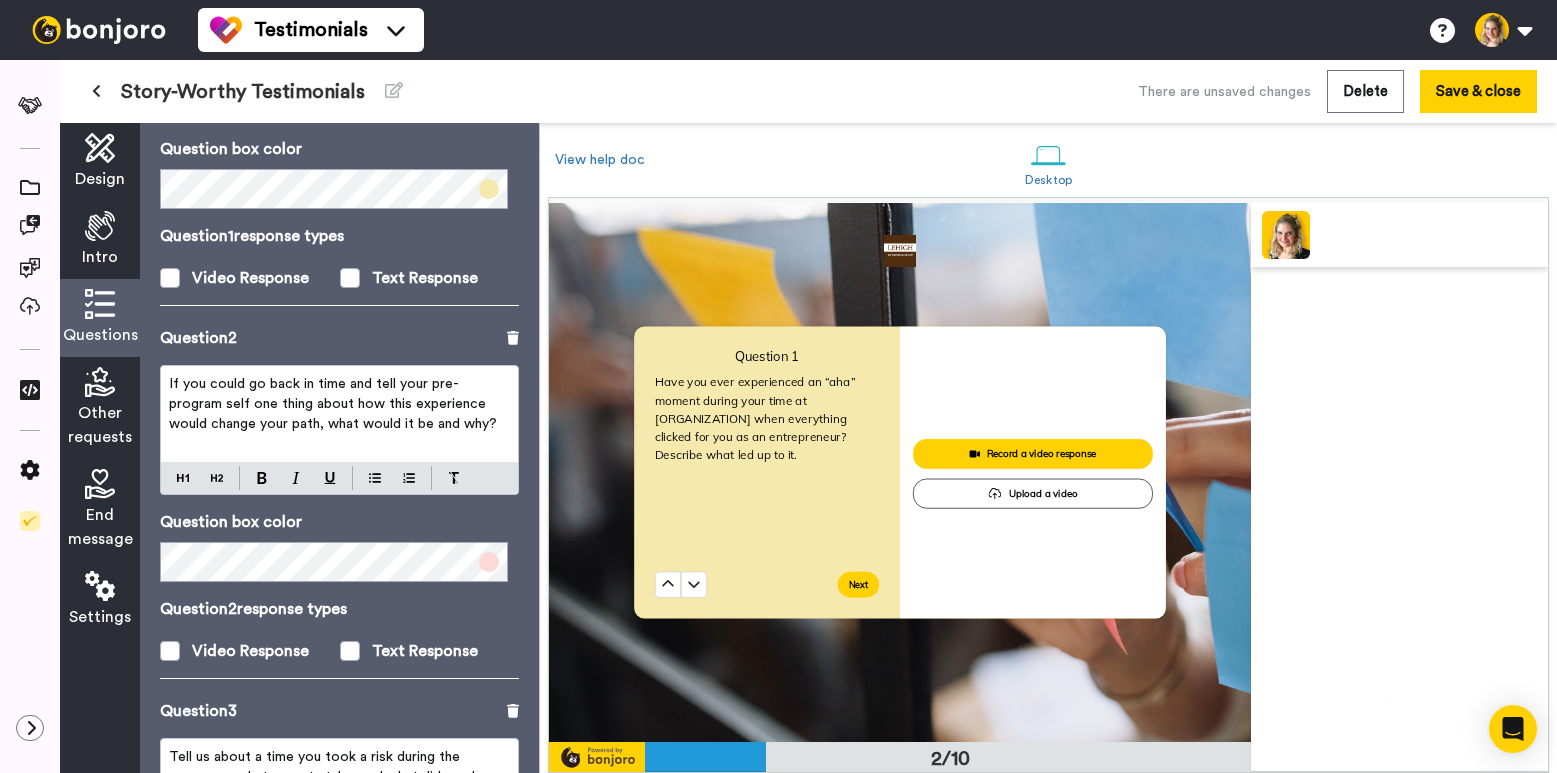 scroll, scrollTop: 309, scrollLeft: 0, axis: vertical 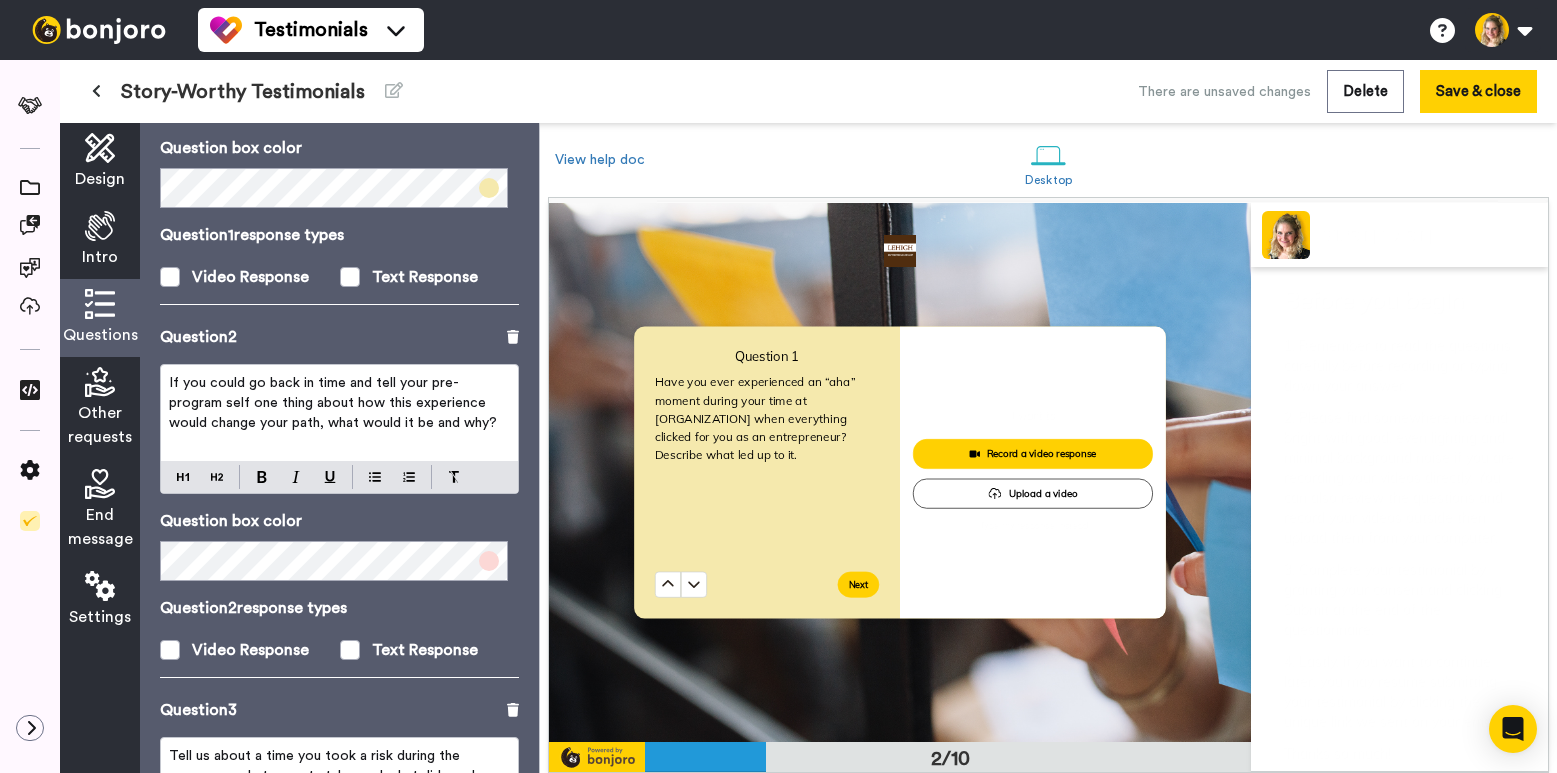 click on "If you could go back in time and tell your pre-program self one thing about how this experience would change your path, what would it be and why?" at bounding box center [339, 403] 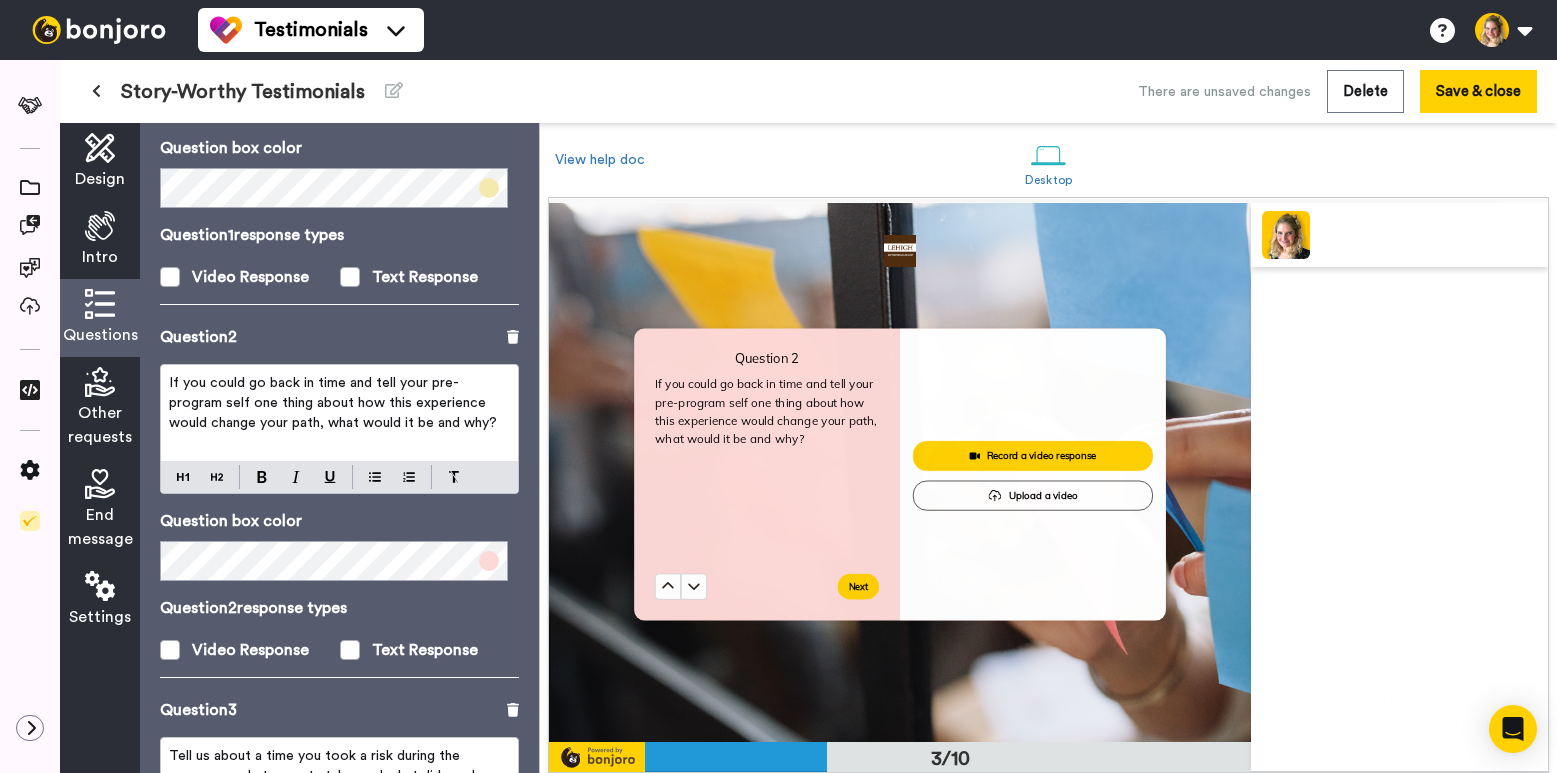 scroll, scrollTop: 1076, scrollLeft: 0, axis: vertical 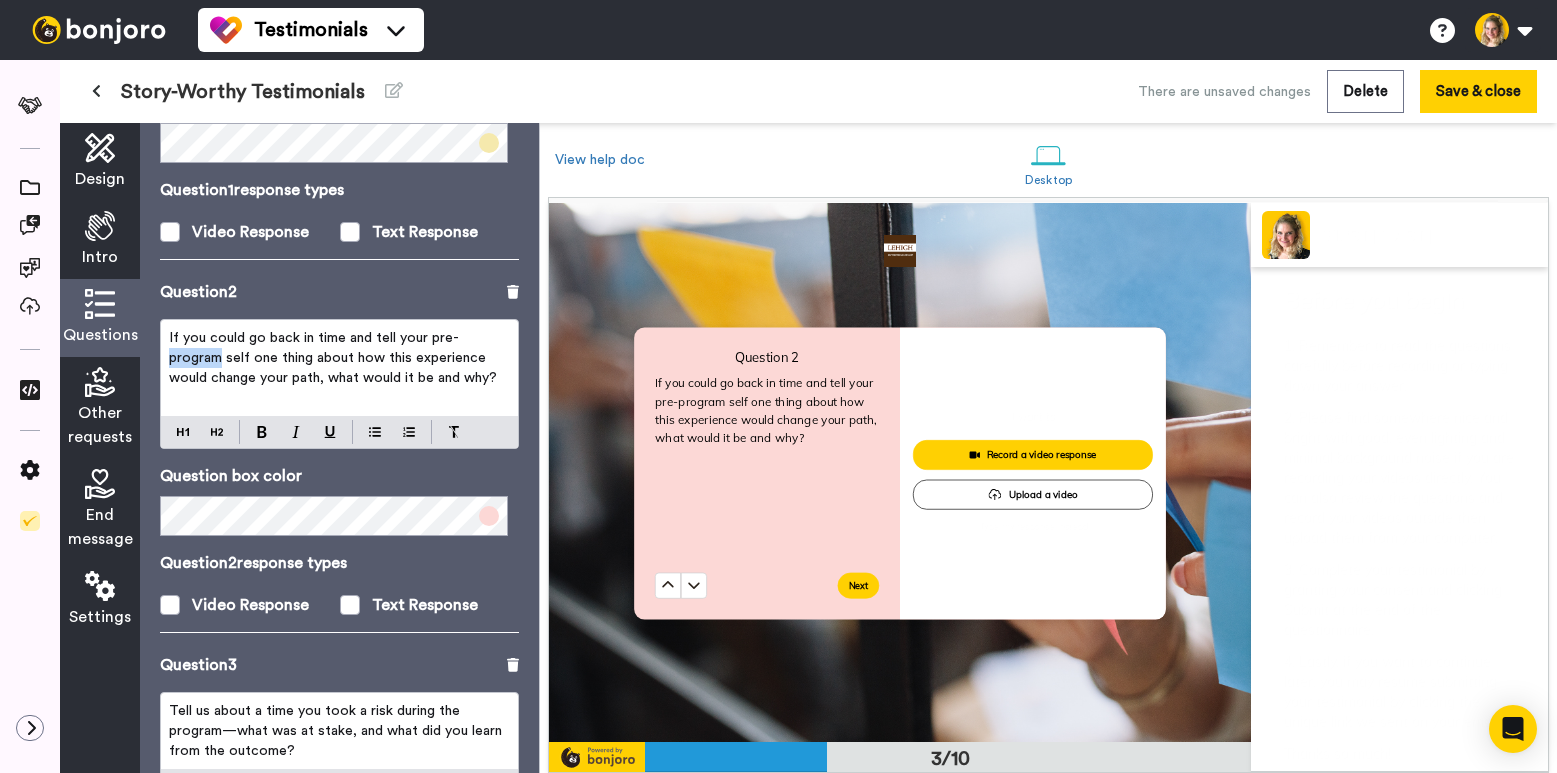 drag, startPoint x: 170, startPoint y: 341, endPoint x: 221, endPoint y: 342, distance: 51.009804 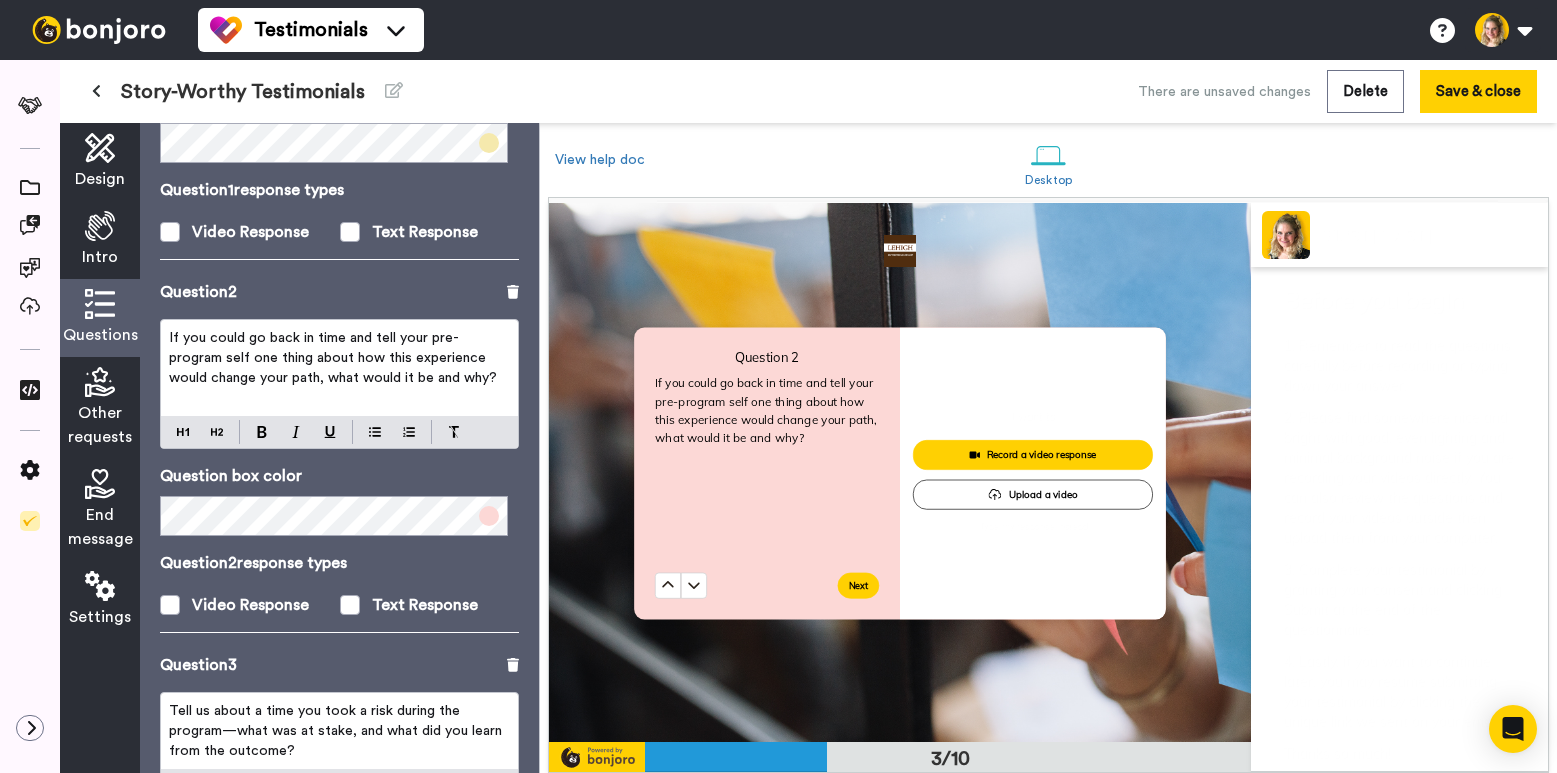 type 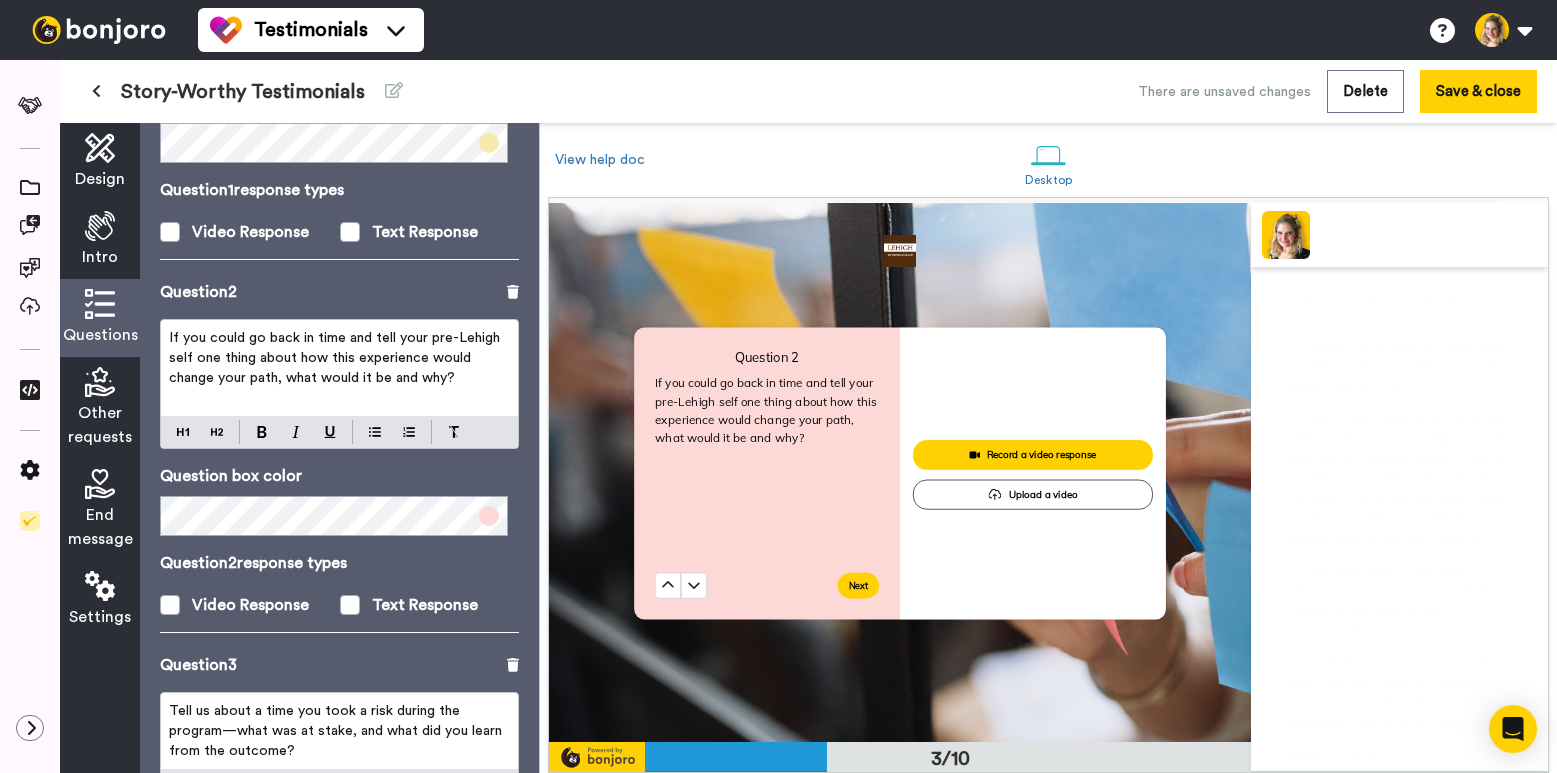 click on "If you could go back in time and tell your pre-Lehigh self one thing about how this experience would change your path, what would it be and why?" at bounding box center (336, 358) 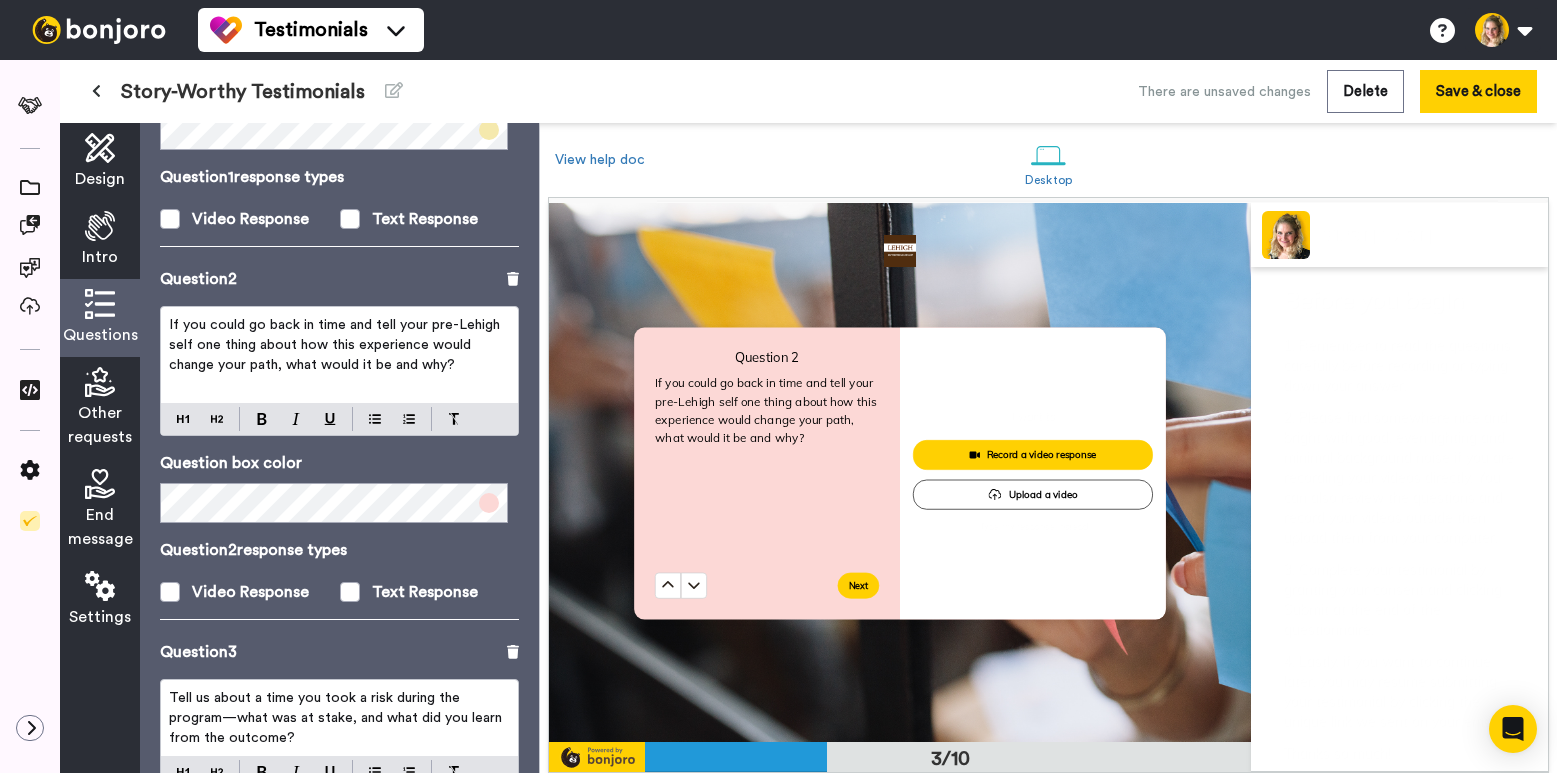 scroll, scrollTop: 369, scrollLeft: 0, axis: vertical 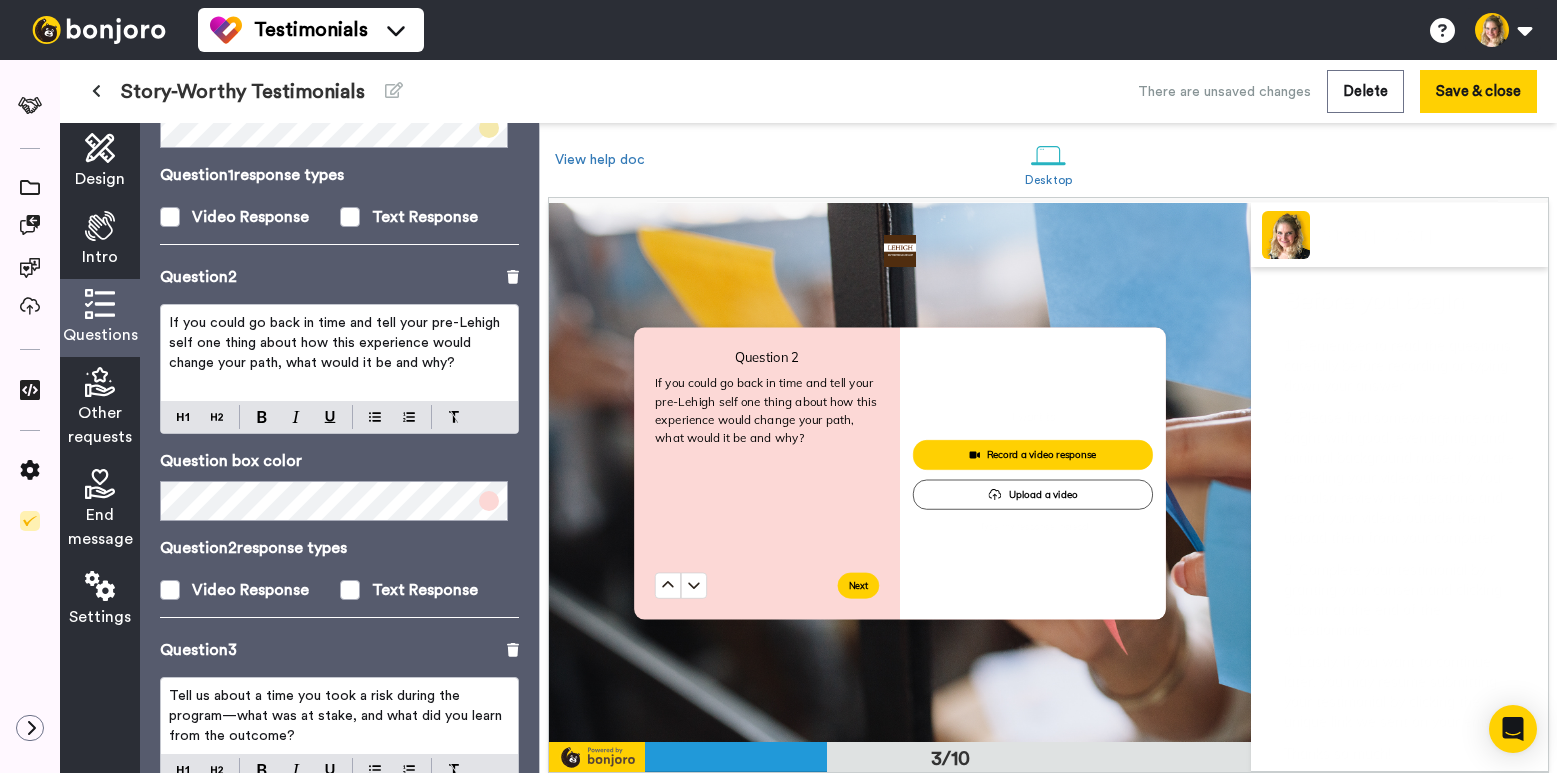 click on "If you could go back in time and tell your pre-Lehigh self one thing about how this experience would change your path, what would it be and why?" at bounding box center (339, 343) 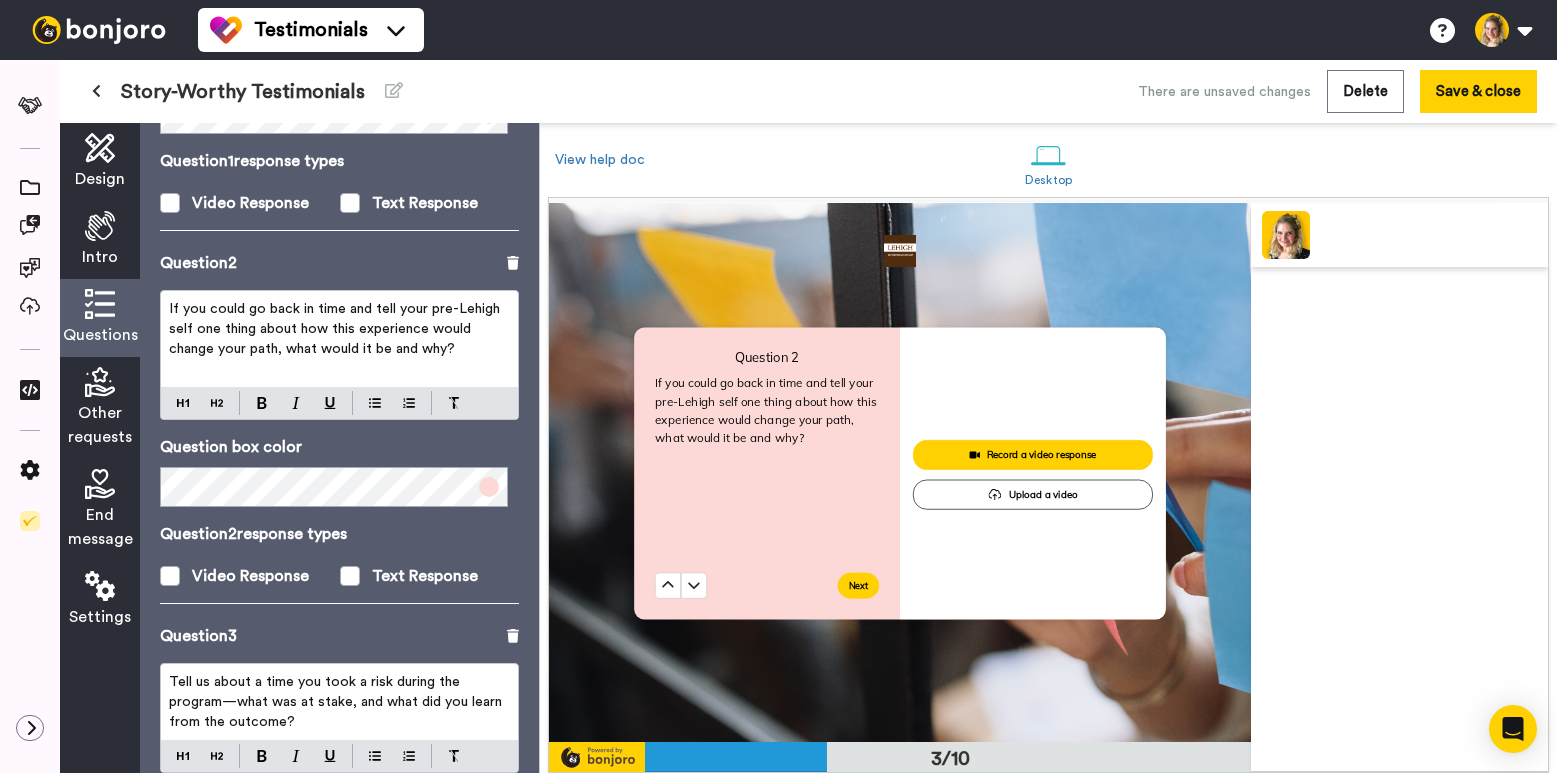 click on "If you could go back in time and tell your pre-Lehigh self one thing about how this experience would change your path, what would it be and why?" at bounding box center (336, 329) 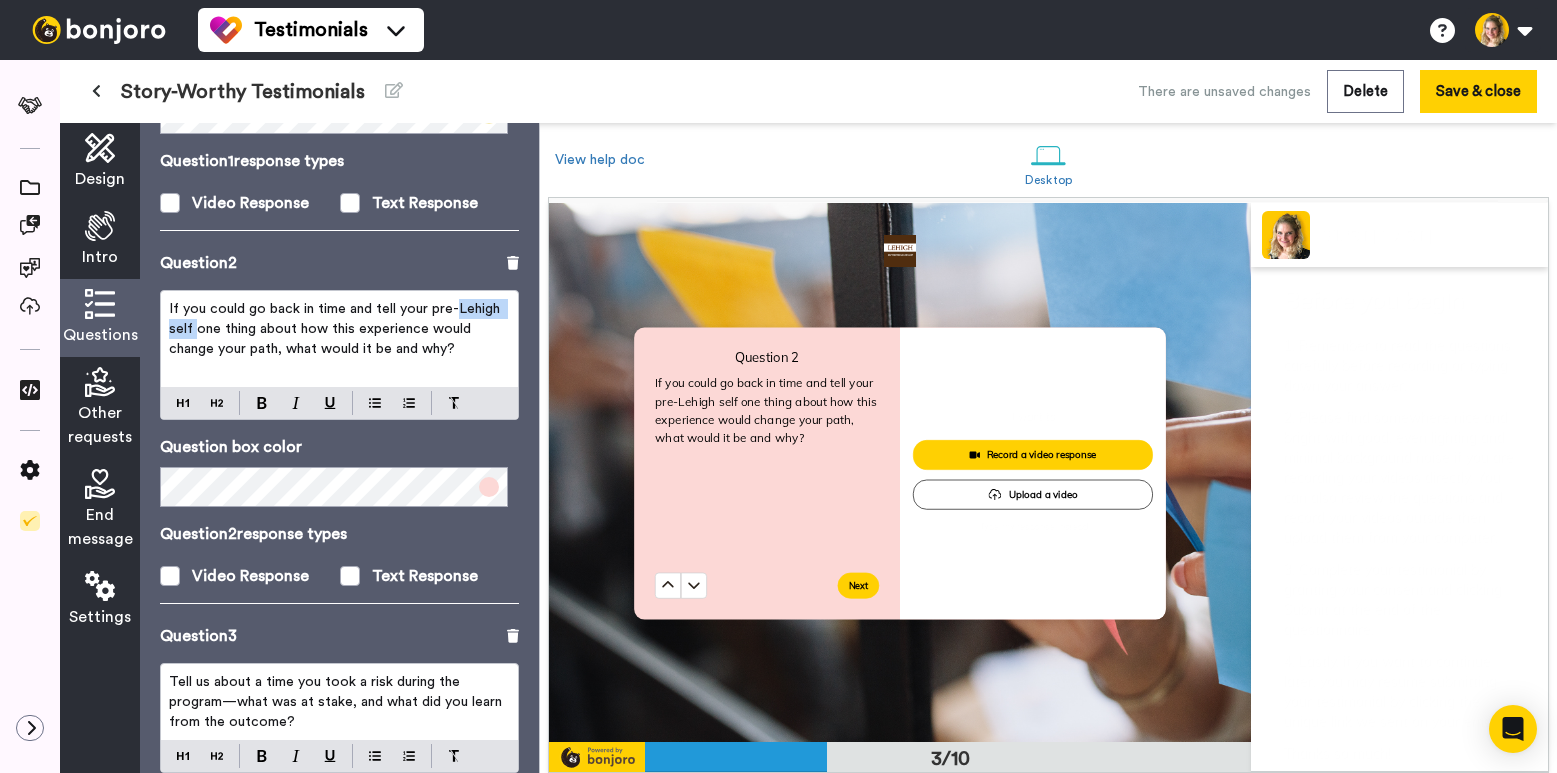 drag, startPoint x: 454, startPoint y: 289, endPoint x: 193, endPoint y: 306, distance: 261.55304 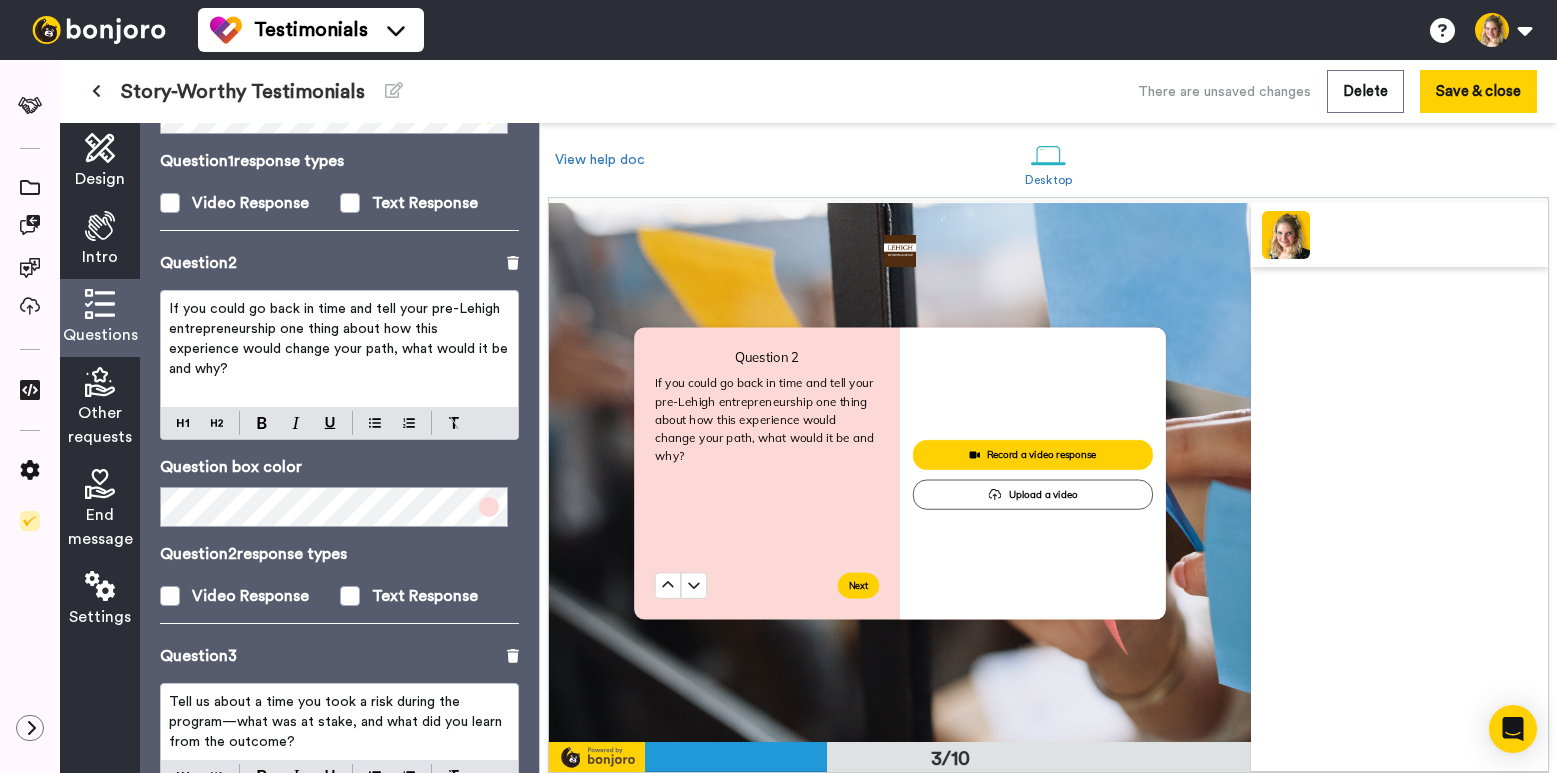 click on "If you could go back in time and tell your pre-Lehigh entrepreneurship one thing about how this experience would change your path, what would it be and why?" at bounding box center (340, 339) 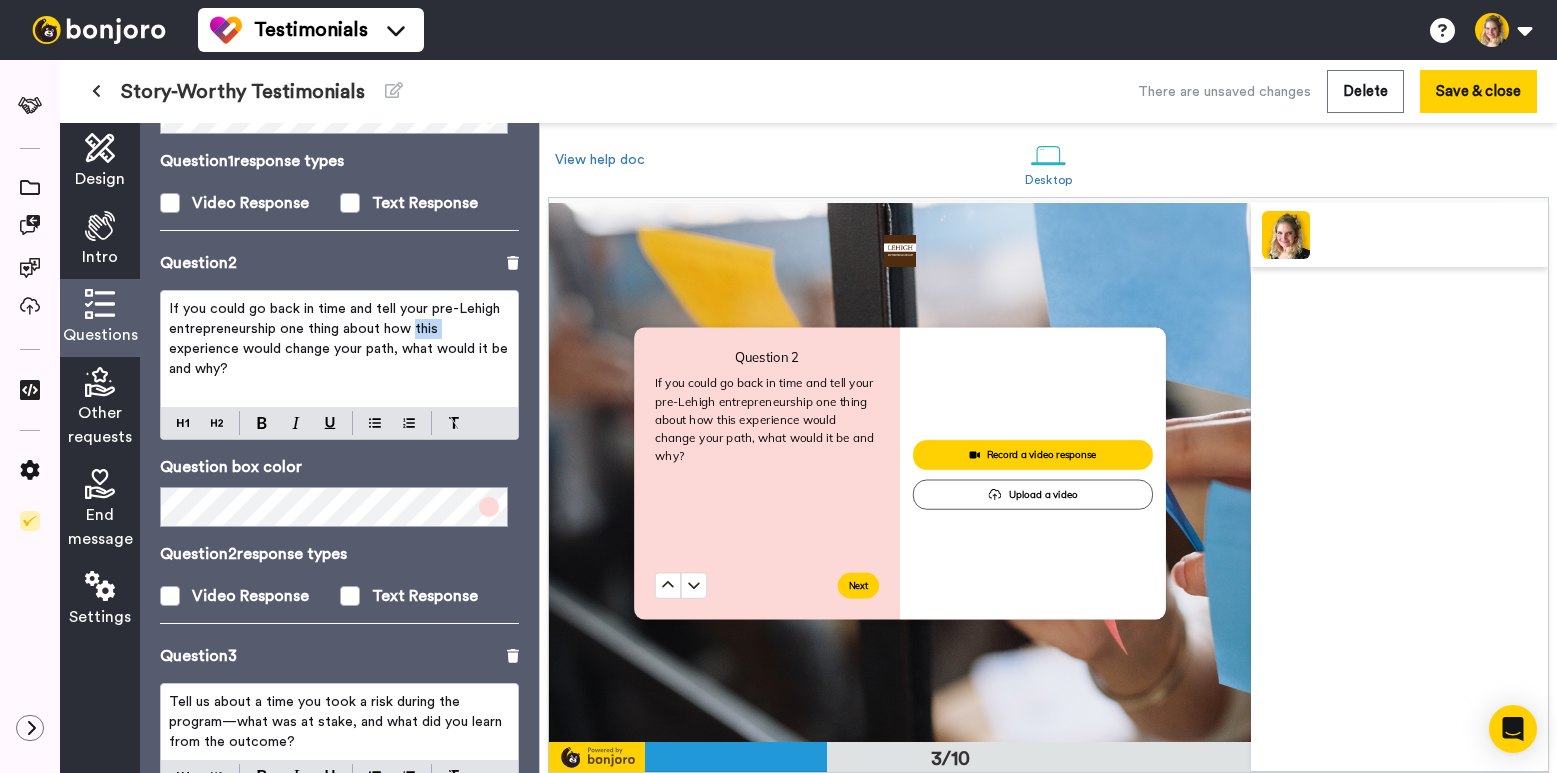 drag, startPoint x: 414, startPoint y: 309, endPoint x: 442, endPoint y: 309, distance: 28 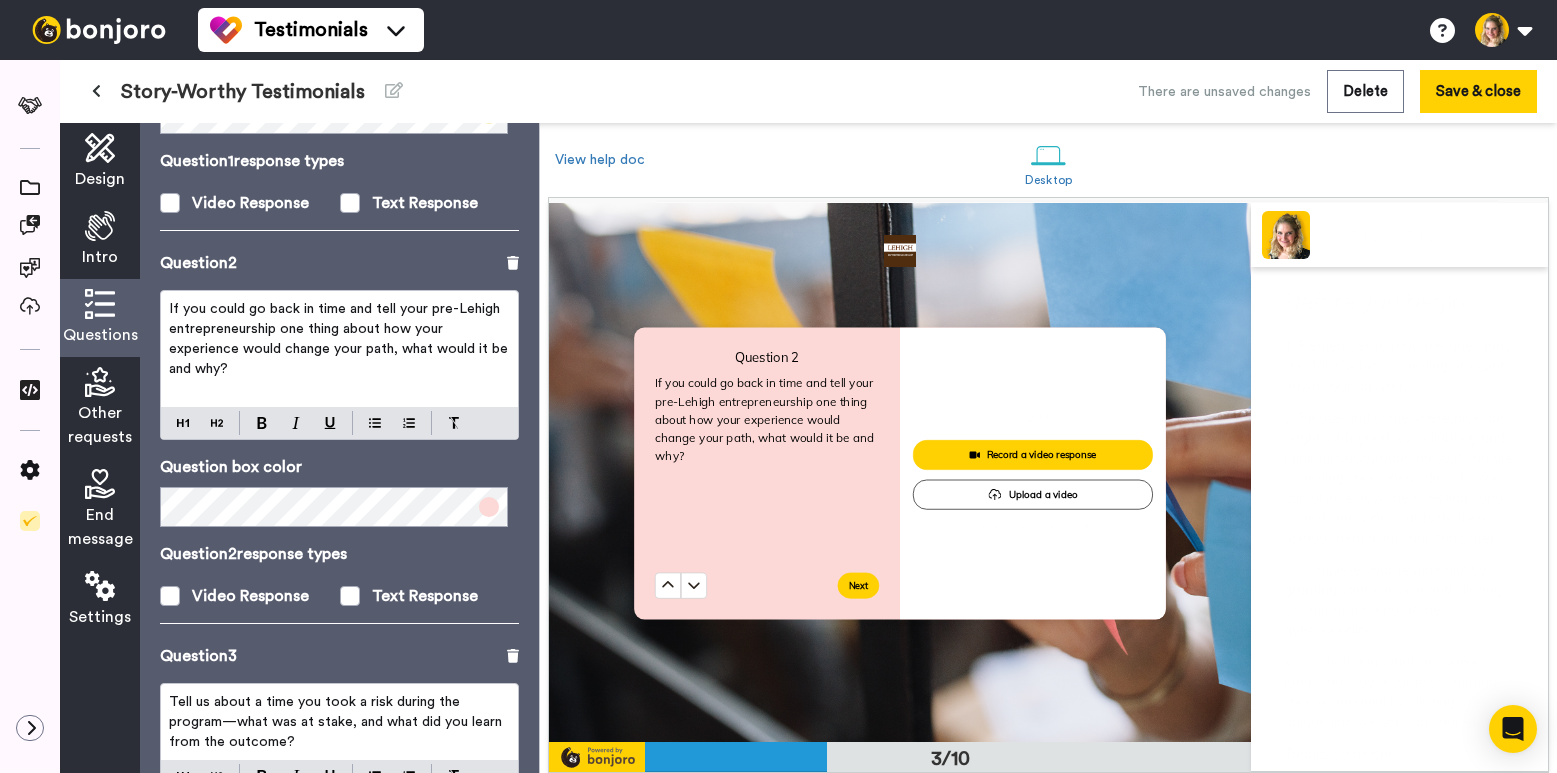 click on "If you could go back in time and tell your pre-Lehigh entrepreneurship one thing about how your experience would change your path, what would it be and why?" at bounding box center (340, 339) 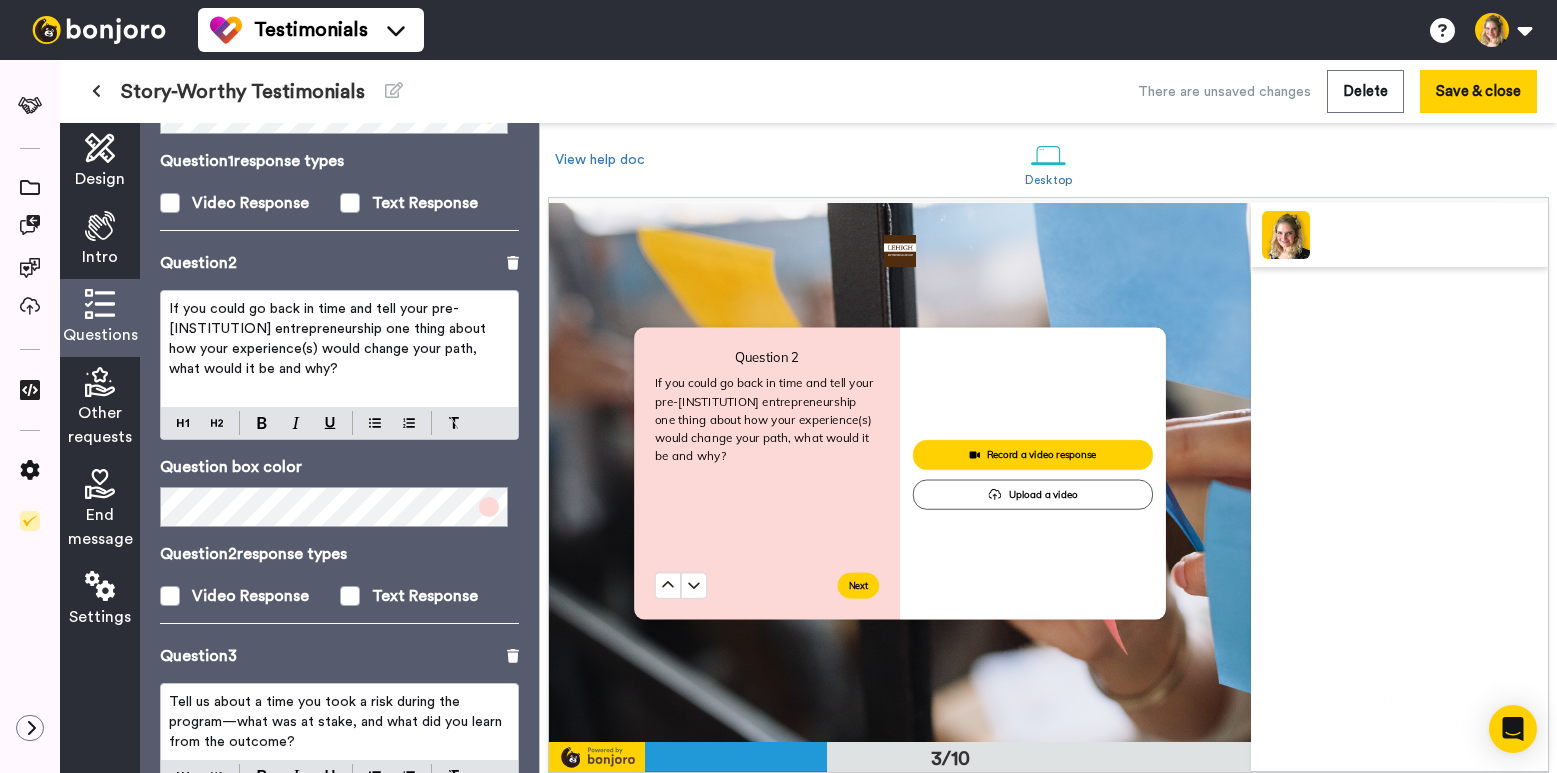 click on "﻿" at bounding box center [339, 389] 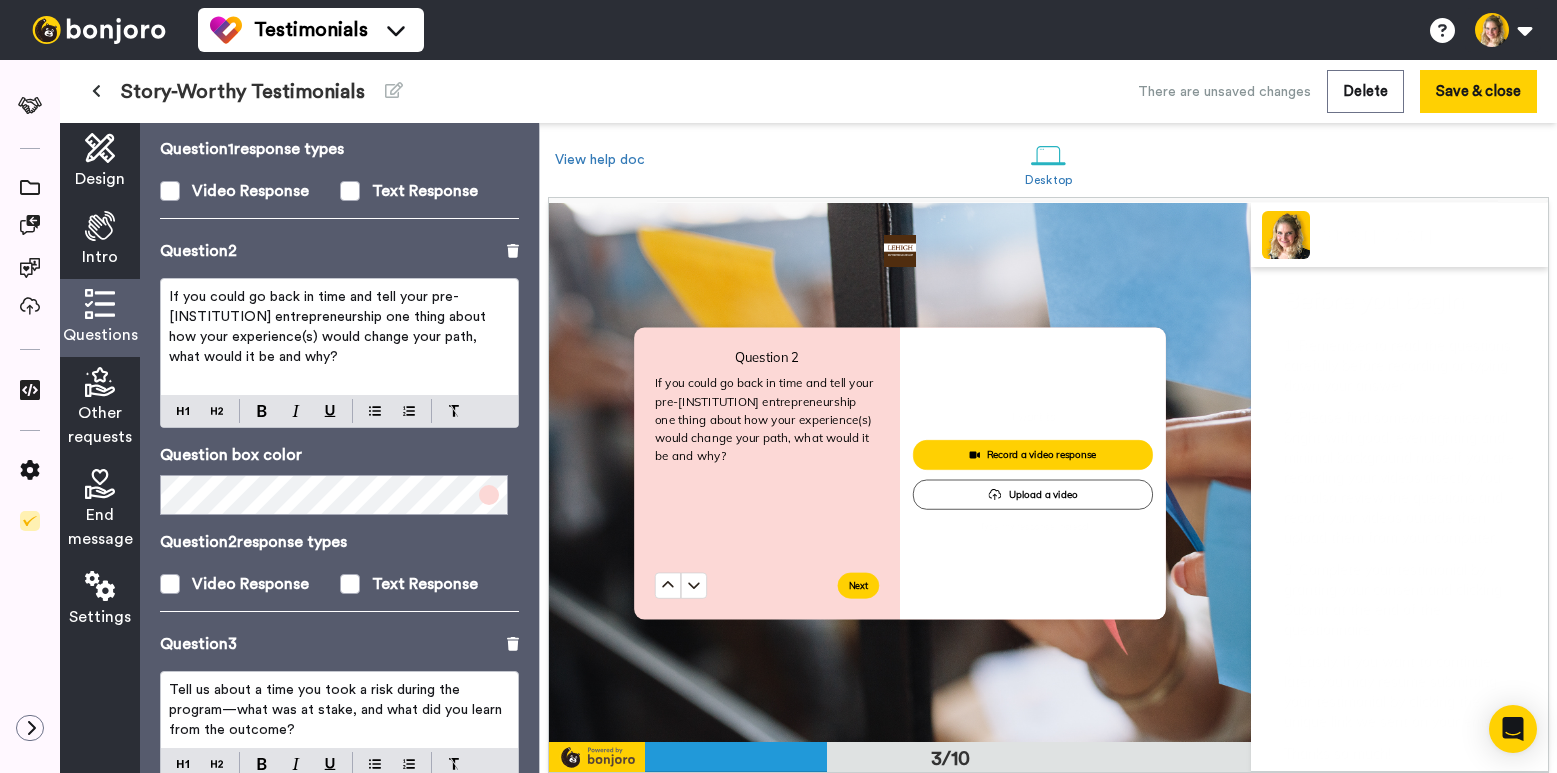 scroll, scrollTop: 399, scrollLeft: 0, axis: vertical 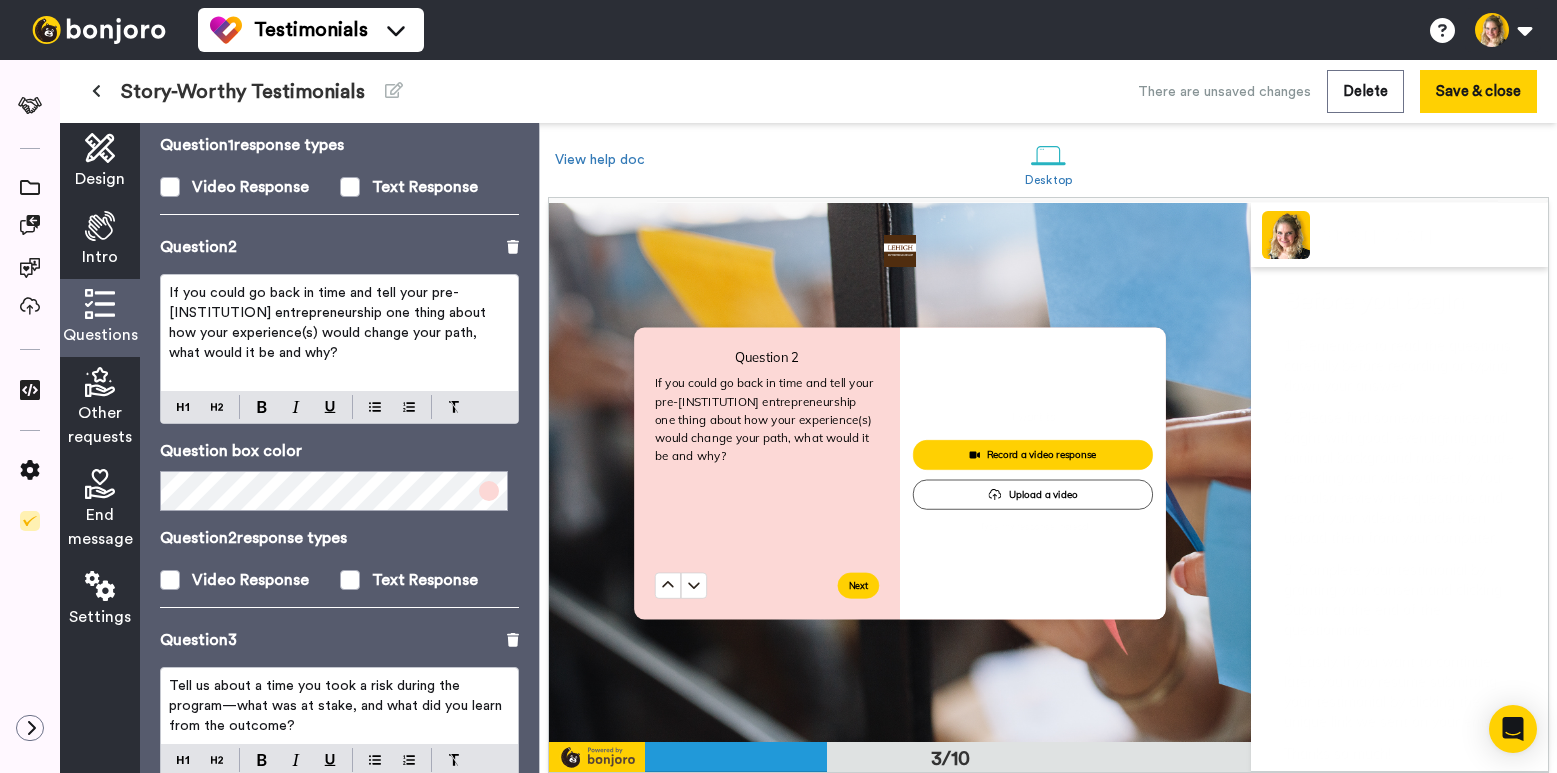 click on "If you could go back in time and tell your pre-[INSTITUTION] entrepreneurship one thing about how your experience(s) would change your path, what would it be and why?" at bounding box center (329, 323) 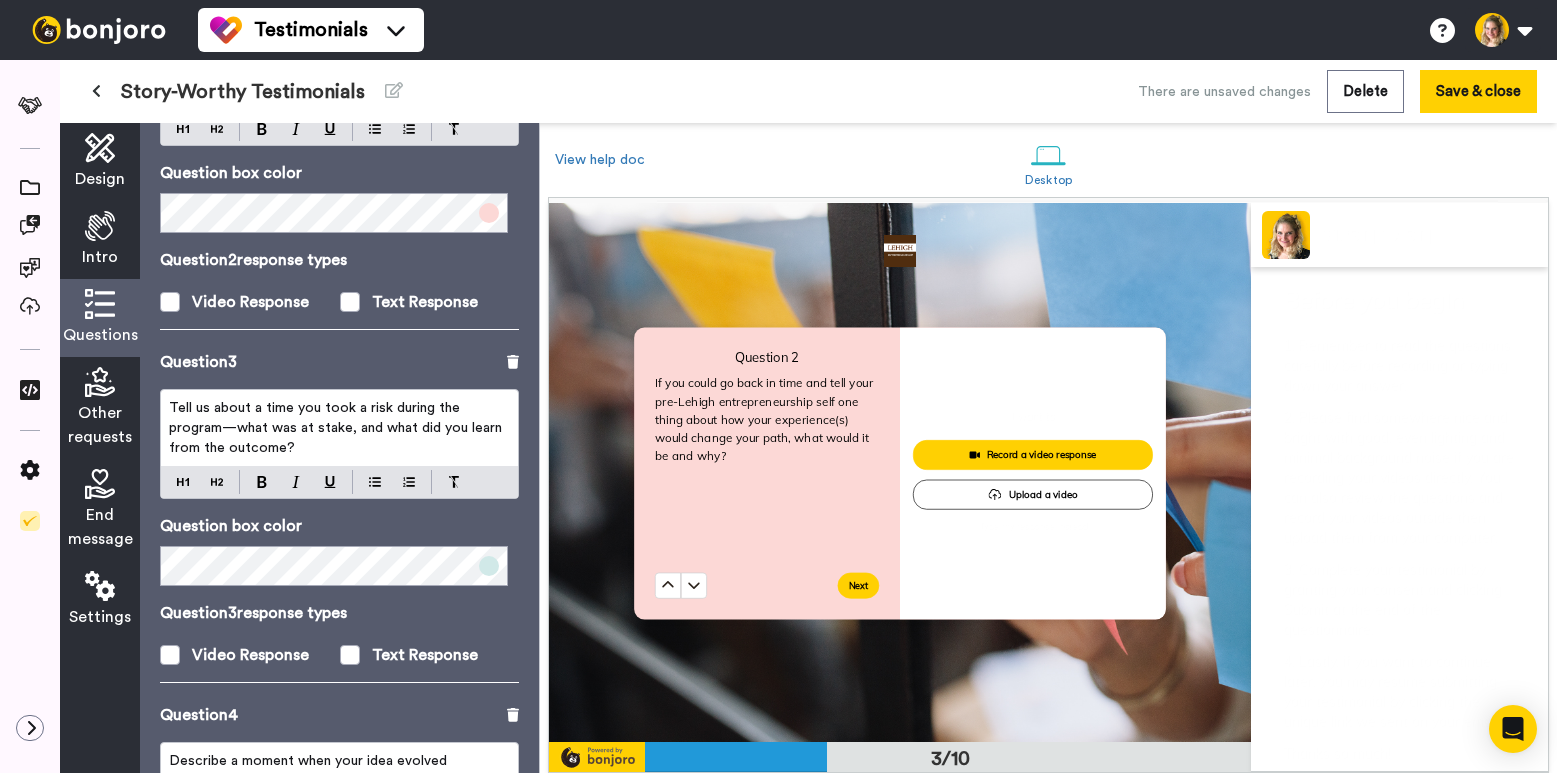 scroll, scrollTop: 707, scrollLeft: 0, axis: vertical 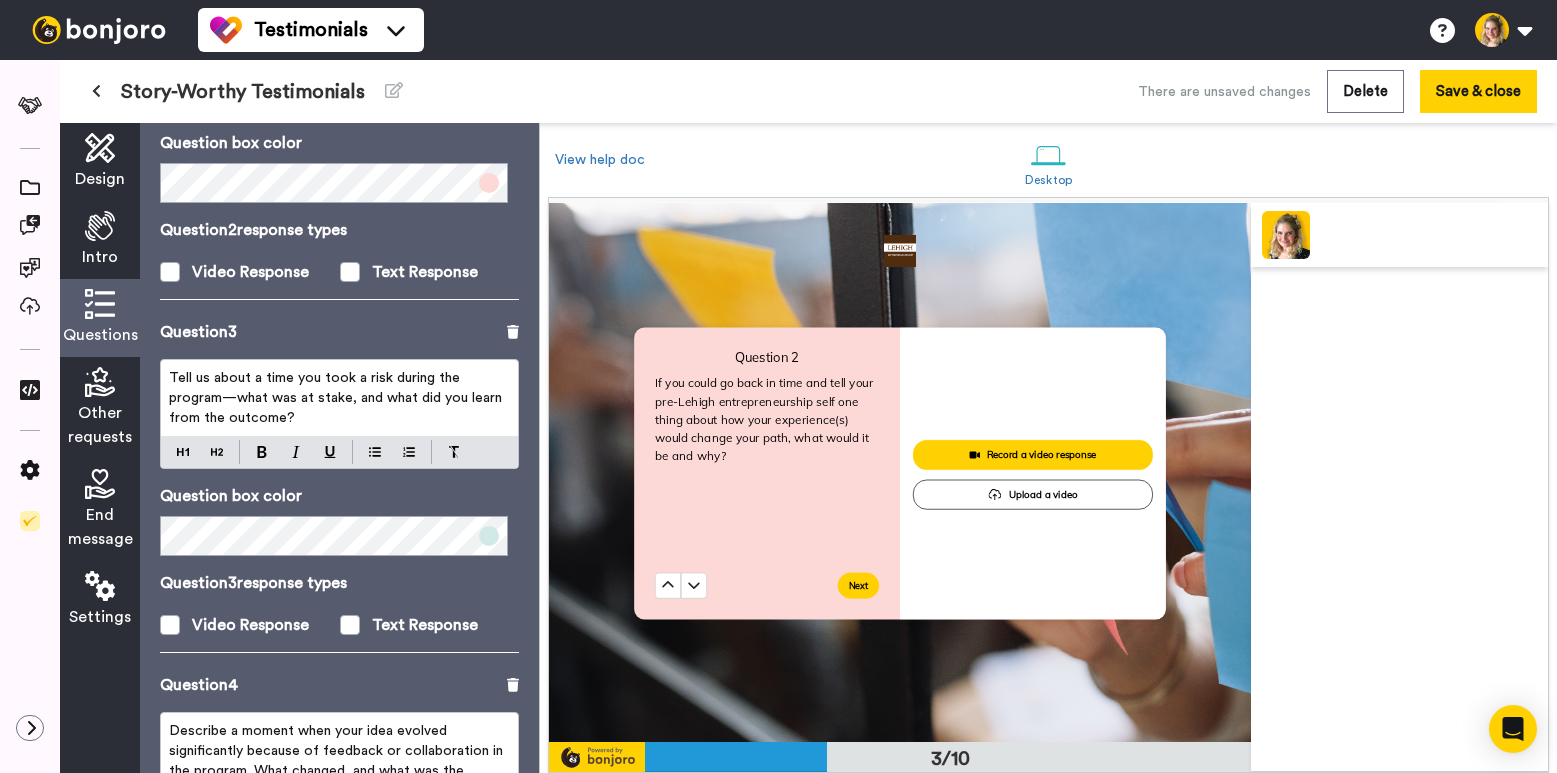 click on "Tell us about a time you took a risk during the program—what was at stake, and what did you learn from the outcome?" at bounding box center [337, 398] 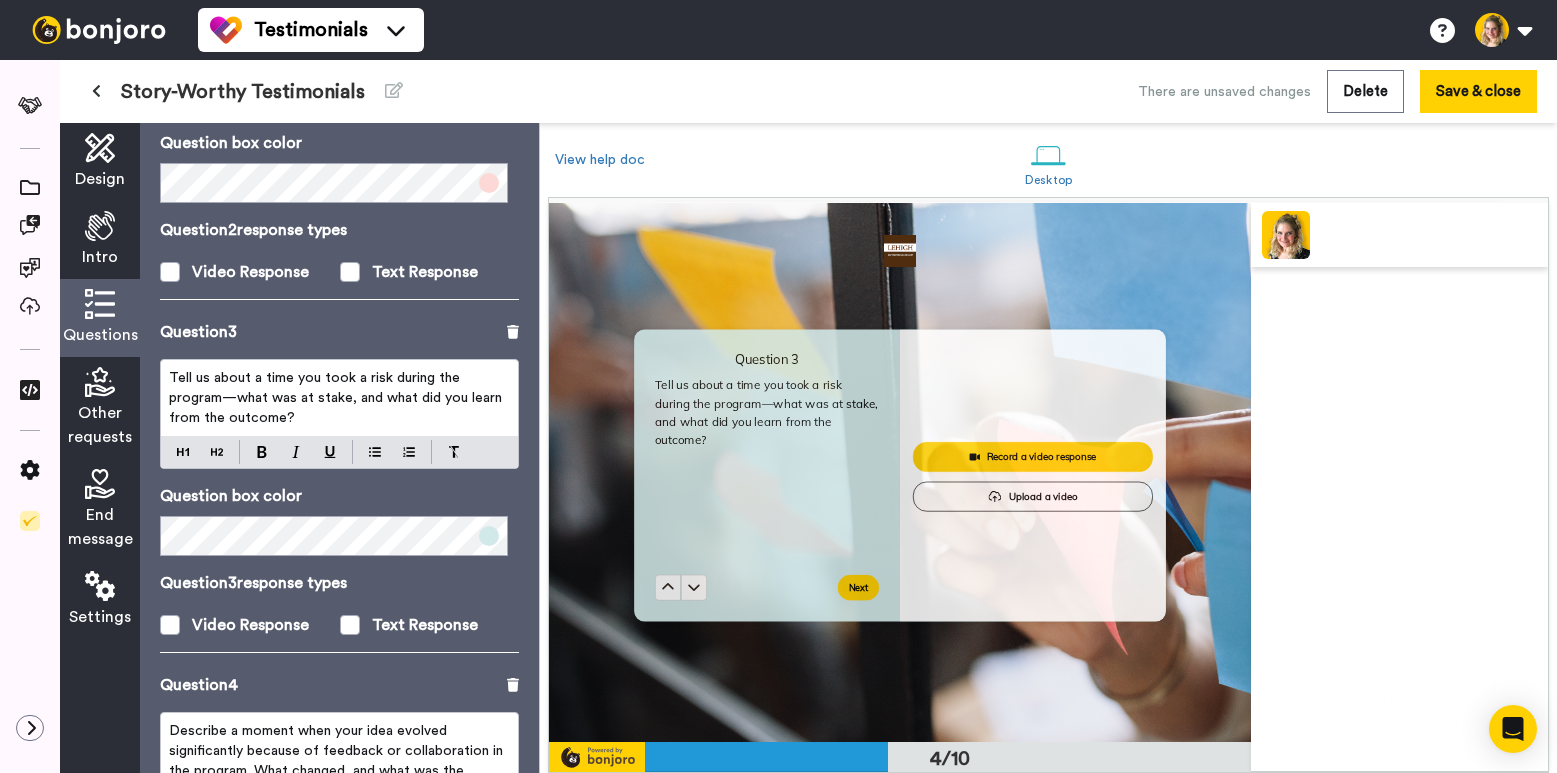 scroll, scrollTop: 1613, scrollLeft: 0, axis: vertical 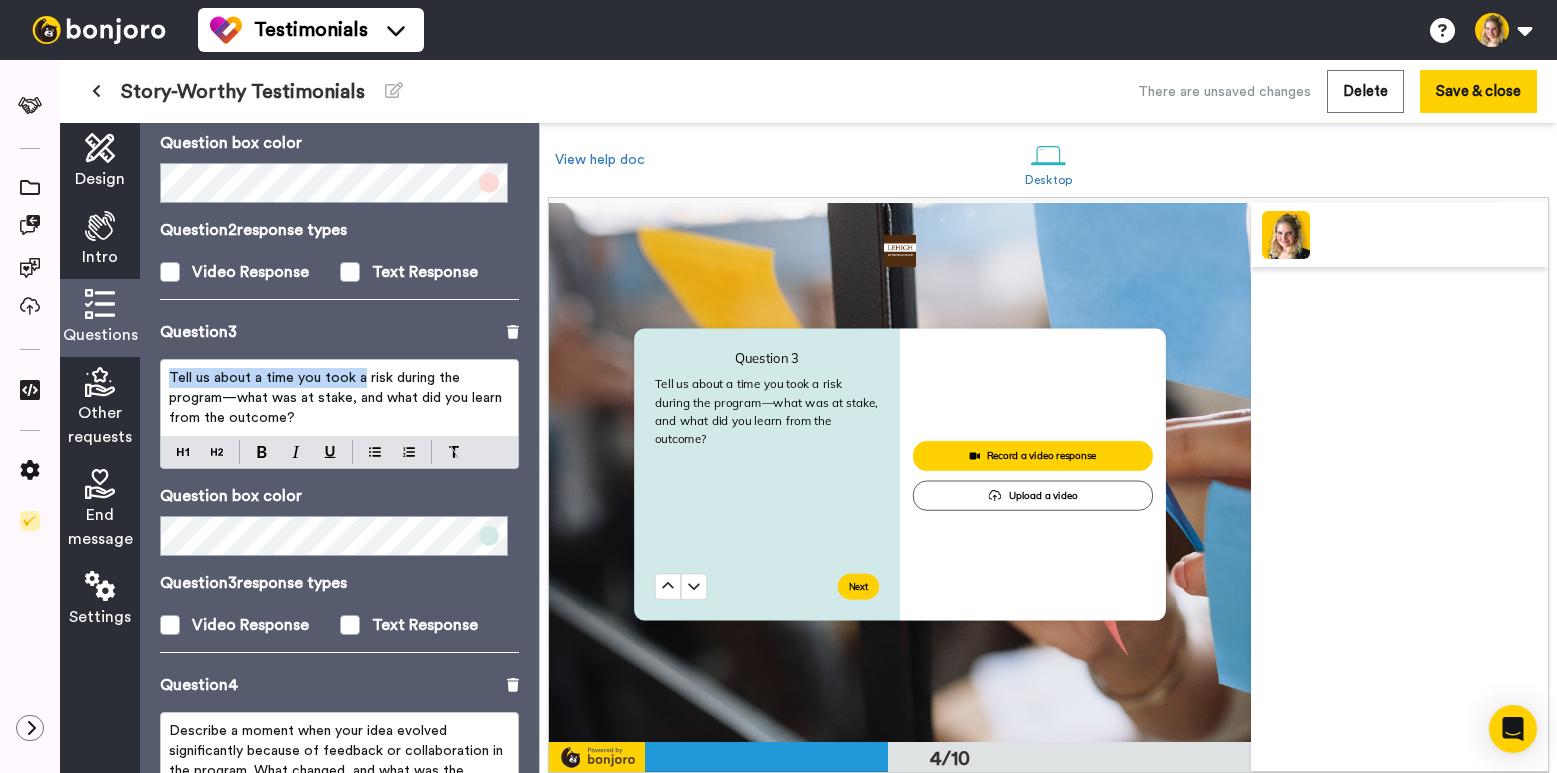 drag, startPoint x: 171, startPoint y: 358, endPoint x: 356, endPoint y: 361, distance: 185.02432 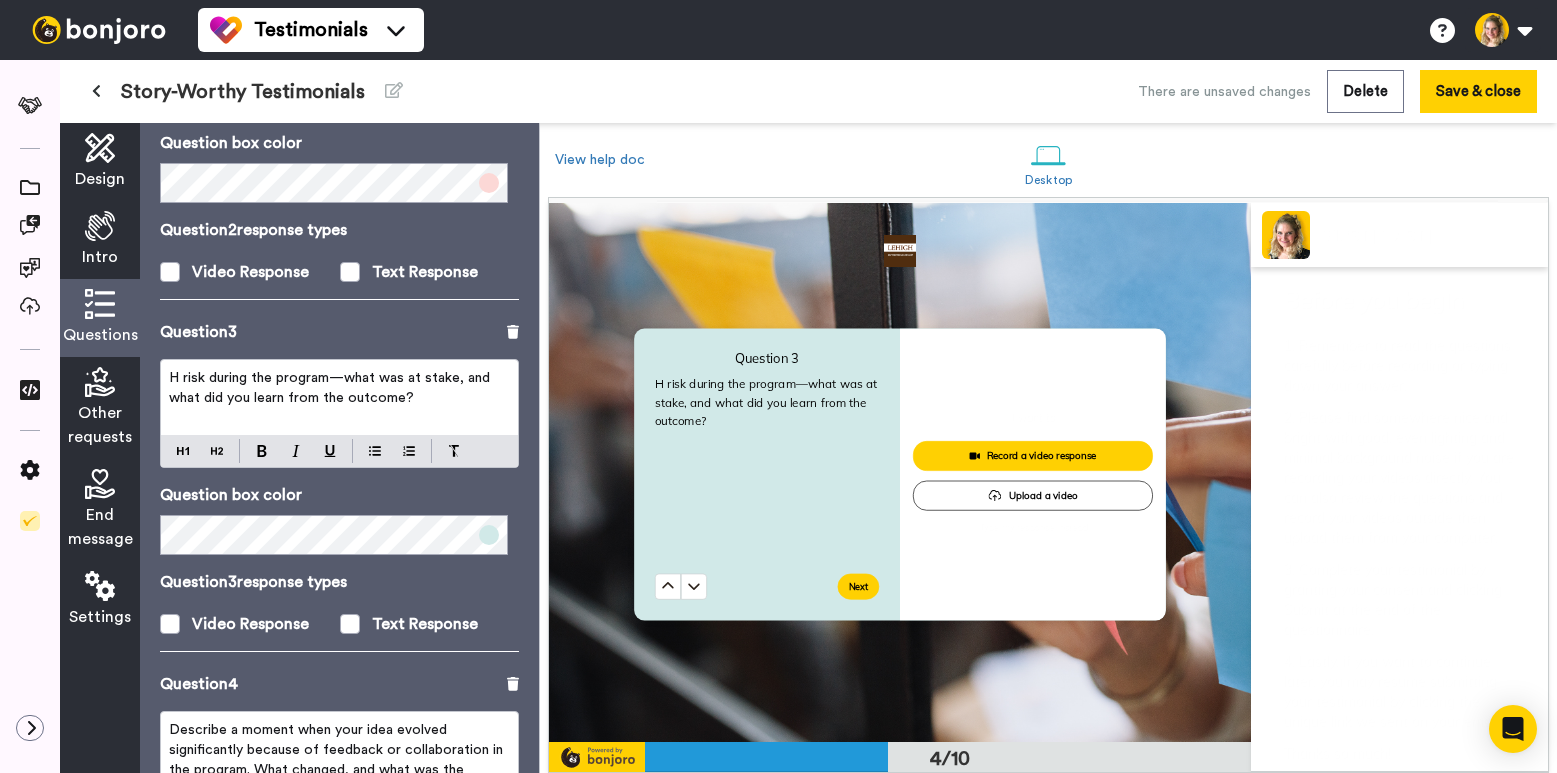 type 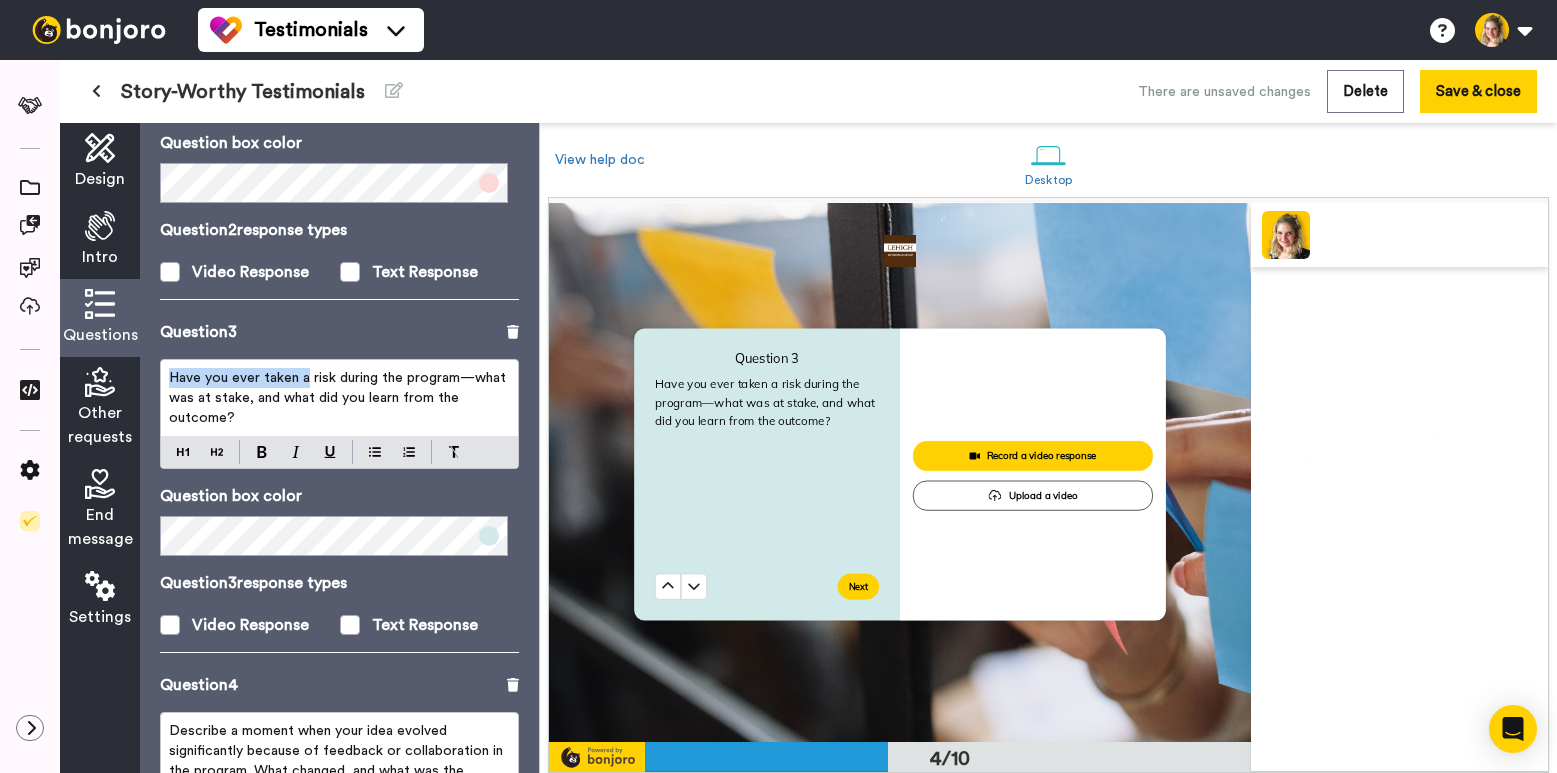 drag, startPoint x: 174, startPoint y: 356, endPoint x: 304, endPoint y: 359, distance: 130.0346 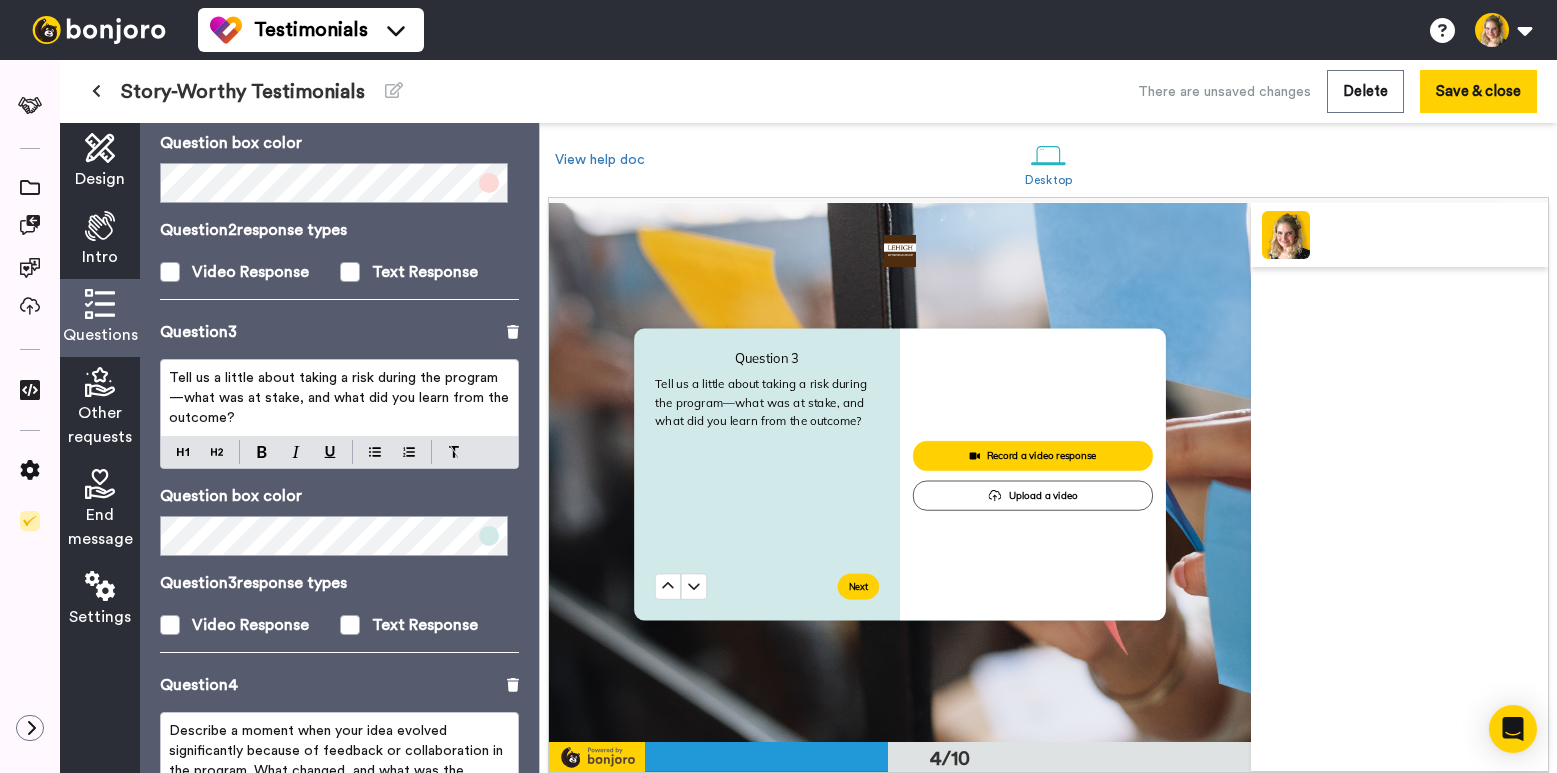 click on "Tell us a little about taking a risk during the program—what was at stake, and what did you learn from the outcome?" at bounding box center (341, 398) 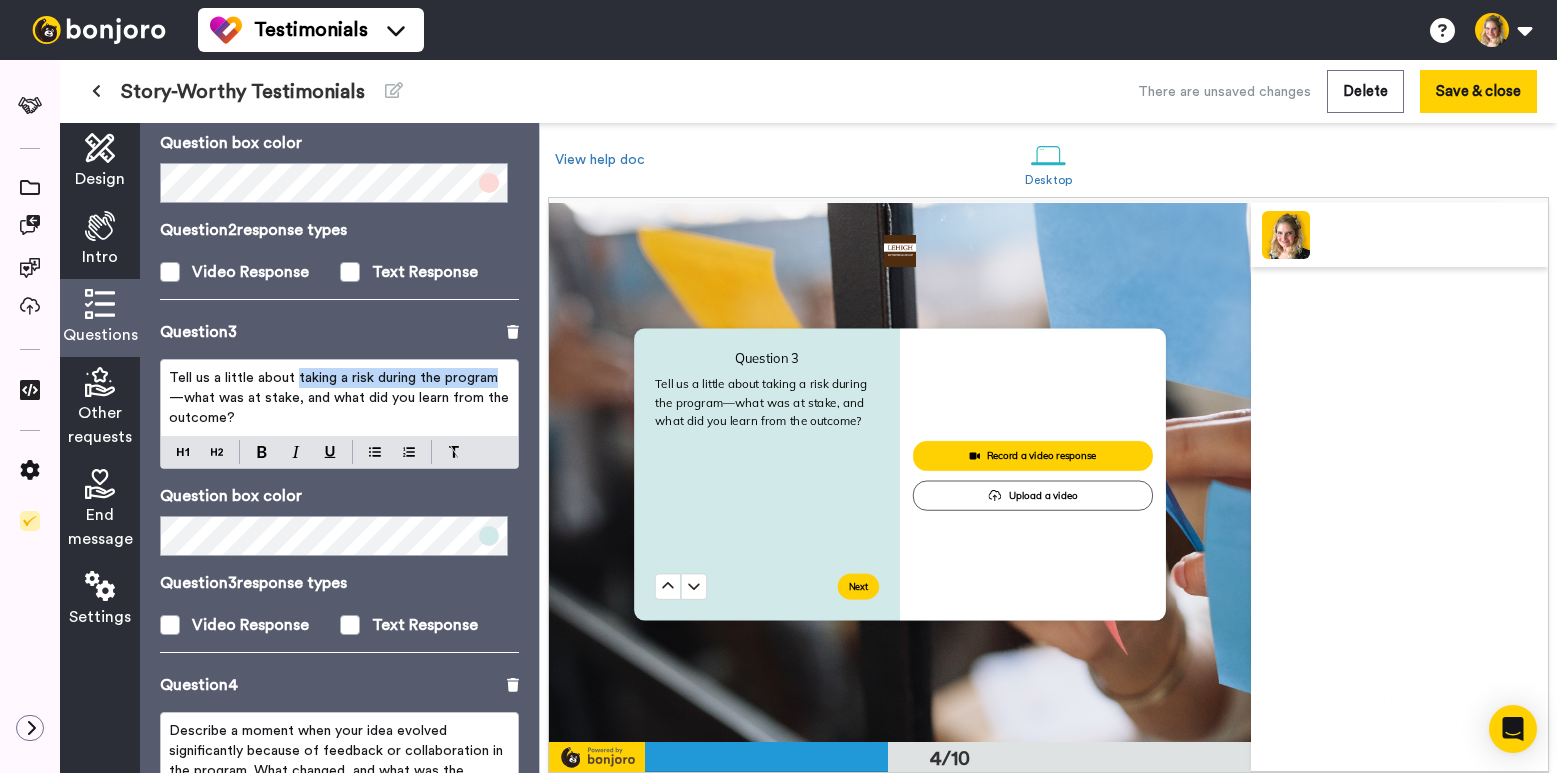 drag, startPoint x: 295, startPoint y: 358, endPoint x: 502, endPoint y: 359, distance: 207.00241 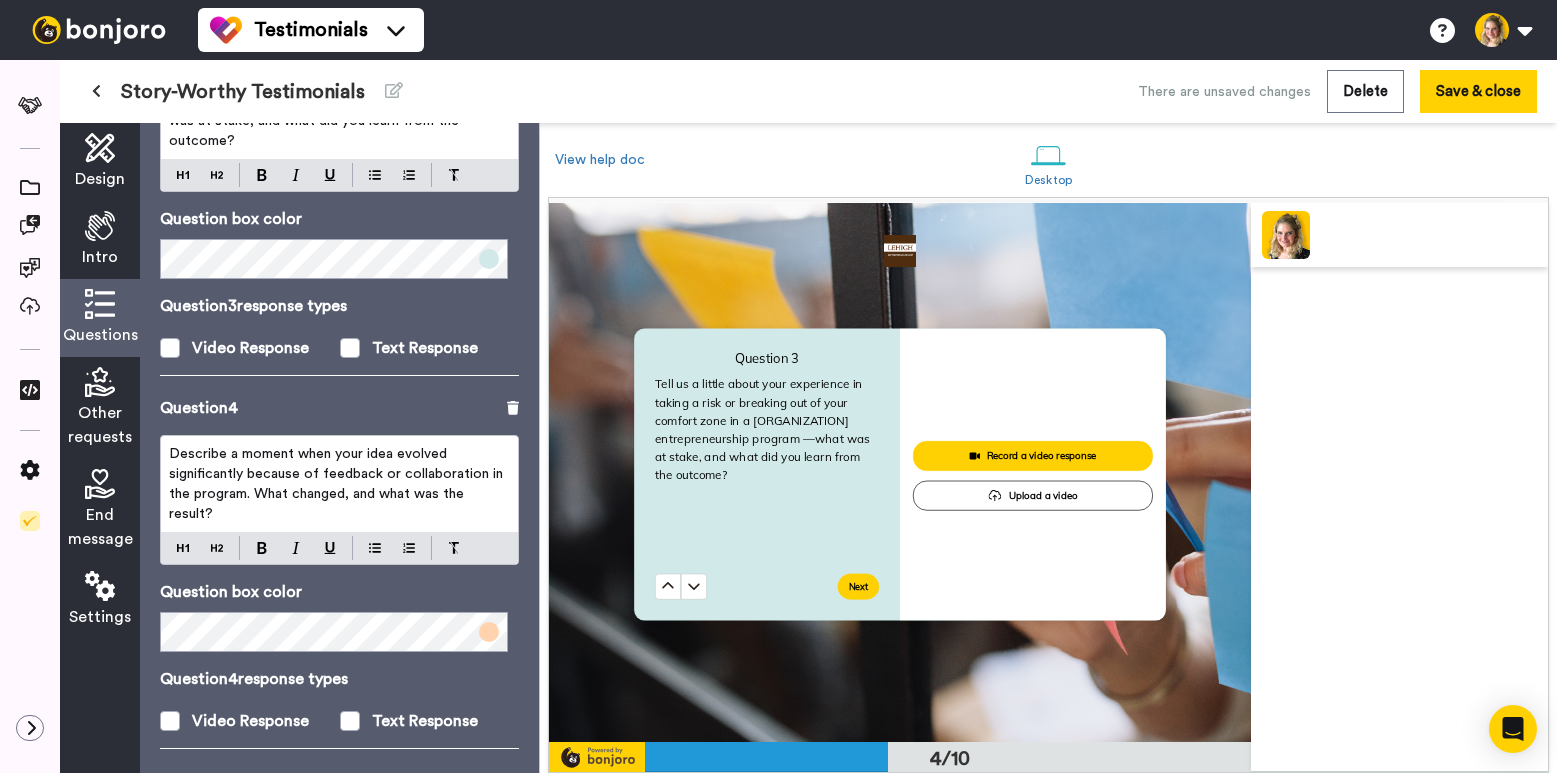 scroll, scrollTop: 1066, scrollLeft: 0, axis: vertical 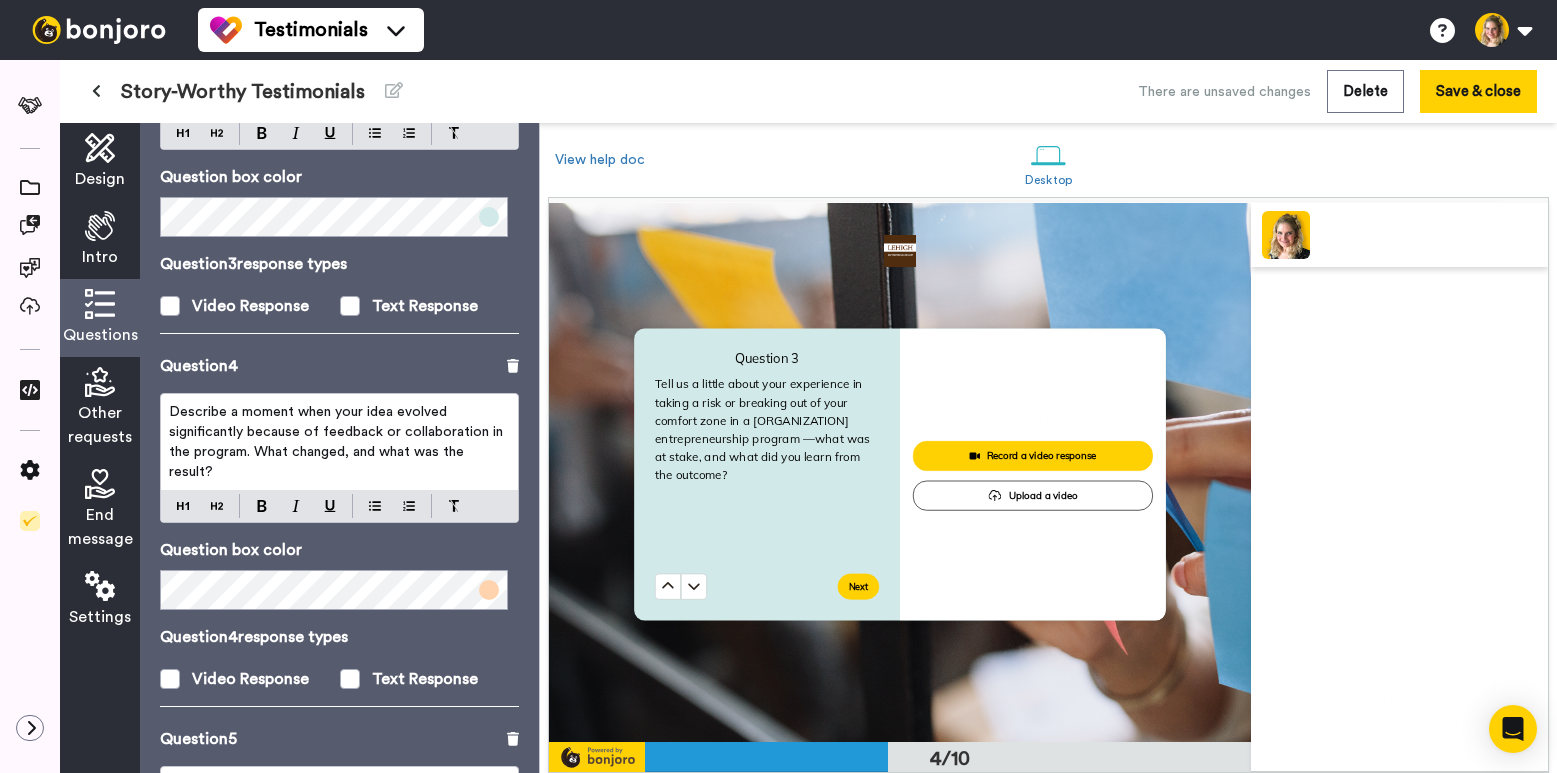 click on "Describe a moment when your idea evolved significantly because of feedback or collaboration in the program. What changed, and what was the result?" at bounding box center [338, 442] 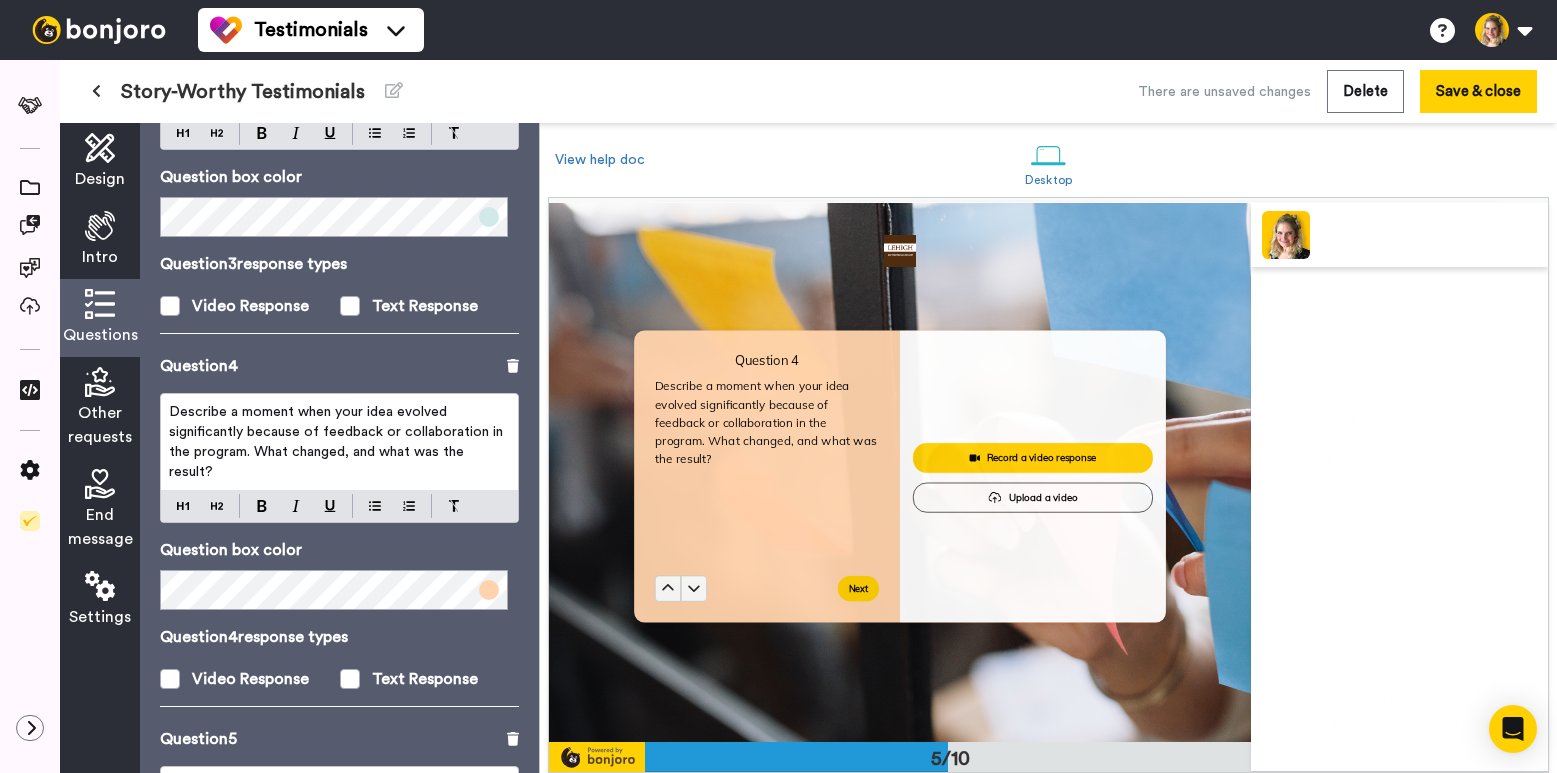 scroll, scrollTop: 2151, scrollLeft: 0, axis: vertical 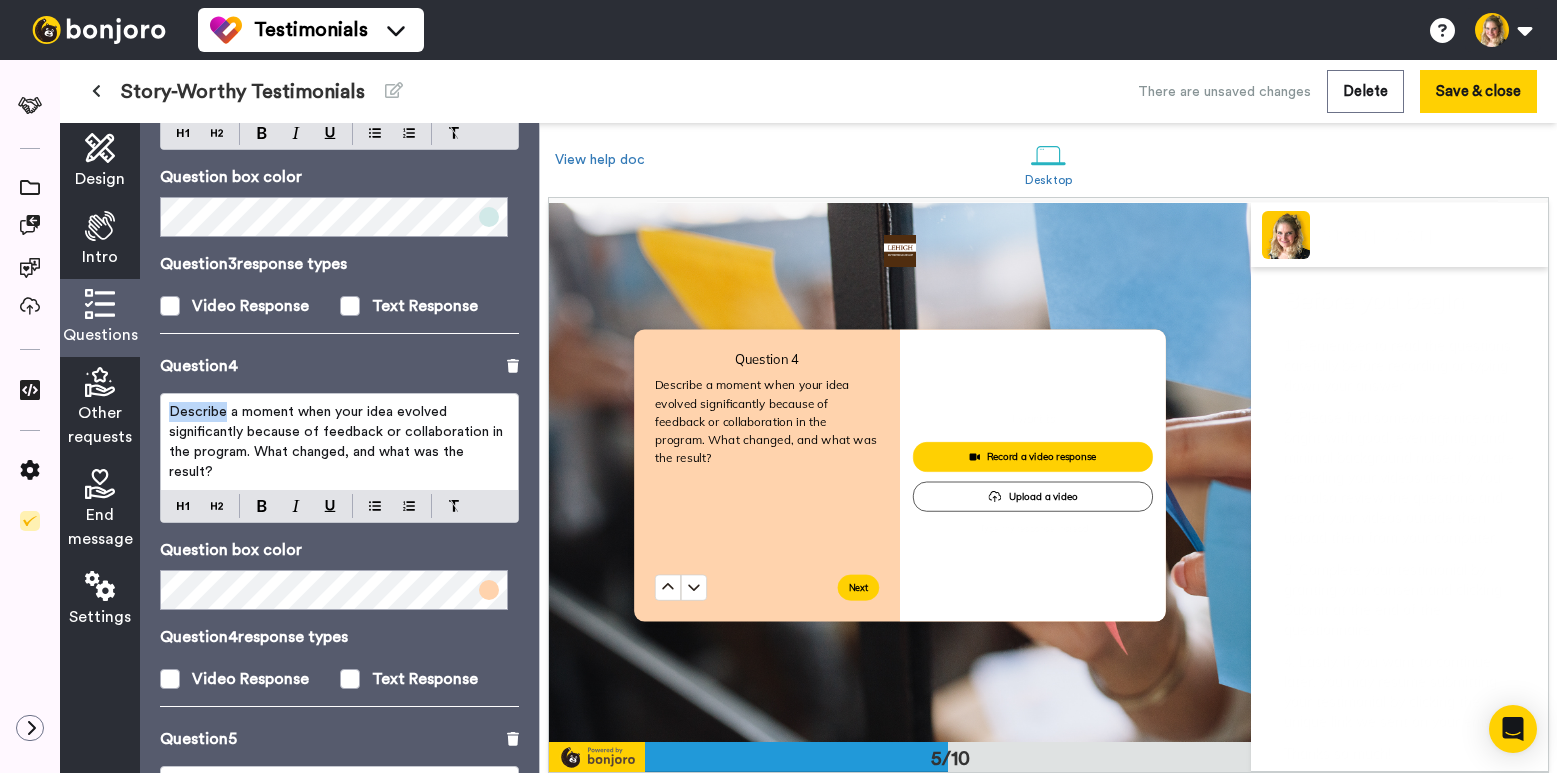 drag, startPoint x: 168, startPoint y: 373, endPoint x: 224, endPoint y: 376, distance: 56.0803 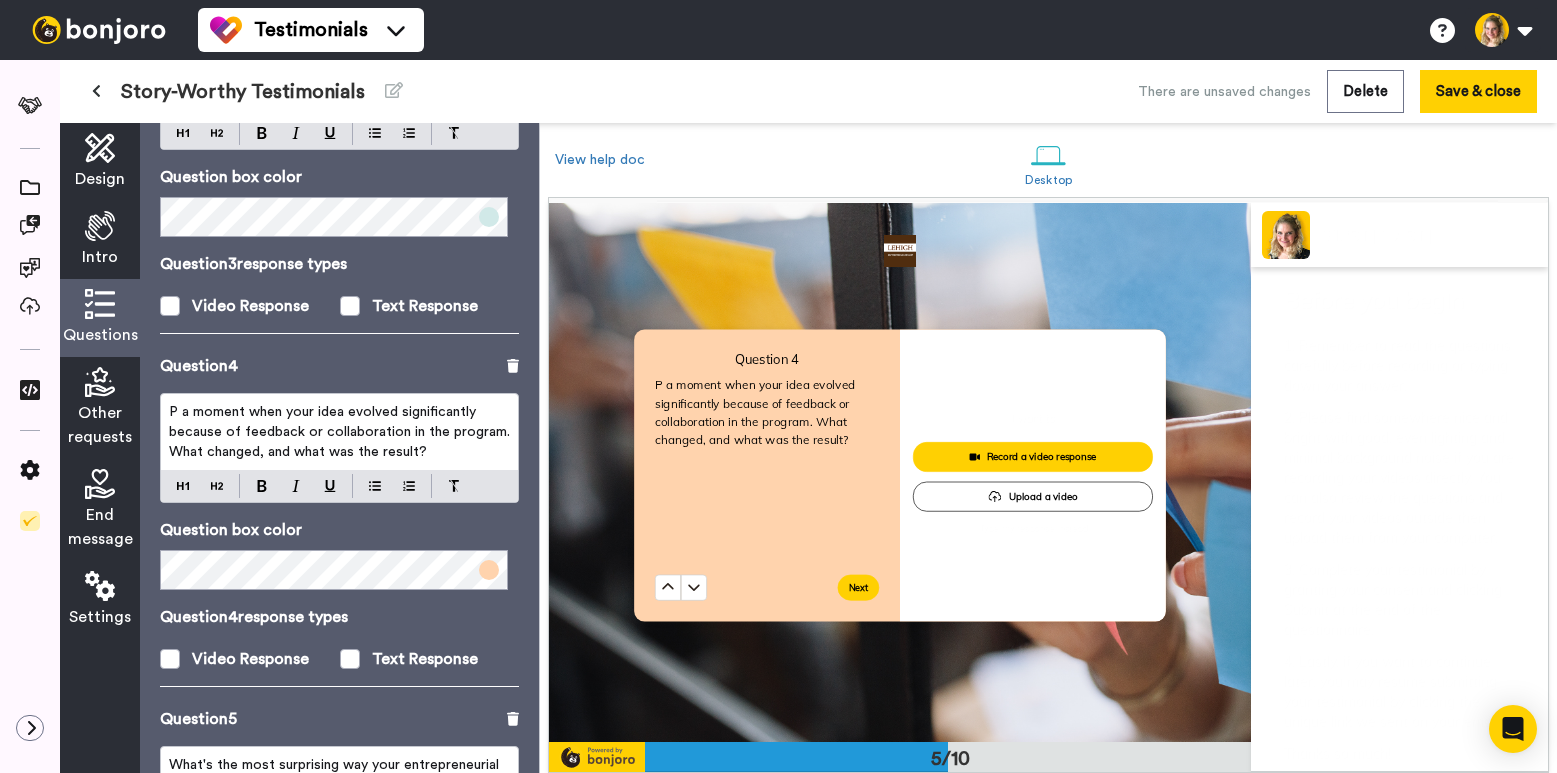 type 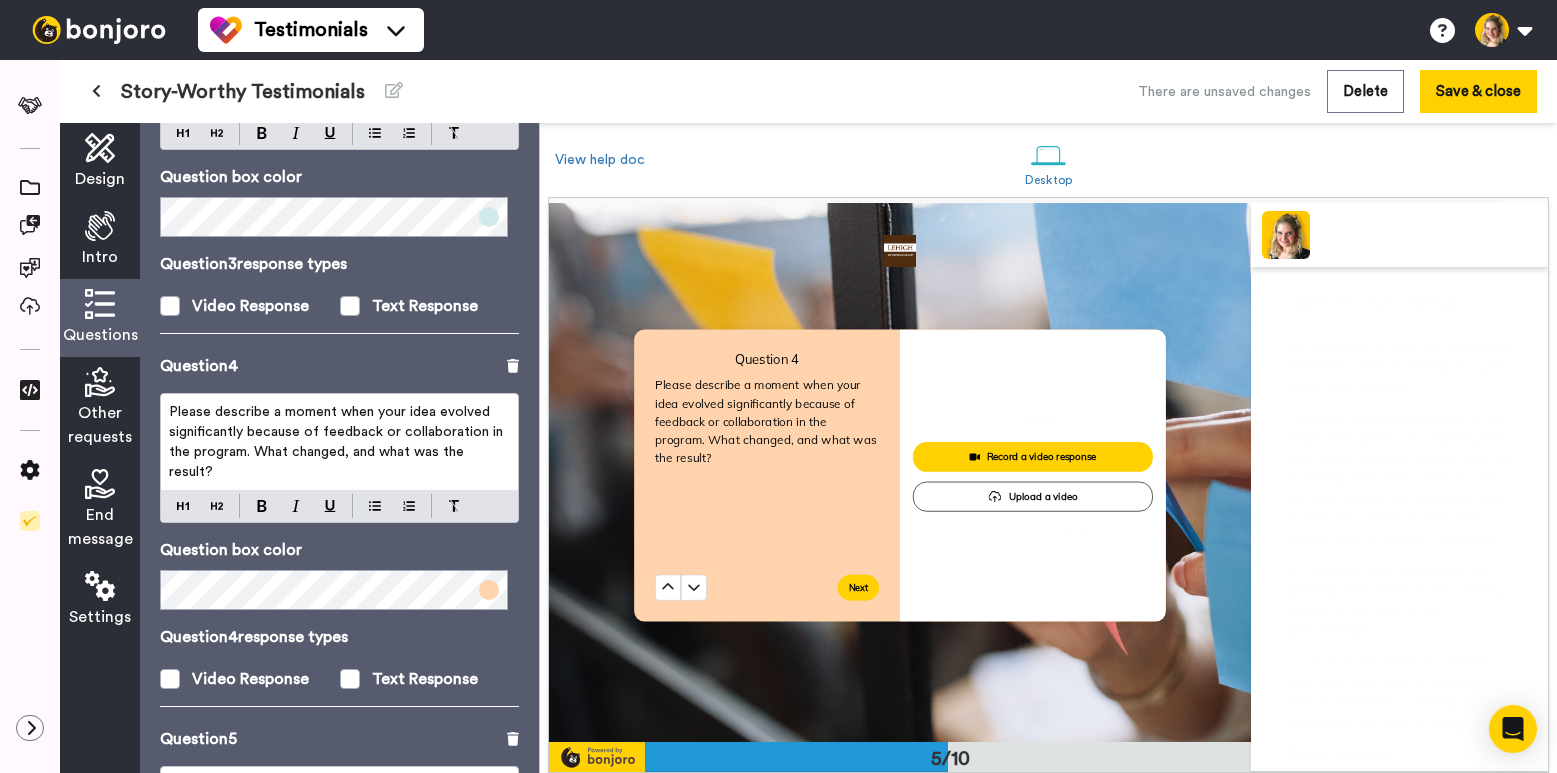 click on "Please describe a moment when your idea evolved significantly because of feedback or collaboration in the program. What changed, and what was the result?" at bounding box center (338, 442) 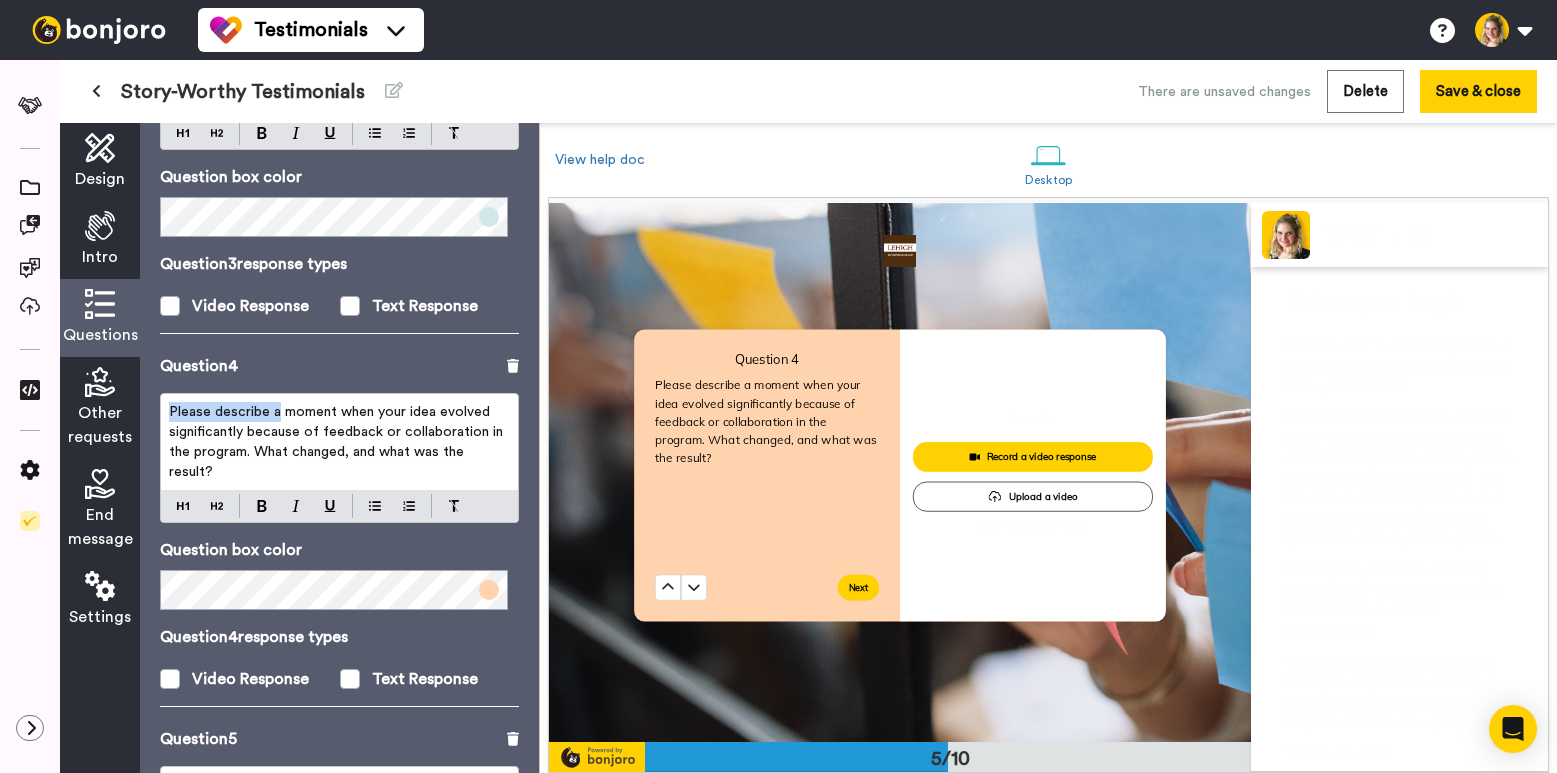 drag, startPoint x: 170, startPoint y: 374, endPoint x: 276, endPoint y: 378, distance: 106.07545 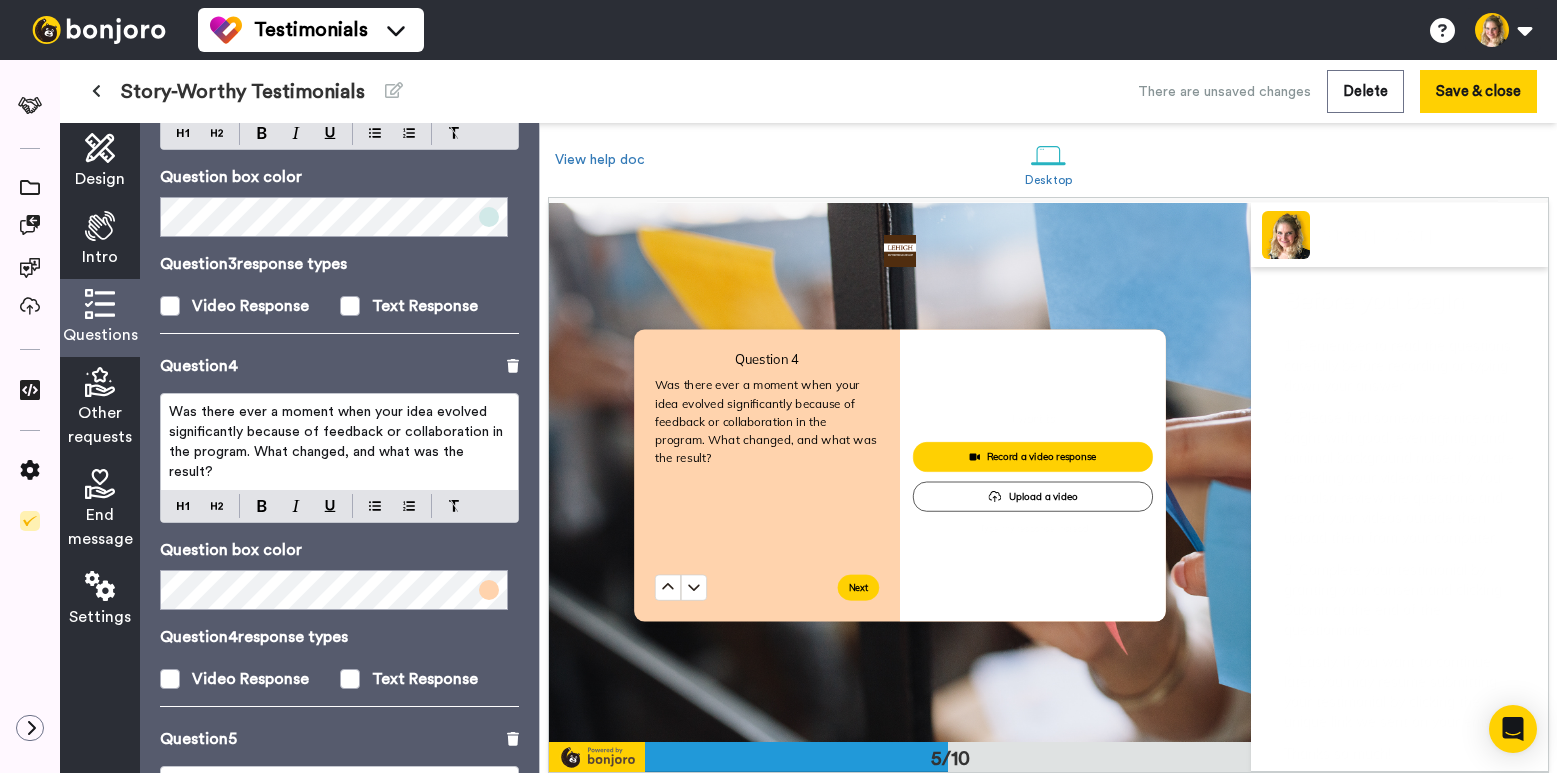 click on "Was there ever a moment when your idea evolved significantly because of feedback or collaboration in the program. What changed, and what was the result?" at bounding box center [338, 442] 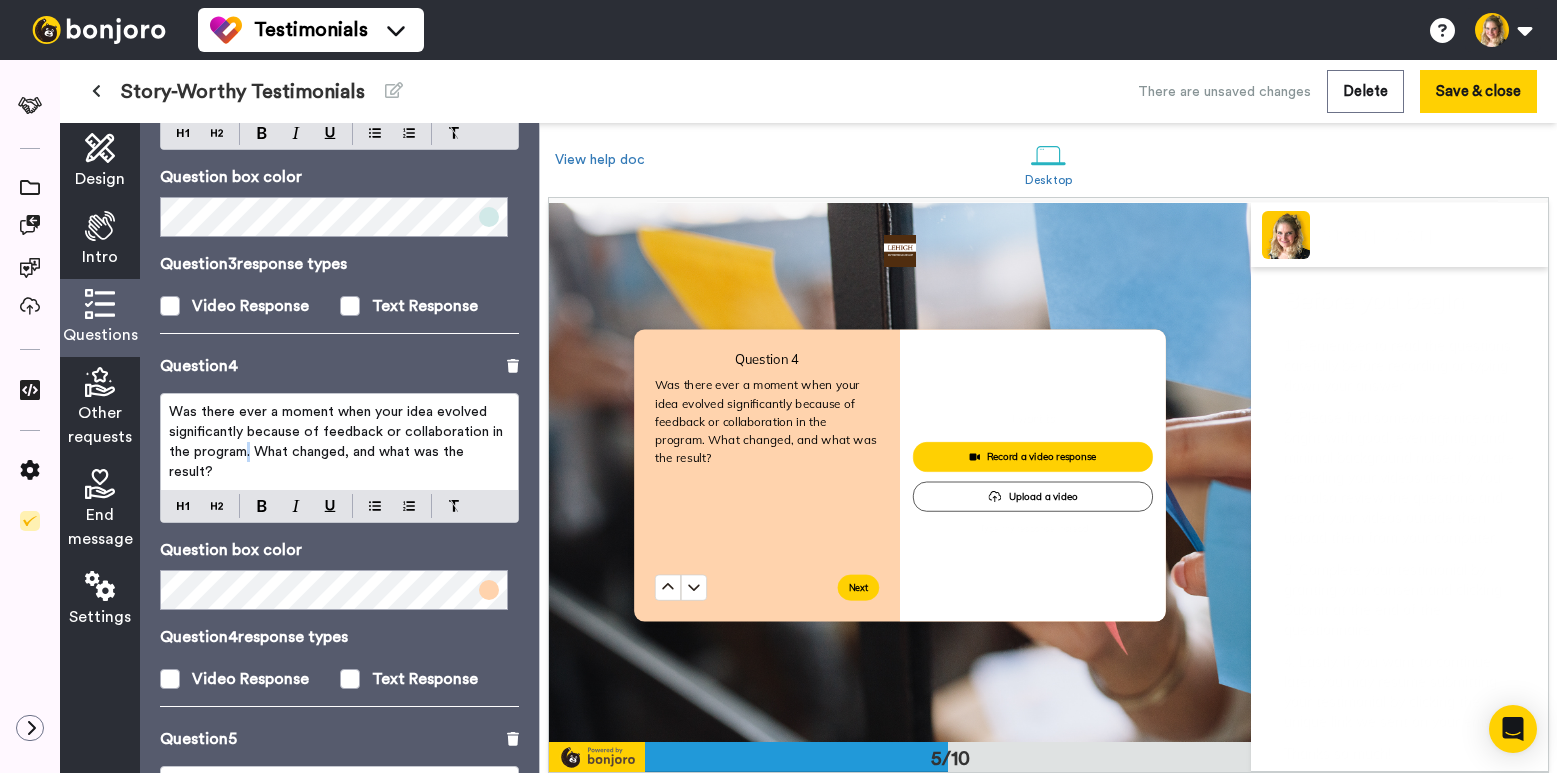 click on "Was there ever a moment when your idea evolved significantly because of feedback or collaboration in the program. What changed, and what was the result?" at bounding box center (338, 442) 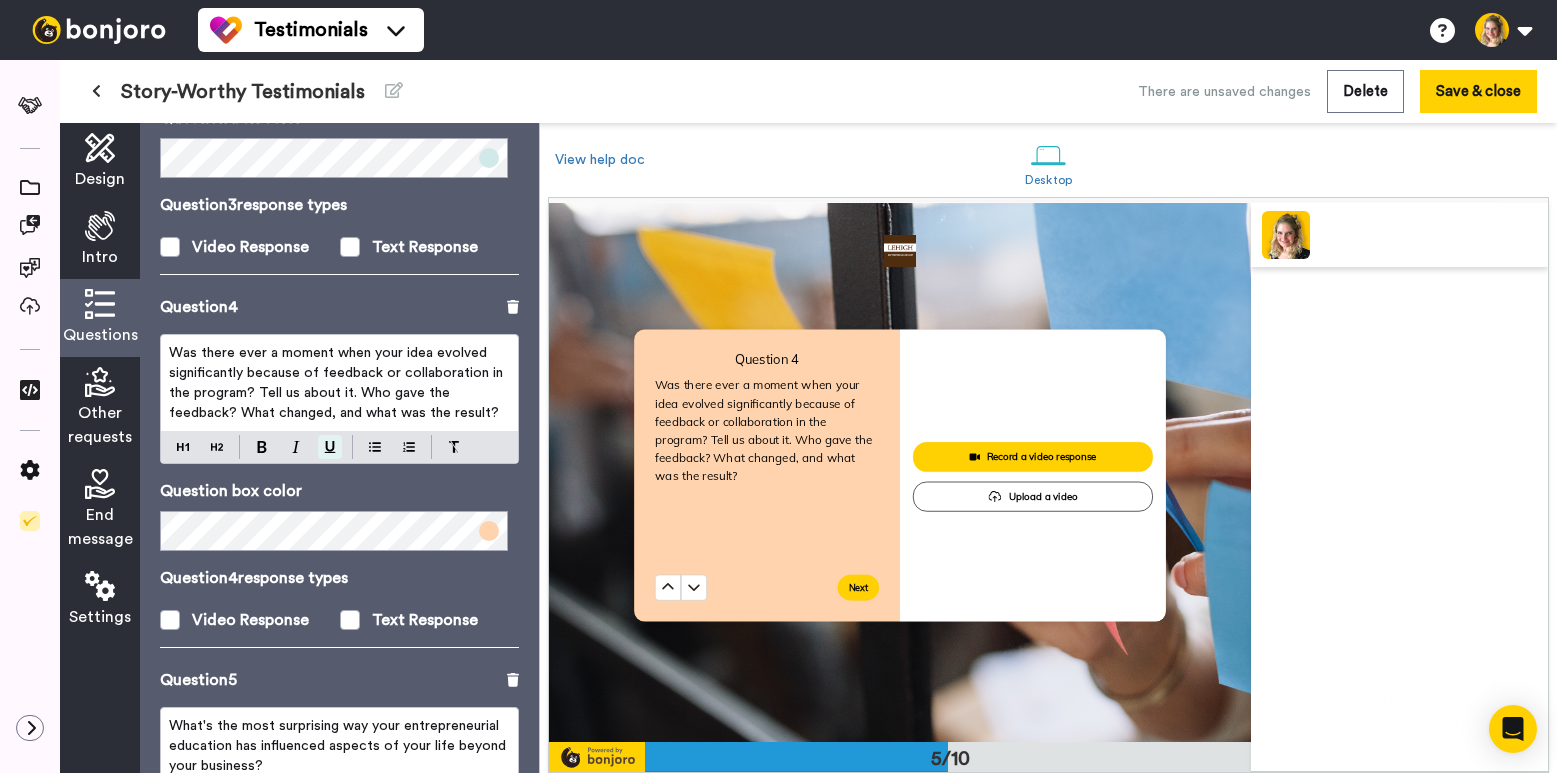 scroll, scrollTop: 1161, scrollLeft: 0, axis: vertical 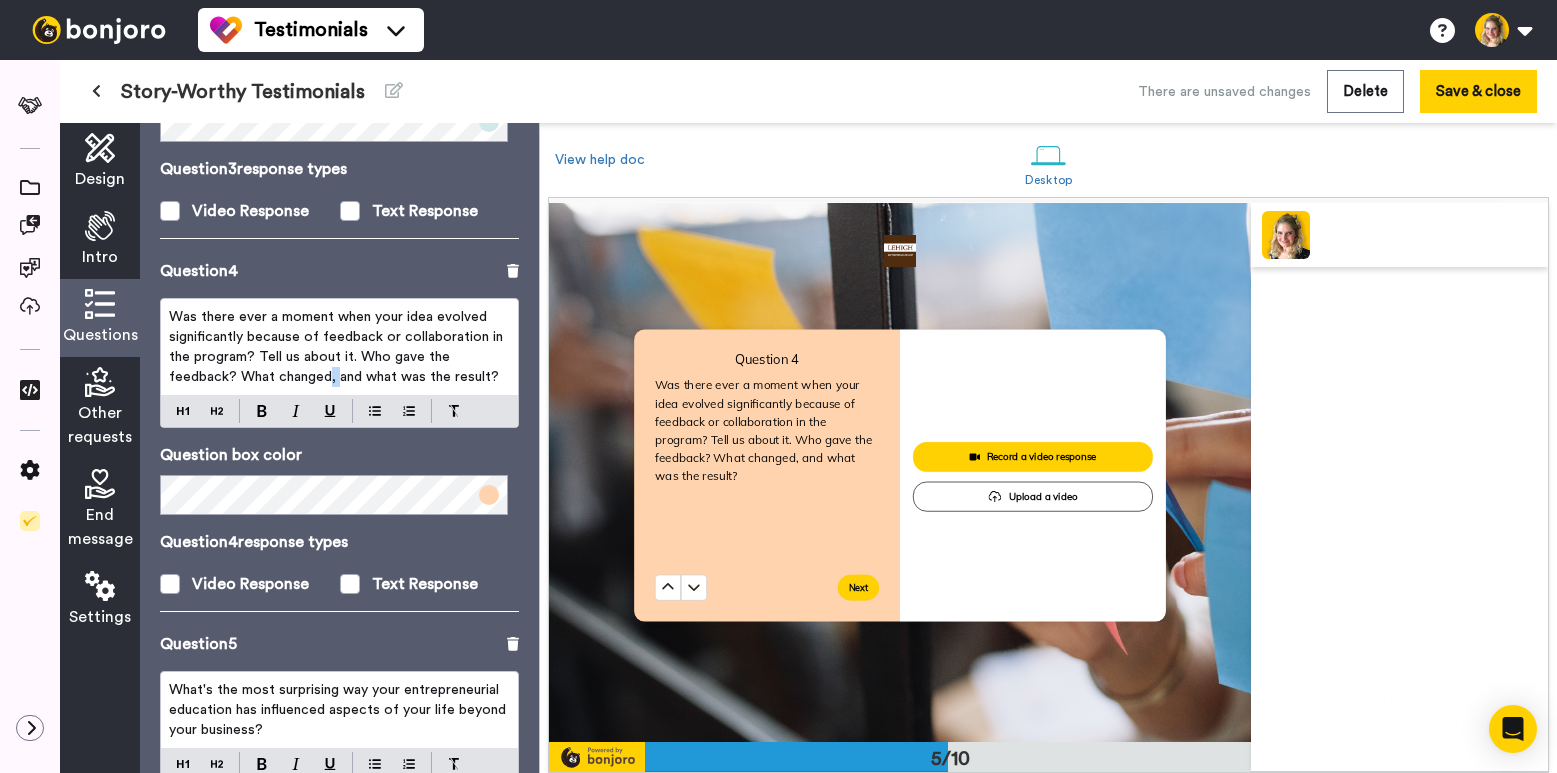 click on "Was there ever a moment when your idea evolved significantly because of feedback or collaboration in the program? Tell us about it. Who gave the feedback? What changed, and what was the result?" at bounding box center [338, 347] 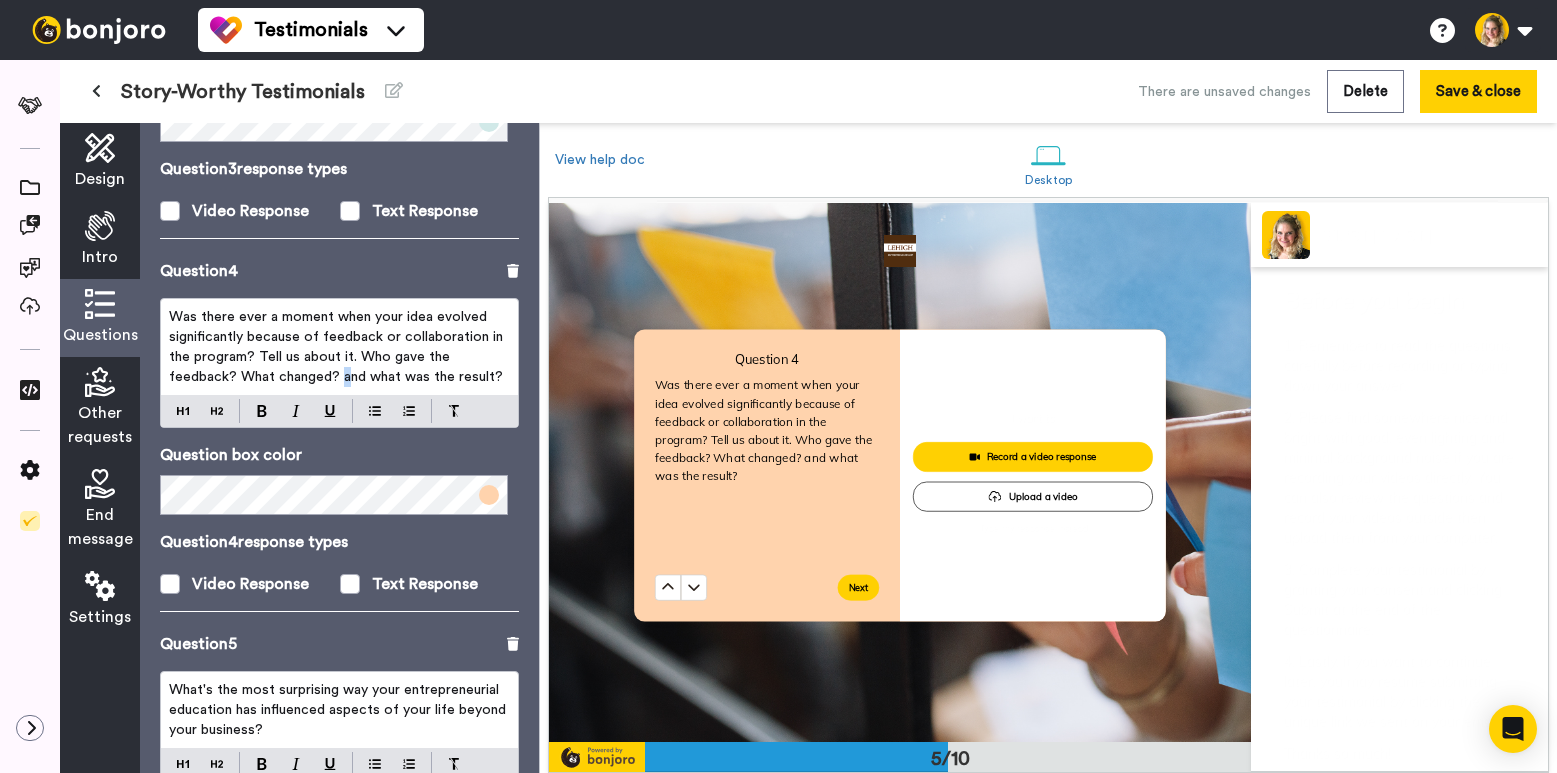 click on "Was there ever a moment when your idea evolved significantly because of feedback or collaboration in the program? Tell us about it. Who gave the feedback? What changed? and what was the result?" at bounding box center (338, 347) 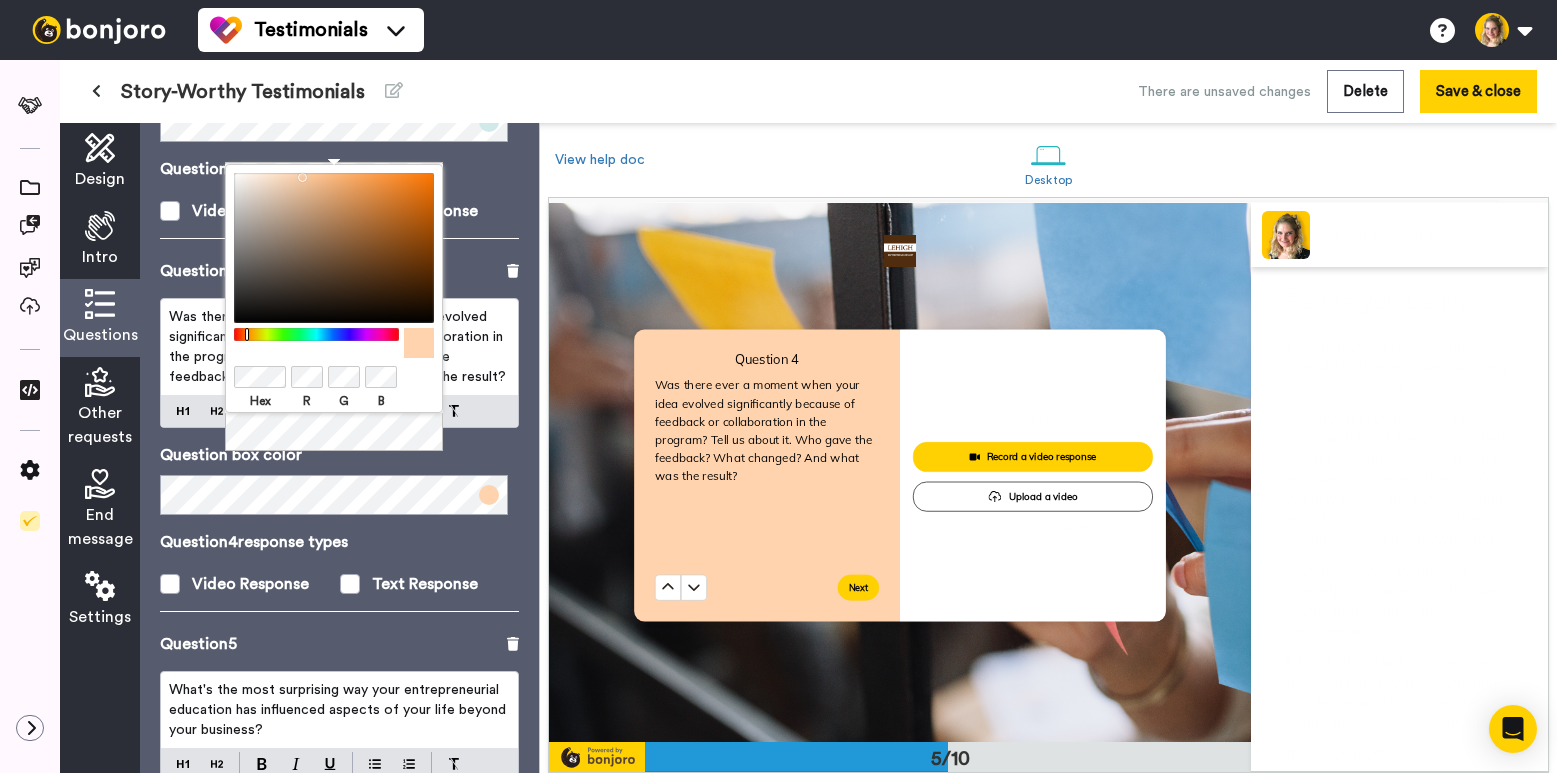 click on "Question  4  response types" at bounding box center [339, 542] 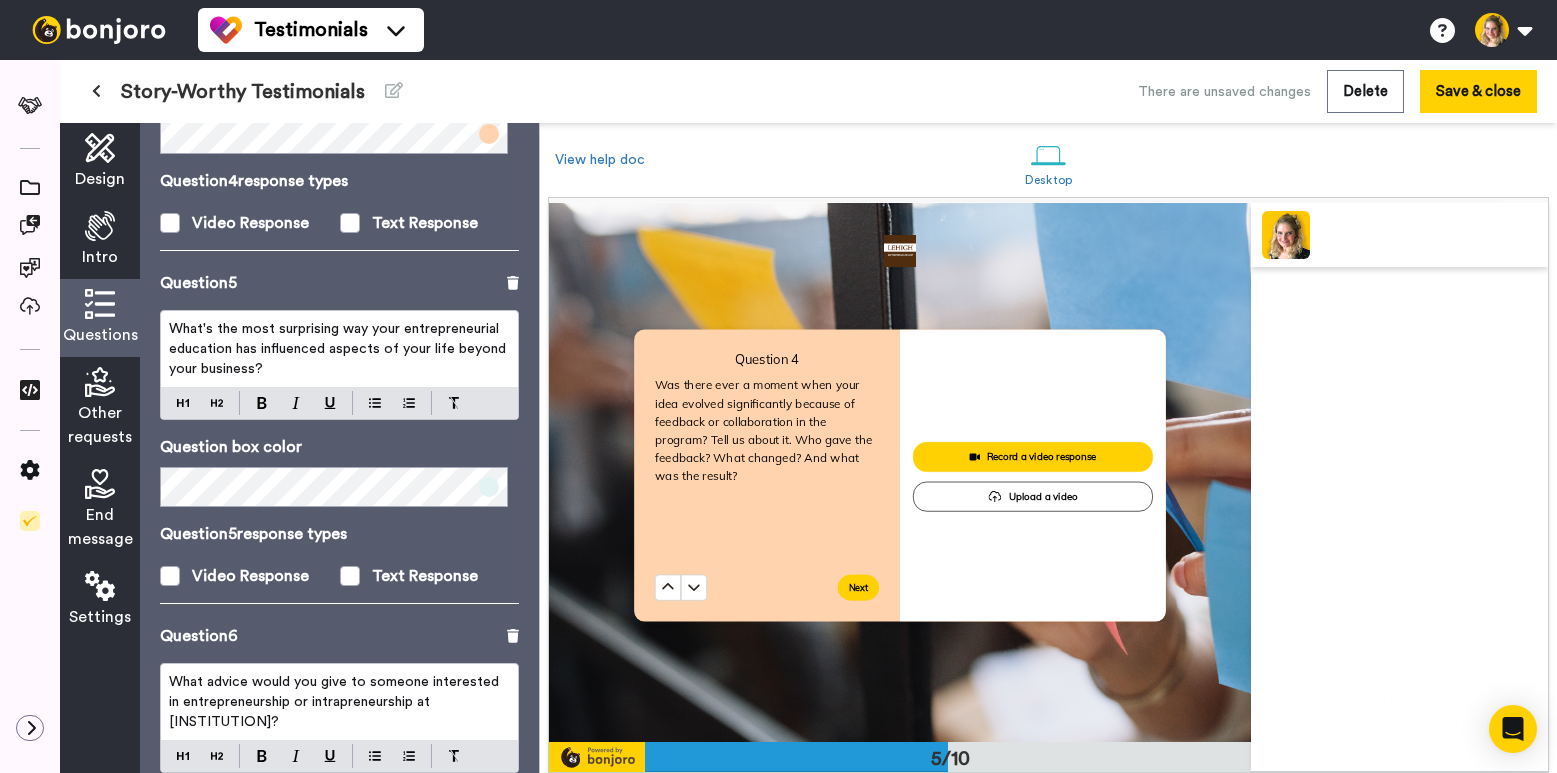 scroll, scrollTop: 1518, scrollLeft: 0, axis: vertical 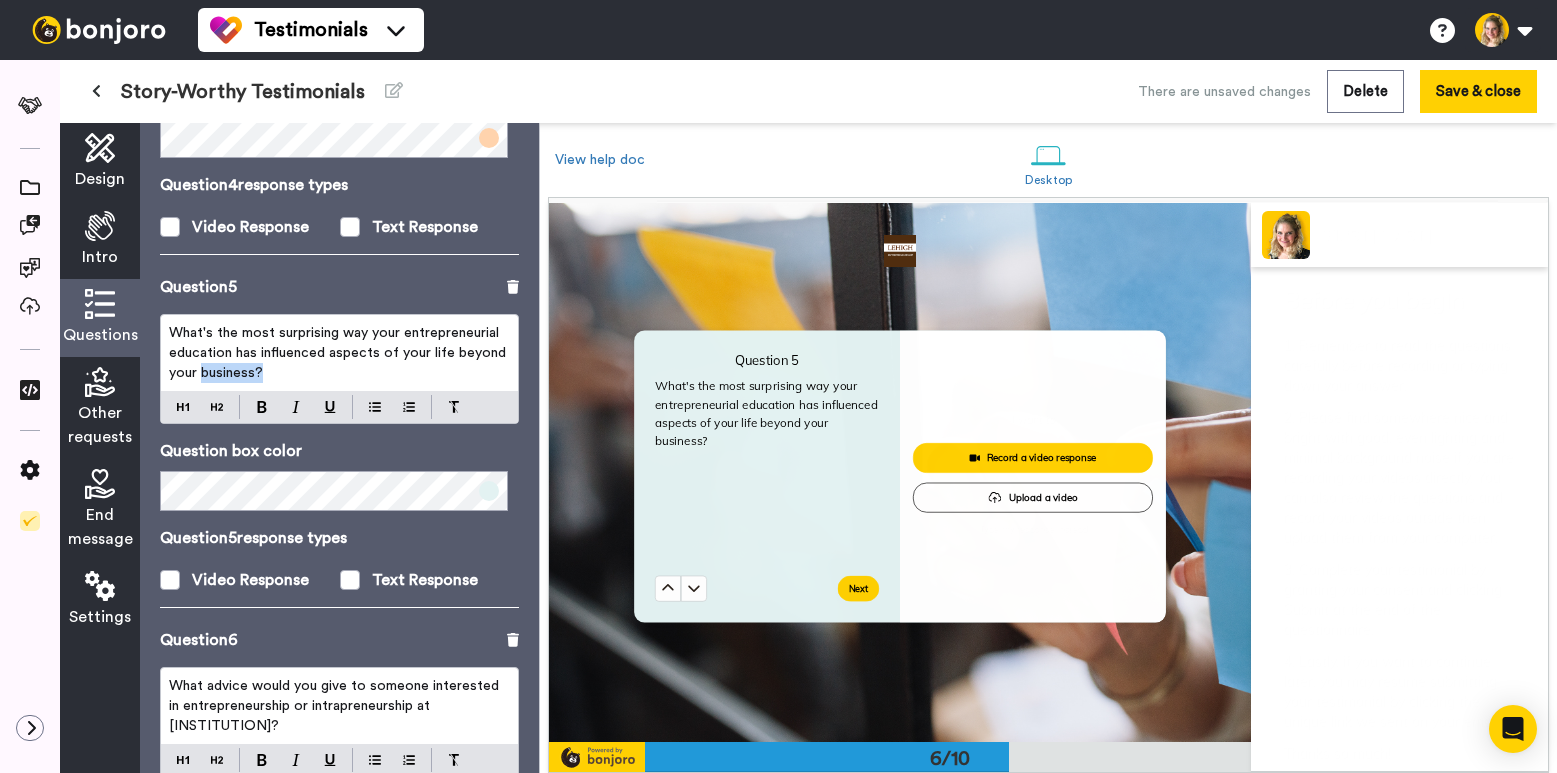 drag, startPoint x: 251, startPoint y: 357, endPoint x: 316, endPoint y: 357, distance: 65 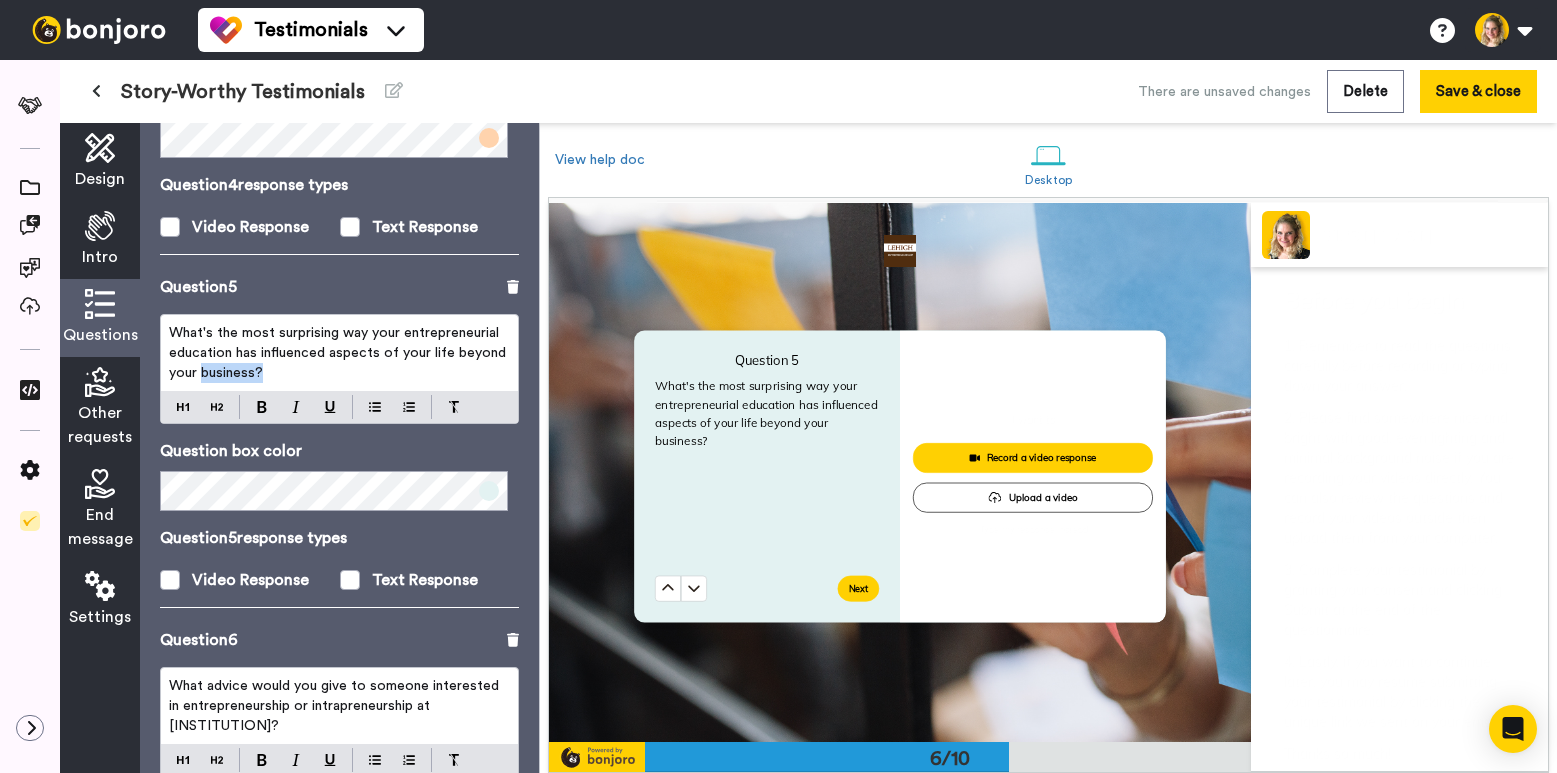 type 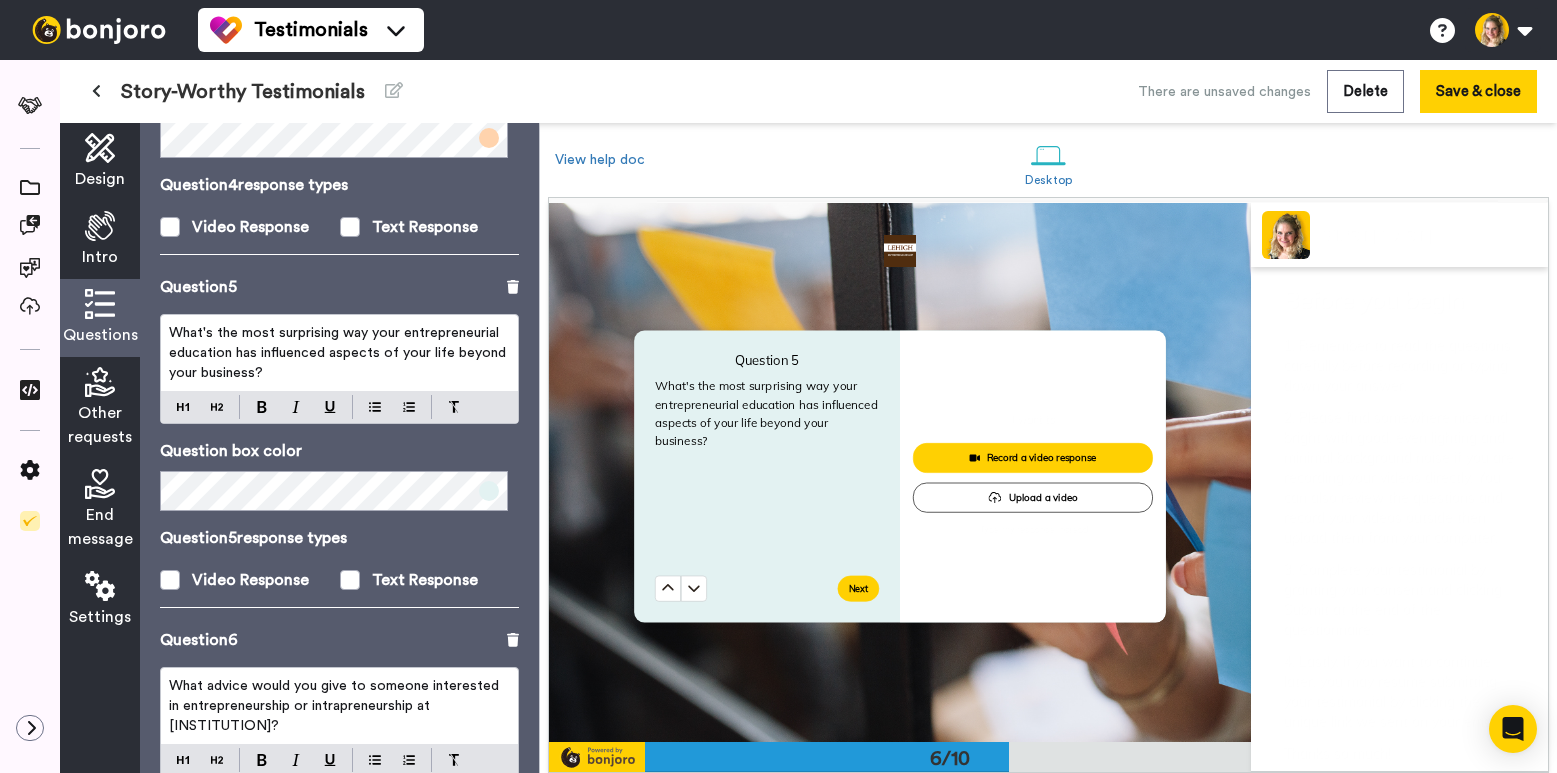 click on "What's the most surprising way your entrepreneurial education has influenced aspects of your life beyond your business?" at bounding box center [339, 353] 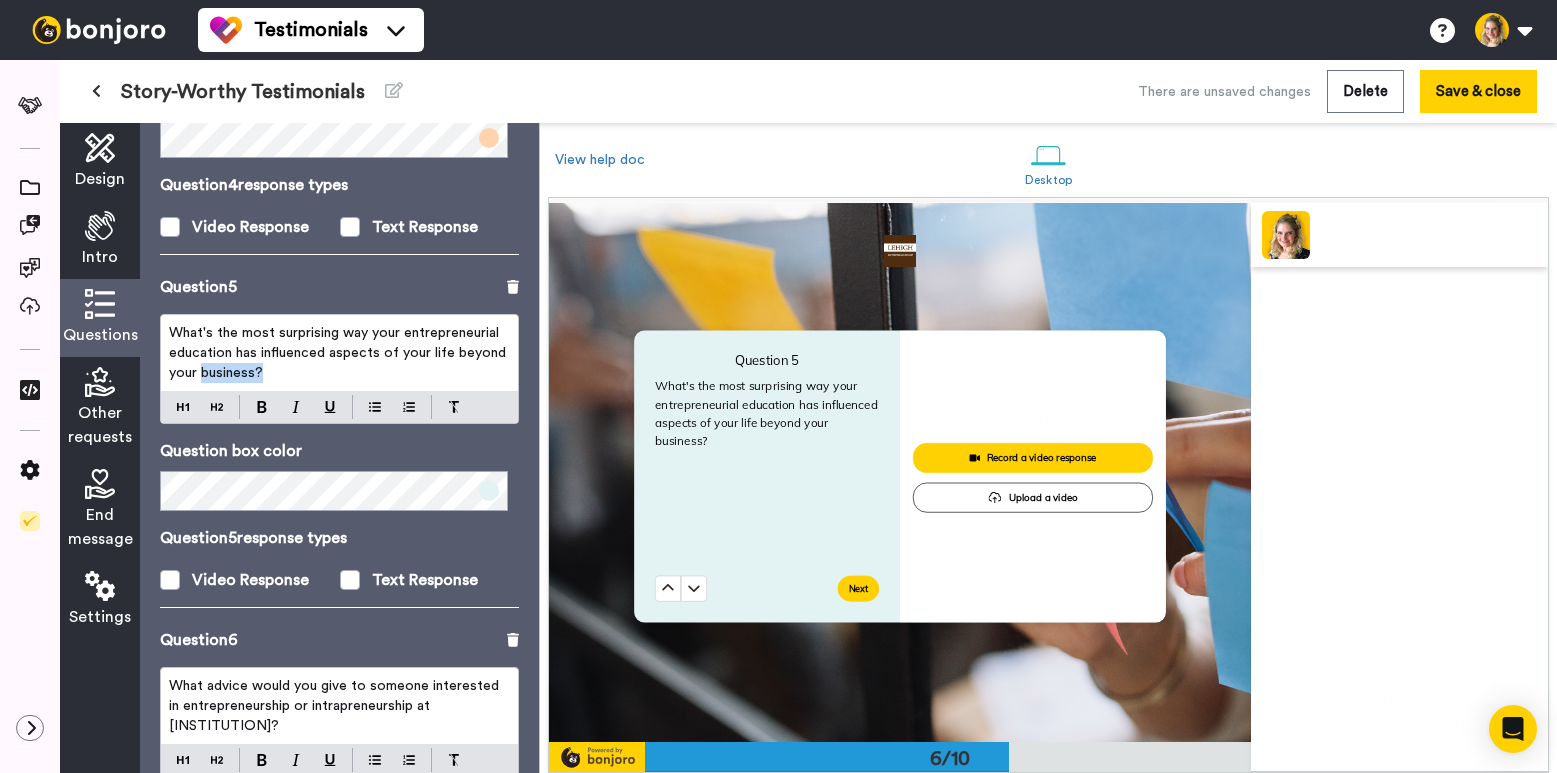 drag, startPoint x: 260, startPoint y: 352, endPoint x: 350, endPoint y: 356, distance: 90.088844 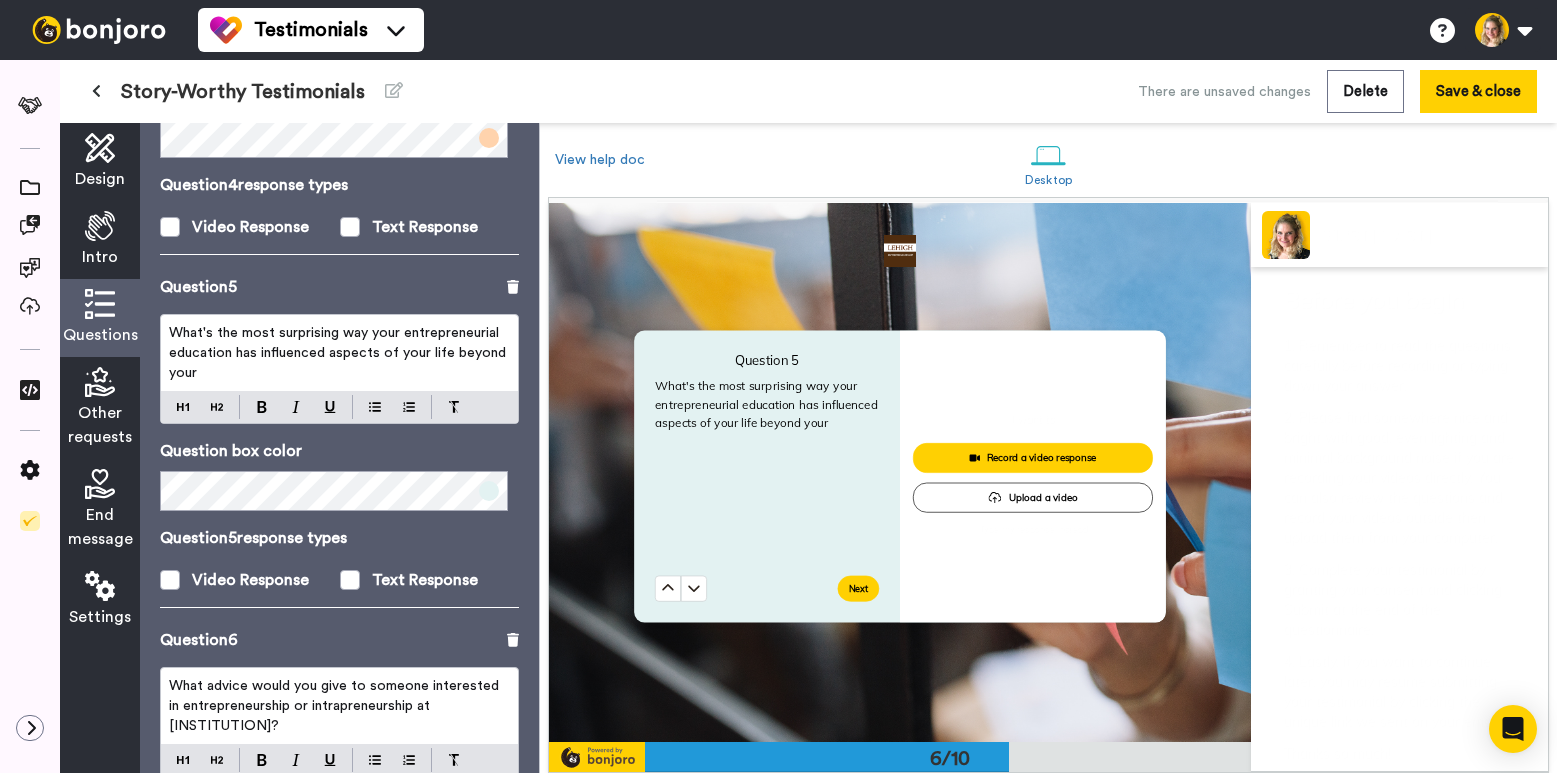 type 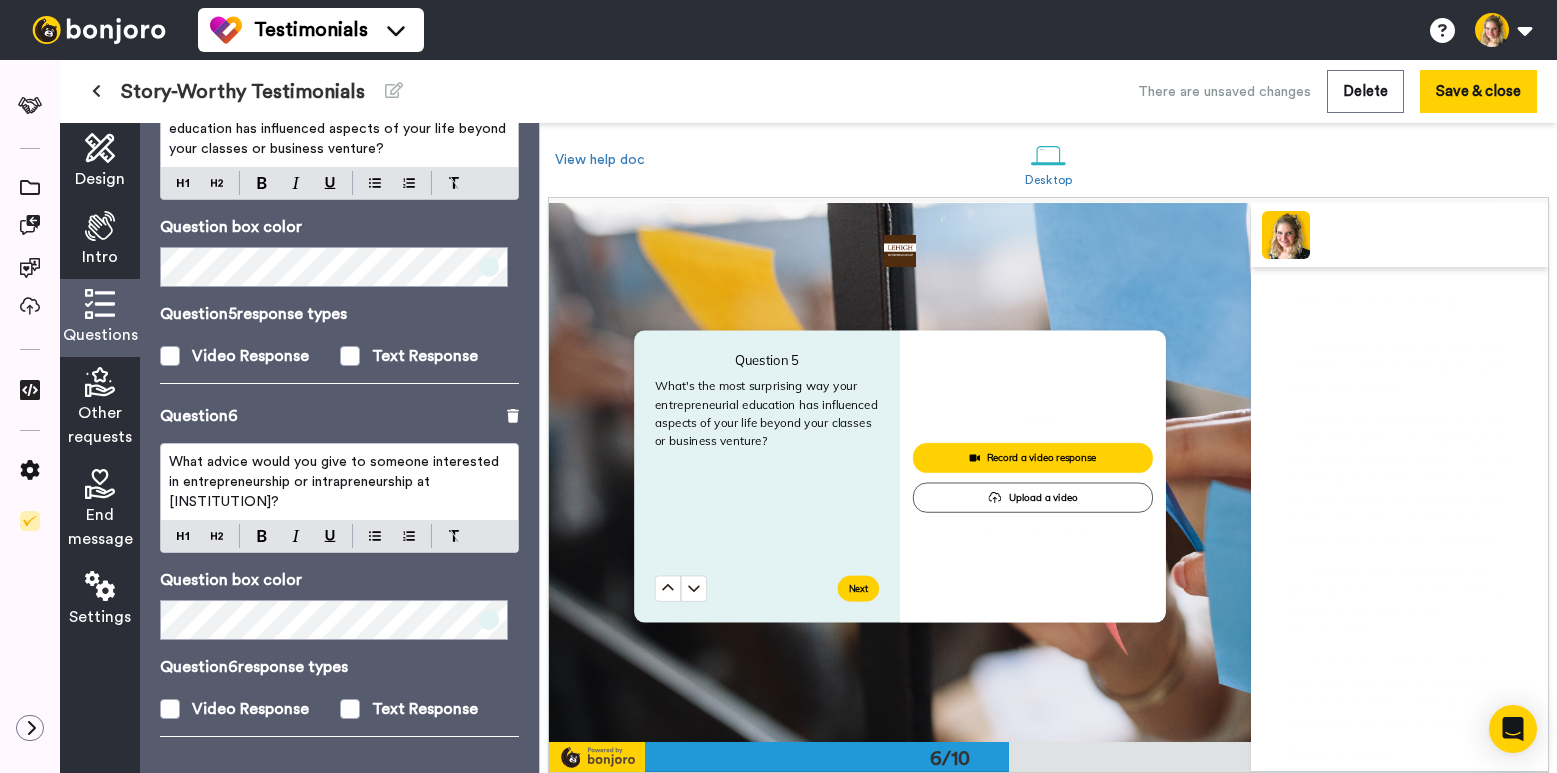 scroll, scrollTop: 1745, scrollLeft: 0, axis: vertical 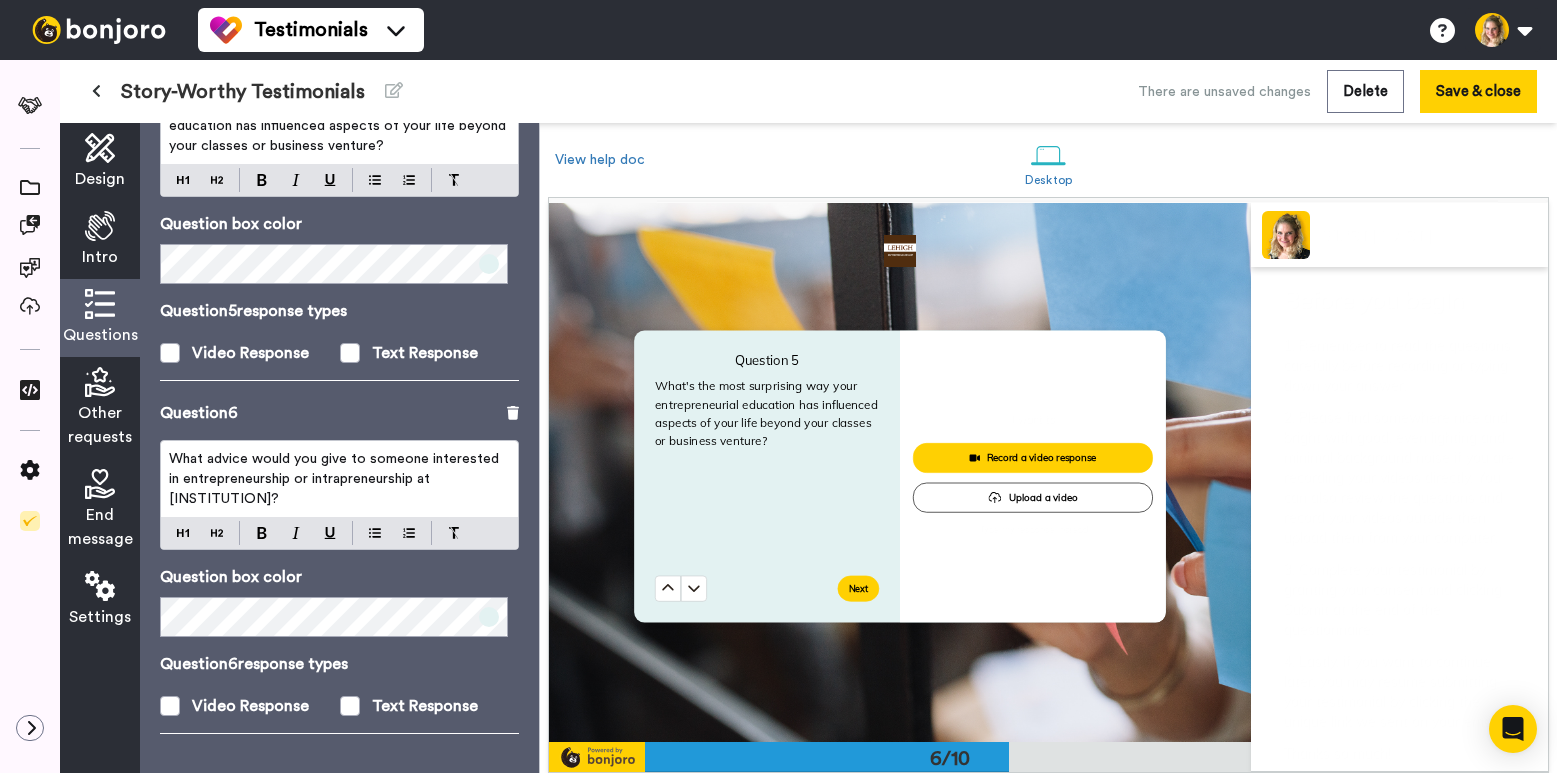 click on "What advice would you give to someone interested in entrepreneurship or intrapreneurship at [INSTITUTION]?" at bounding box center (339, 479) 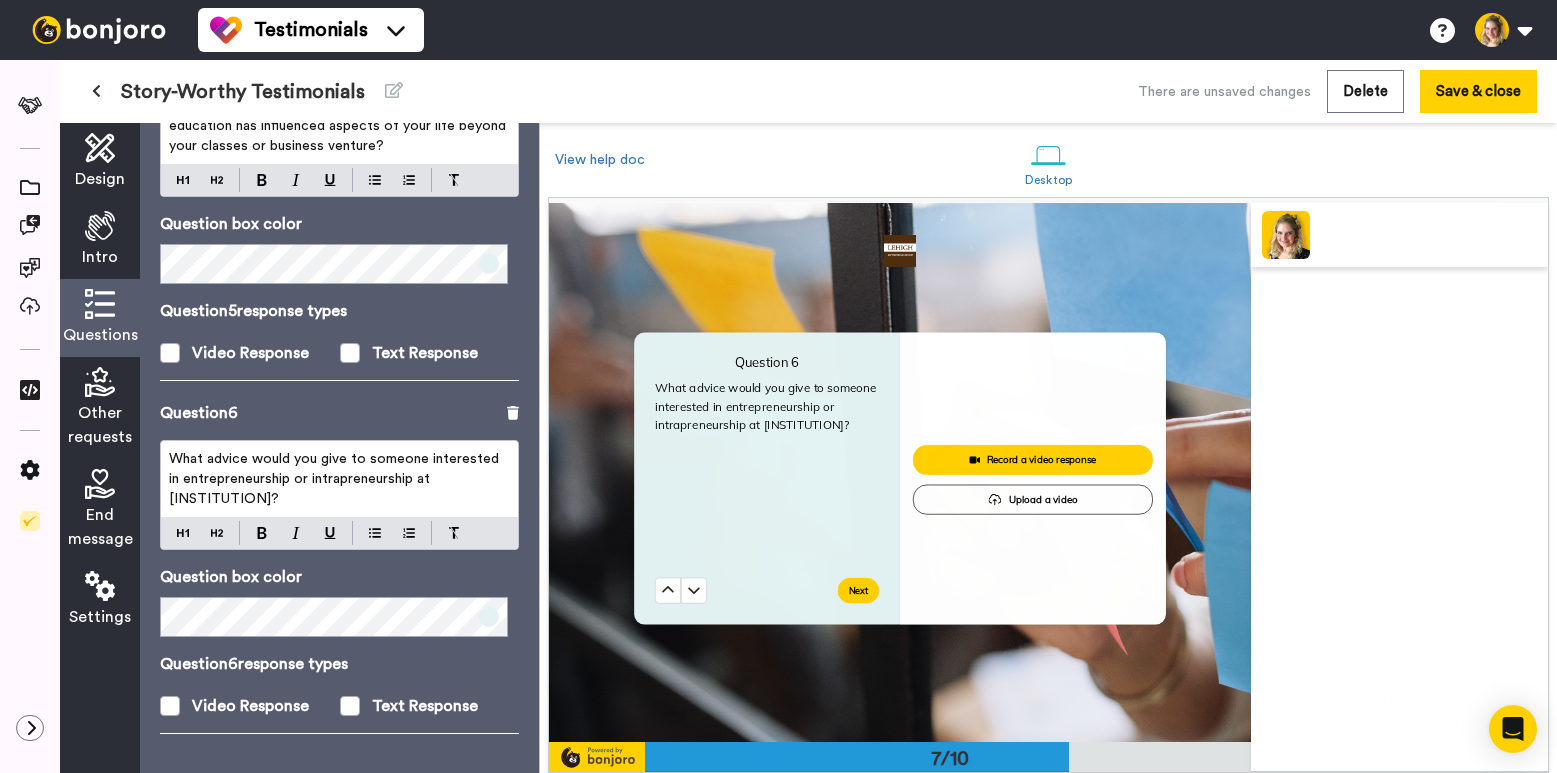 scroll, scrollTop: 3226, scrollLeft: 0, axis: vertical 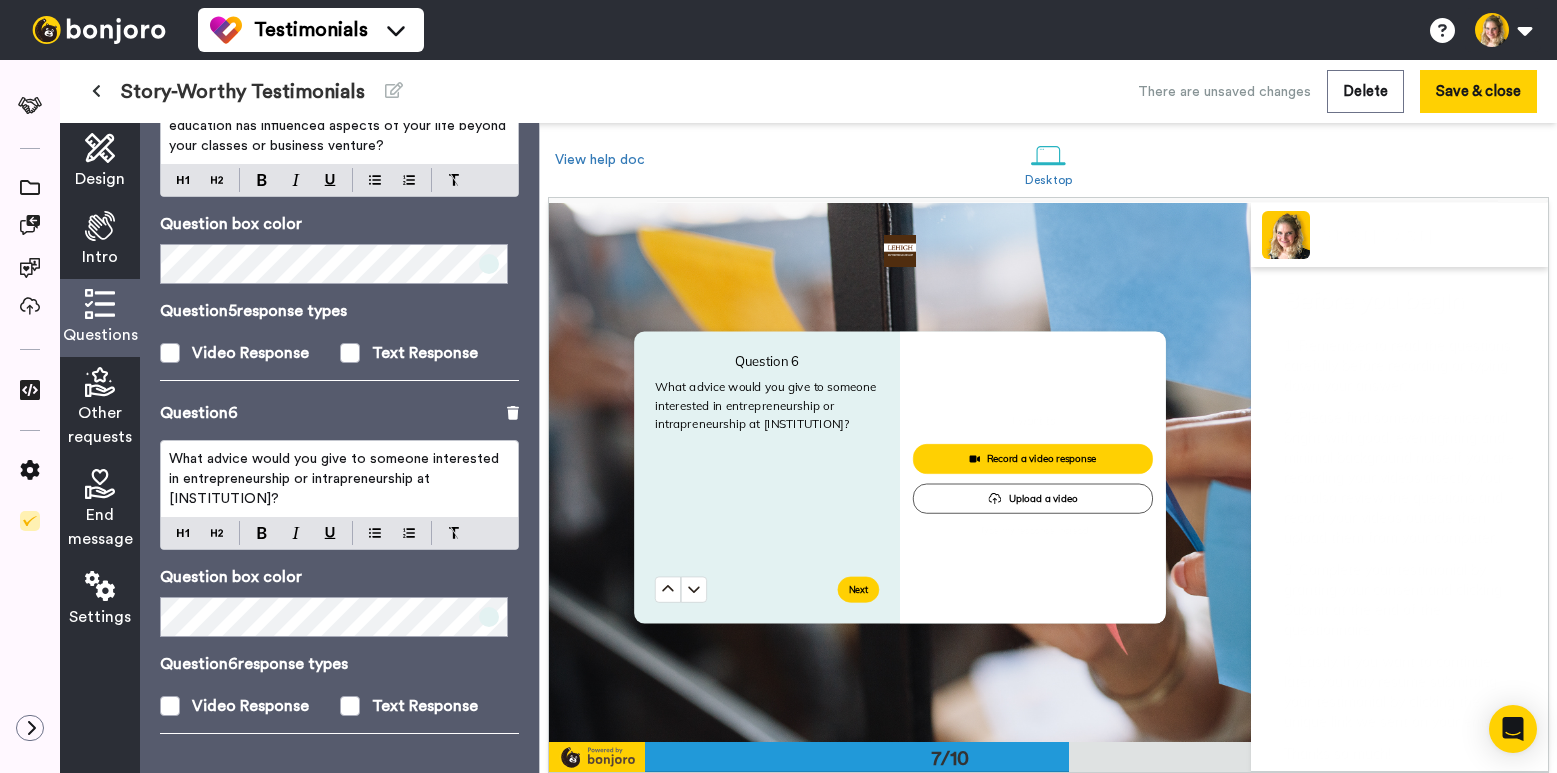 click on "What advice would you give to someone interested in entrepreneurship or intrapreneurship at [INSTITUTION]?" at bounding box center (336, 479) 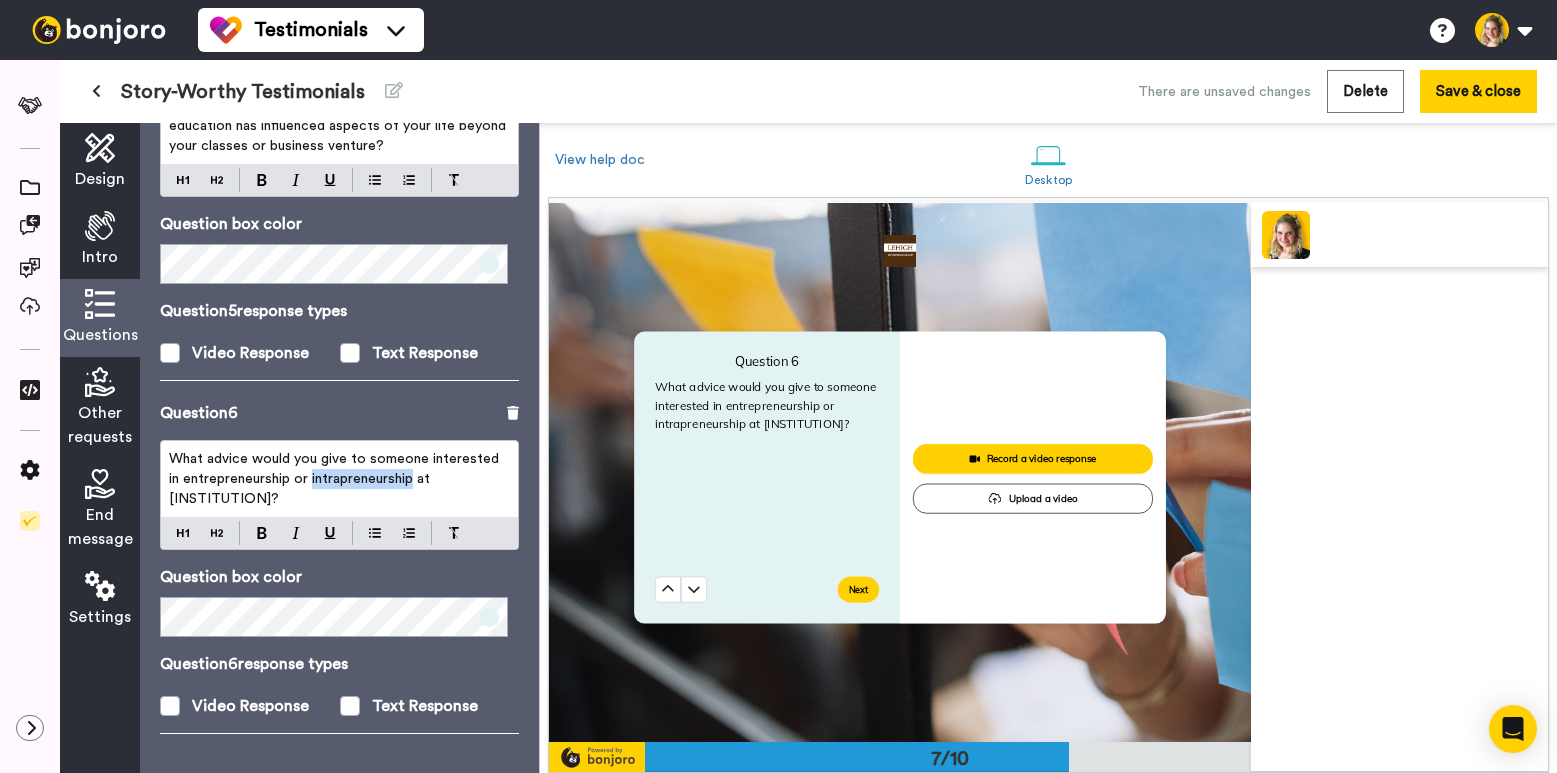 drag, startPoint x: 406, startPoint y: 462, endPoint x: 315, endPoint y: 467, distance: 91.13726 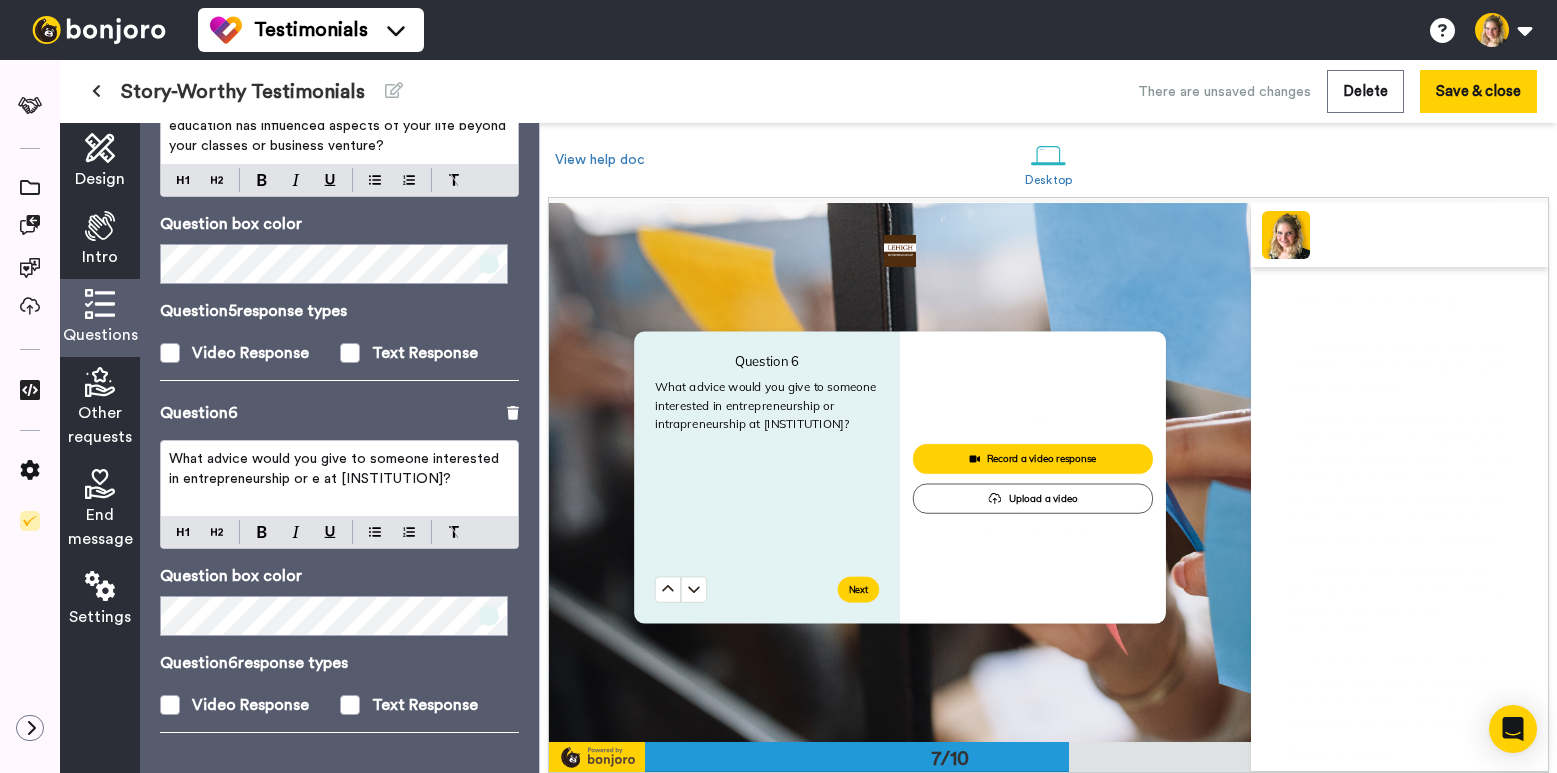 type 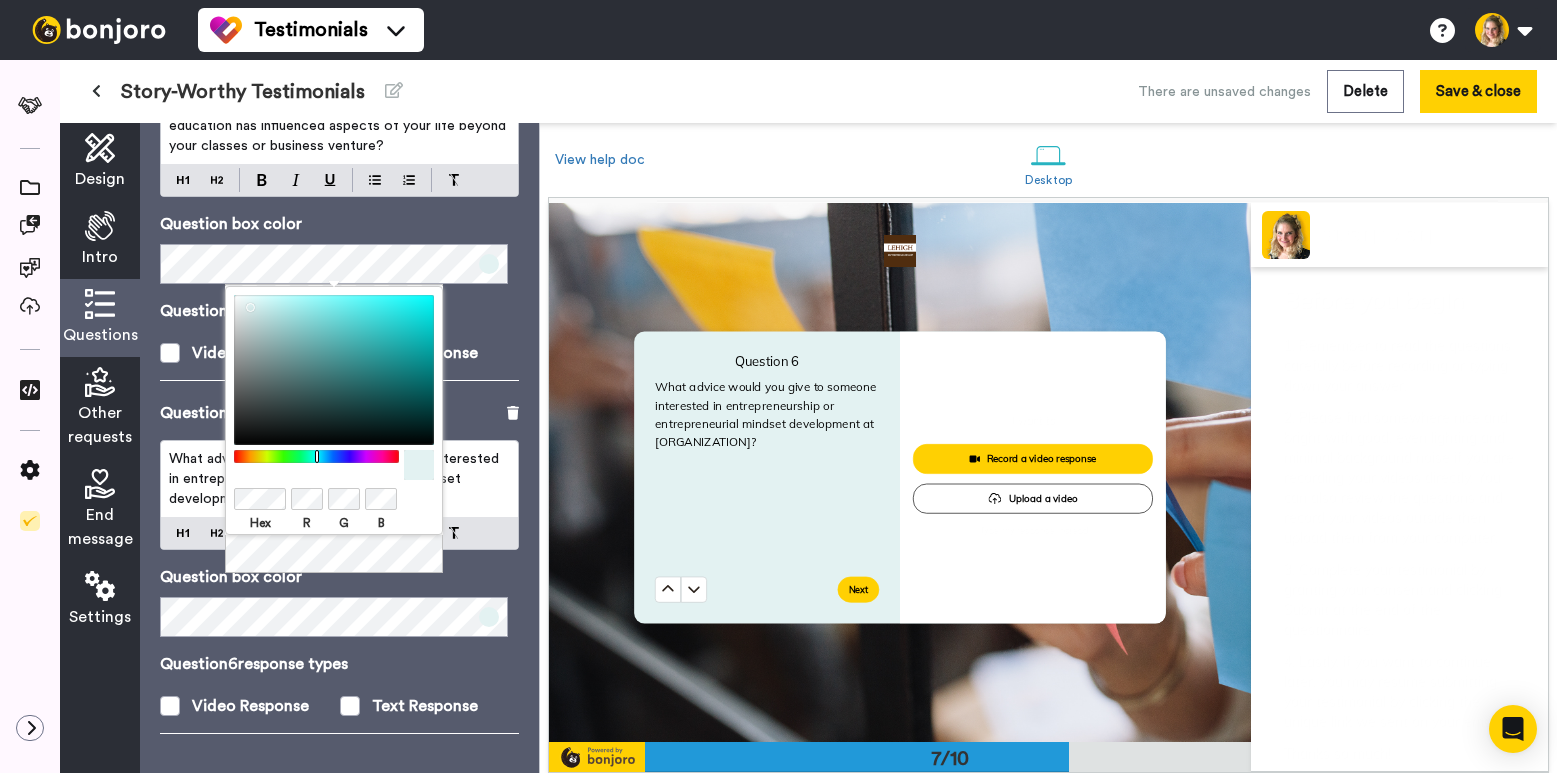 click on "Question  6  response types" at bounding box center [339, 664] 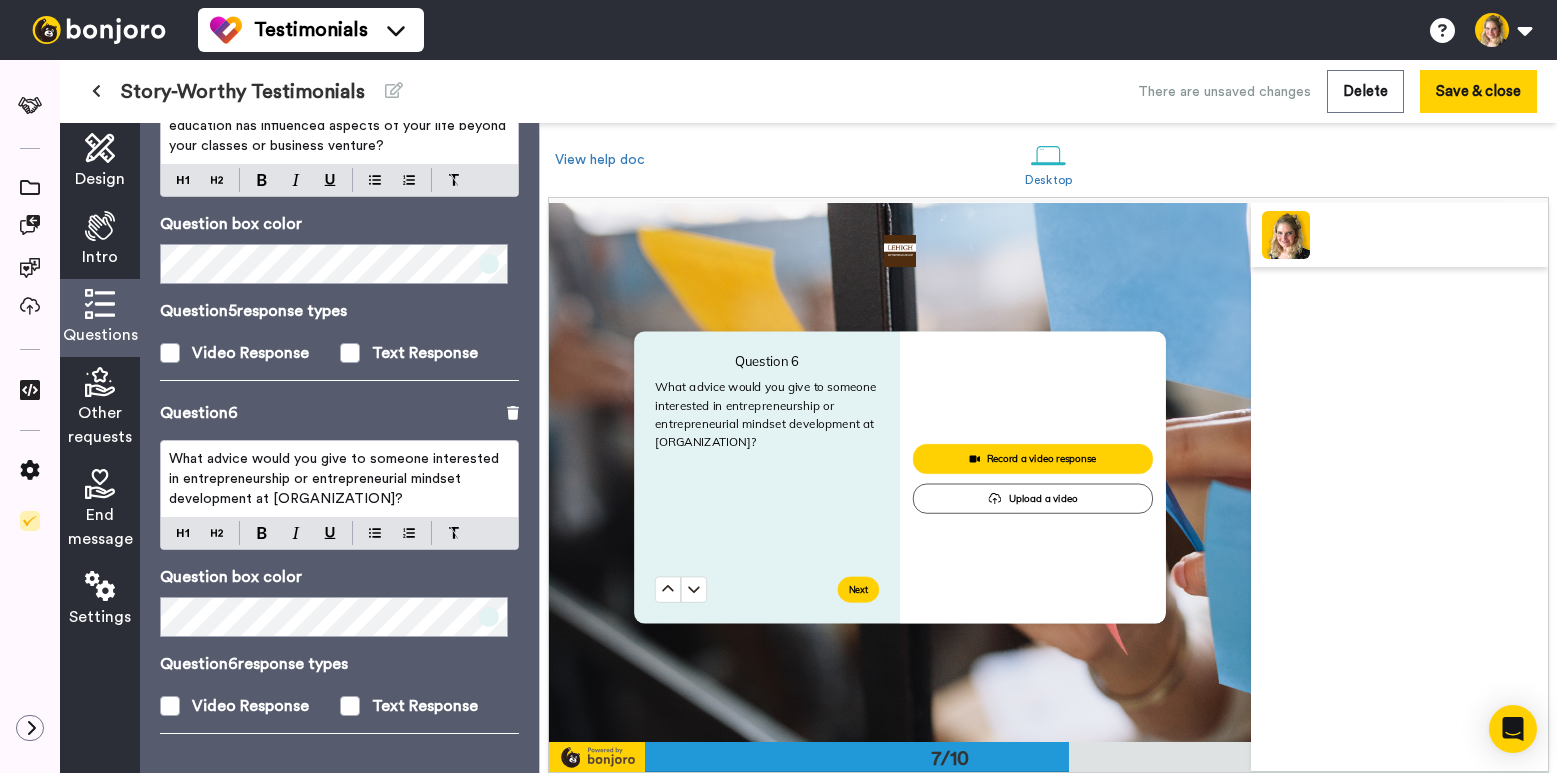 scroll, scrollTop: 1746, scrollLeft: 0, axis: vertical 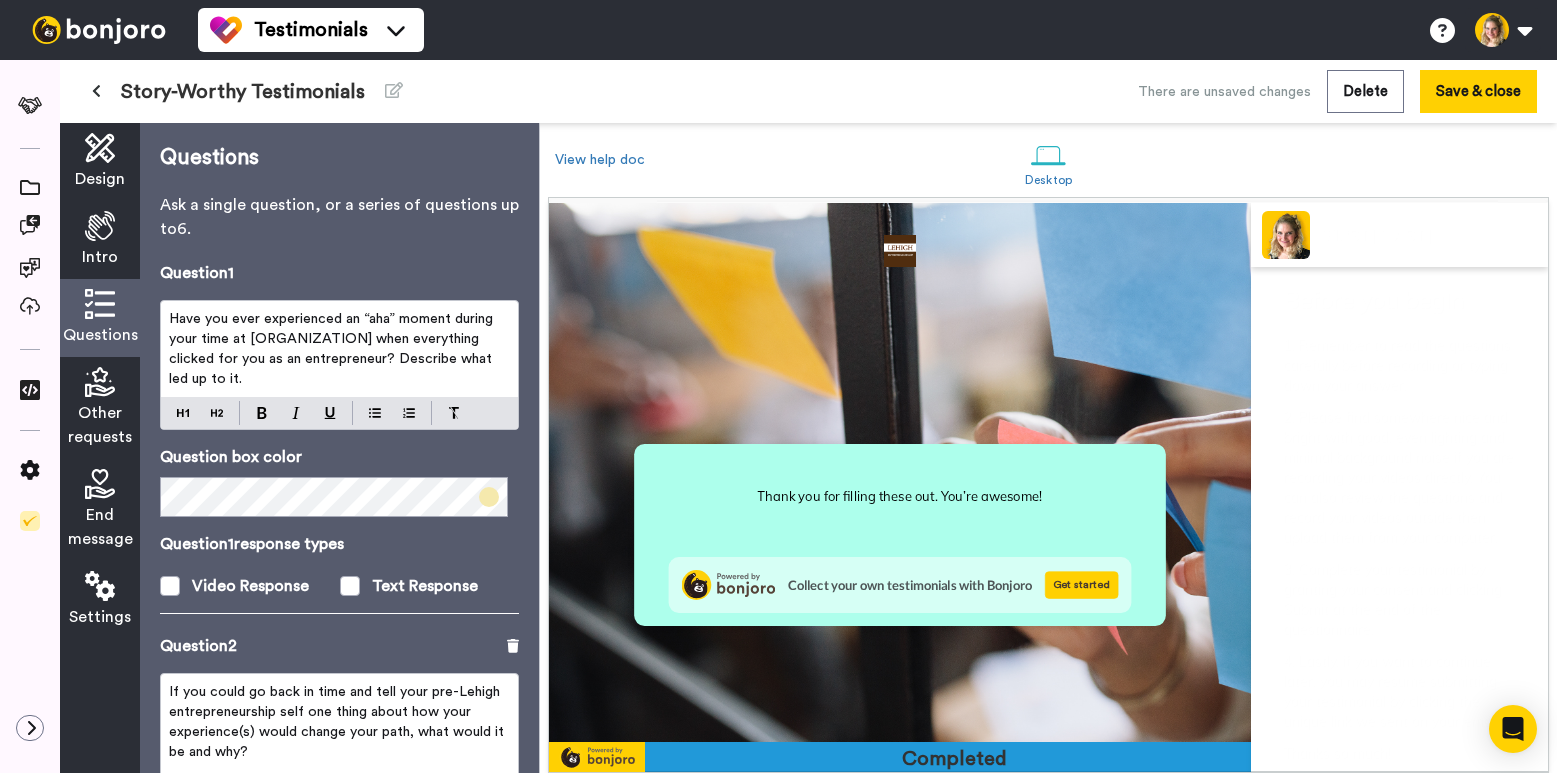 click on "Ask a single question, or a series of questions up to  6 ." at bounding box center (339, 217) 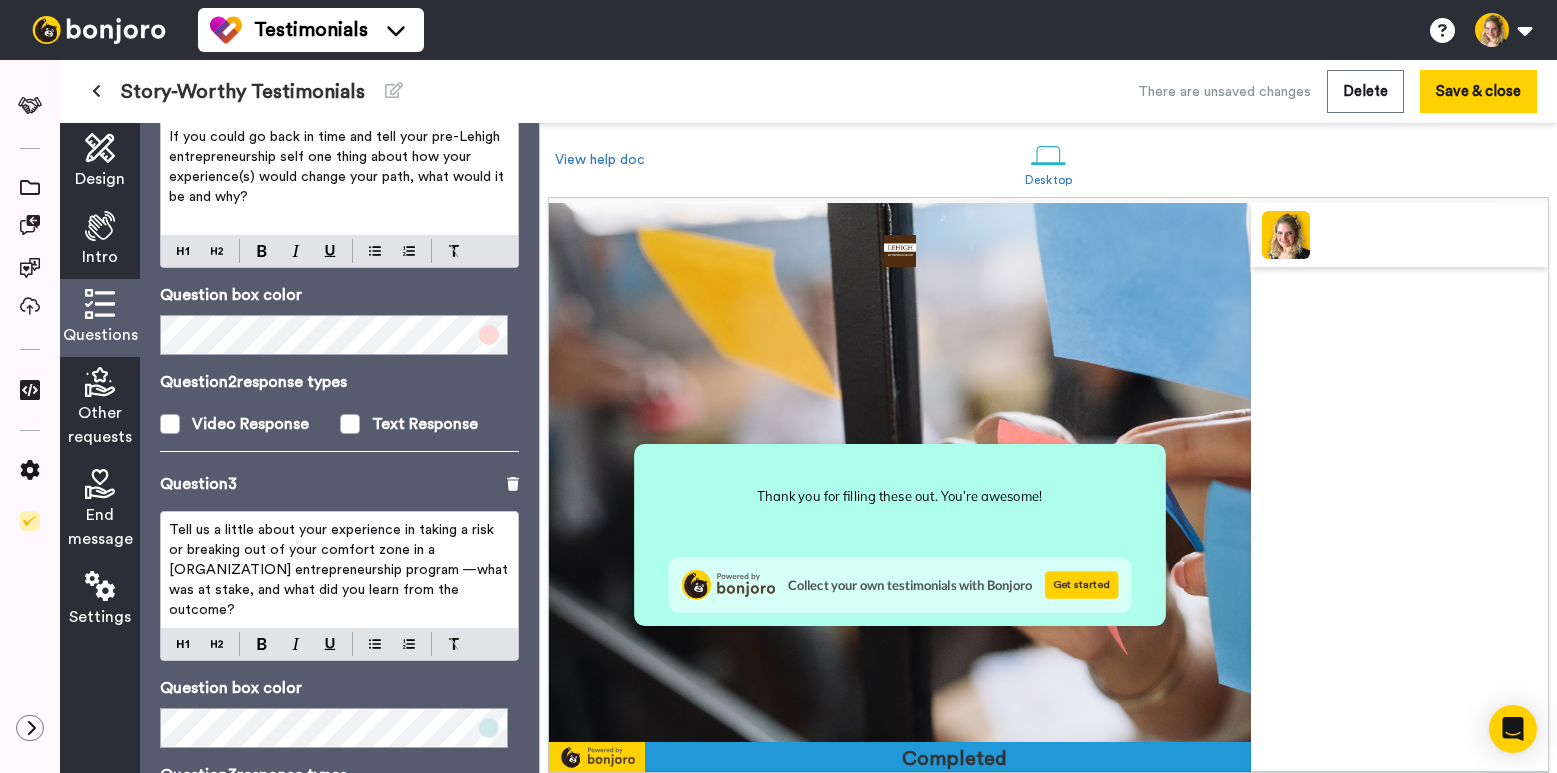 scroll, scrollTop: 565, scrollLeft: 0, axis: vertical 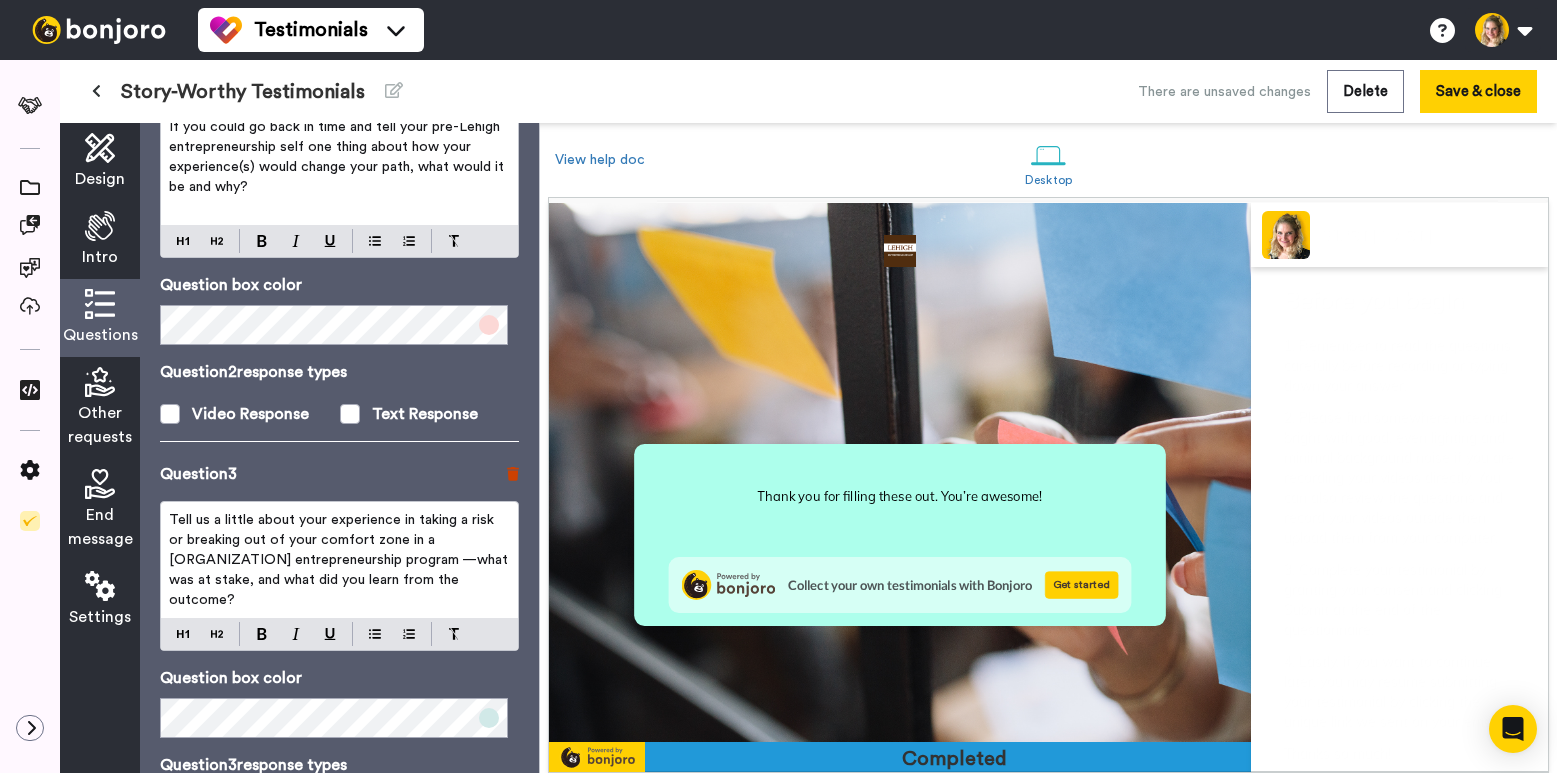 click 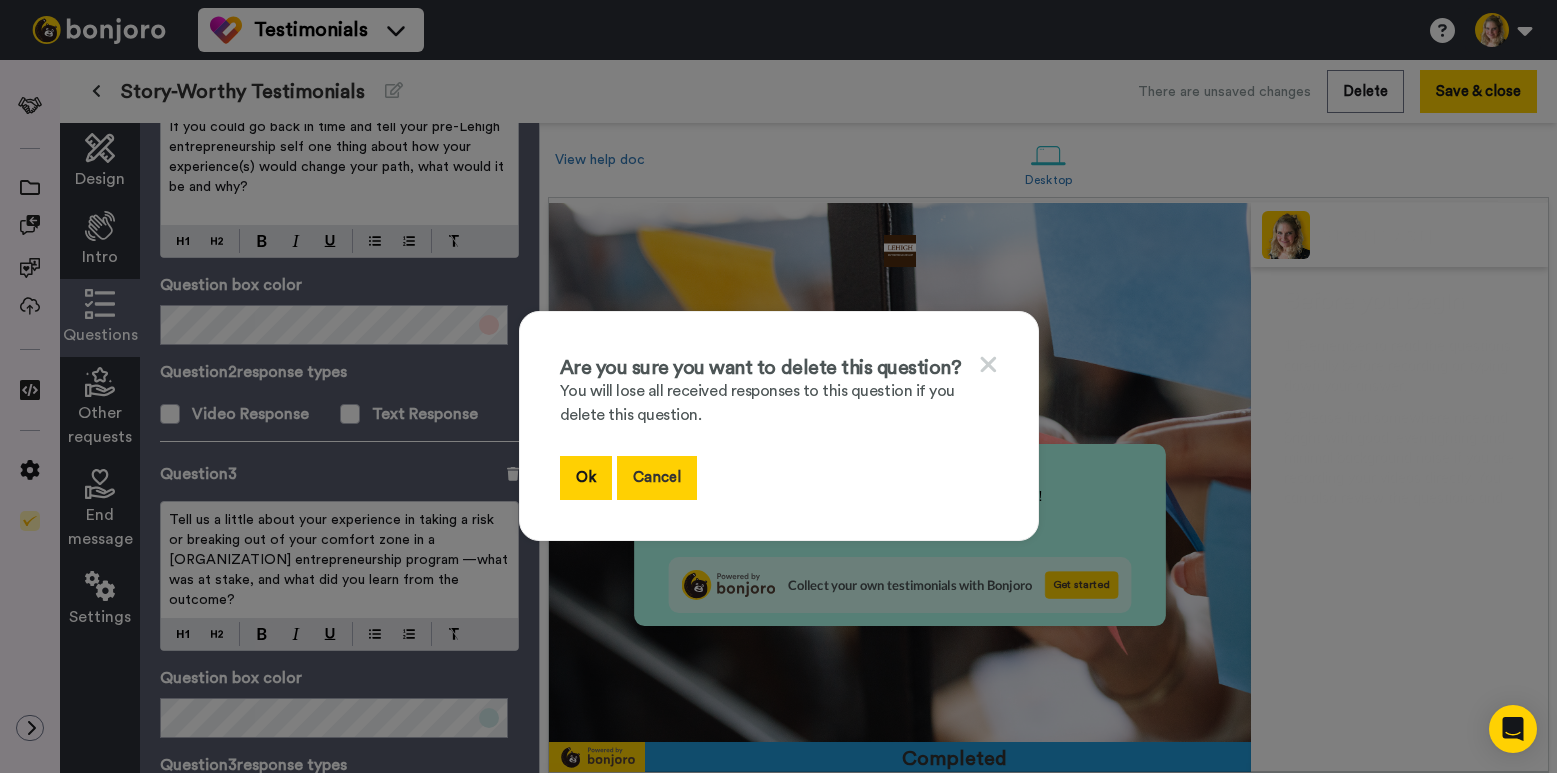 click on "Cancel" at bounding box center [657, 477] 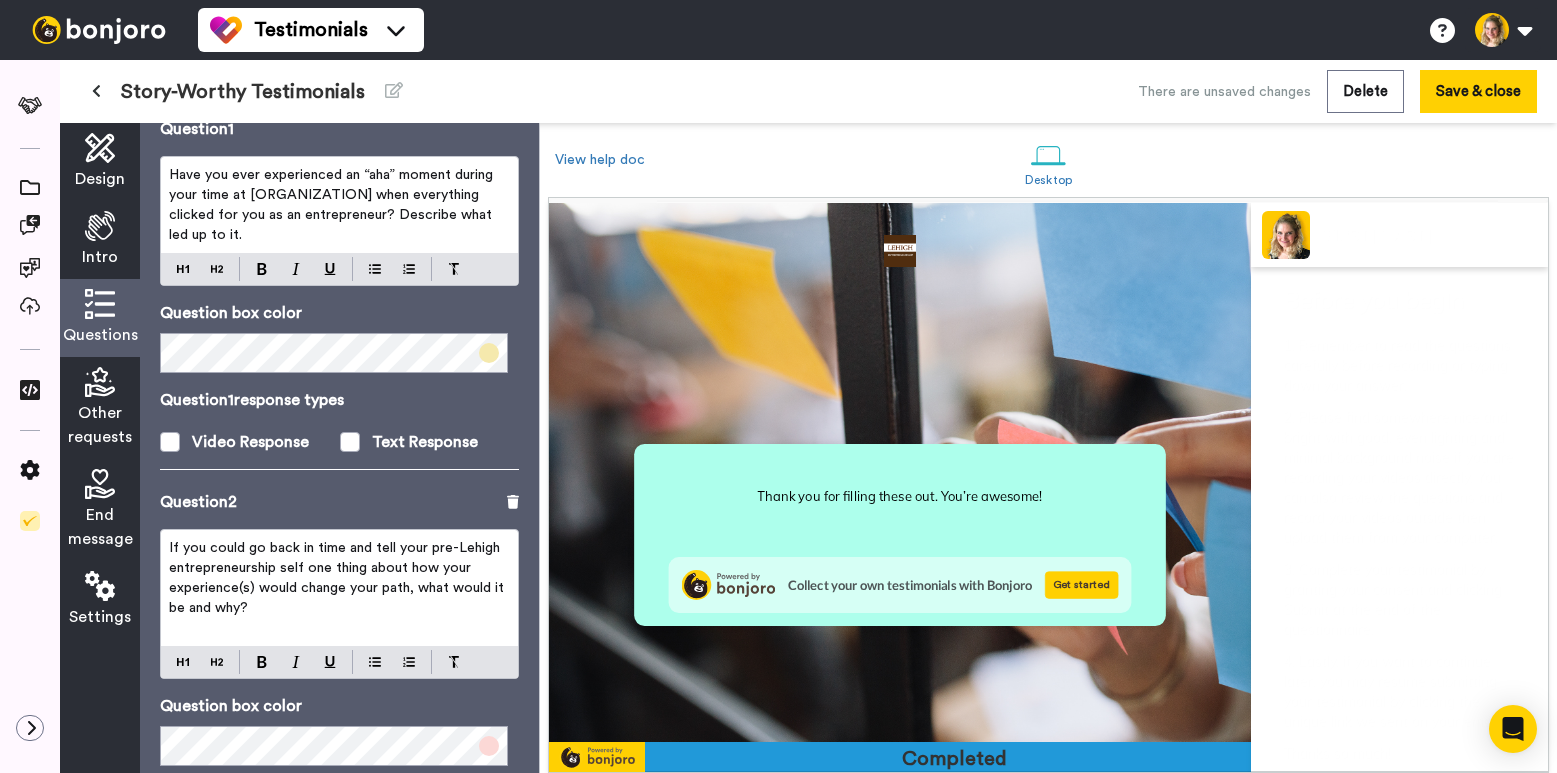 scroll, scrollTop: 0, scrollLeft: 0, axis: both 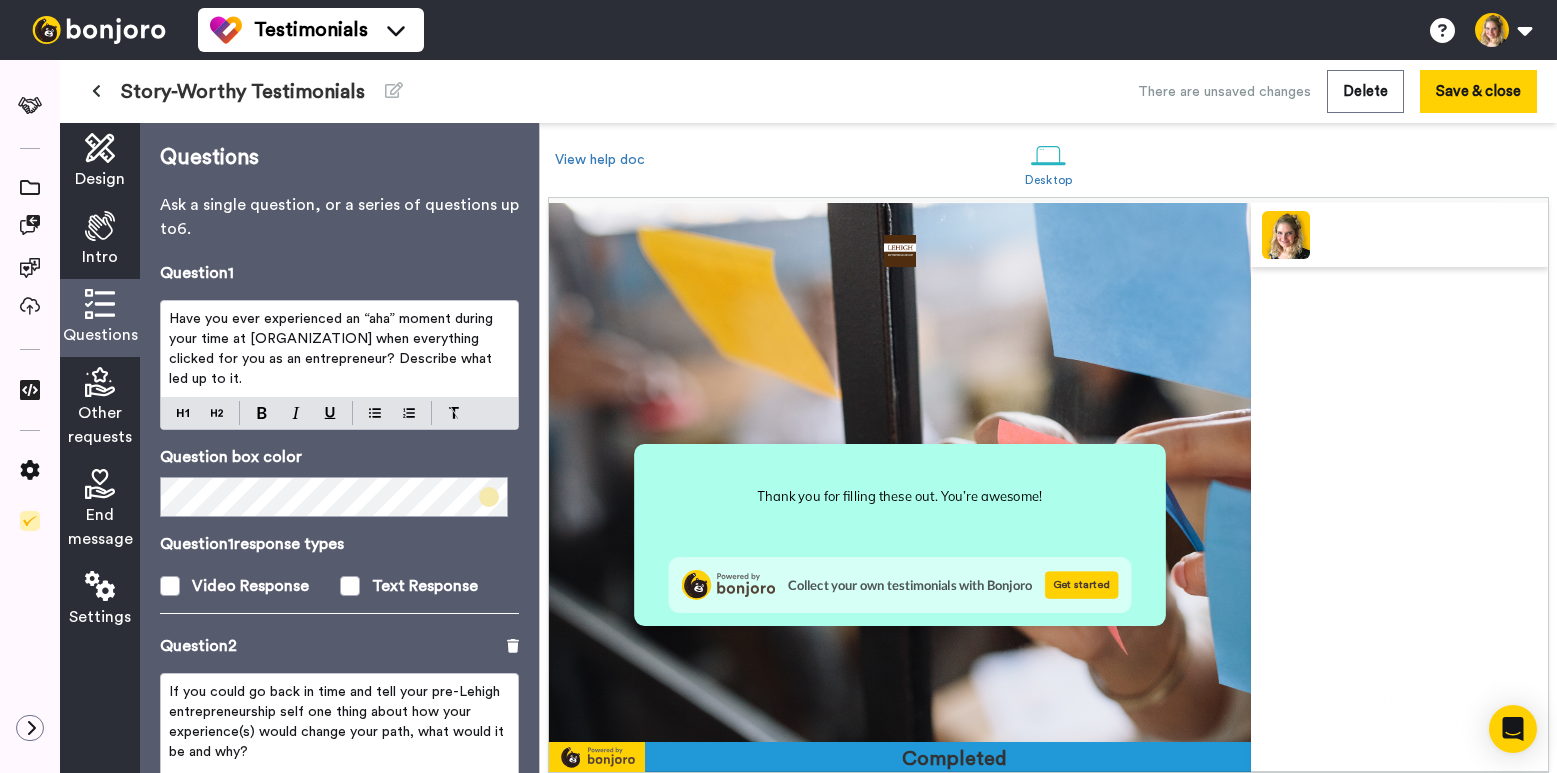 click at bounding box center [100, 226] 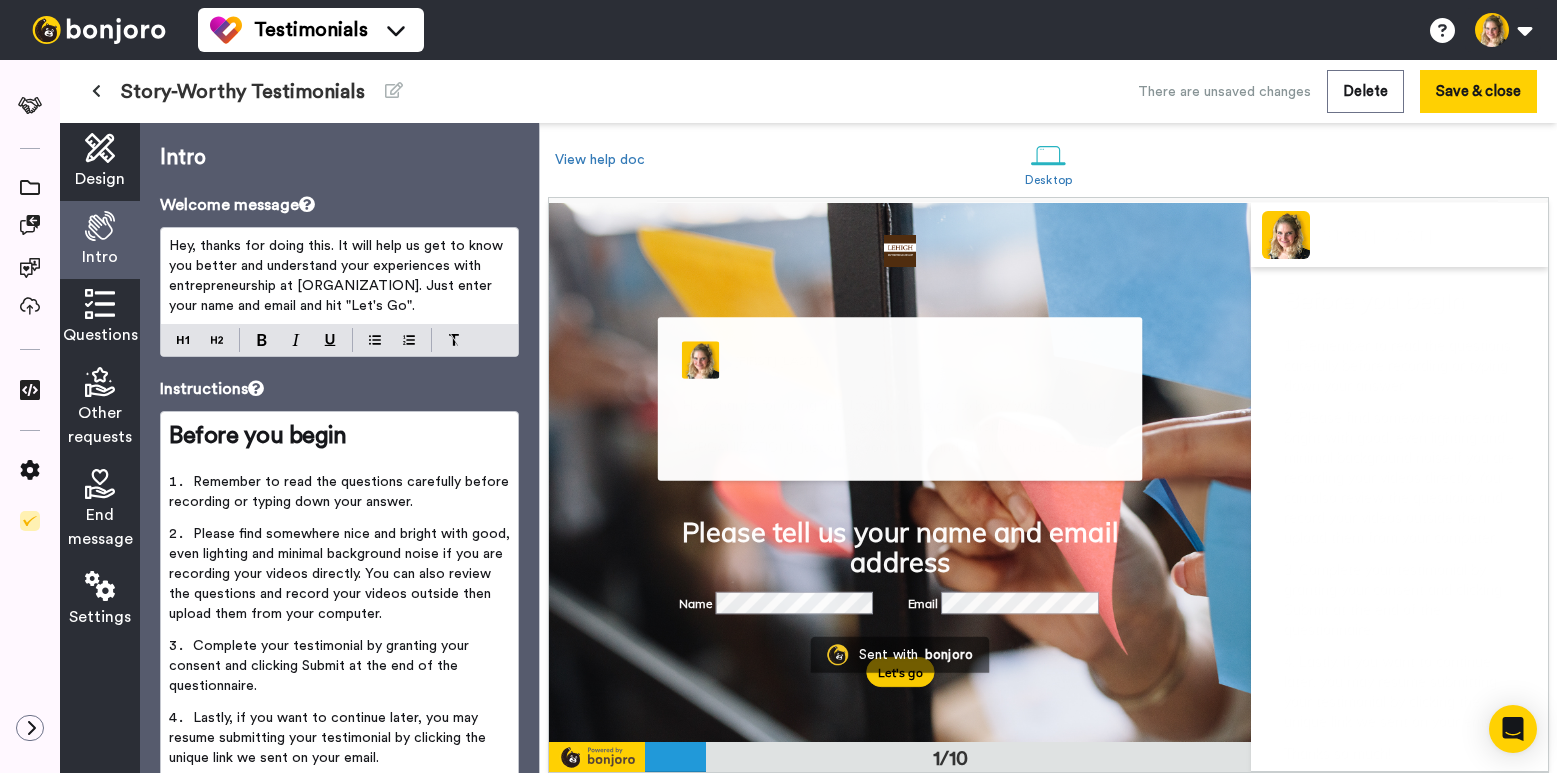 scroll, scrollTop: 0, scrollLeft: 0, axis: both 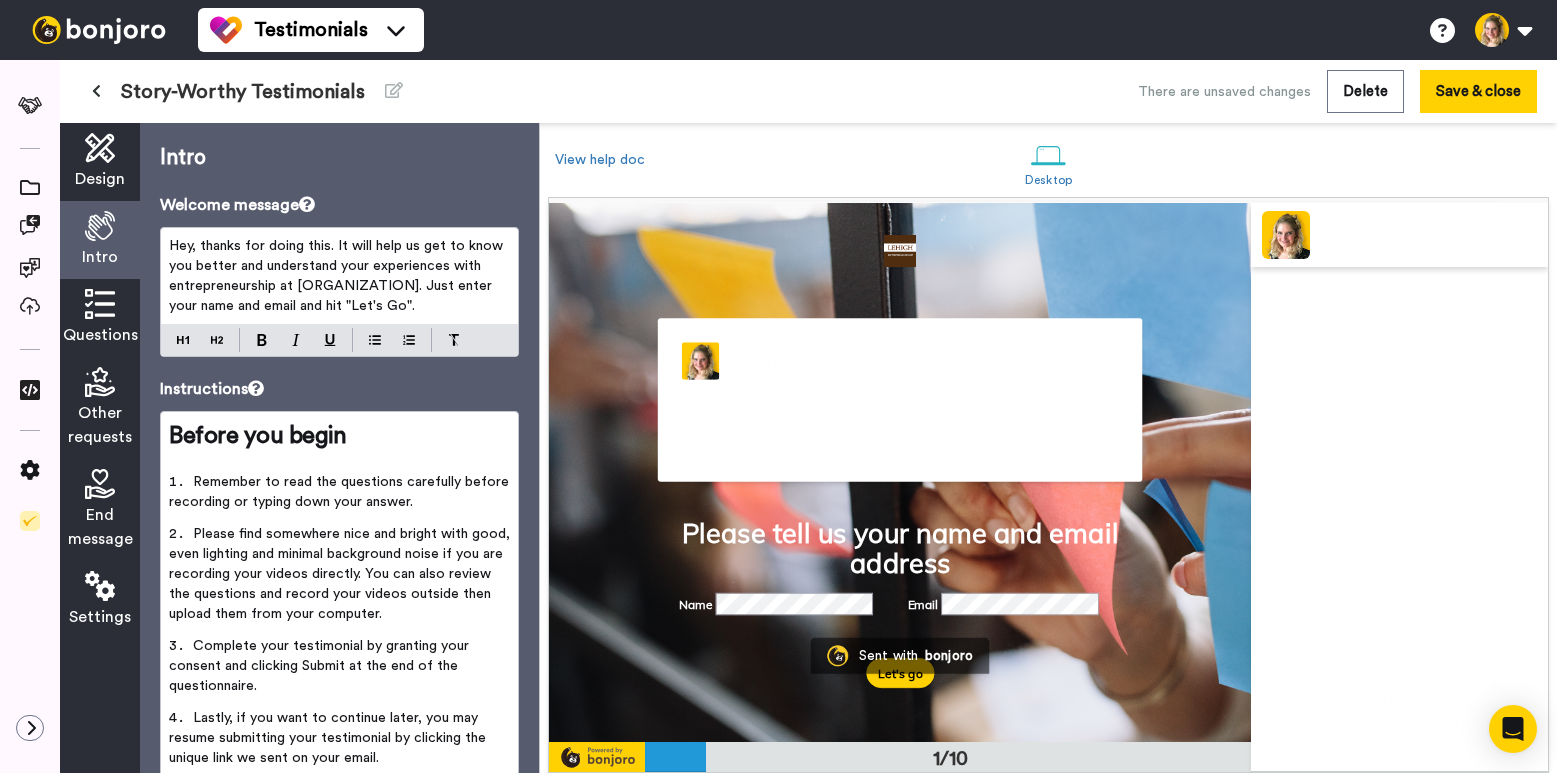 click on "Hey, thanks for doing this. It will help us get to know you better and understand your experiences with entrepreneurship at [ORGANIZATION]. Just enter your name and email and hit "Let's Go"." at bounding box center [338, 276] 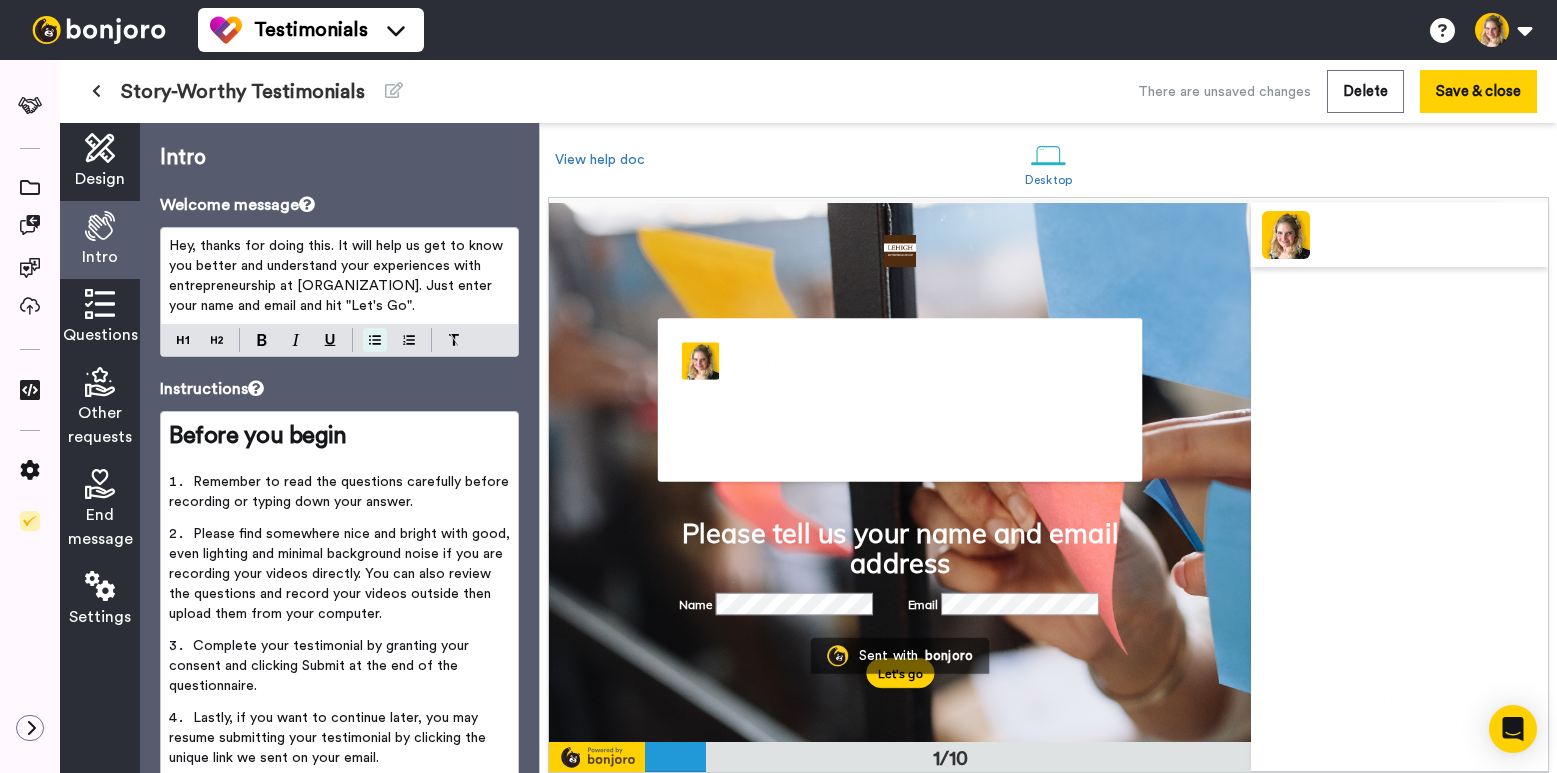 type 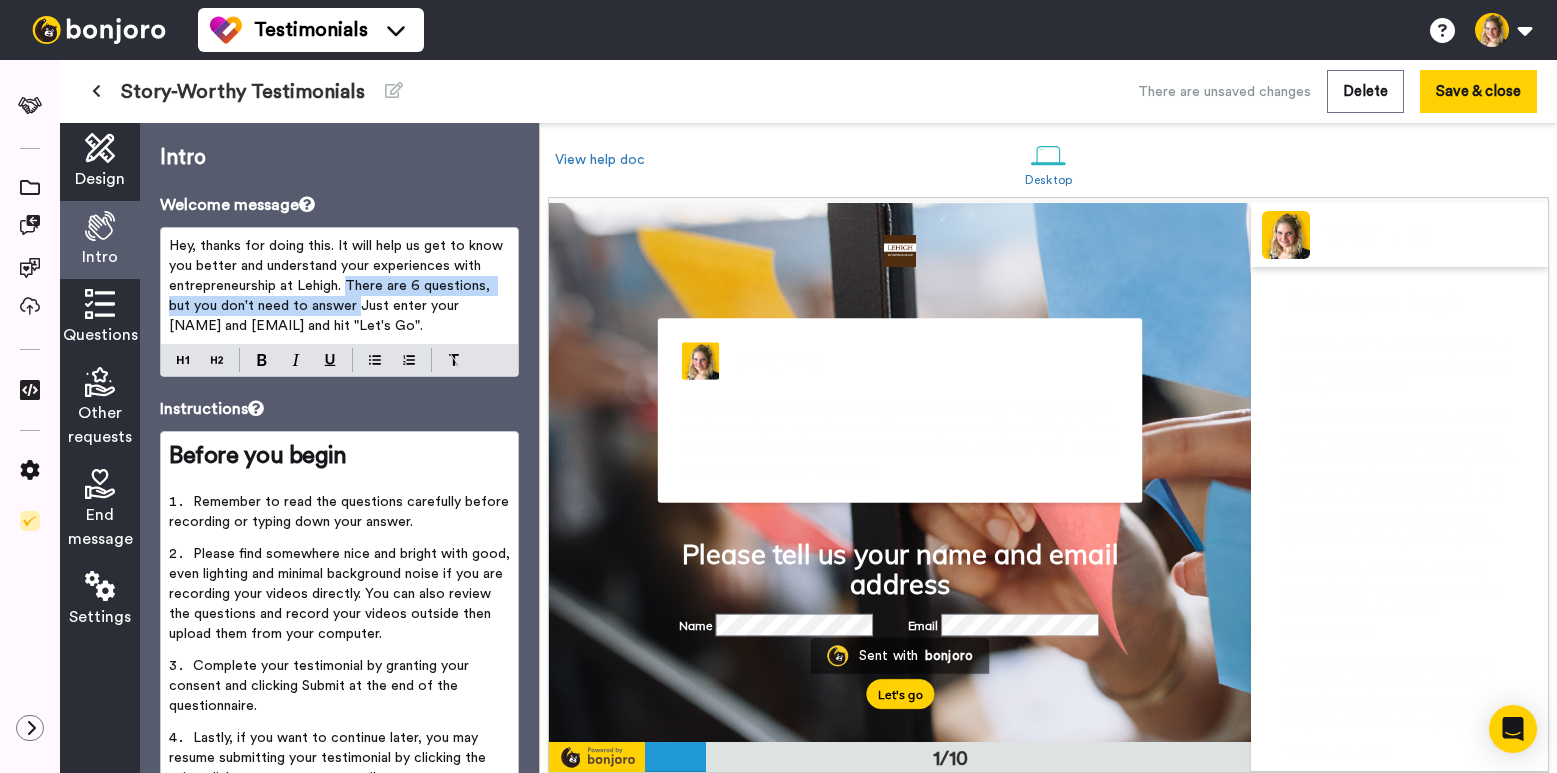 drag, startPoint x: 346, startPoint y: 289, endPoint x: 356, endPoint y: 315, distance: 27.856777 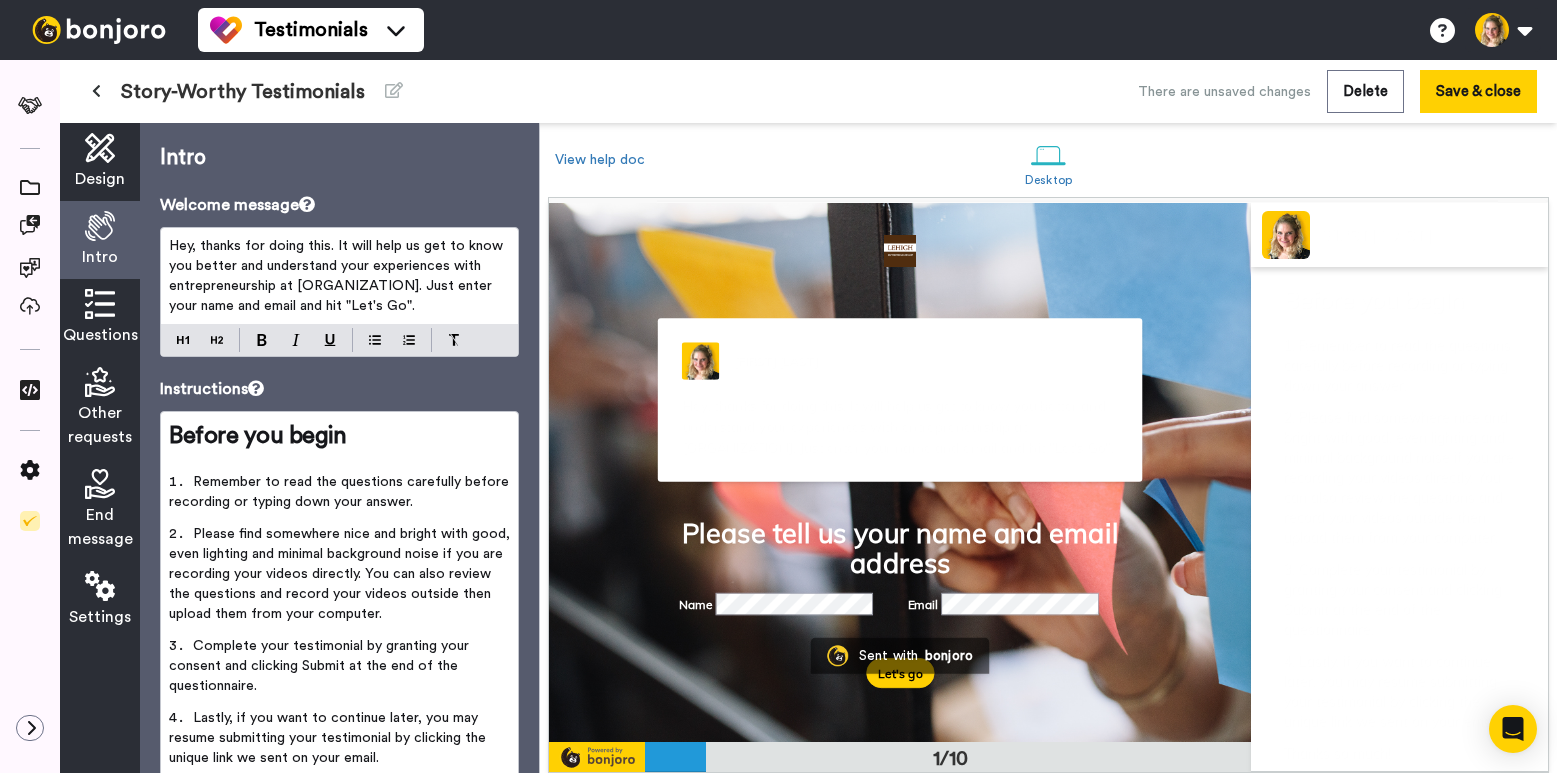 click on "Before you begin" at bounding box center [257, 436] 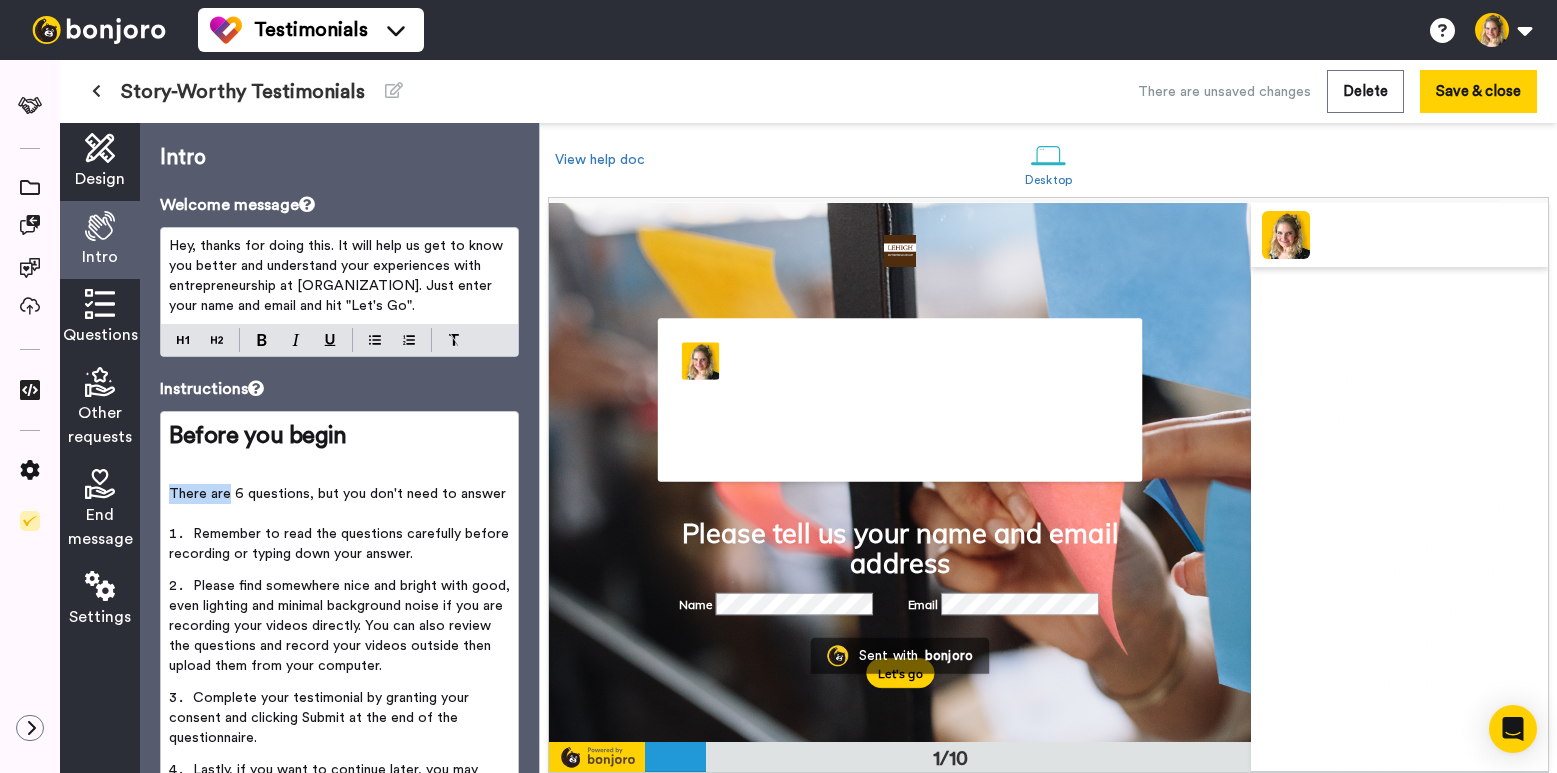 drag, startPoint x: 171, startPoint y: 495, endPoint x: 227, endPoint y: 495, distance: 56 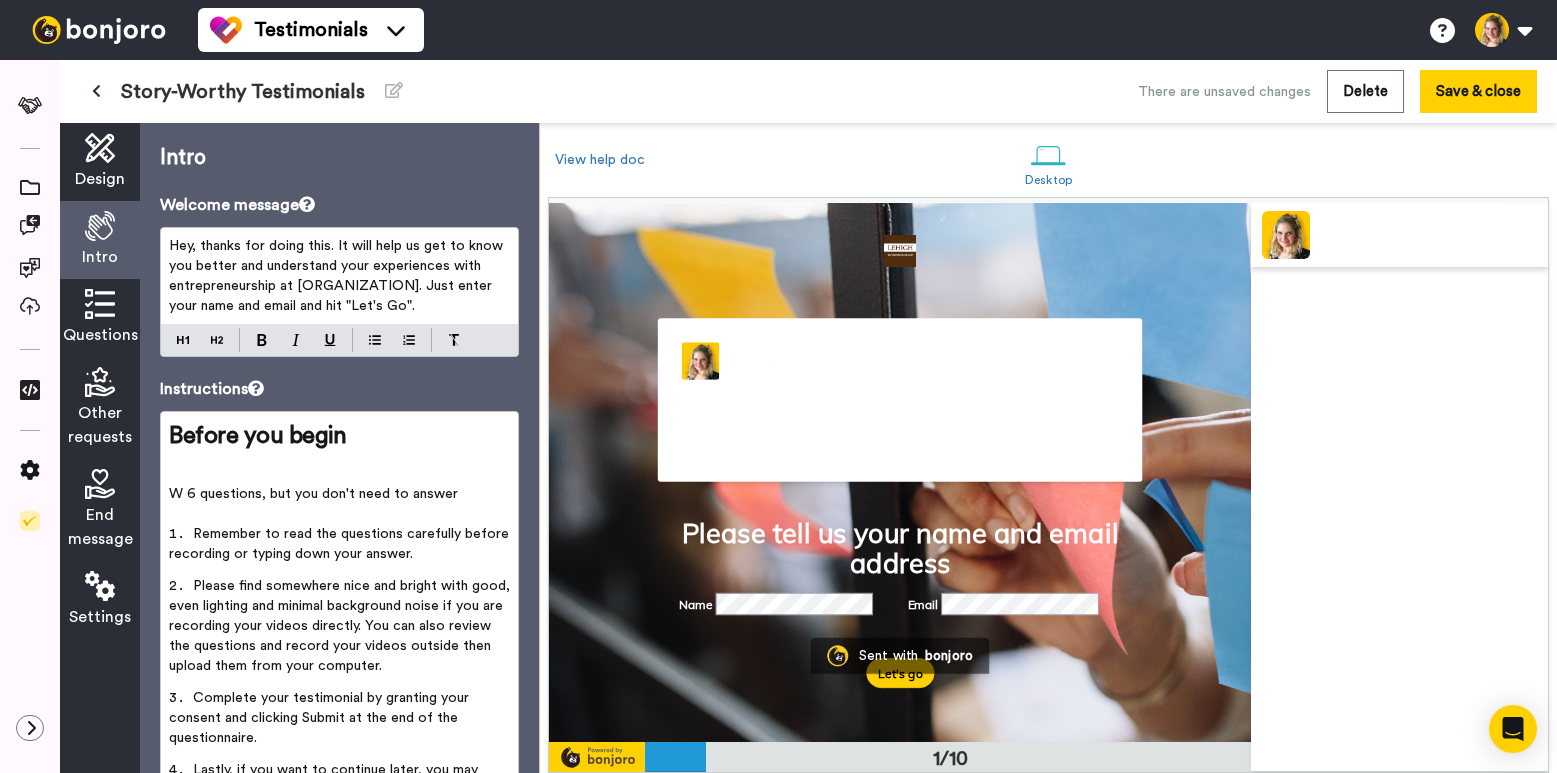 type 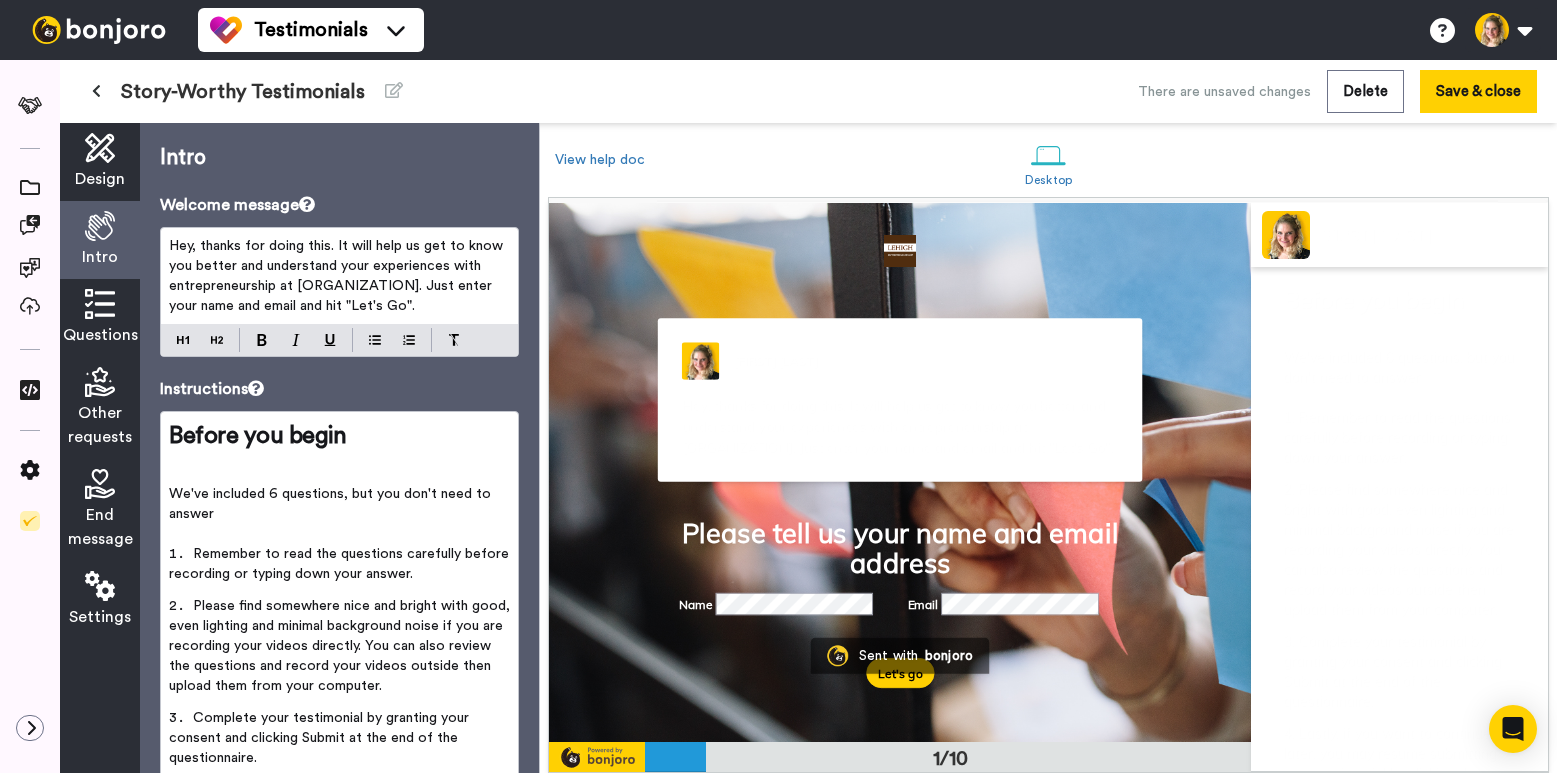 click on "We've included 6 questions, but you don't need to answer" at bounding box center [332, 504] 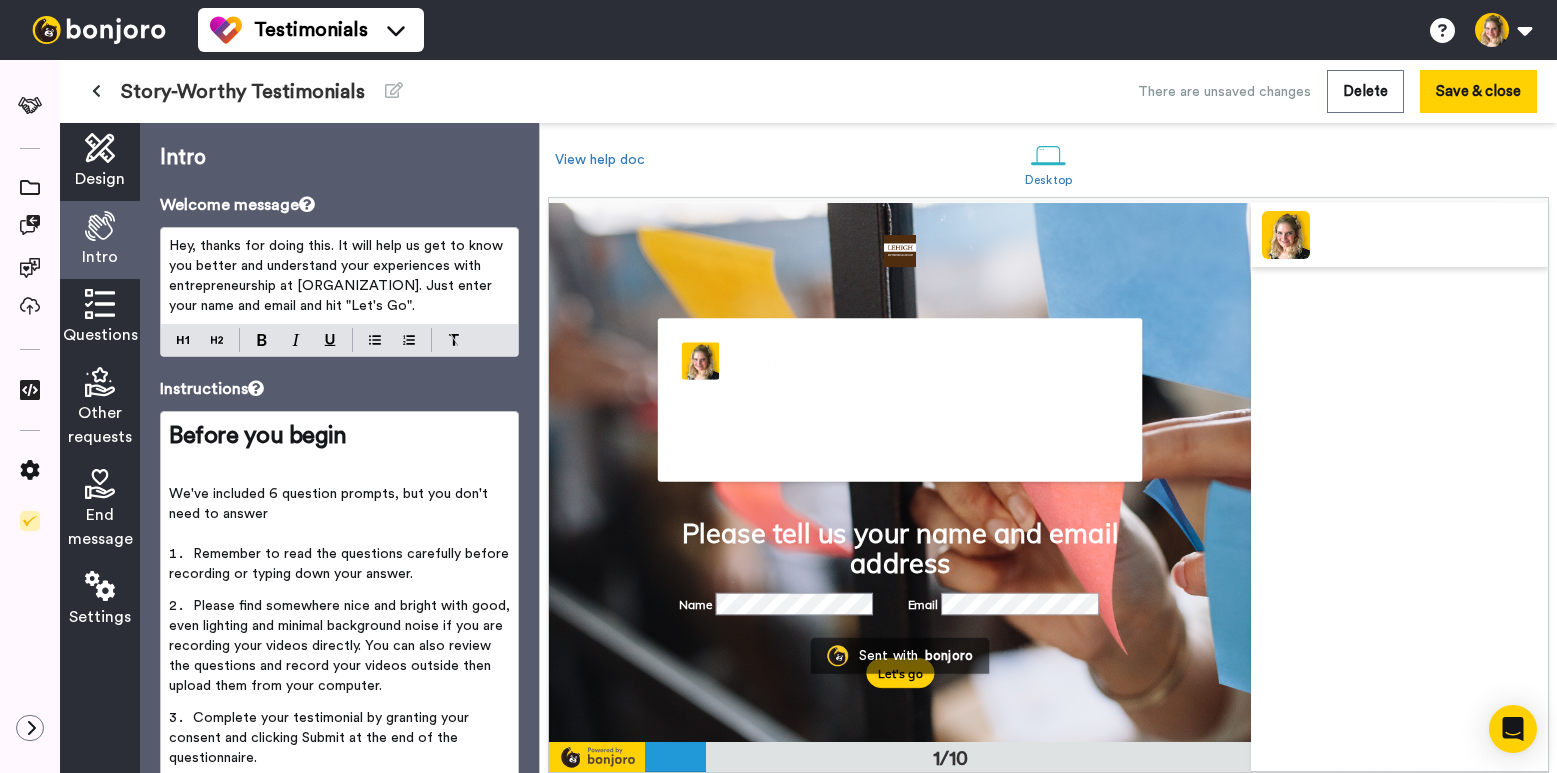 click on "We've included 6 question prompts, but you don't need to answer" at bounding box center [339, 504] 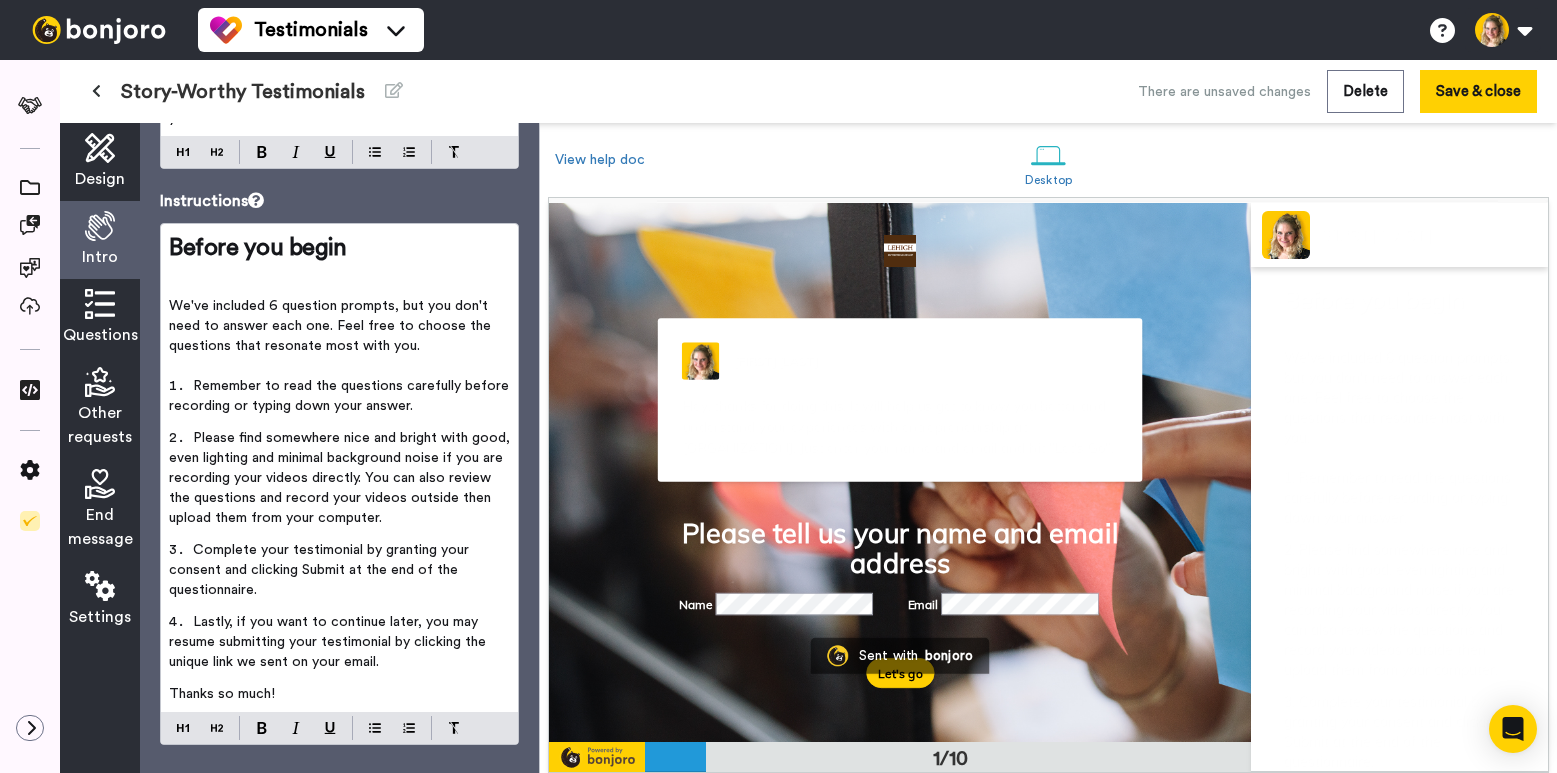 scroll, scrollTop: 193, scrollLeft: 0, axis: vertical 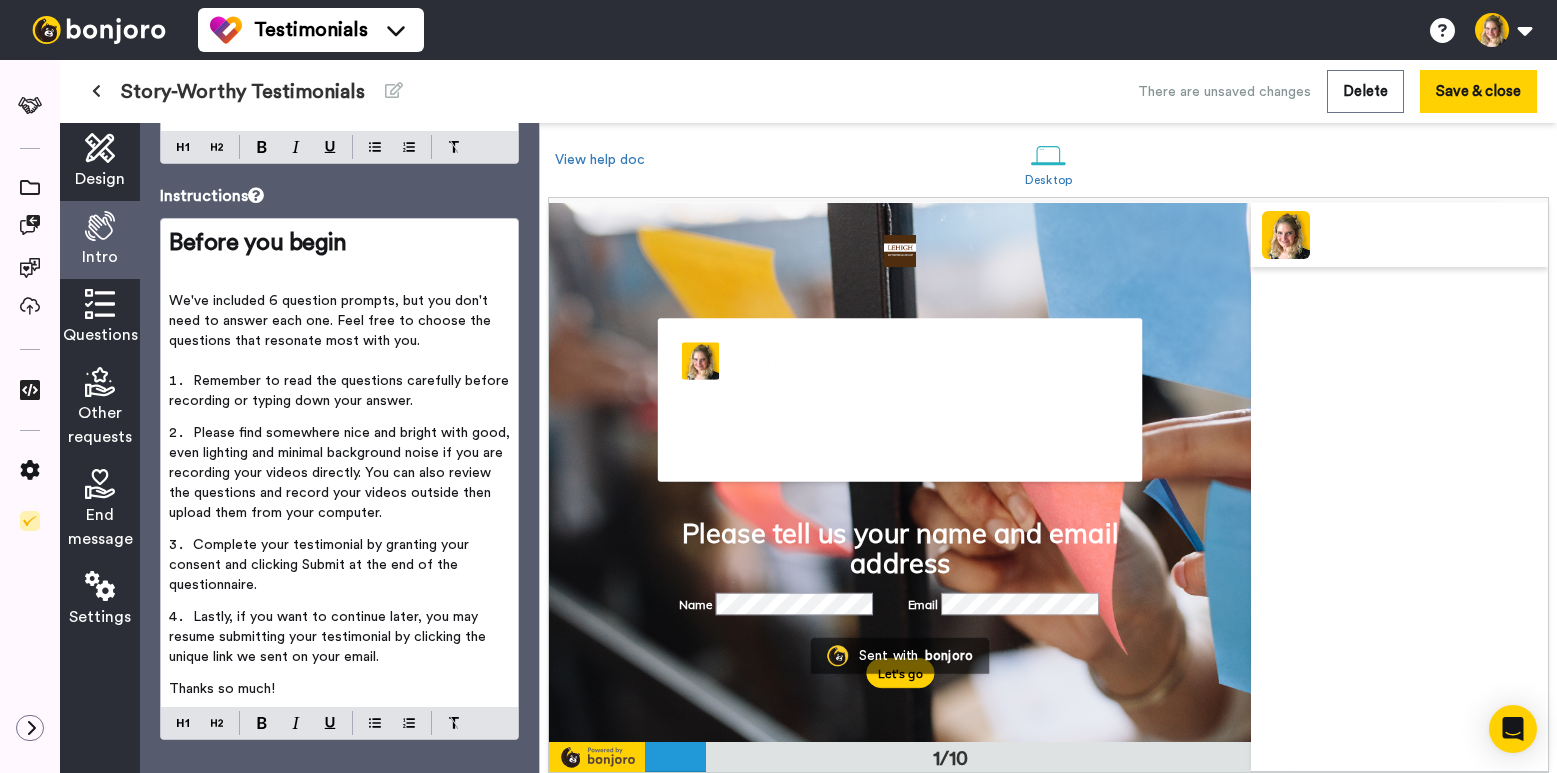 drag, startPoint x: 197, startPoint y: 303, endPoint x: 421, endPoint y: 341, distance: 227.20035 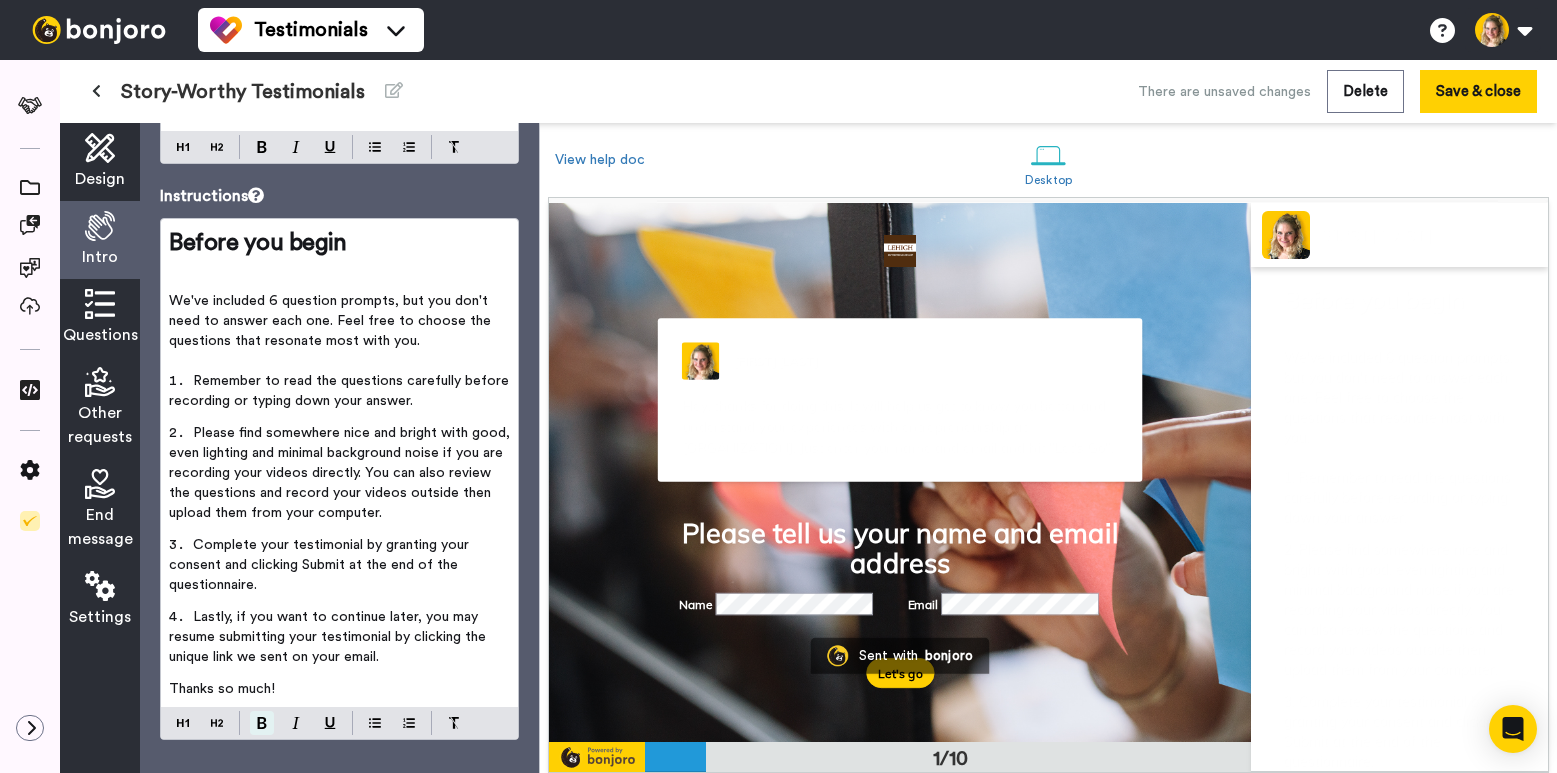 click at bounding box center (262, 723) 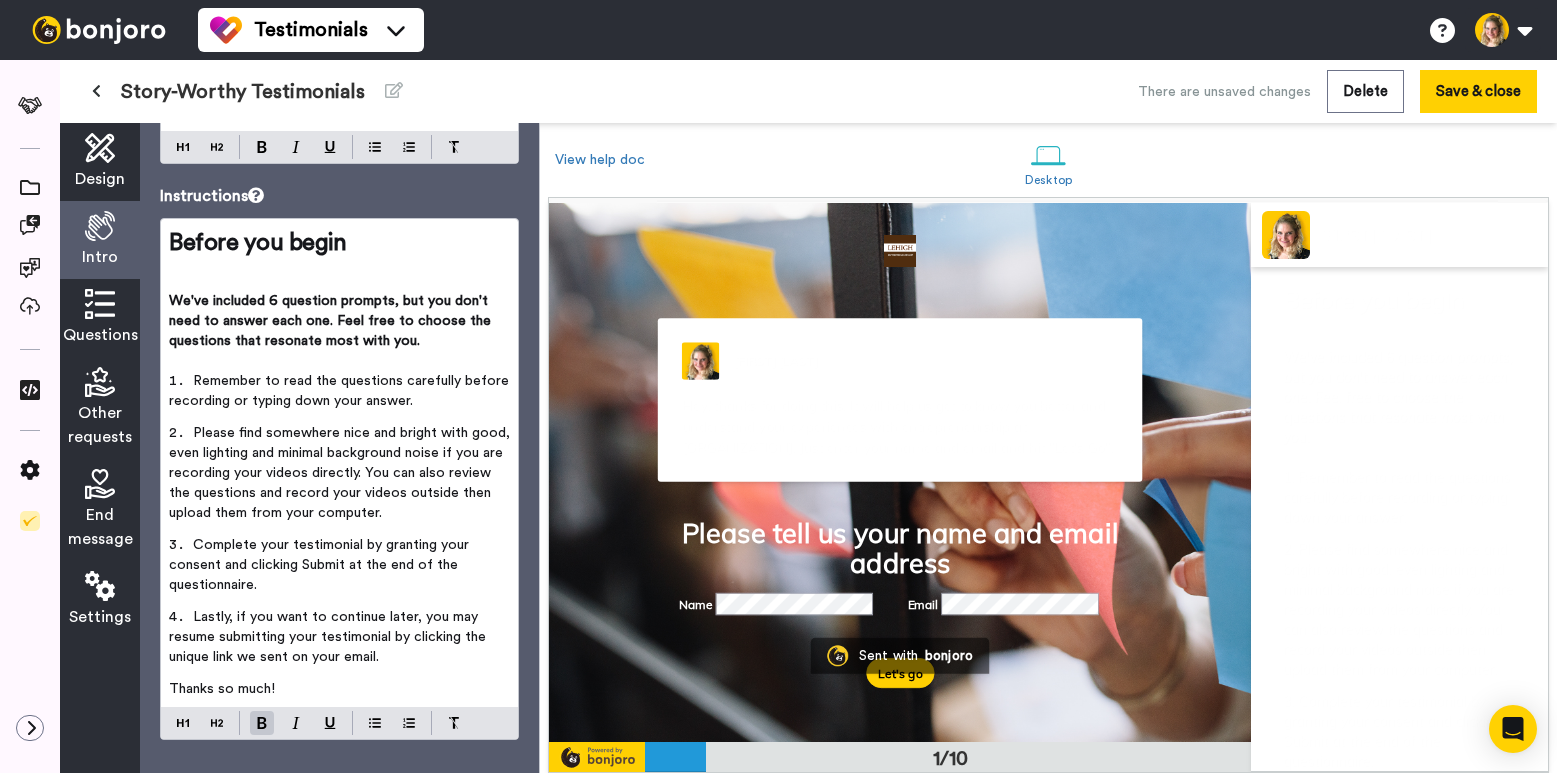 click on "We've included 6 question prompts, but you don't need to answer each one. Feel free to choose the questions that resonate most with you." at bounding box center (332, 321) 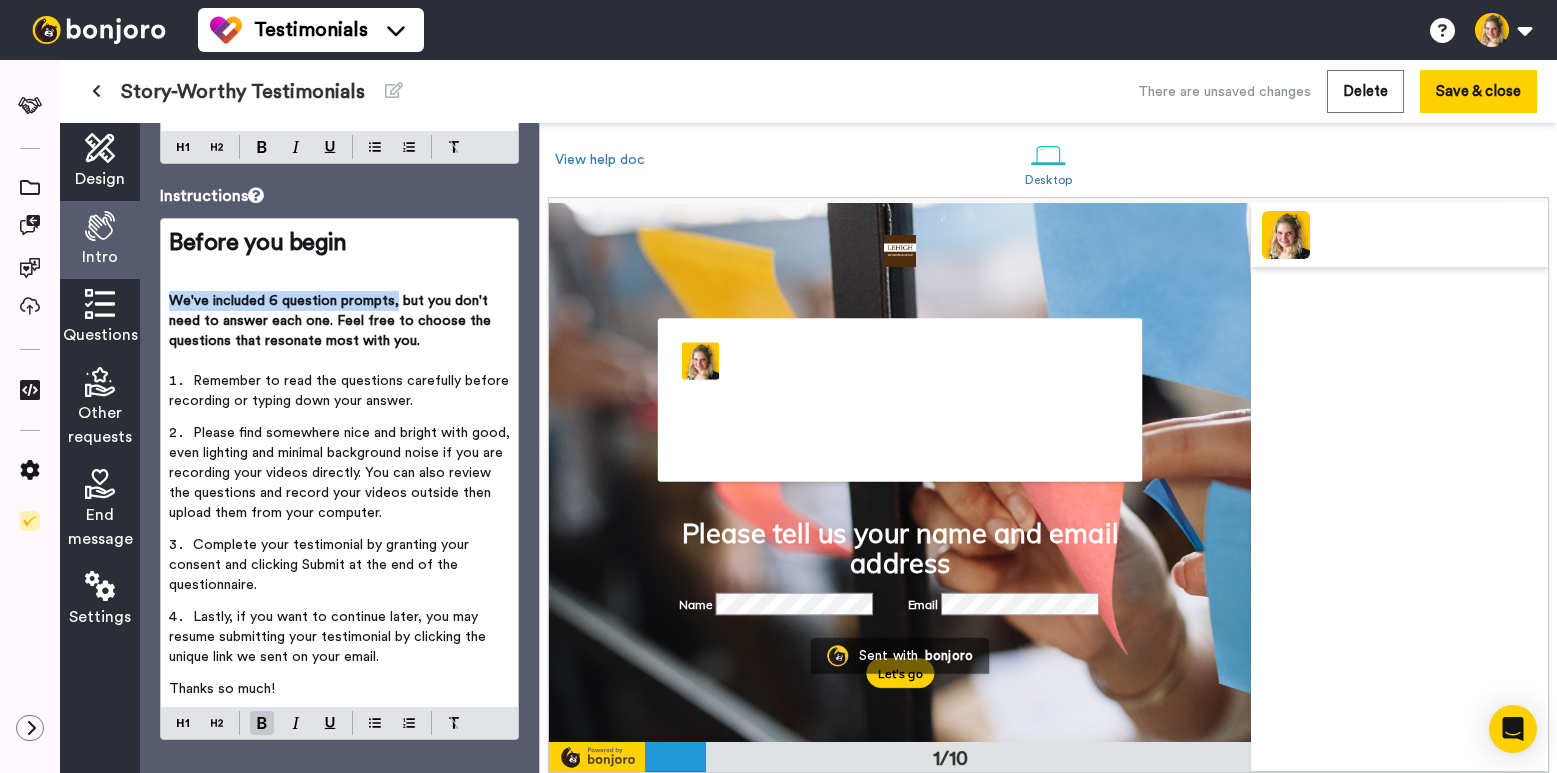 drag, startPoint x: 167, startPoint y: 300, endPoint x: 396, endPoint y: 303, distance: 229.01965 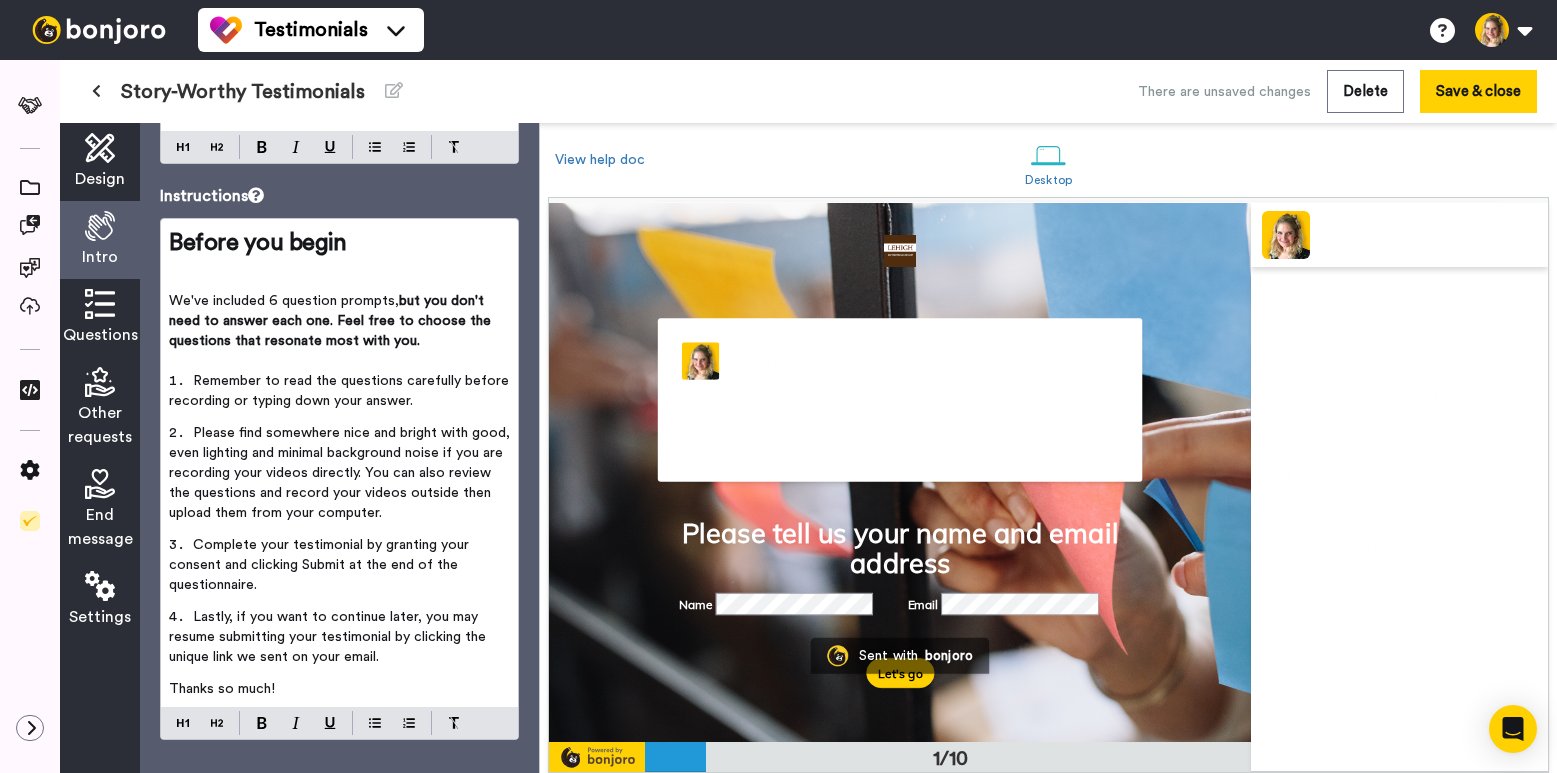 click on "but you don't need to answer each one. Feel free to choose the questions that resonate most with you." at bounding box center (332, 321) 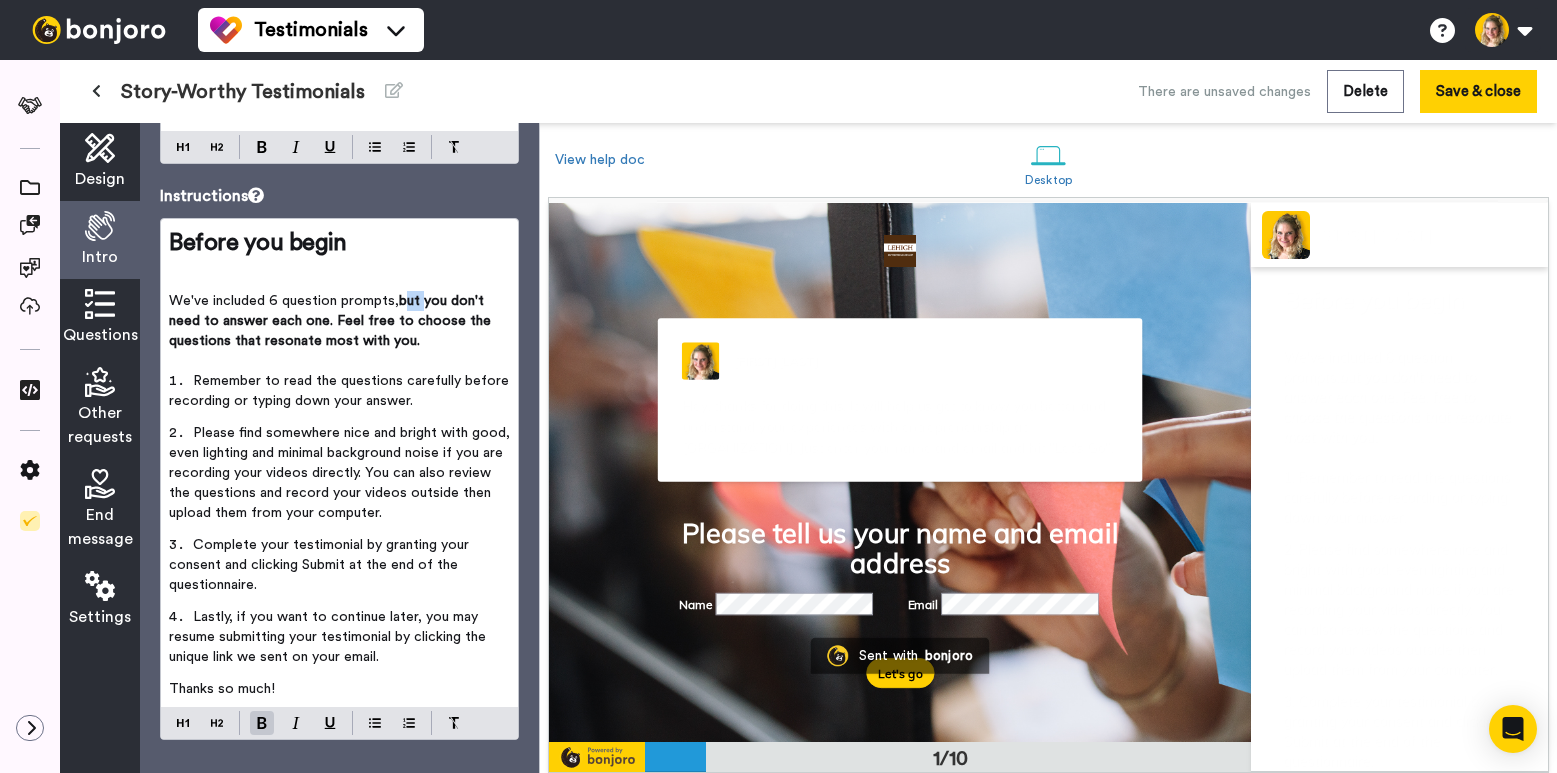 drag, startPoint x: 398, startPoint y: 302, endPoint x: 418, endPoint y: 313, distance: 22.825424 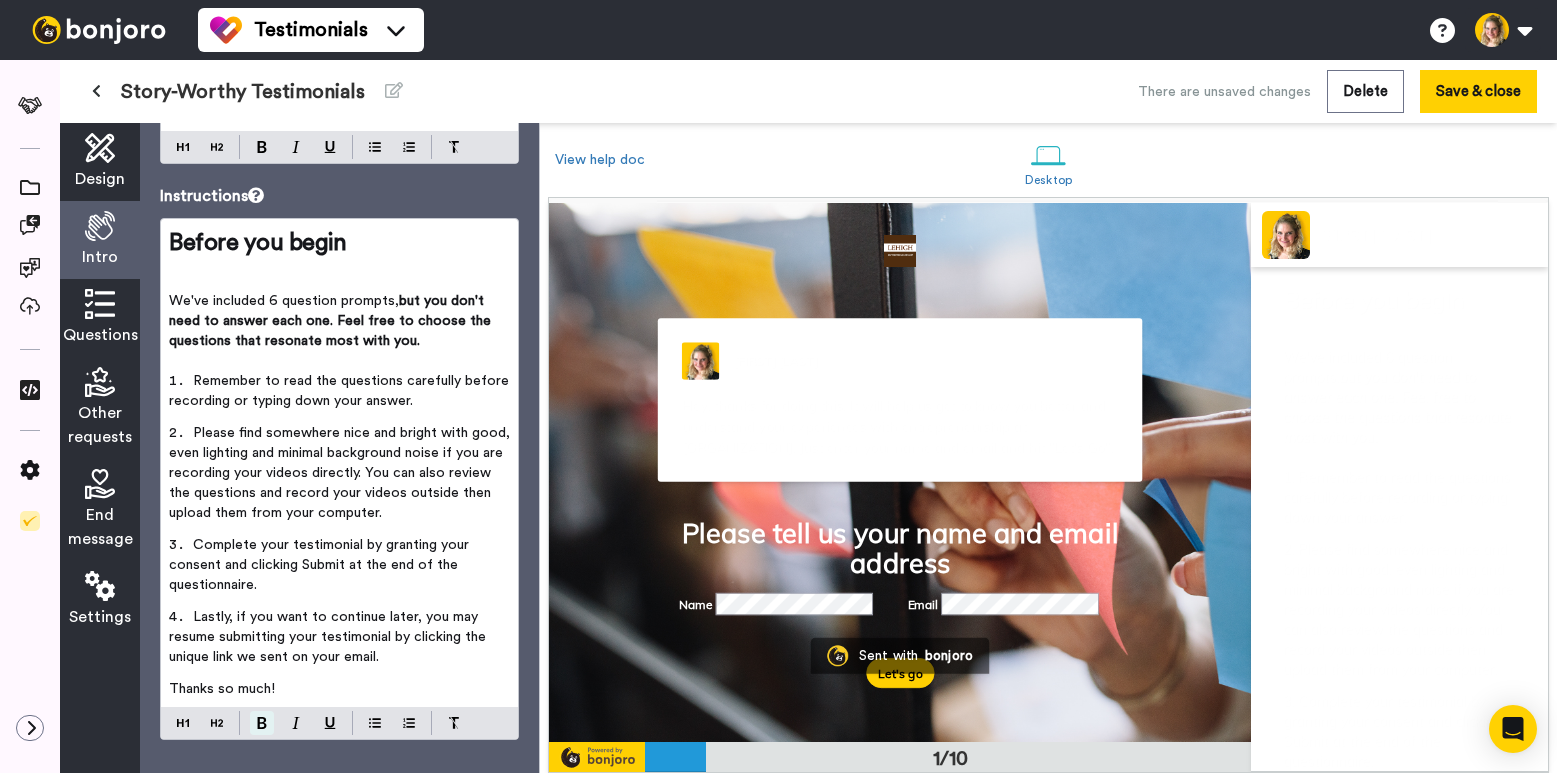 click at bounding box center [262, 723] 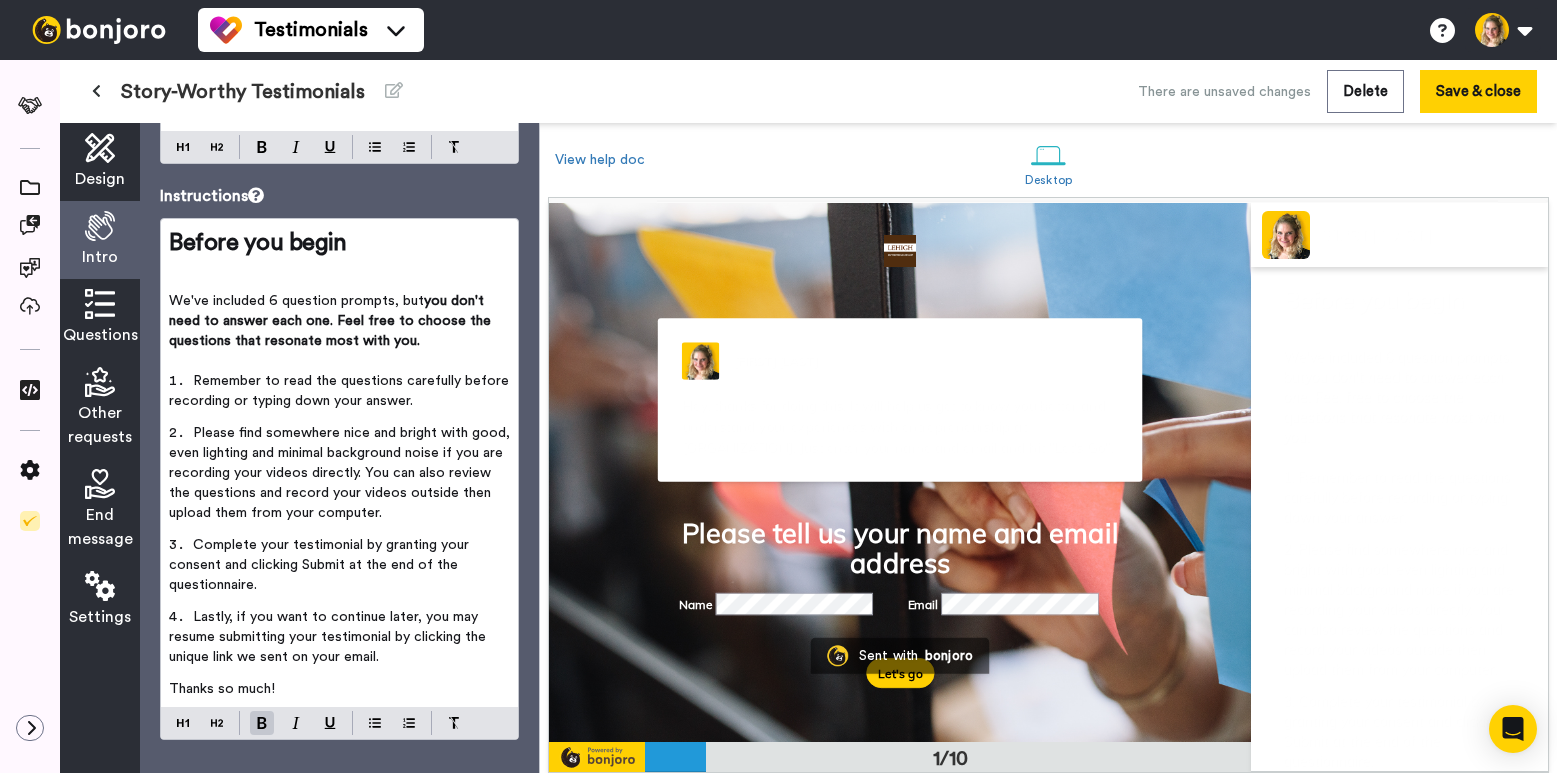 drag, startPoint x: 333, startPoint y: 323, endPoint x: 449, endPoint y: 343, distance: 117.71151 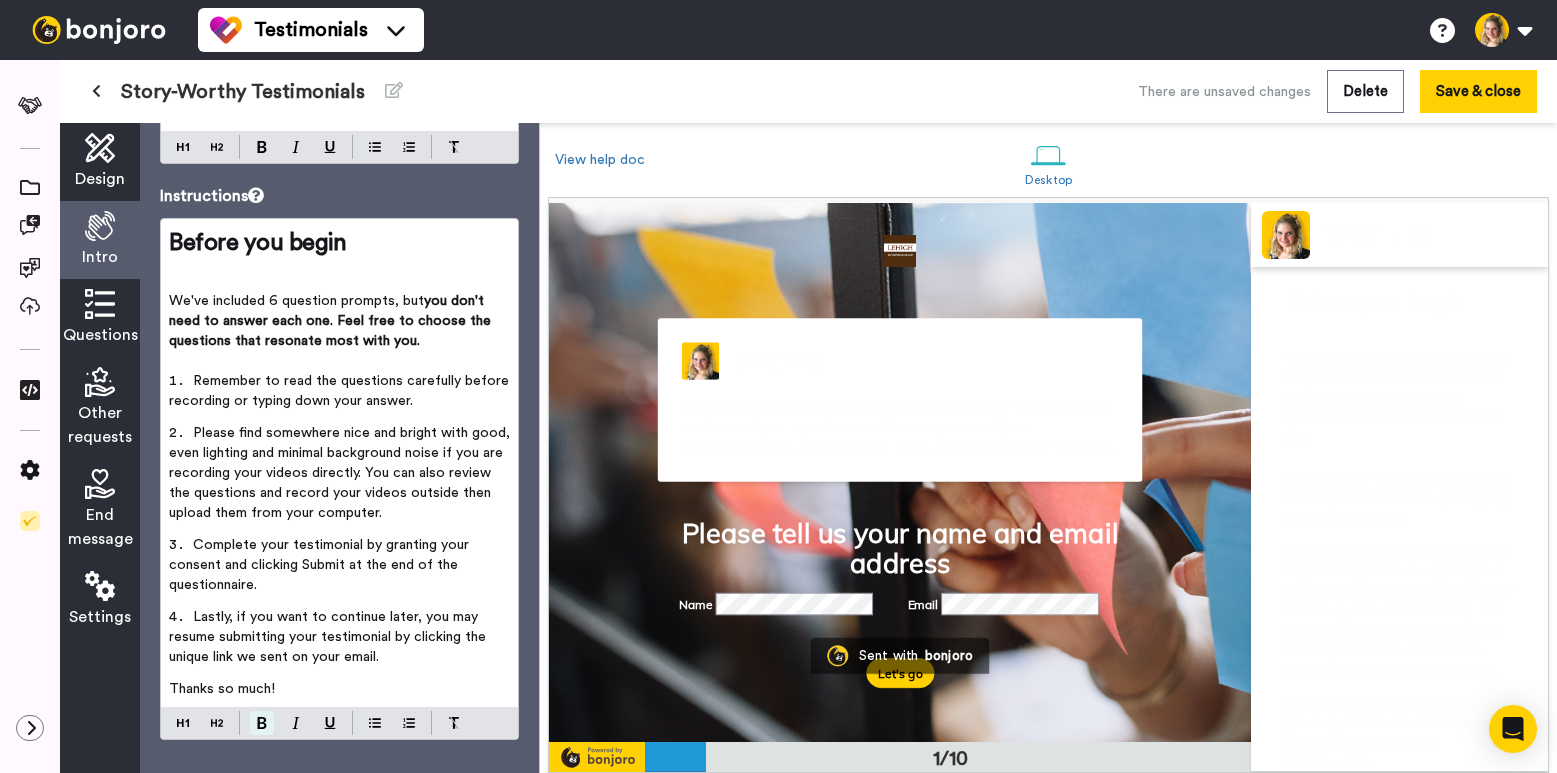 click at bounding box center [262, 723] 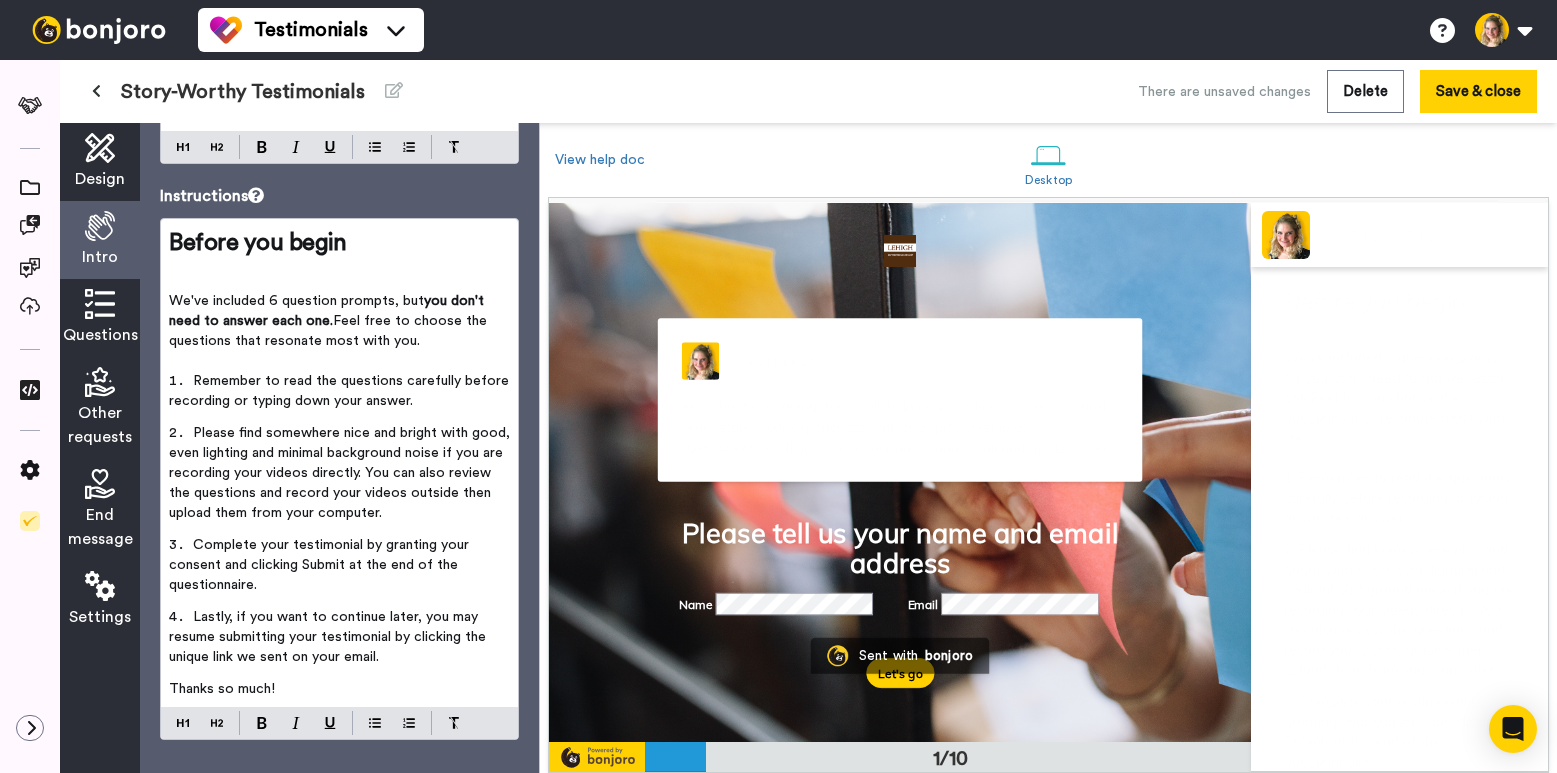 click on "Please find somewhere nice and bright with good, even lighting and minimal background noise if you are recording your videos directly. You can also review the questions and record your videos outside then upload them from your computer." at bounding box center (341, 473) 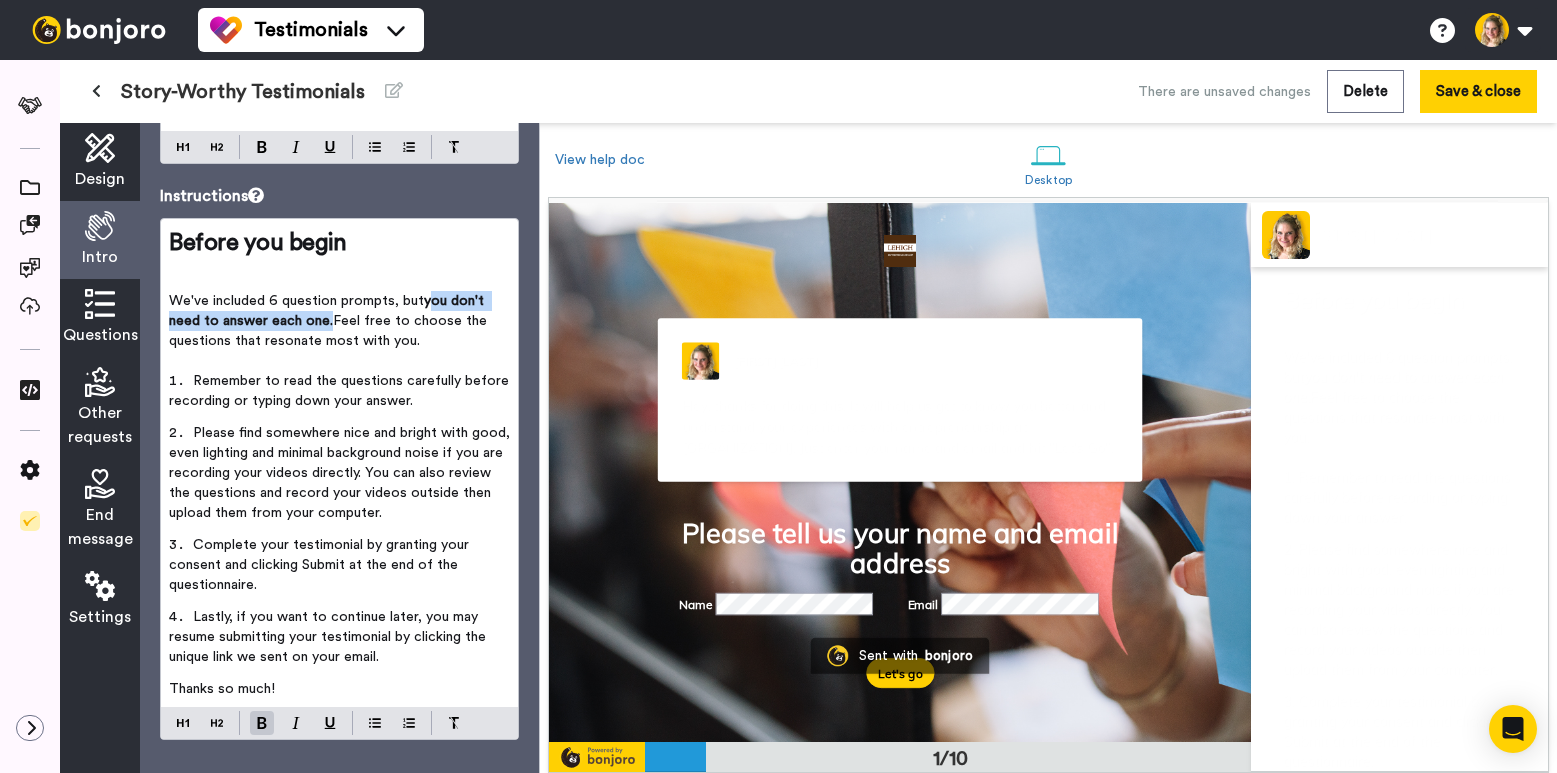 drag, startPoint x: 425, startPoint y: 304, endPoint x: 325, endPoint y: 324, distance: 101.98039 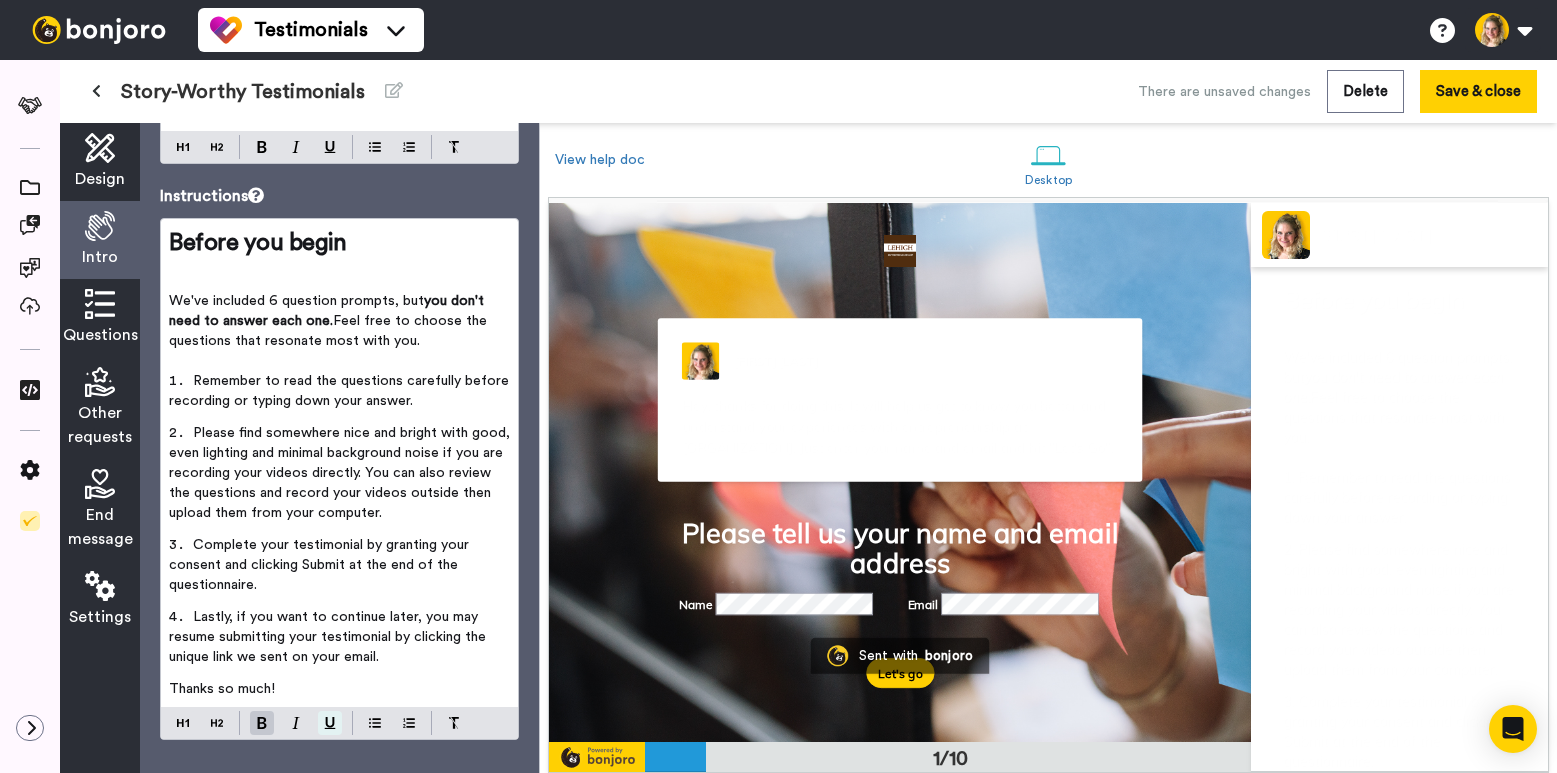click at bounding box center [330, 723] 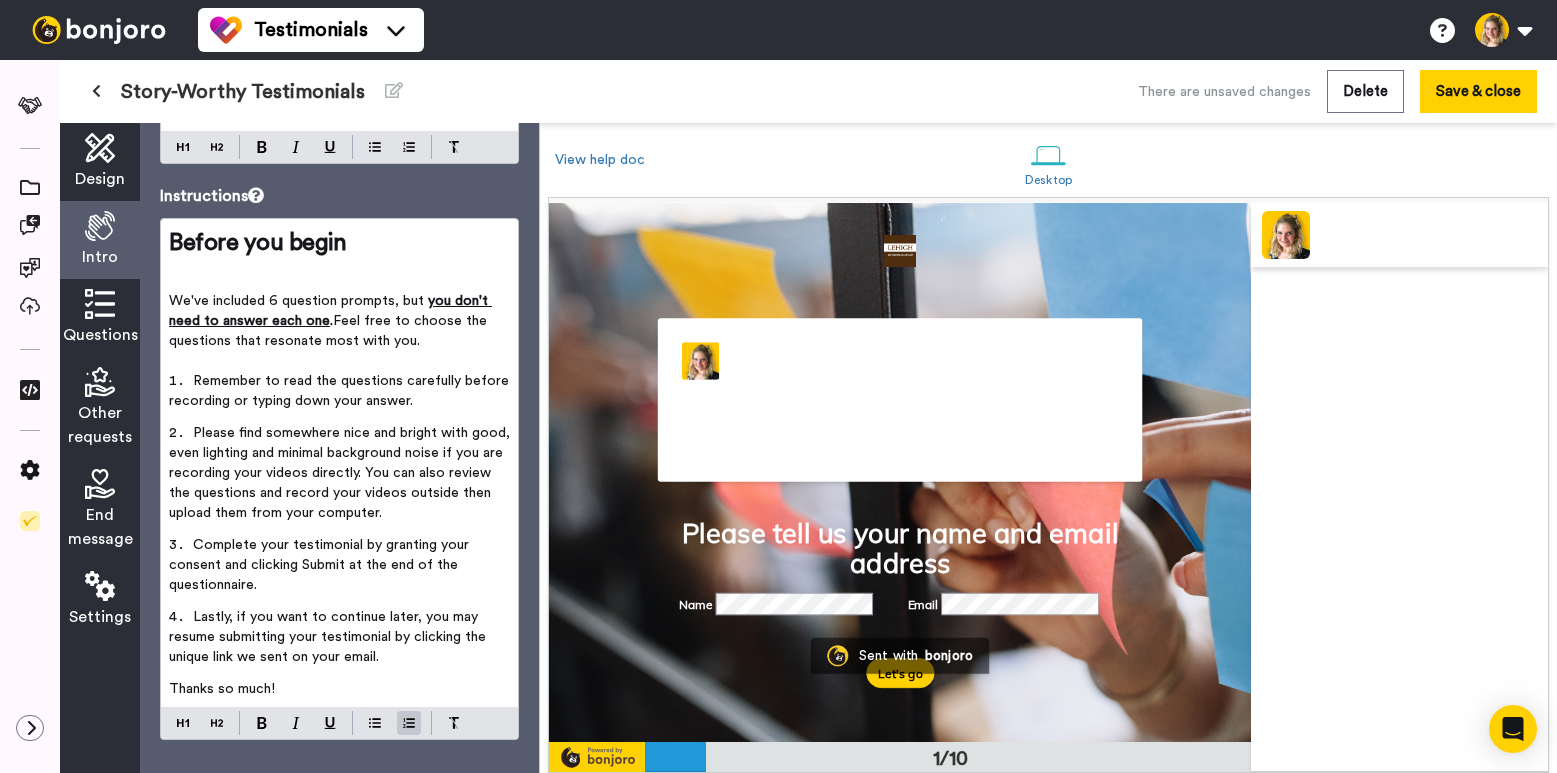 click on "Please find somewhere nice and bright with good, even lighting and minimal background noise if you are recording your videos directly. You can also review the questions and record your videos outside then upload them from your computer." at bounding box center (341, 473) 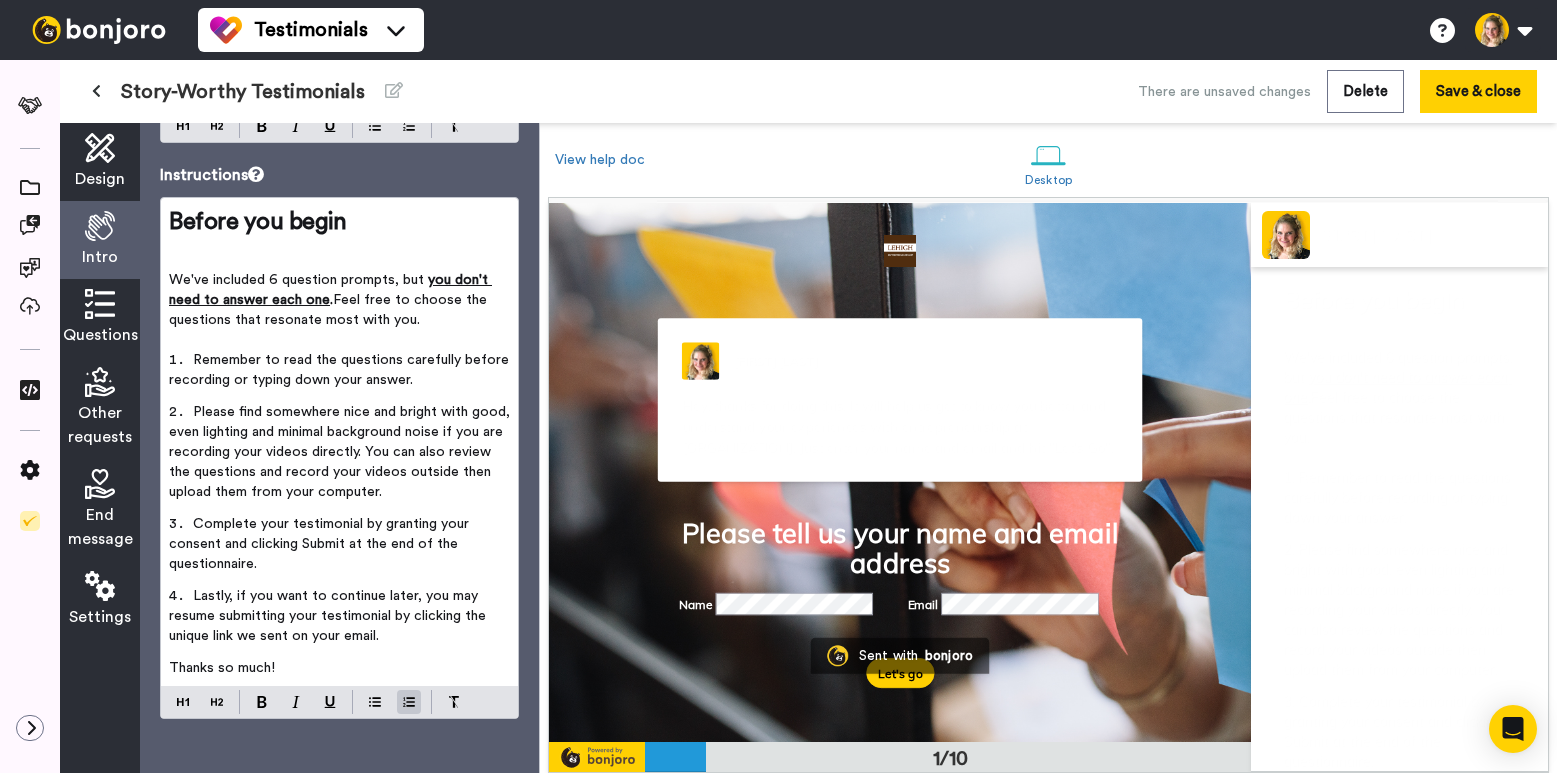 scroll, scrollTop: 220, scrollLeft: 0, axis: vertical 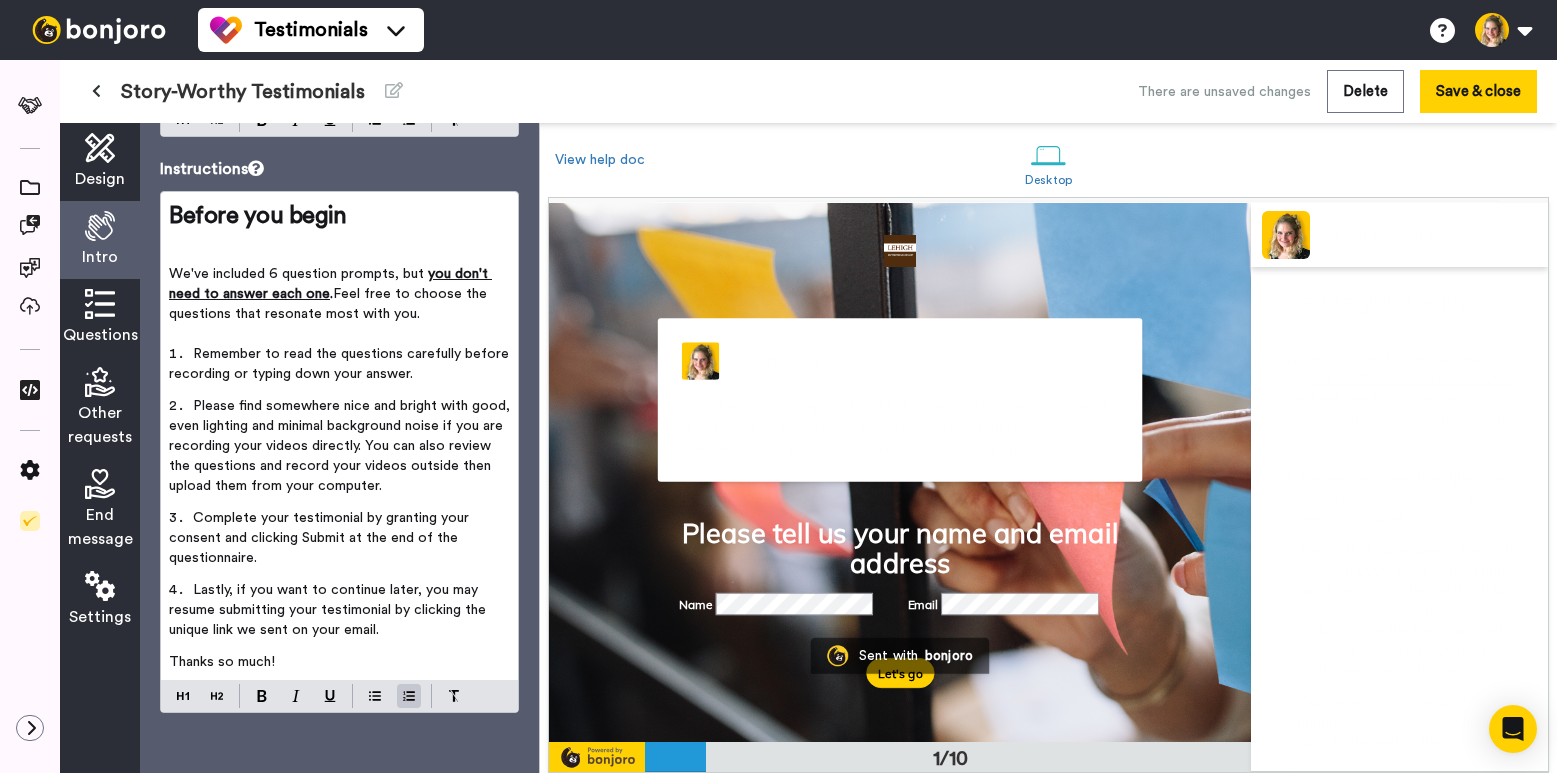 click at bounding box center (100, 304) 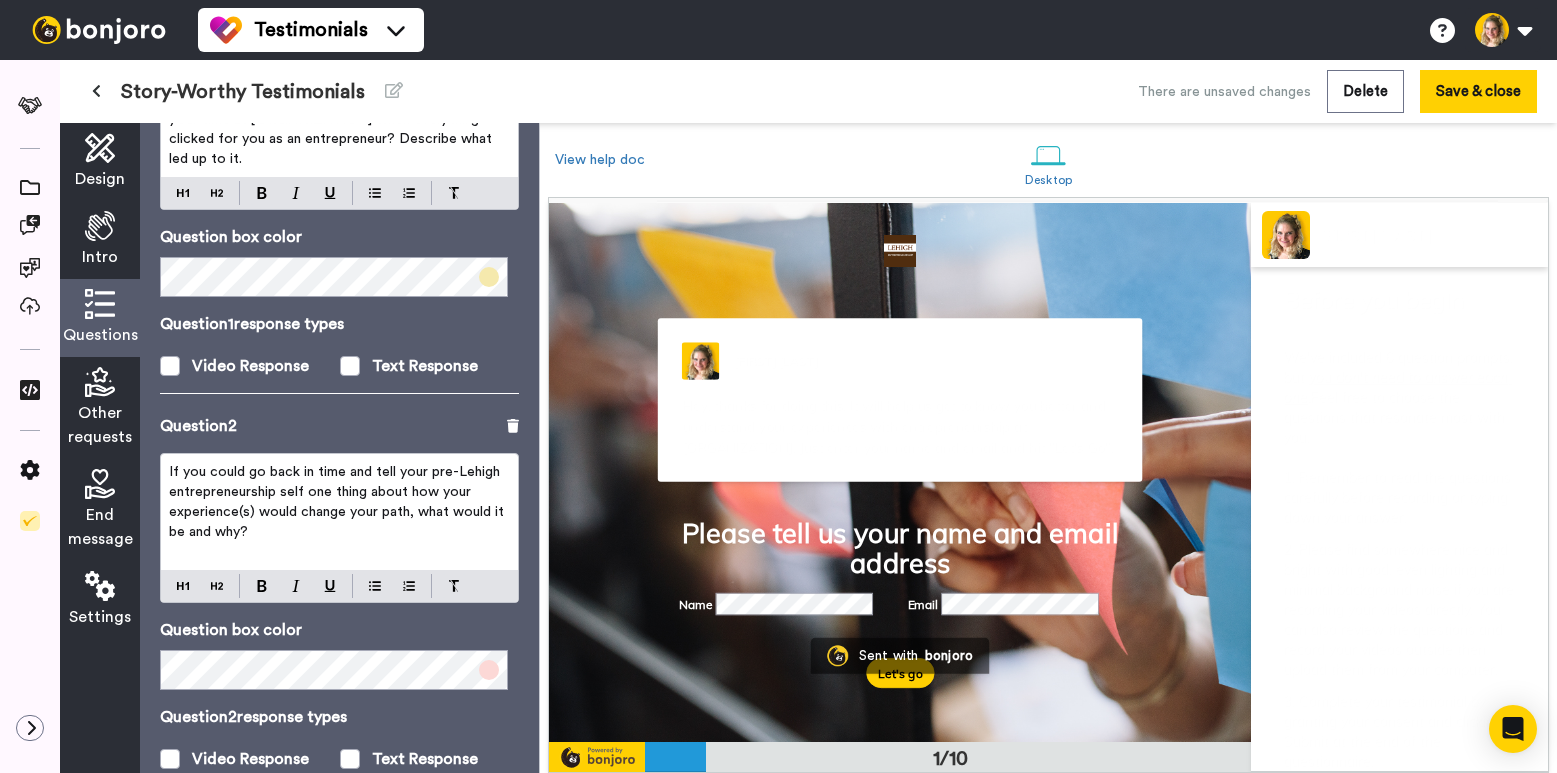 scroll, scrollTop: 0, scrollLeft: 0, axis: both 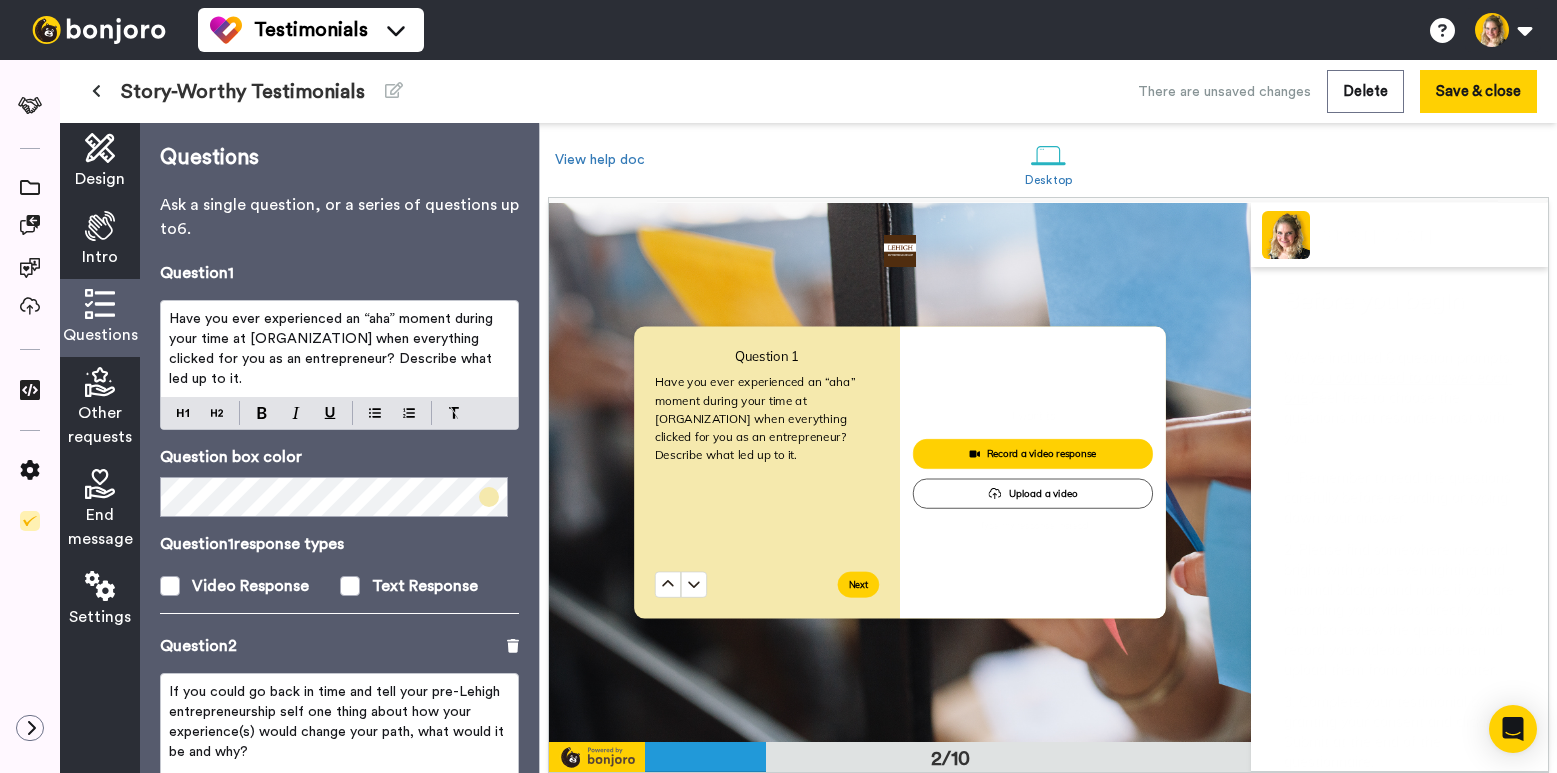 click at bounding box center [100, 382] 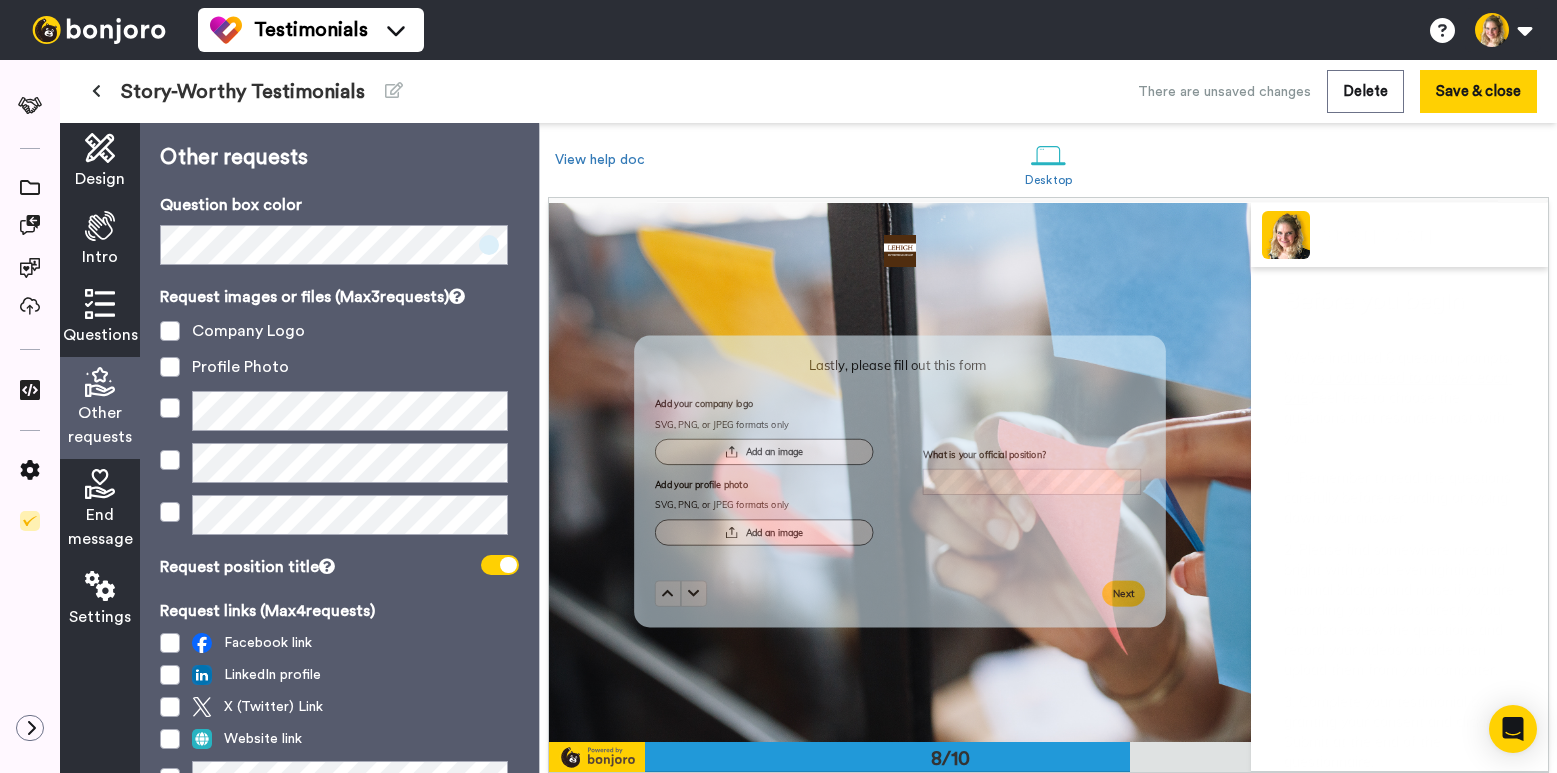 scroll, scrollTop: 3763, scrollLeft: 0, axis: vertical 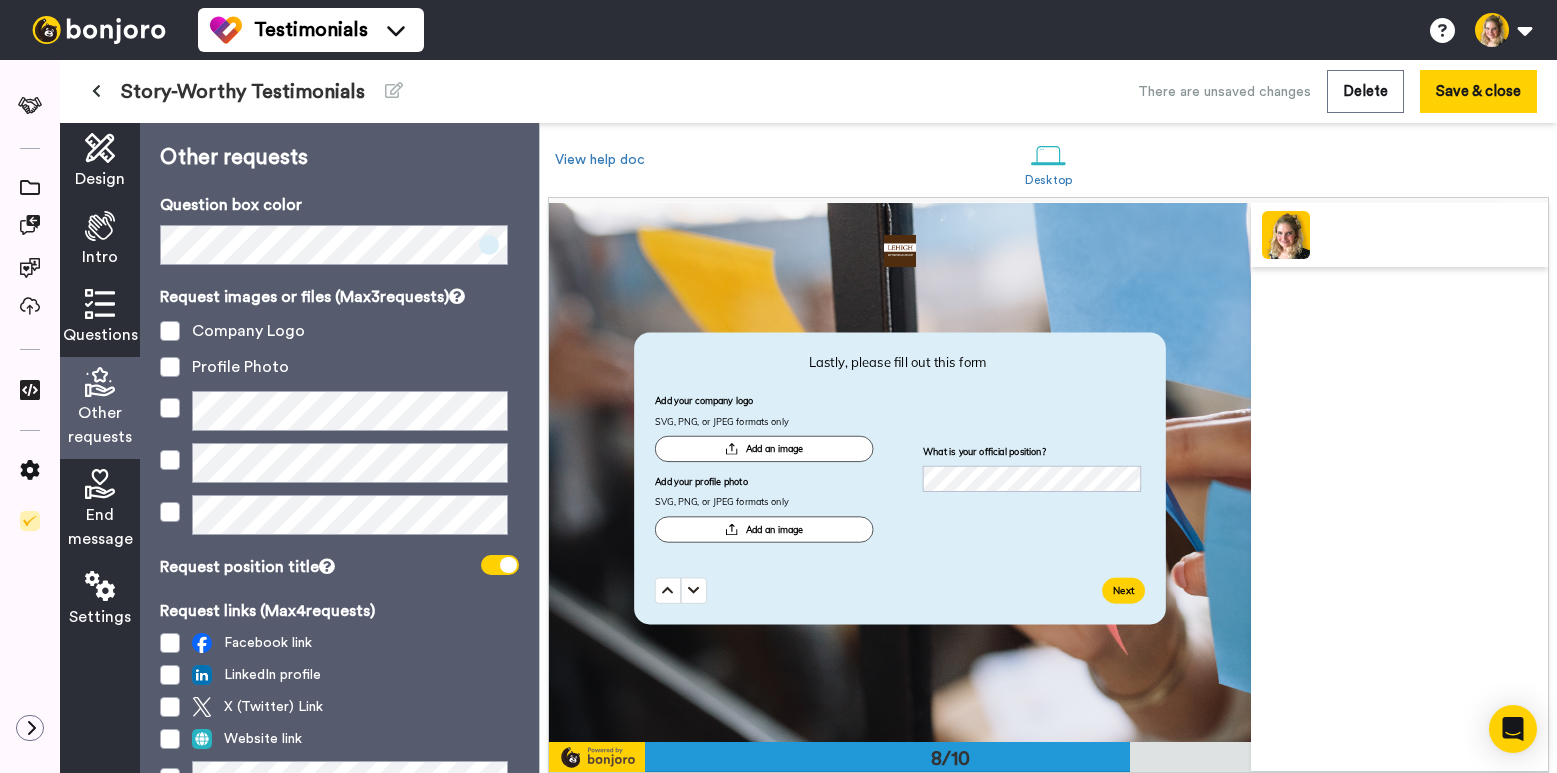 click on "Company Logo" at bounding box center (248, 331) 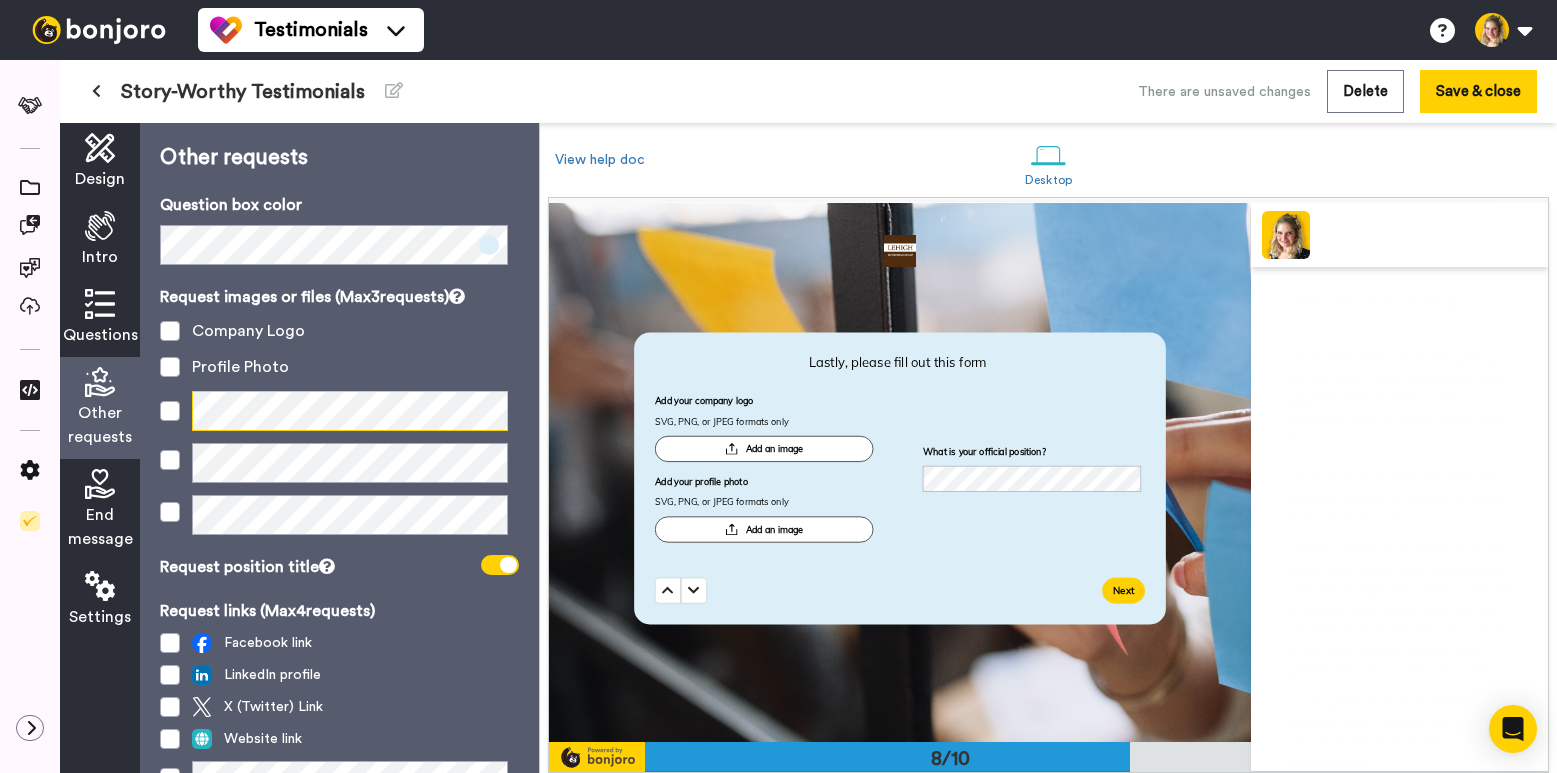 scroll, scrollTop: 0, scrollLeft: 107, axis: horizontal 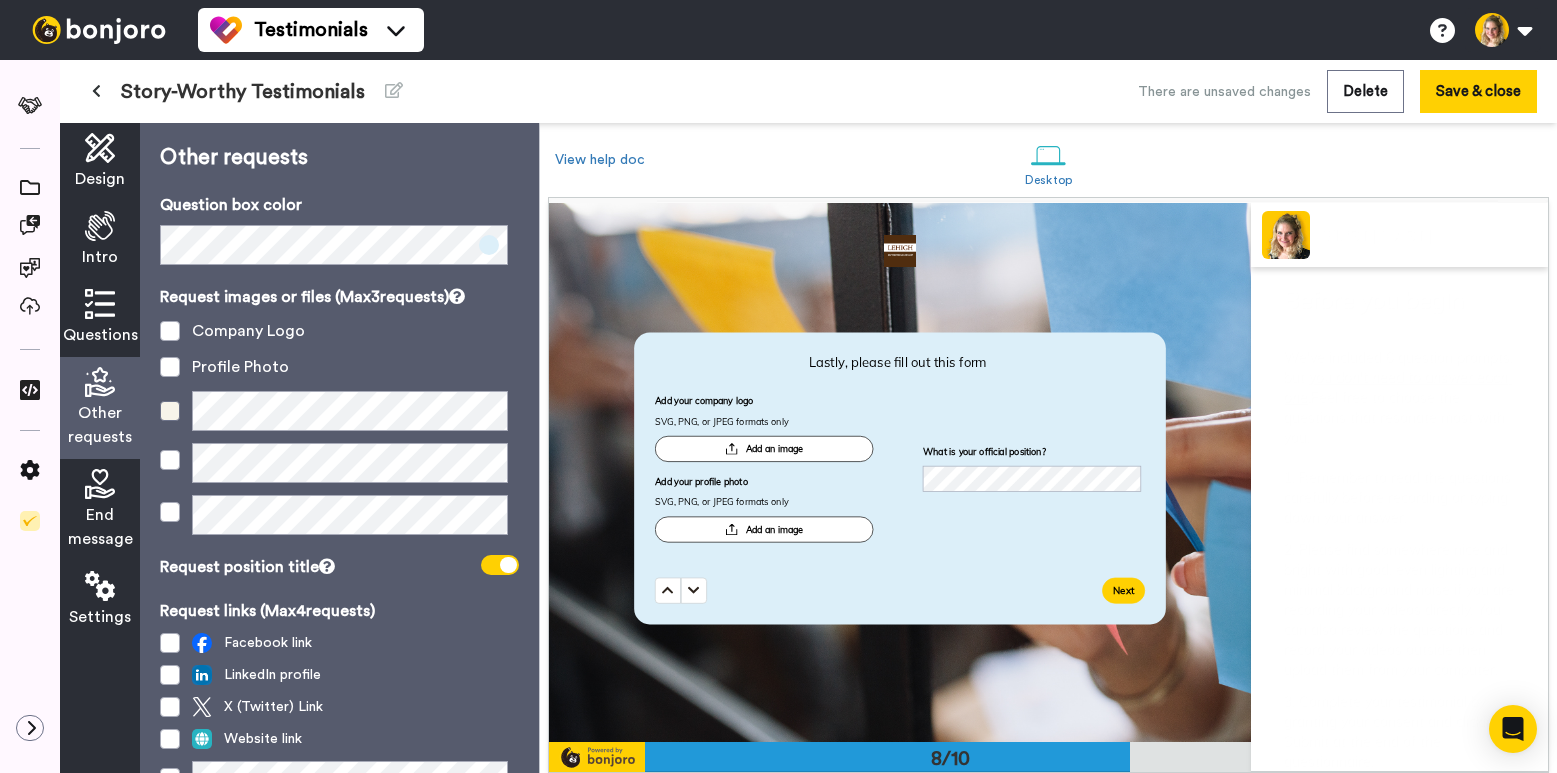 click at bounding box center (170, 411) 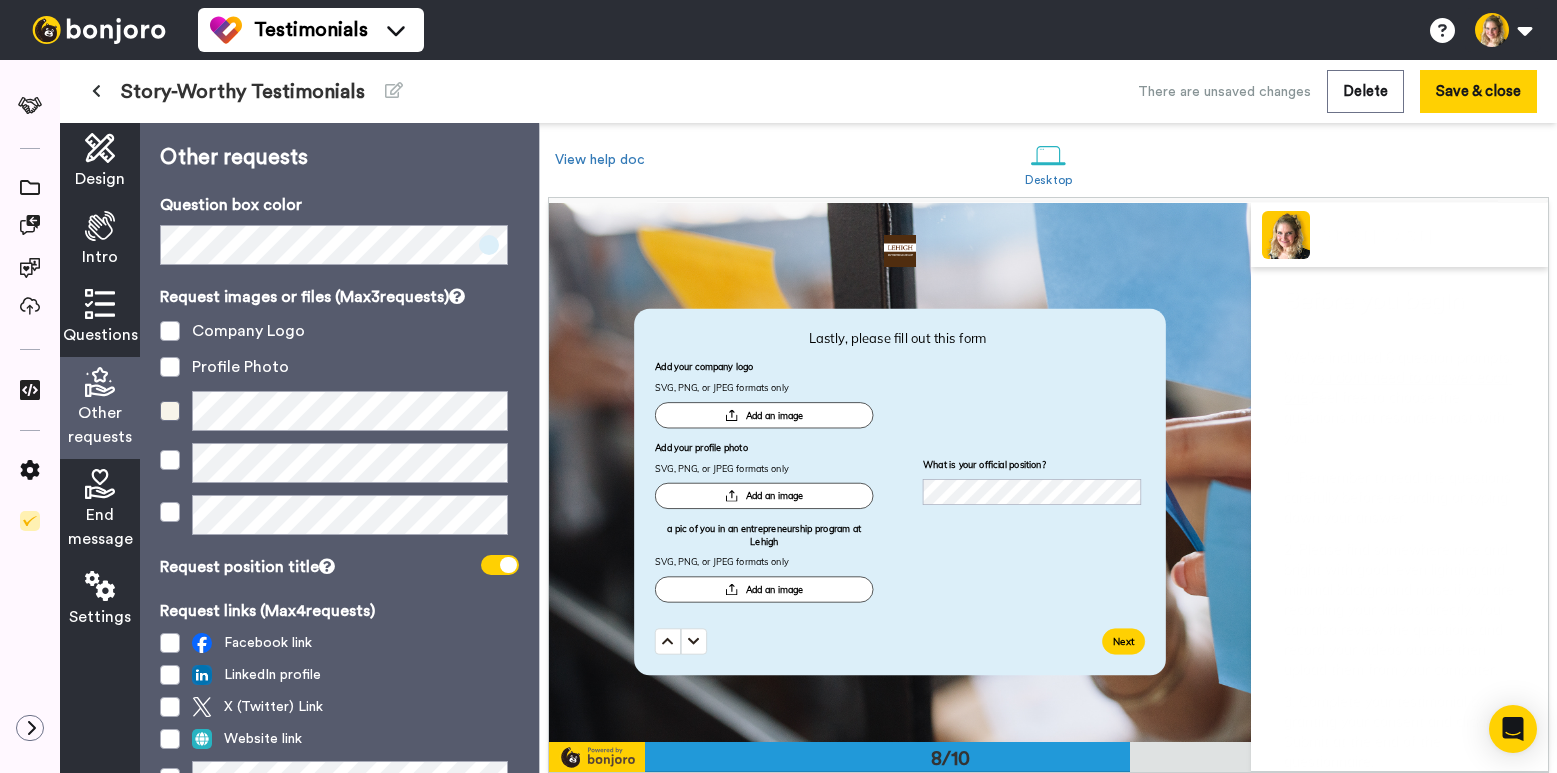scroll, scrollTop: 0, scrollLeft: 0, axis: both 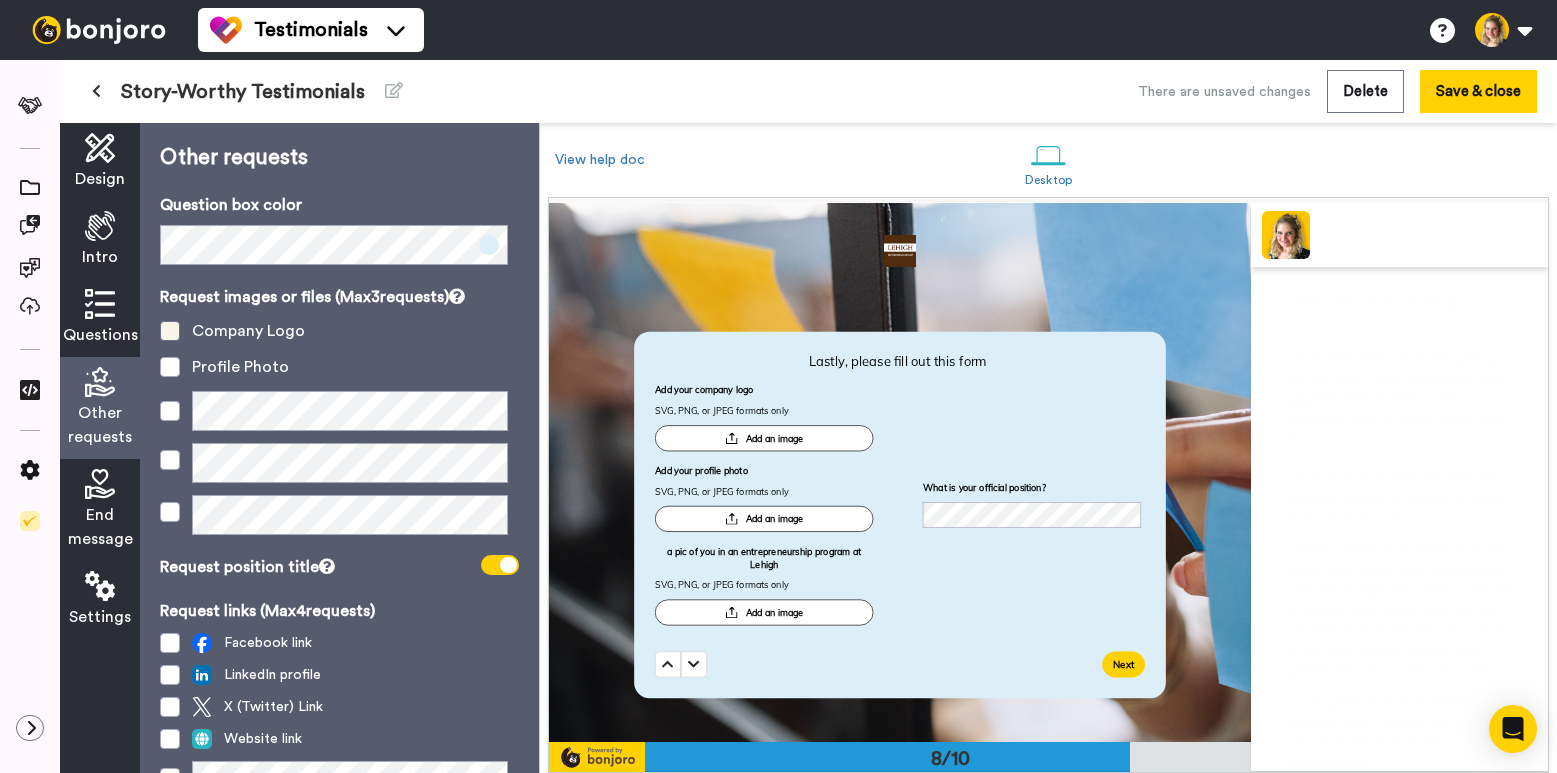 click at bounding box center [170, 331] 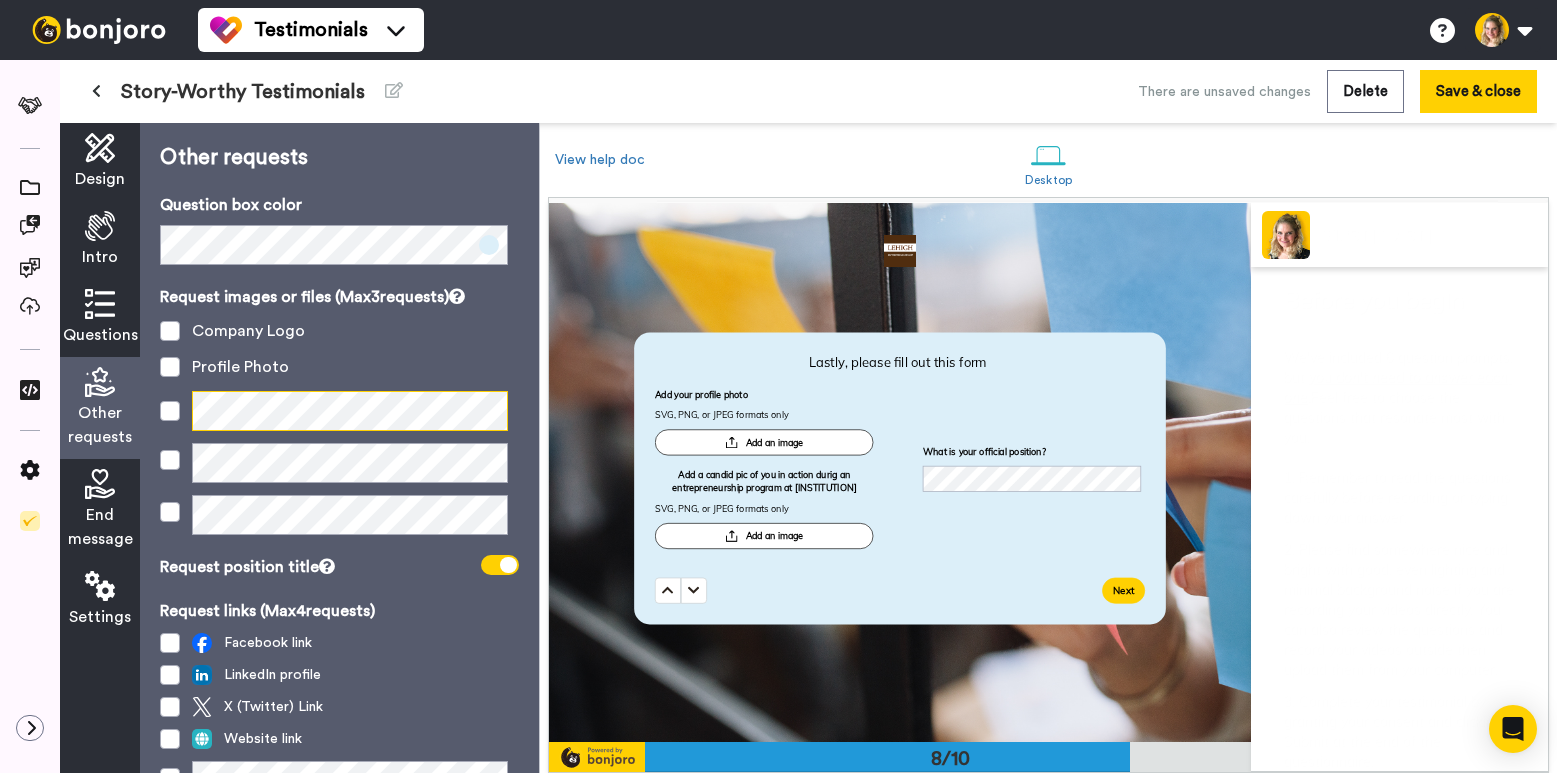 scroll, scrollTop: 0, scrollLeft: 17, axis: horizontal 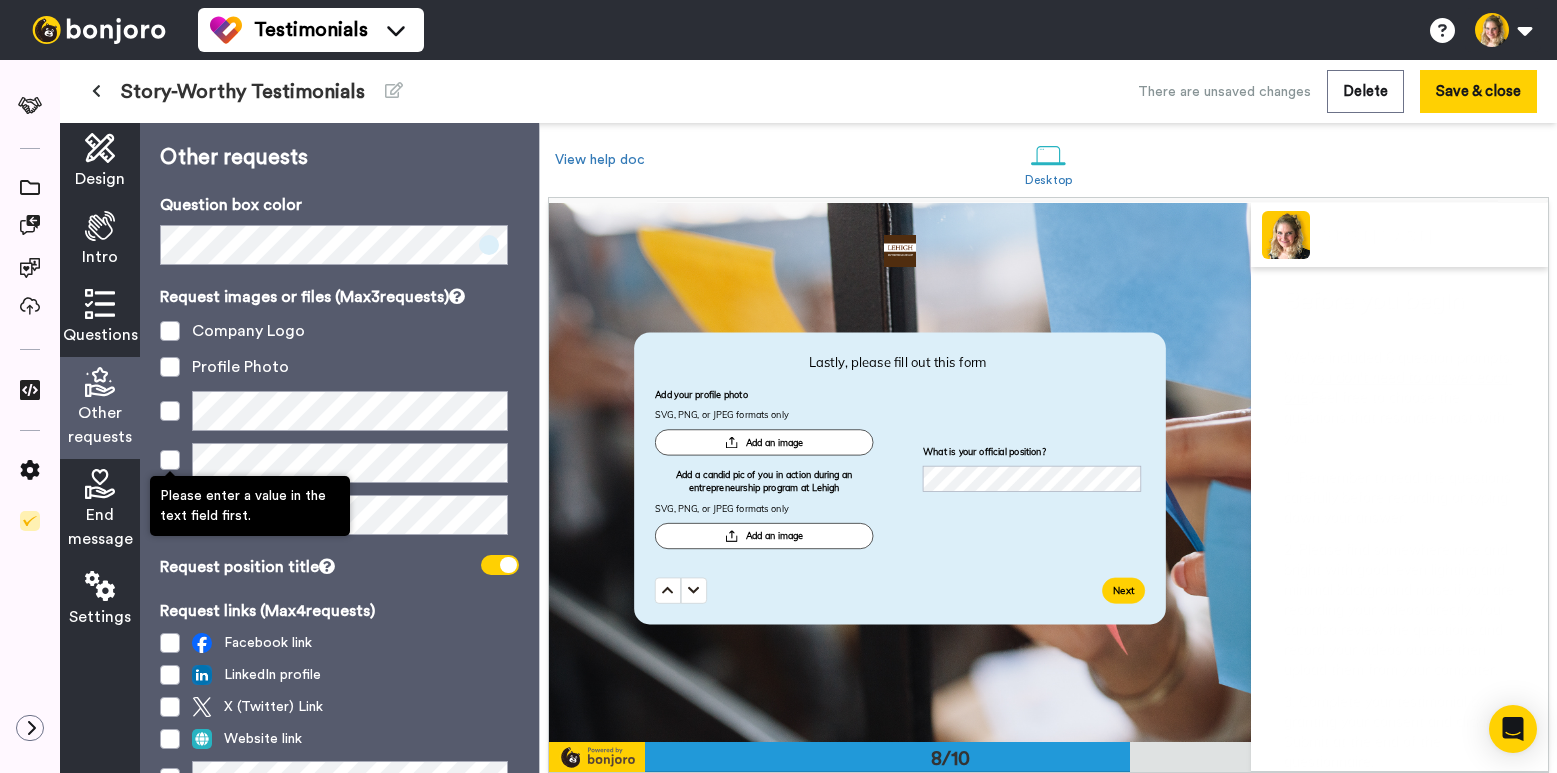 click at bounding box center [170, 460] 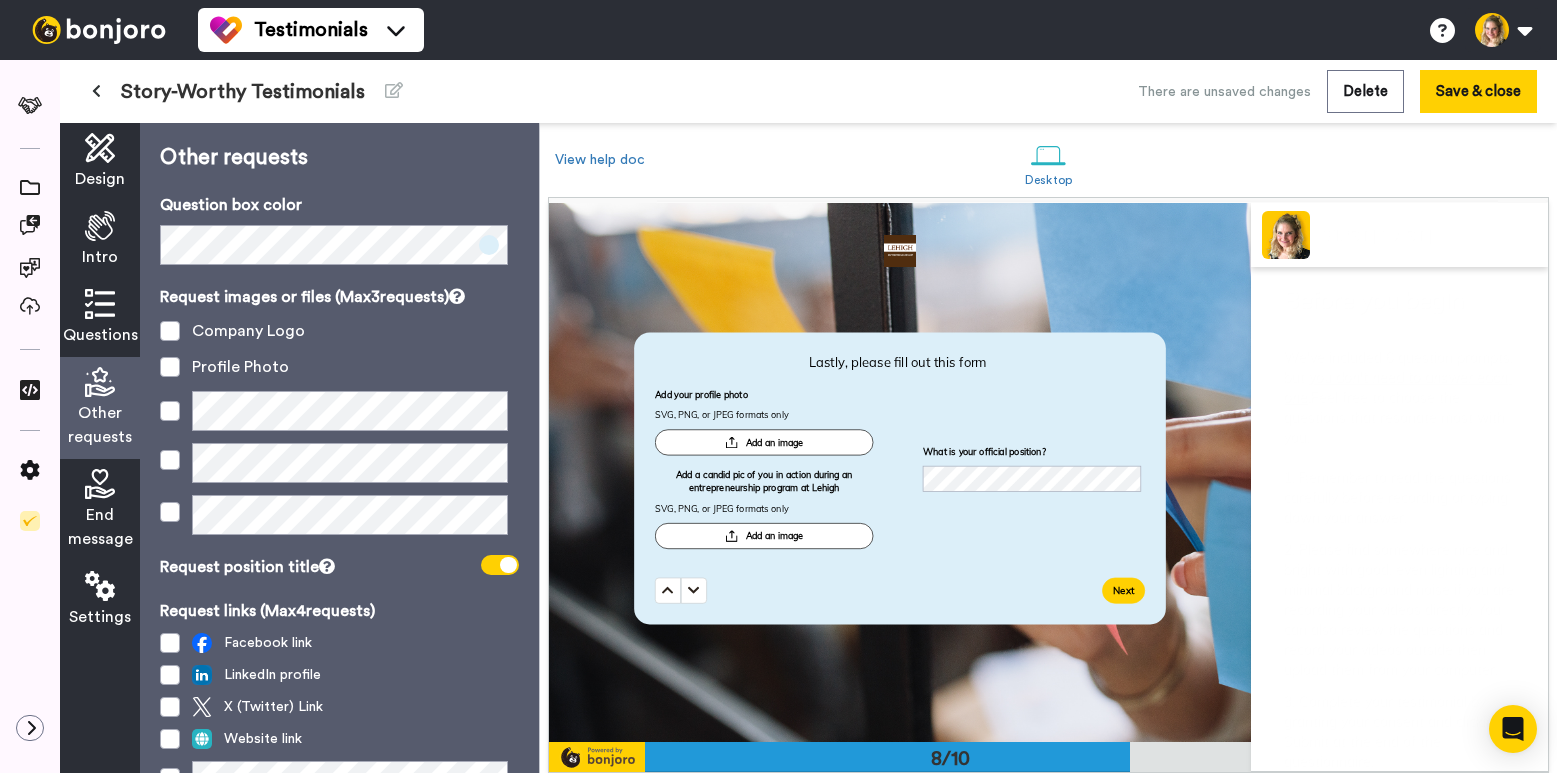click at bounding box center [339, 463] 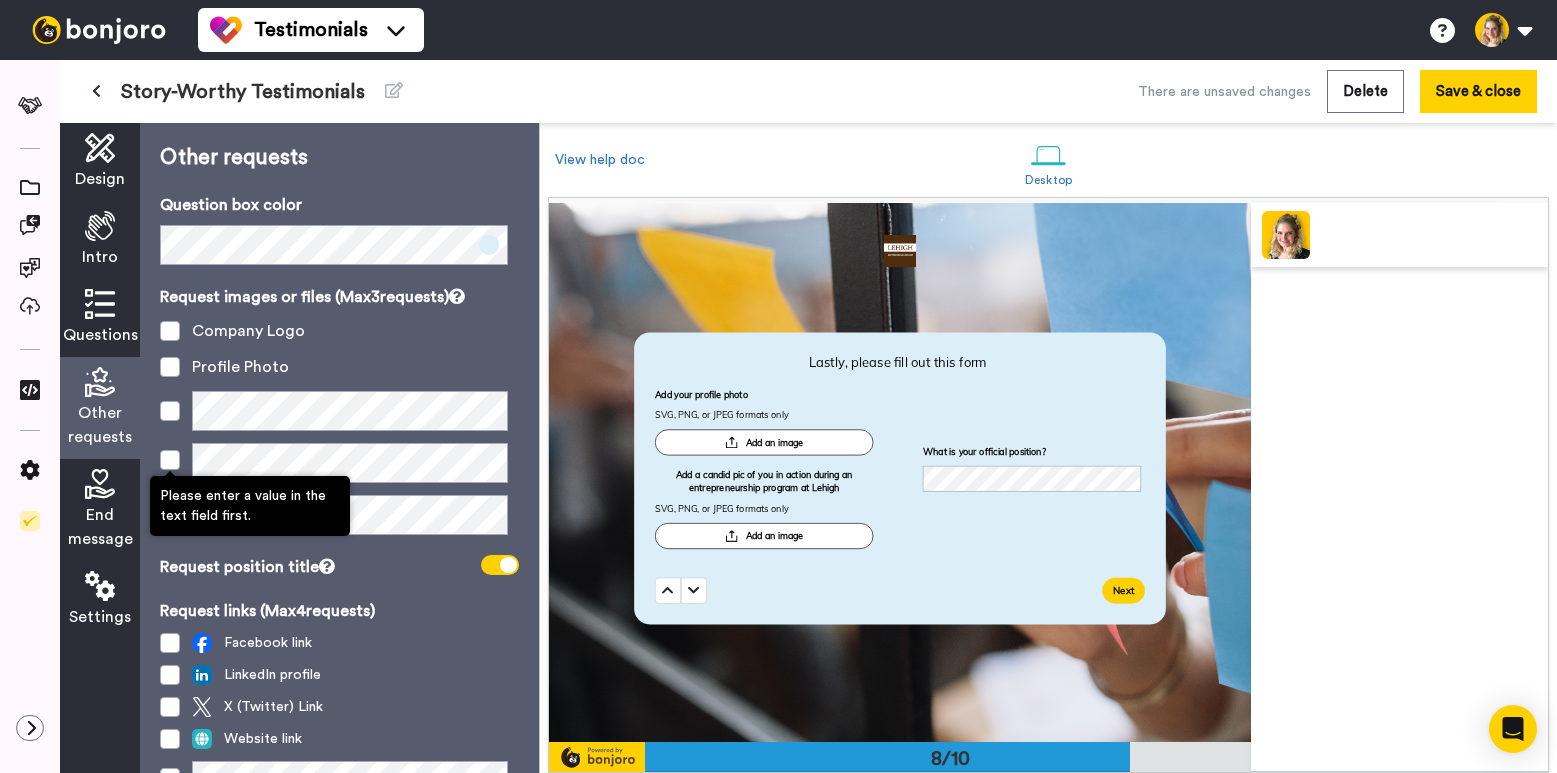 click at bounding box center [170, 460] 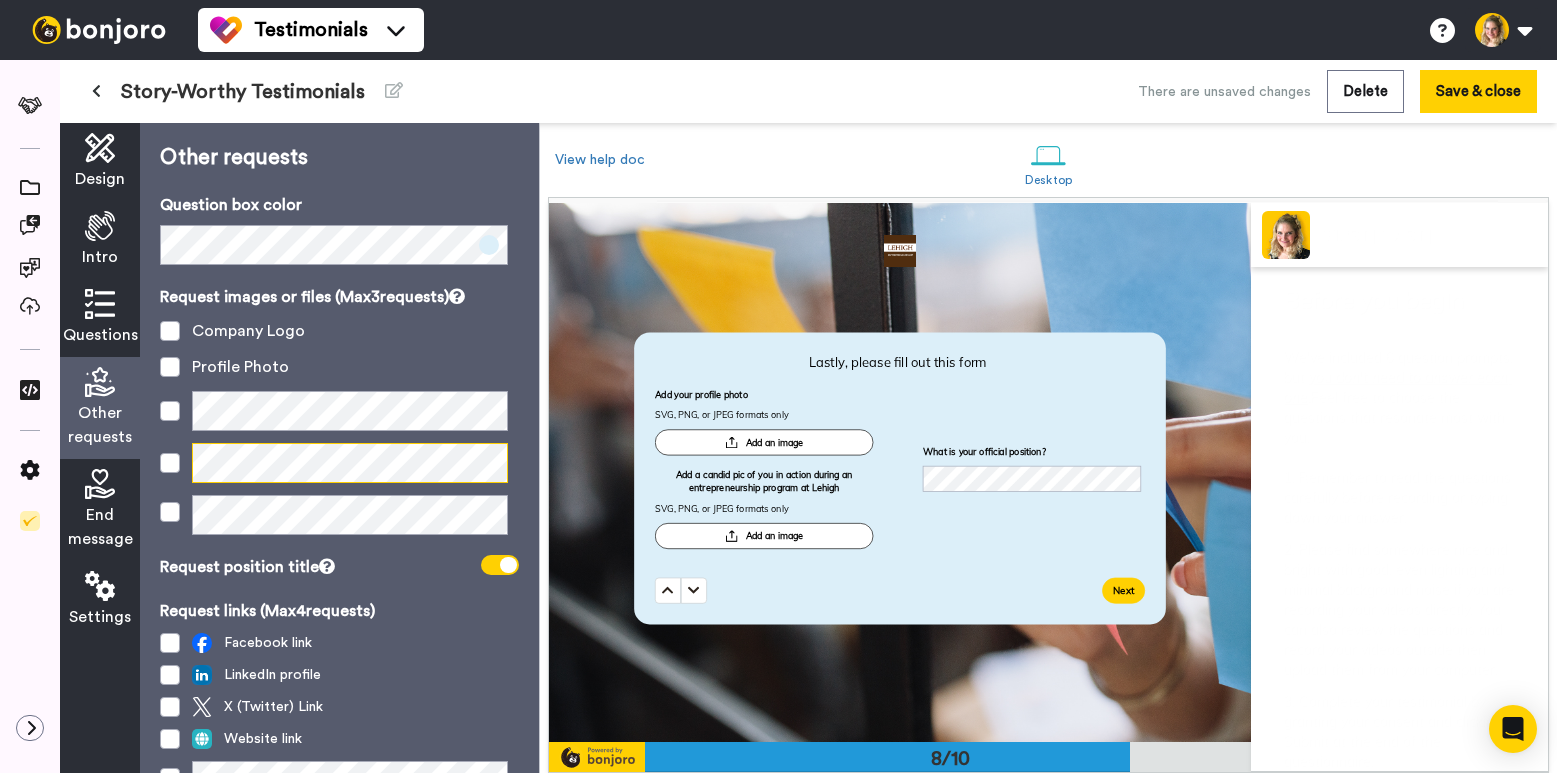 scroll, scrollTop: 0, scrollLeft: 26, axis: horizontal 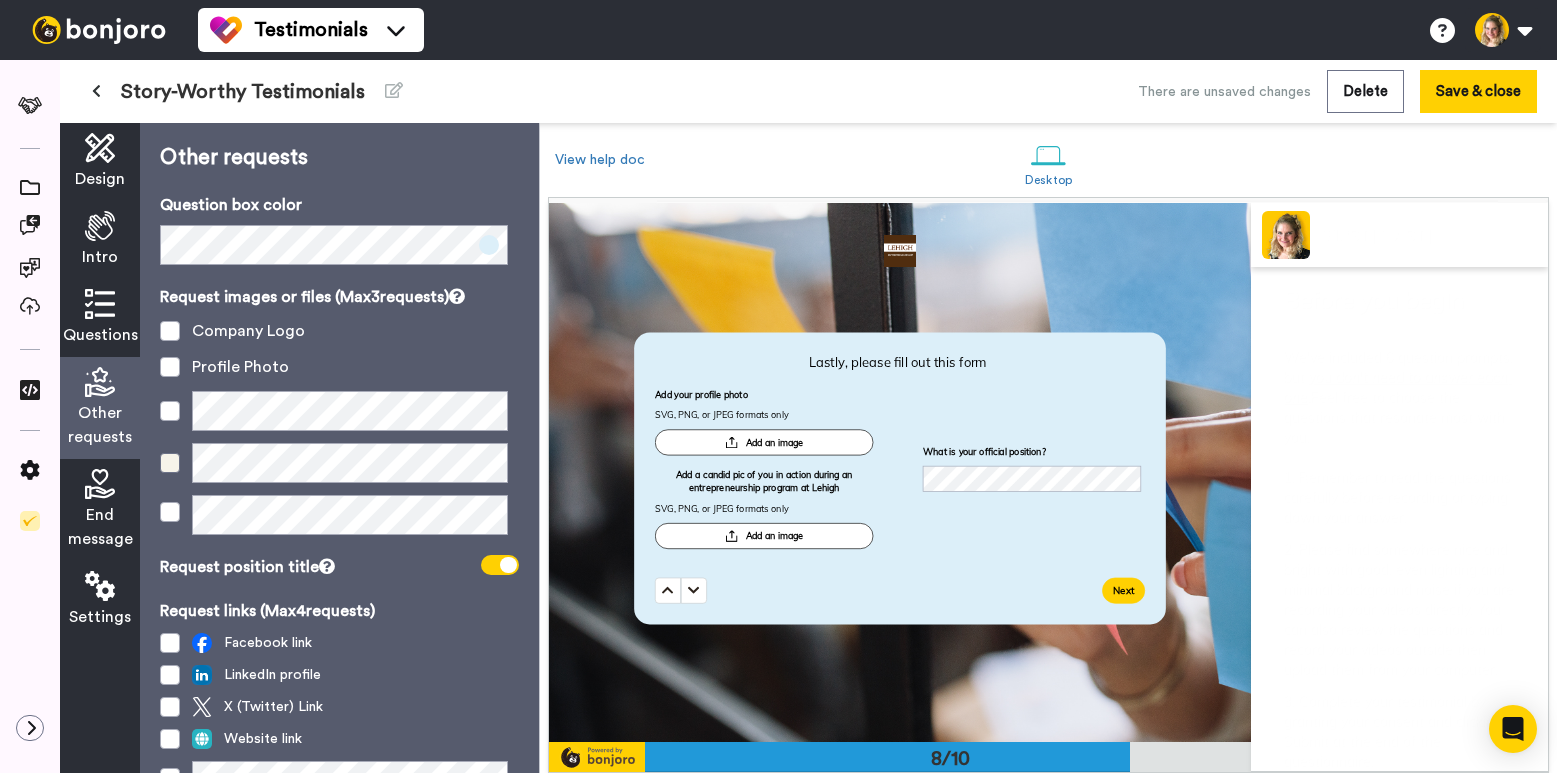click at bounding box center [170, 463] 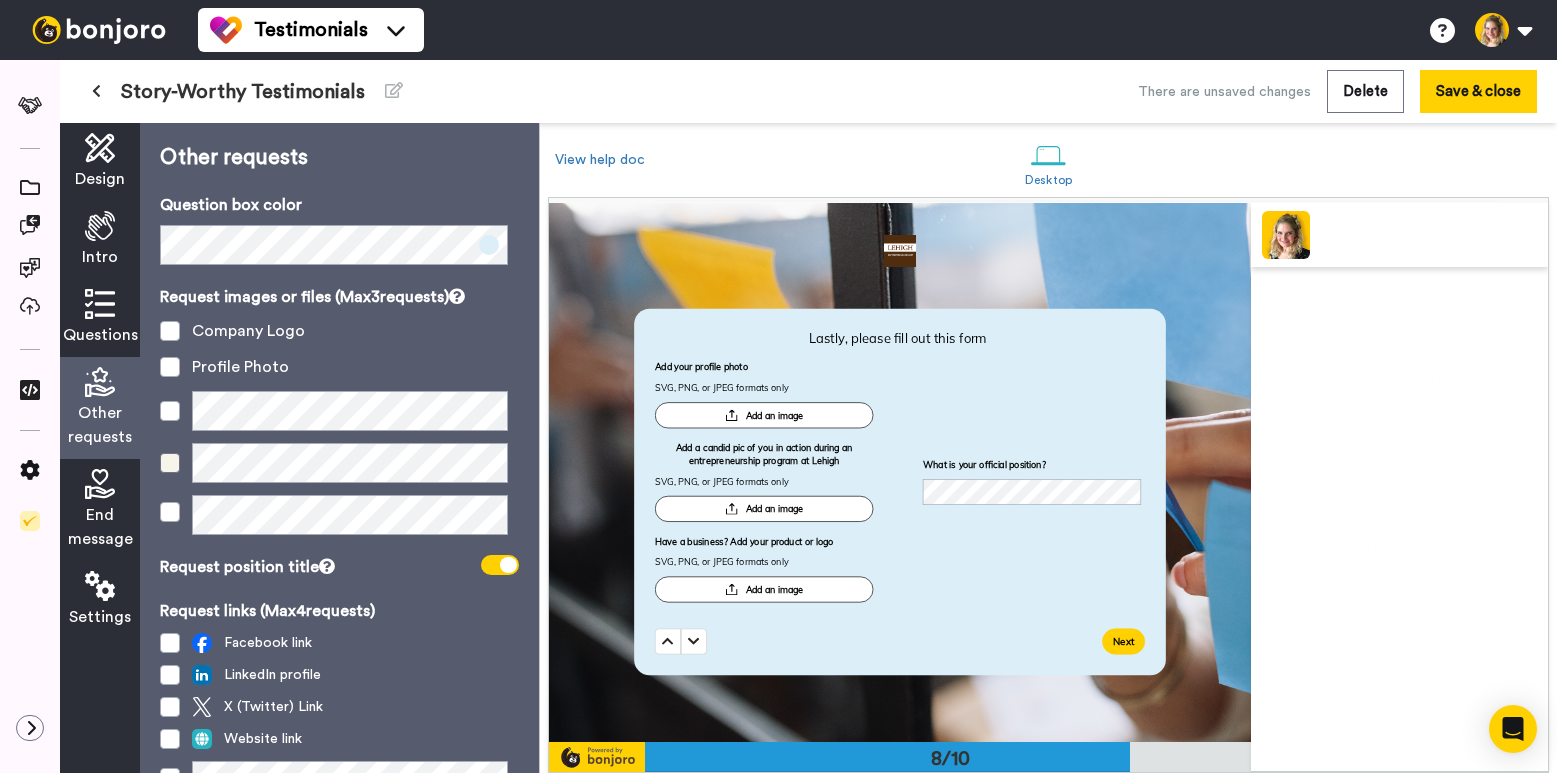 scroll, scrollTop: 3740, scrollLeft: 0, axis: vertical 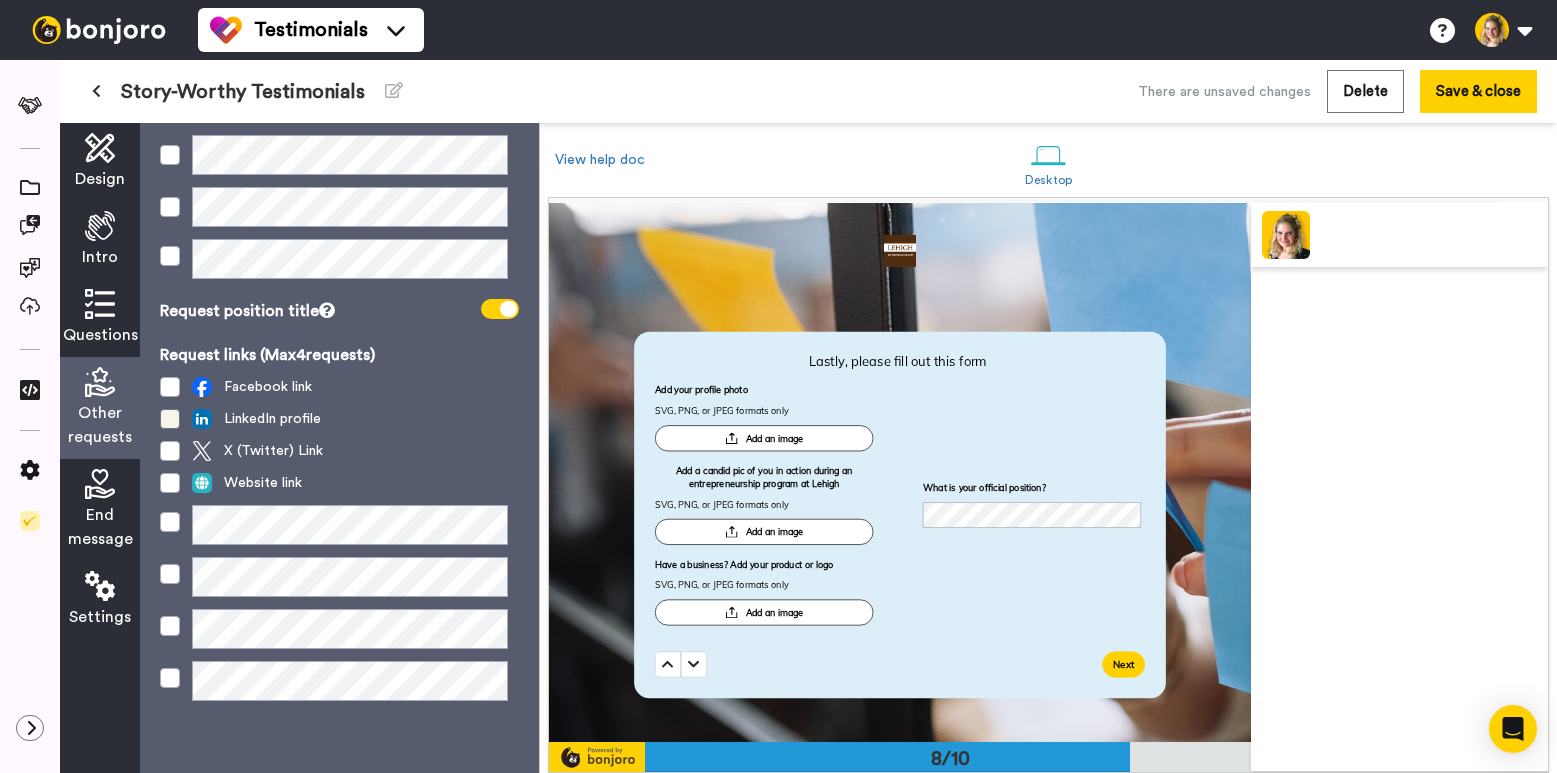 click at bounding box center [170, 419] 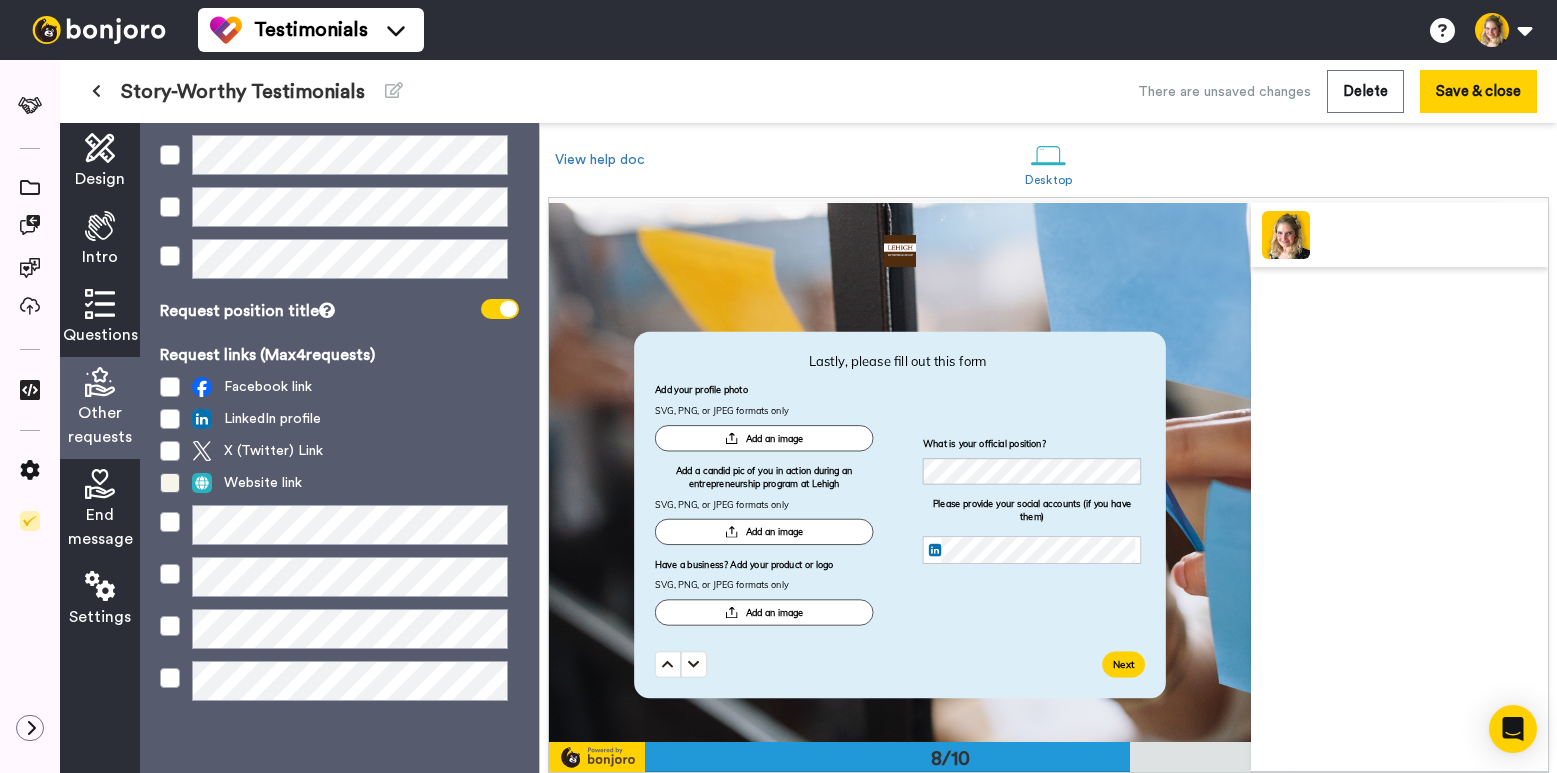 click at bounding box center (170, 483) 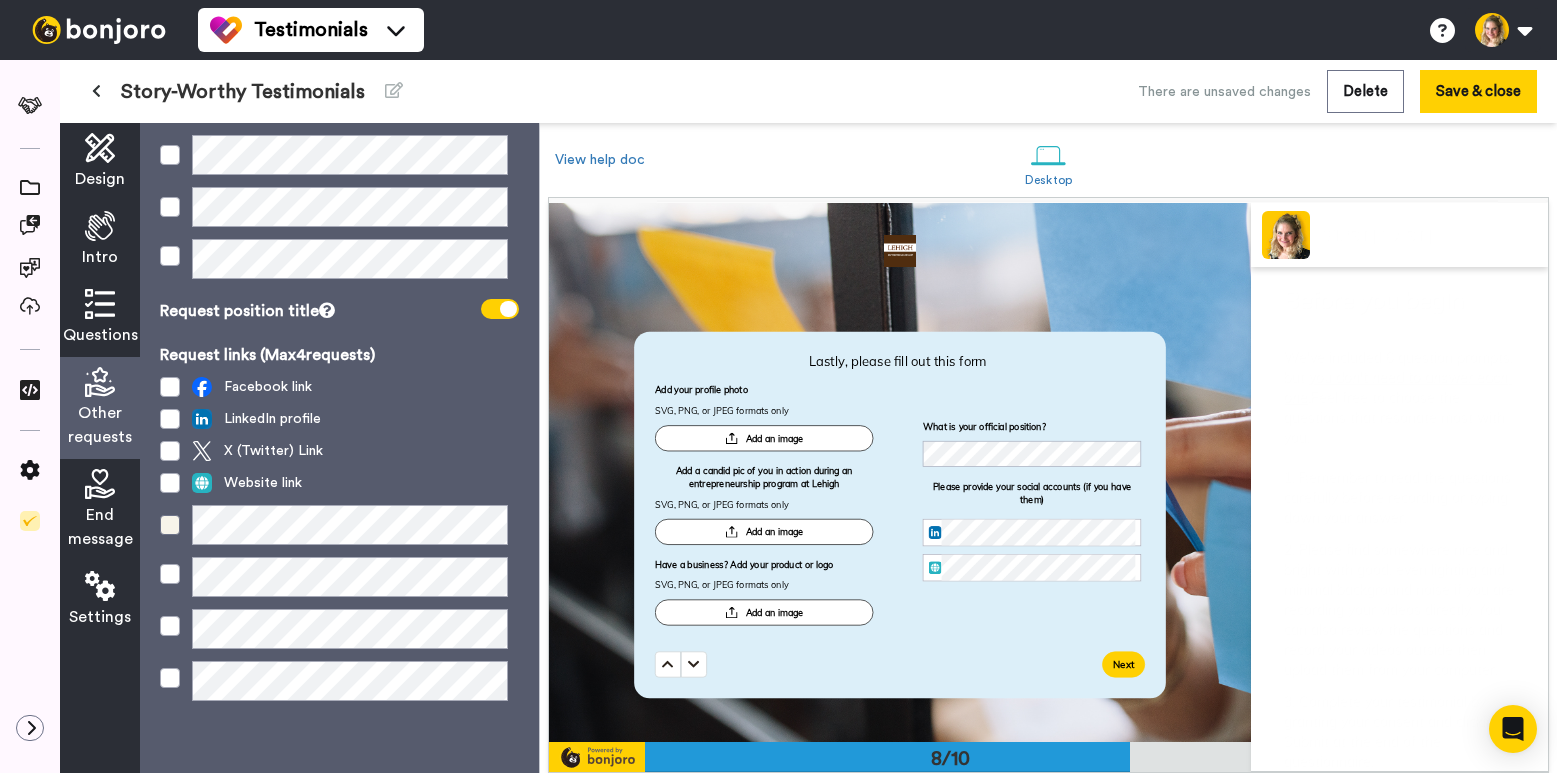 click at bounding box center (170, 525) 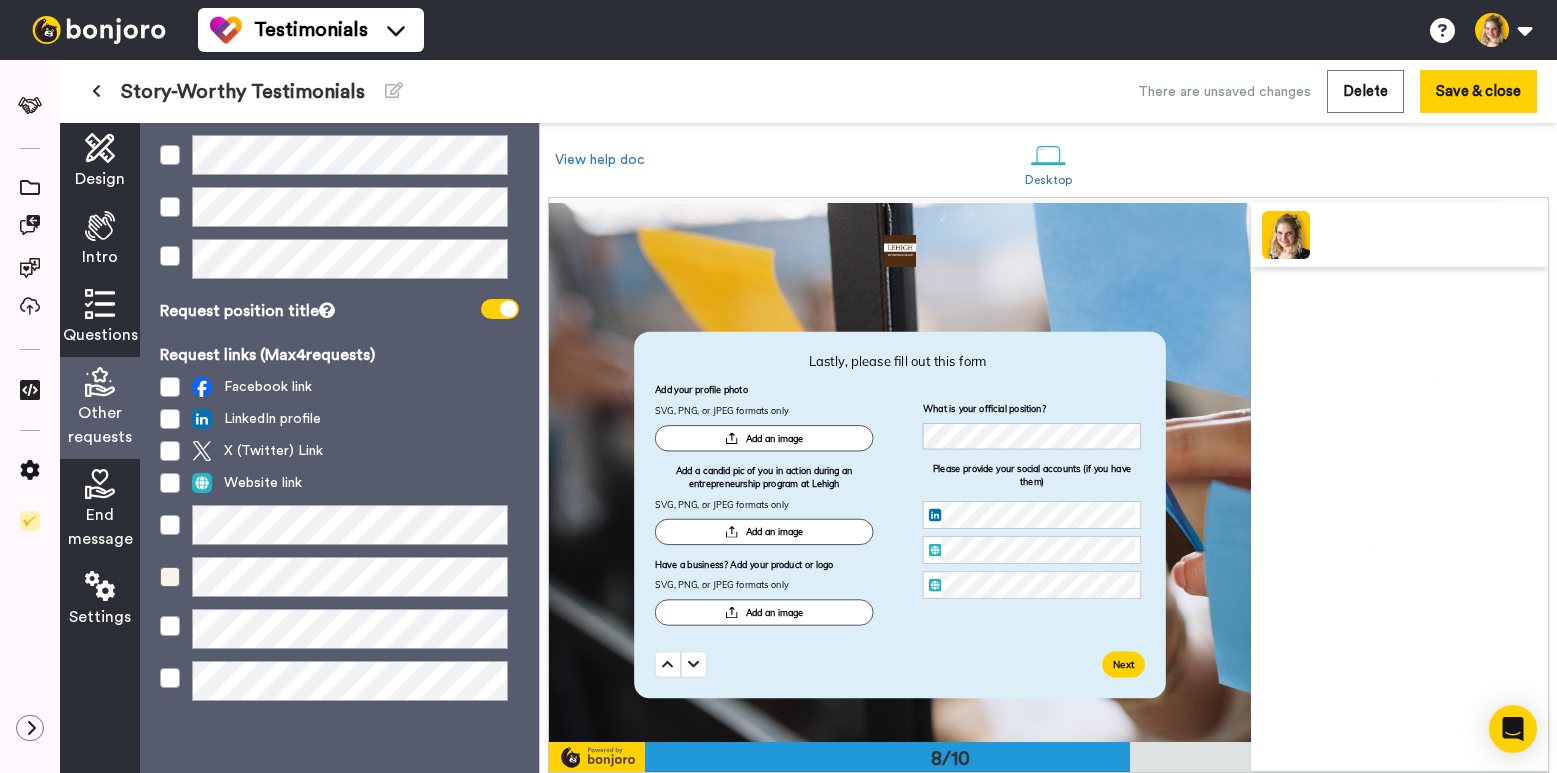 click at bounding box center [170, 577] 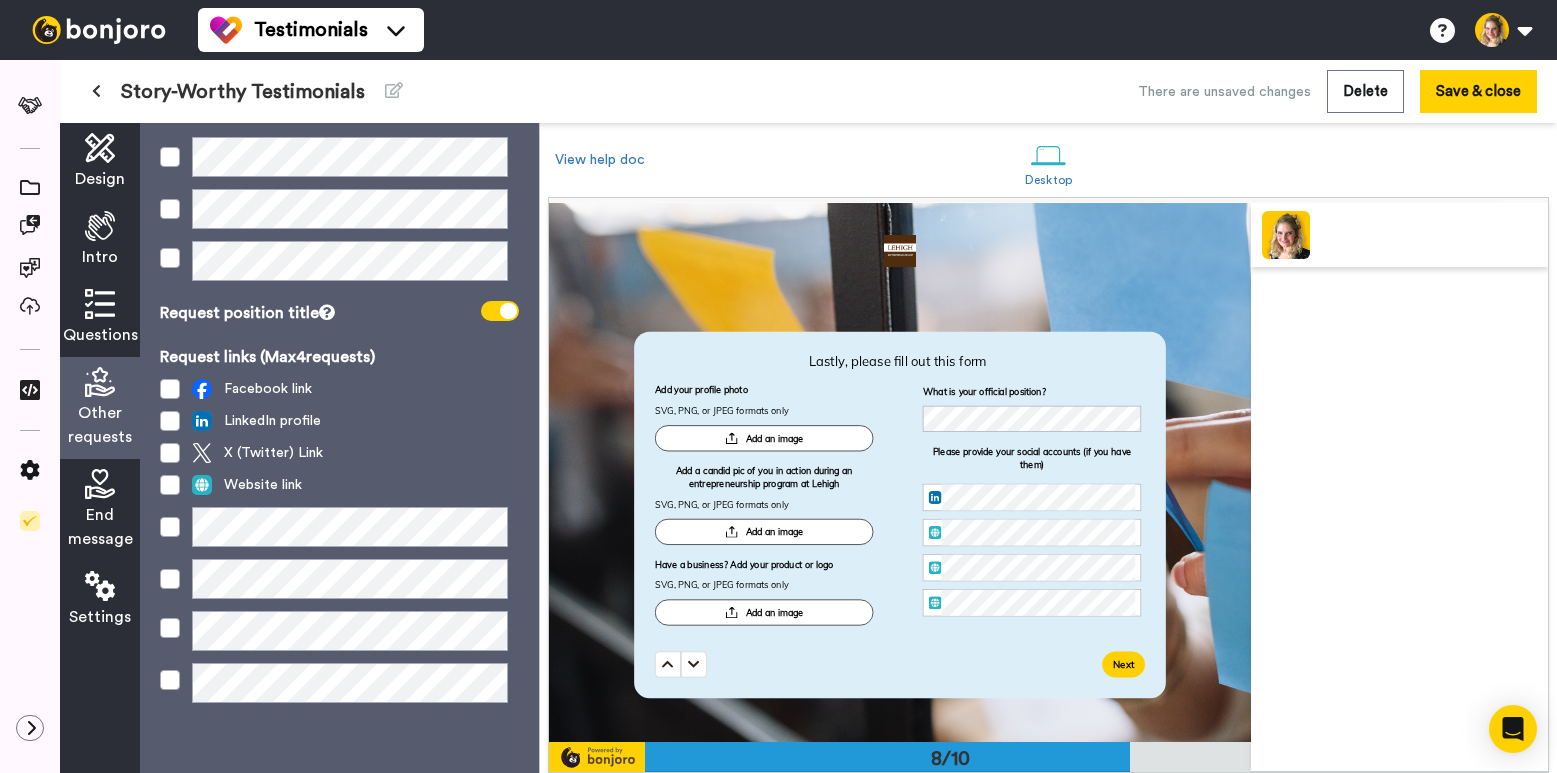 scroll, scrollTop: 256, scrollLeft: 0, axis: vertical 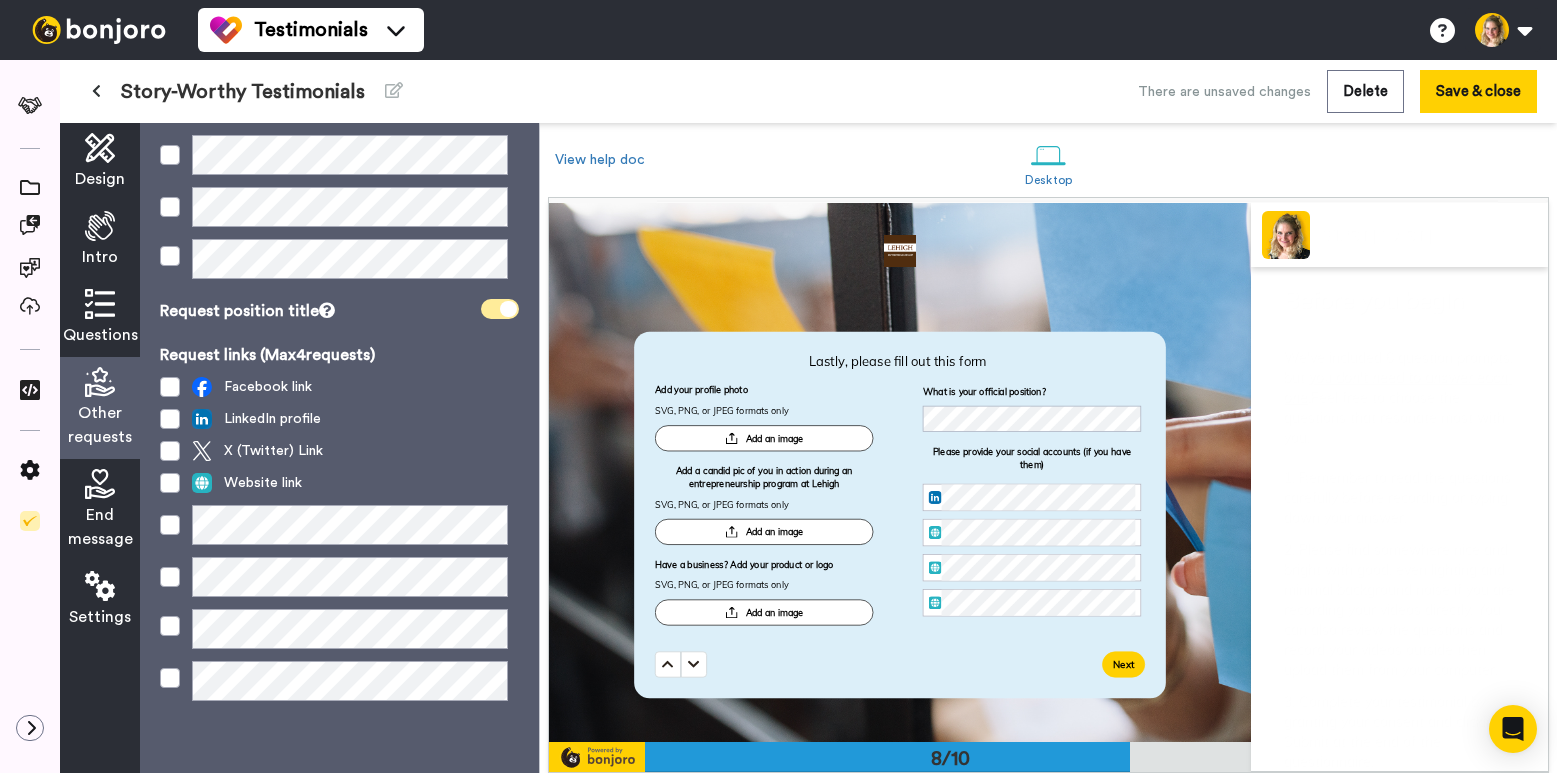 click at bounding box center (508, 309) 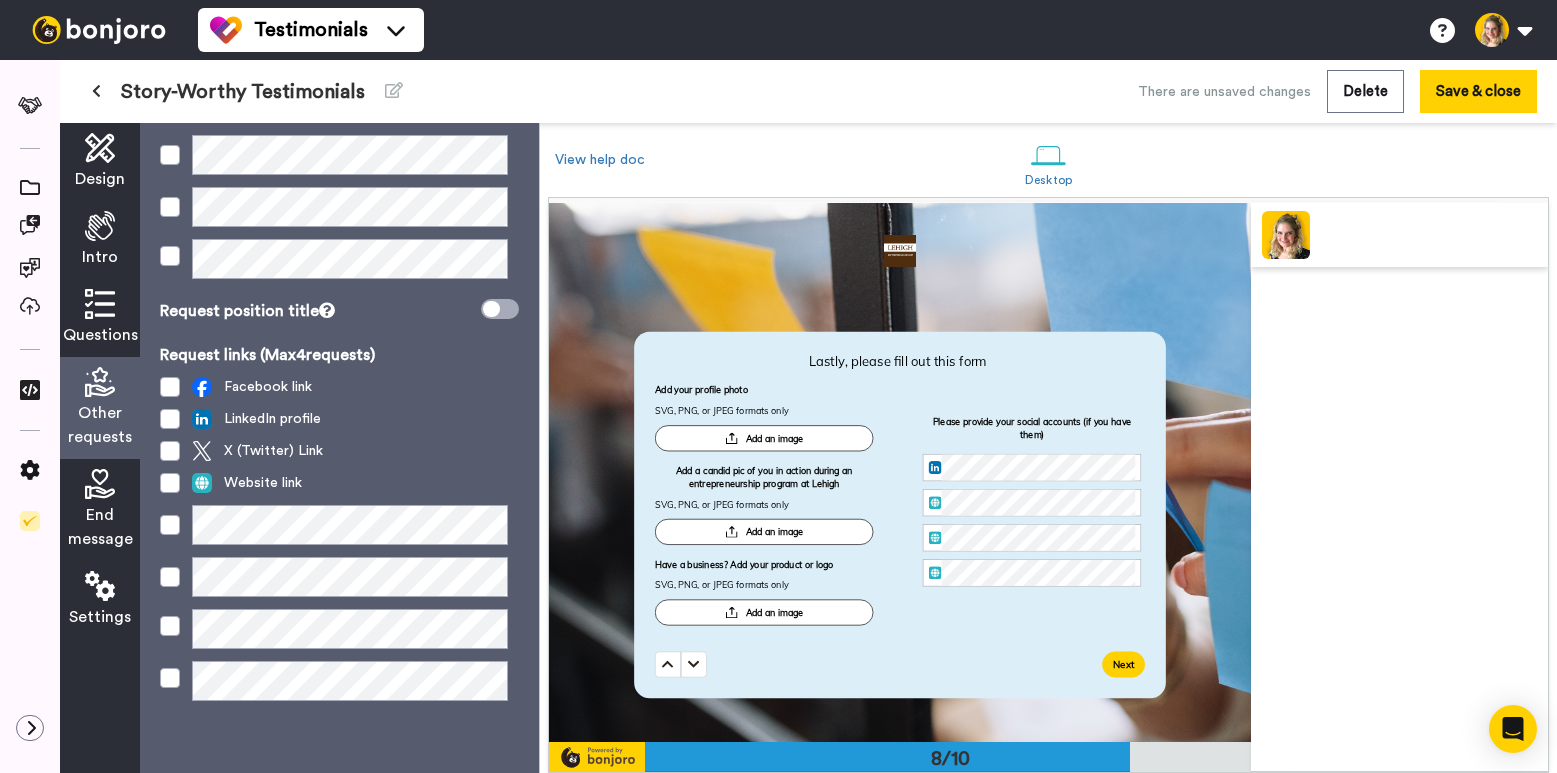 click at bounding box center [100, 484] 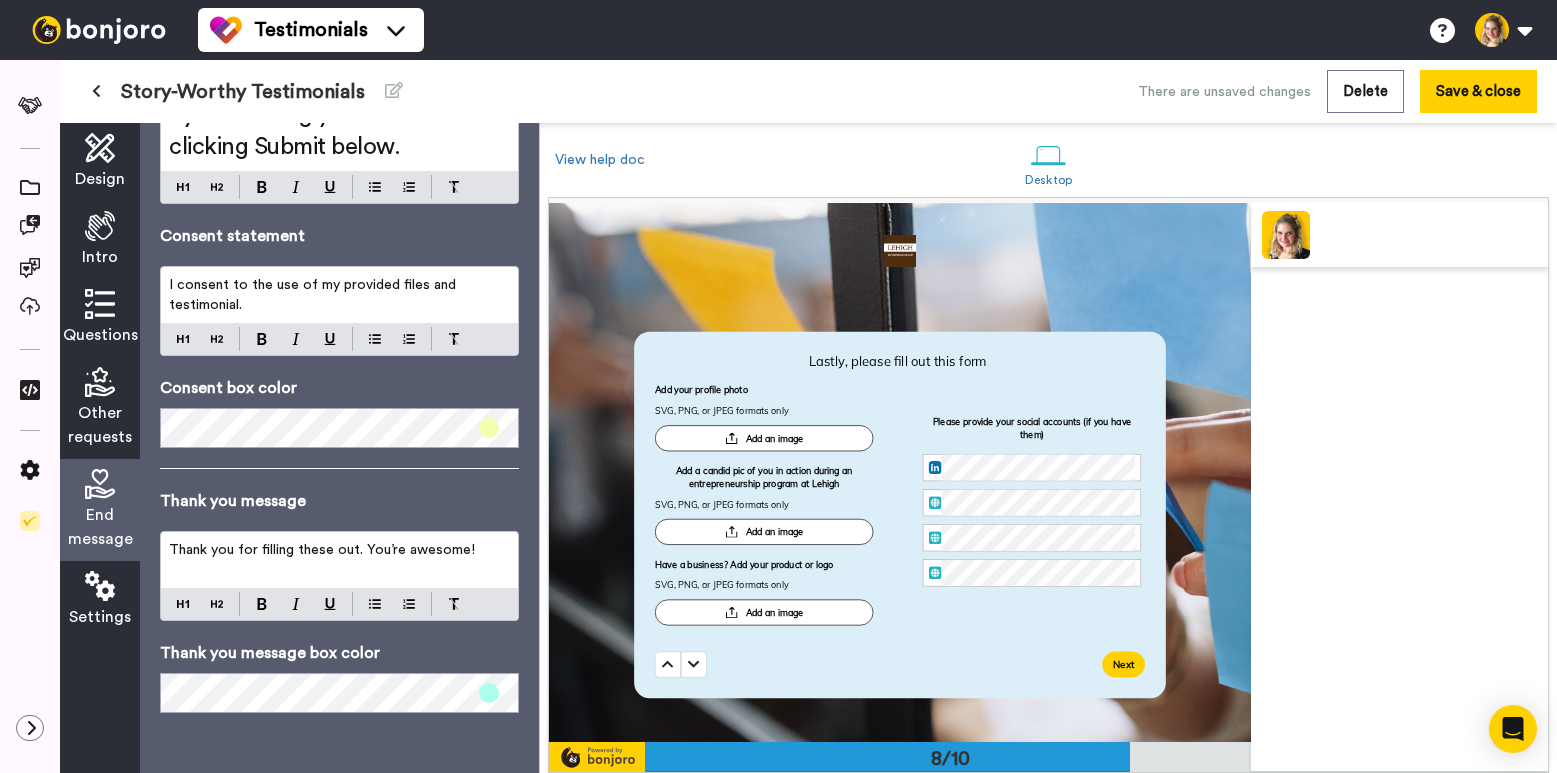 scroll, scrollTop: 0, scrollLeft: 0, axis: both 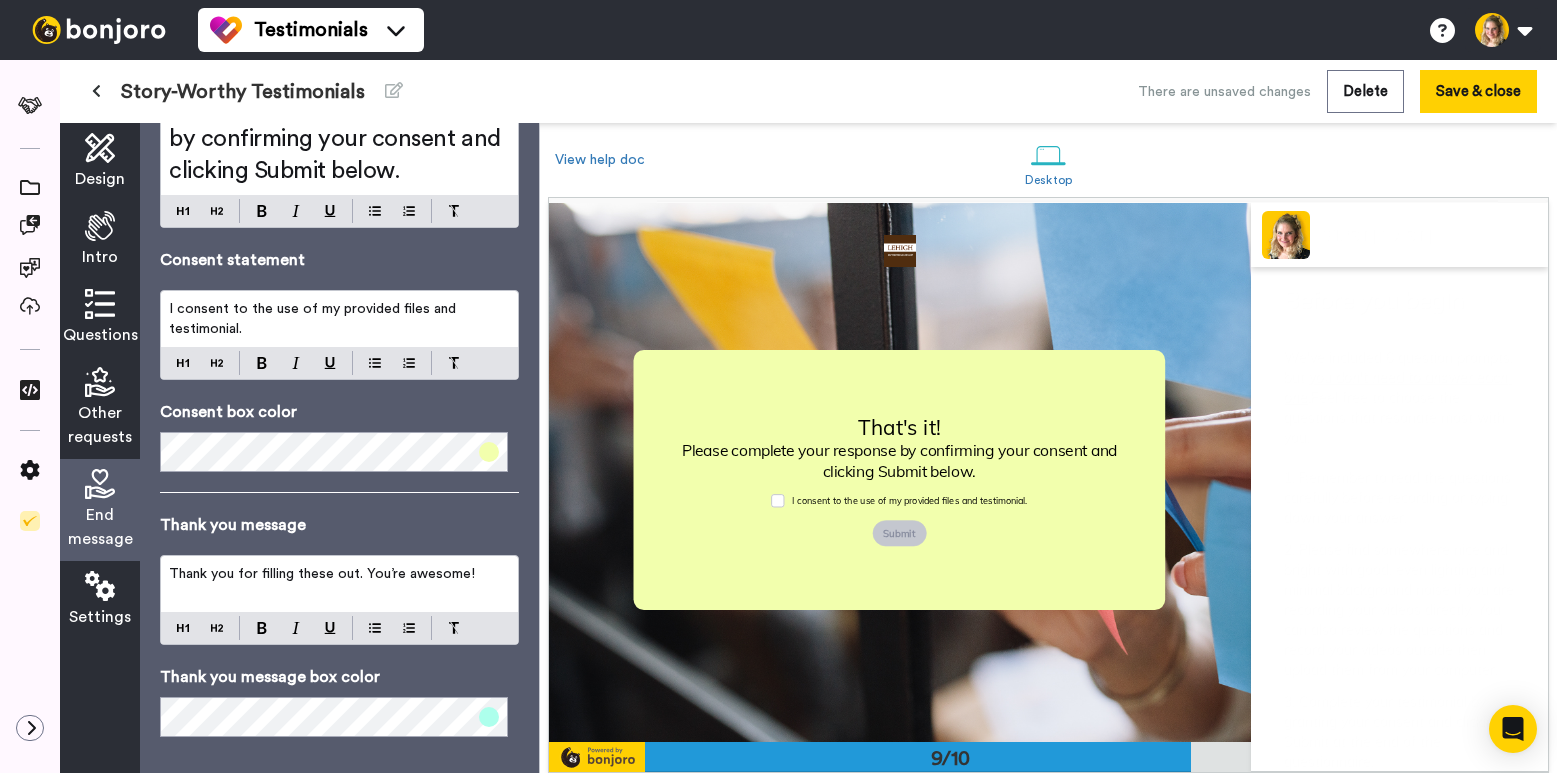 click on "I consent to the use of my provided files and testimonial." at bounding box center [339, 319] 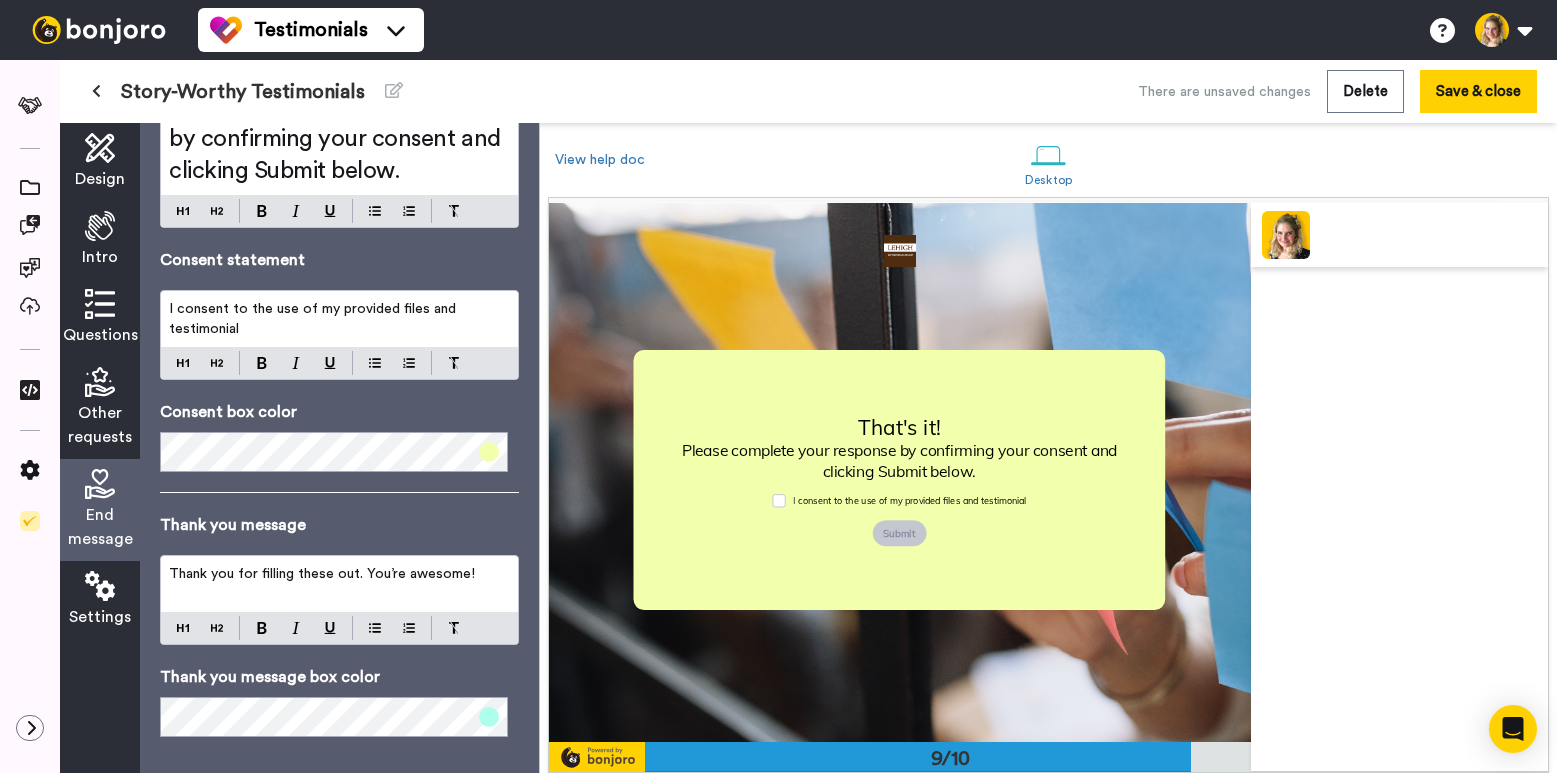 type 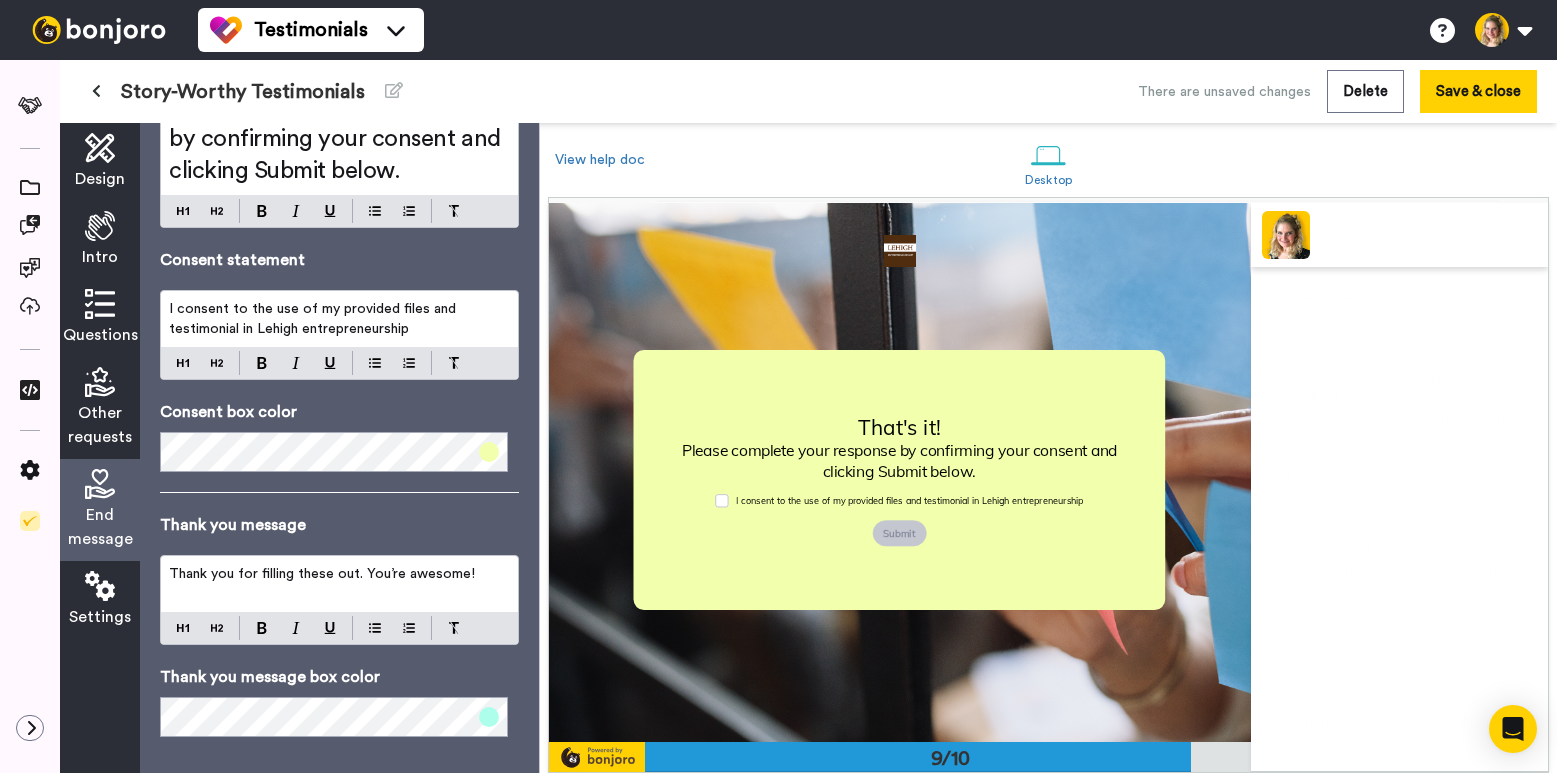 drag, startPoint x: 334, startPoint y: 333, endPoint x: 416, endPoint y: 334, distance: 82.006096 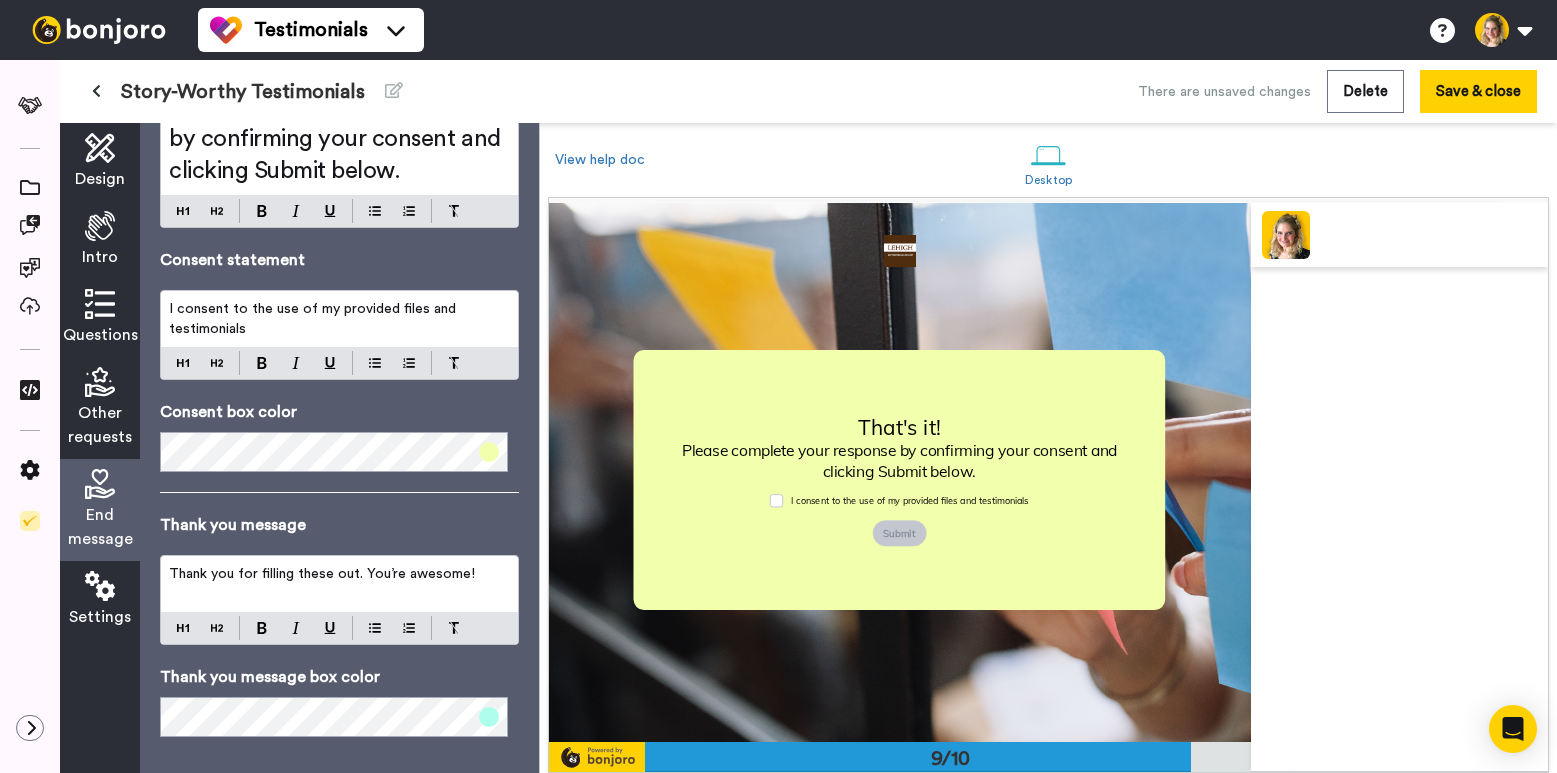 drag, startPoint x: 170, startPoint y: 306, endPoint x: 285, endPoint y: 327, distance: 116.901665 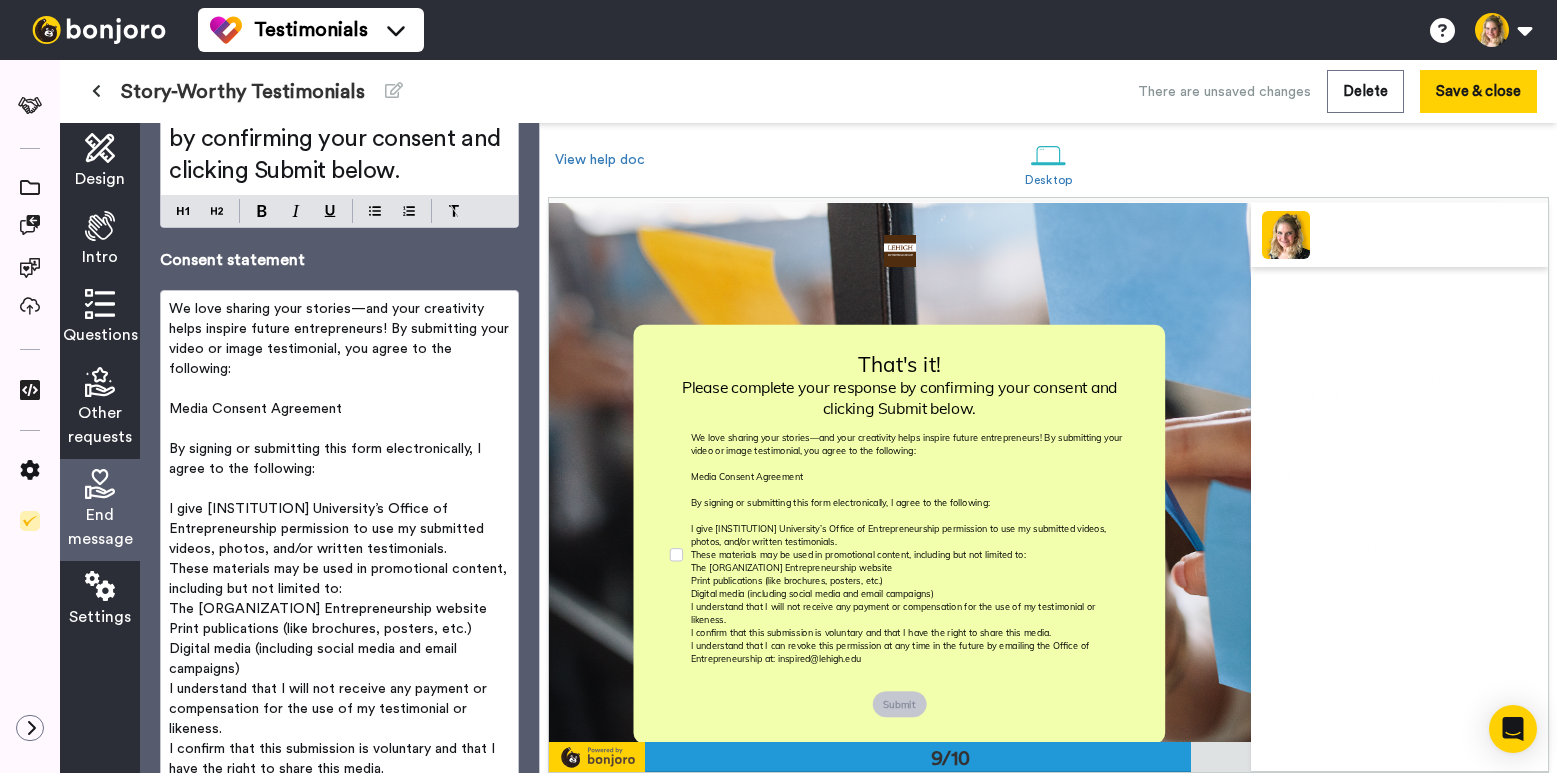scroll, scrollTop: 594, scrollLeft: 0, axis: vertical 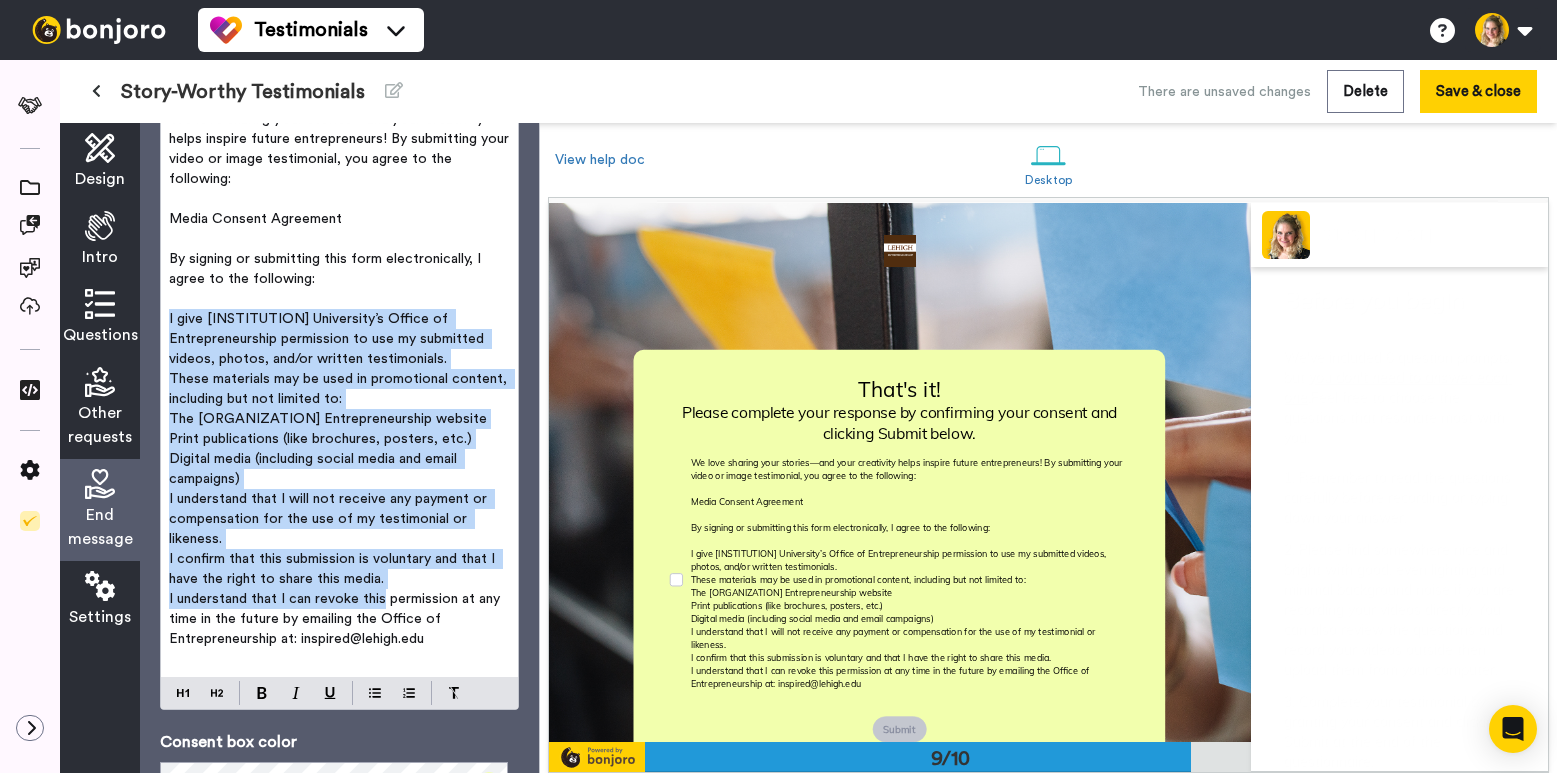 drag, startPoint x: 172, startPoint y: 318, endPoint x: 379, endPoint y: 599, distance: 349.0129 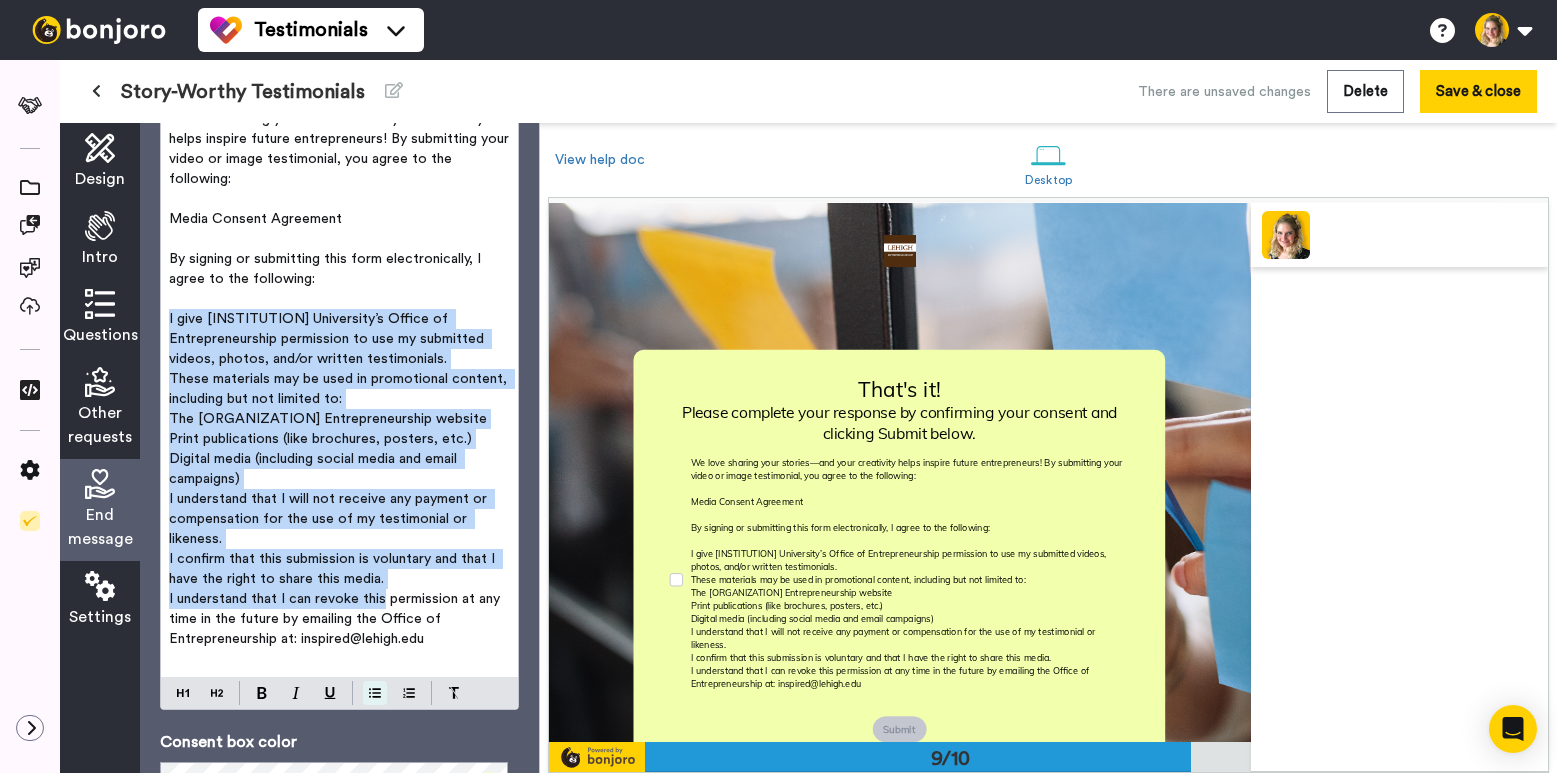 click at bounding box center (375, 693) 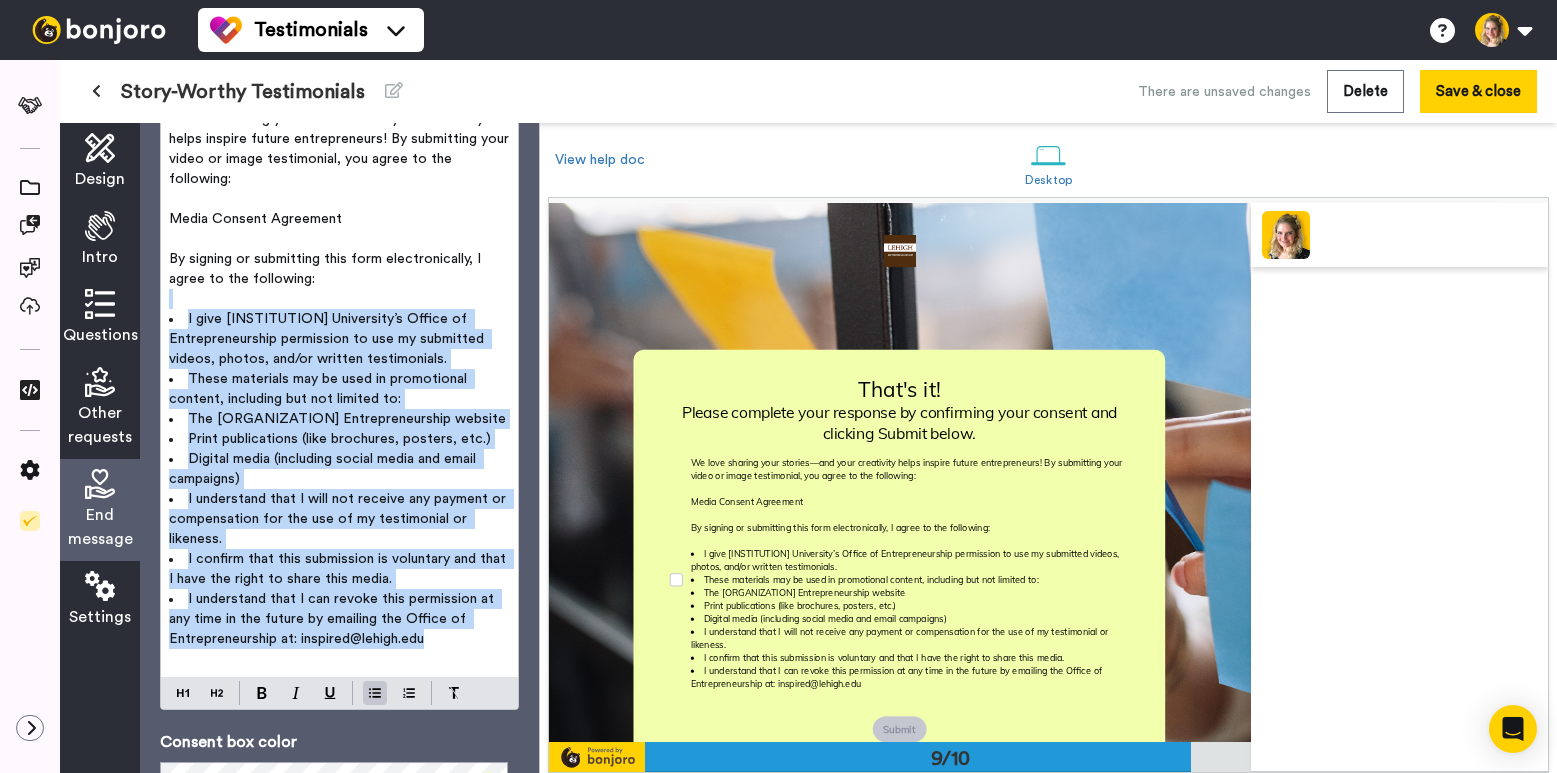 click on "Print publications (like brochures, posters, etc.)" at bounding box center (339, 439) 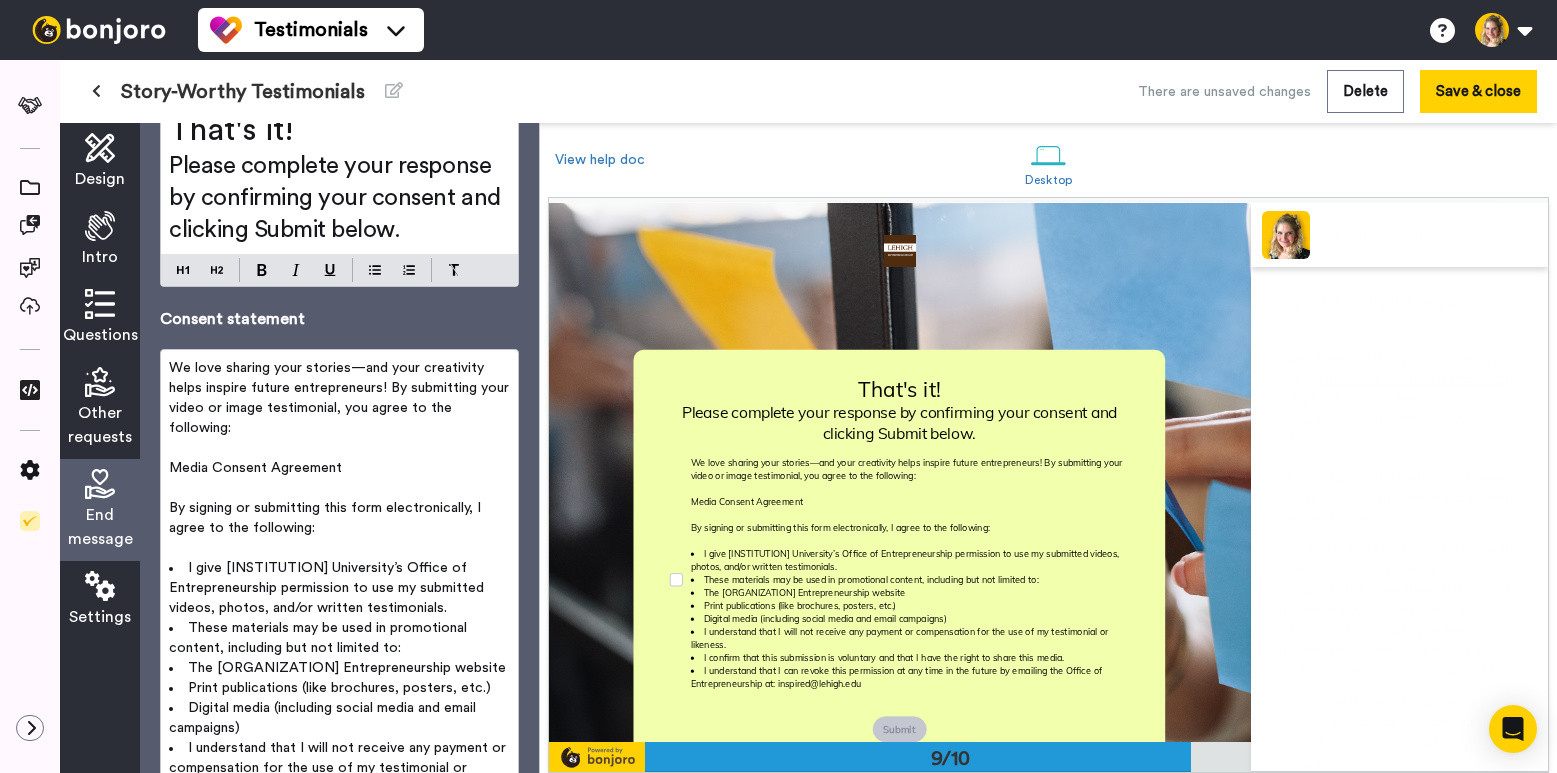 scroll, scrollTop: 124, scrollLeft: 0, axis: vertical 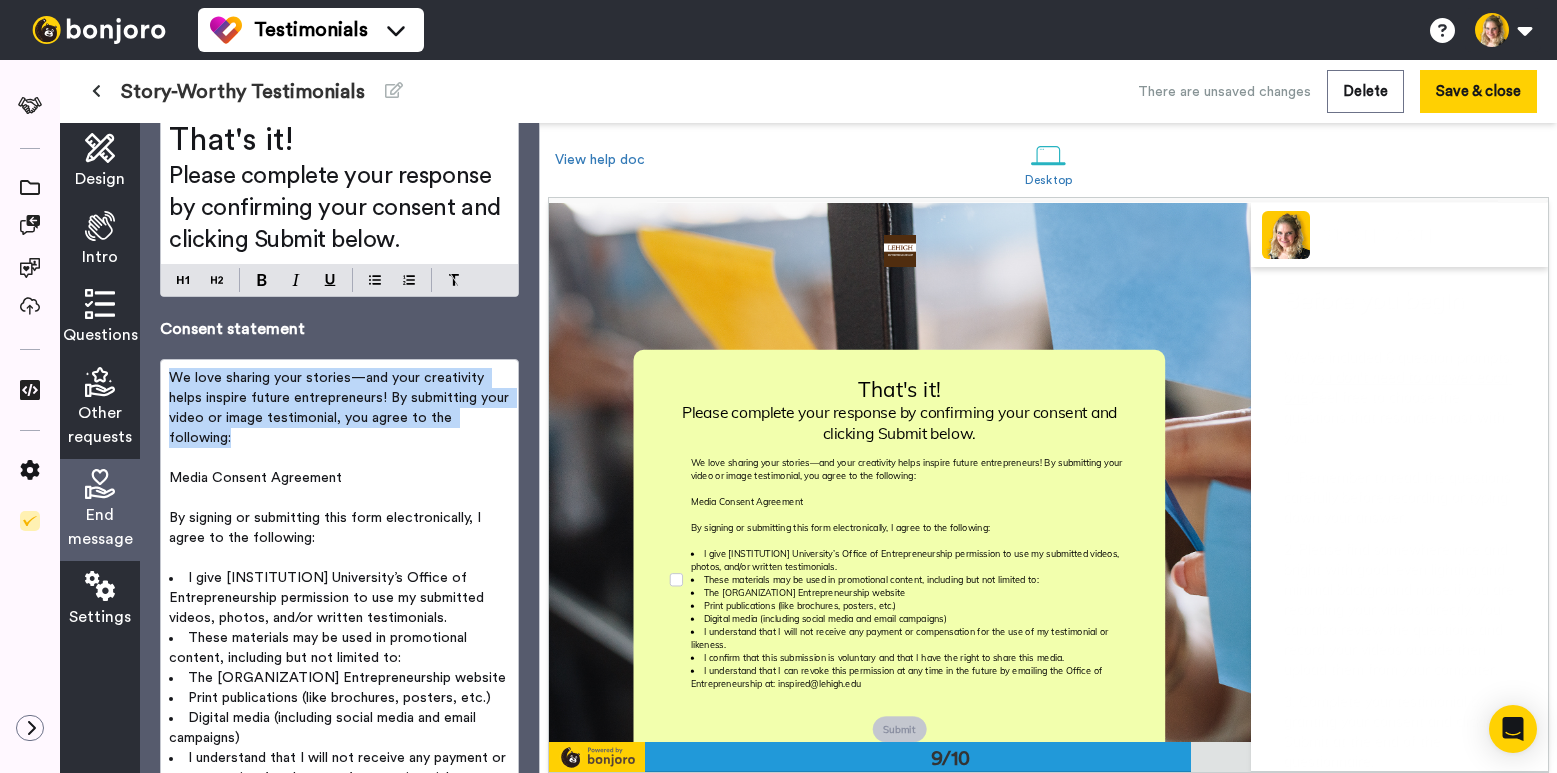 drag, startPoint x: 169, startPoint y: 374, endPoint x: 257, endPoint y: 444, distance: 112.44554 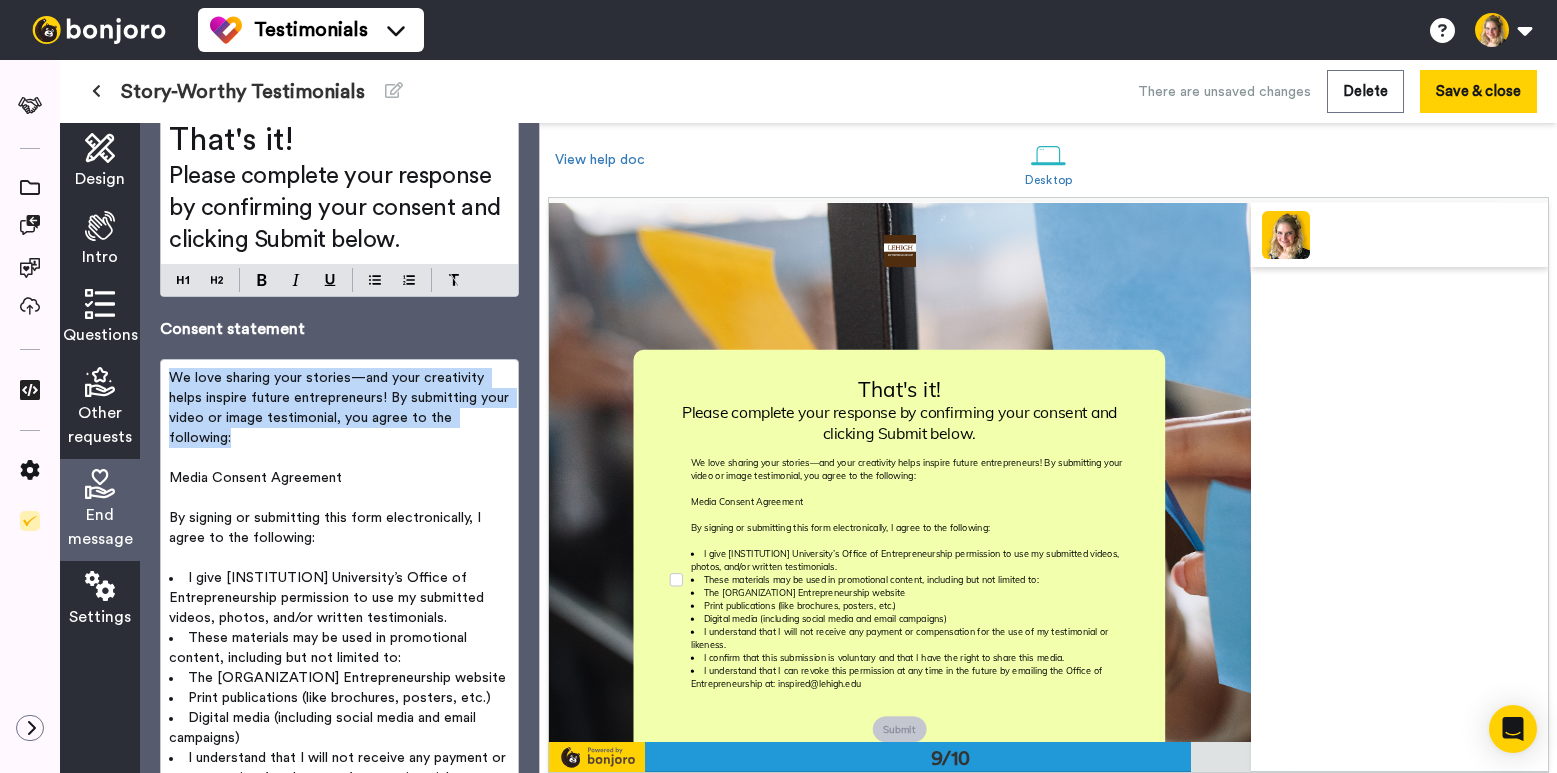 click on "We love sharing your stories—and your creativity helps inspire future entrepreneurs! By submitting your video or image testimonial, you agree to the following:" at bounding box center [339, 408] 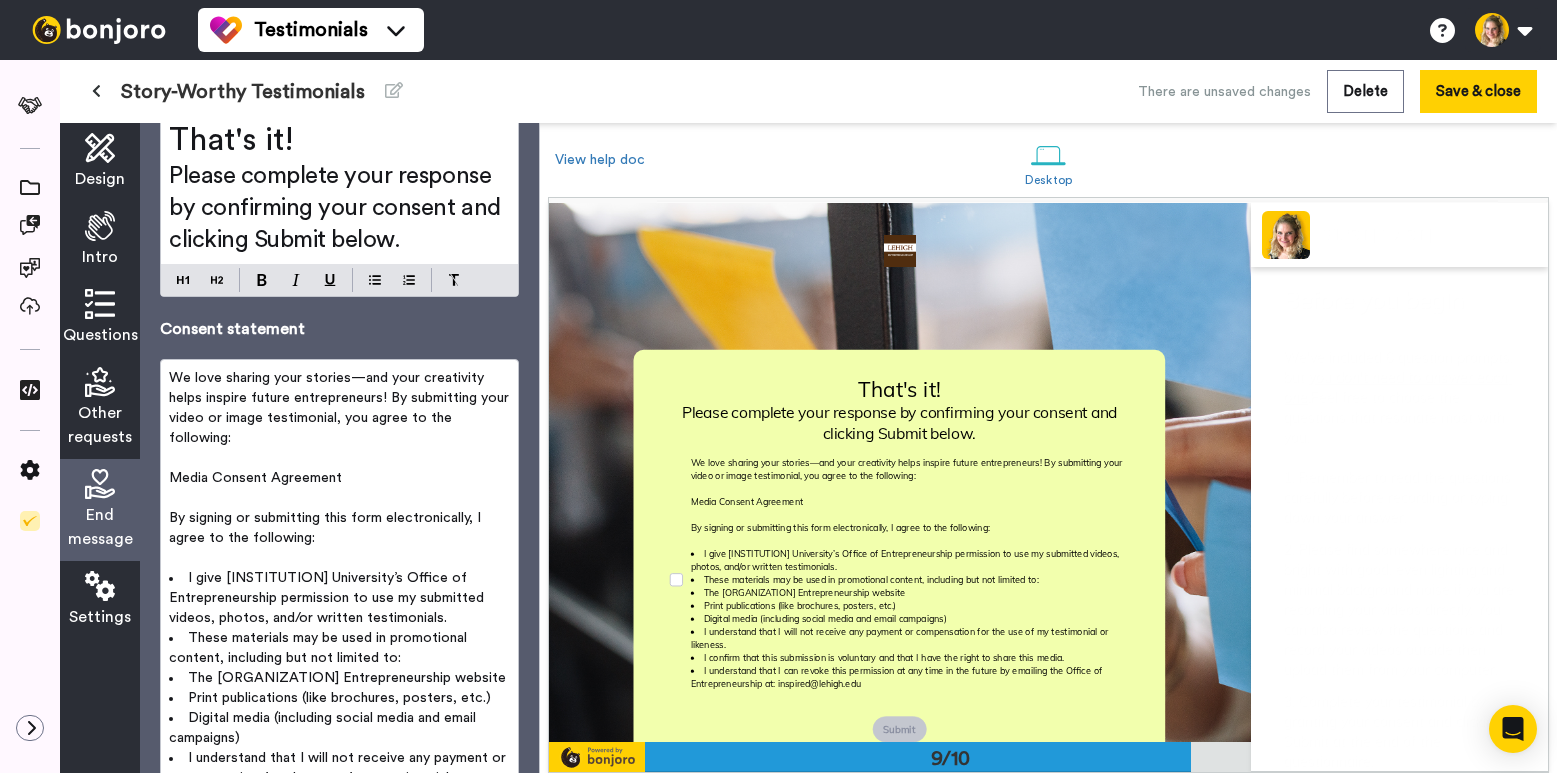 click on "We love sharing your stories—and your creativity helps inspire future entrepreneurs! By submitting your video or image testimonial, you agree to the following:" at bounding box center [339, 408] 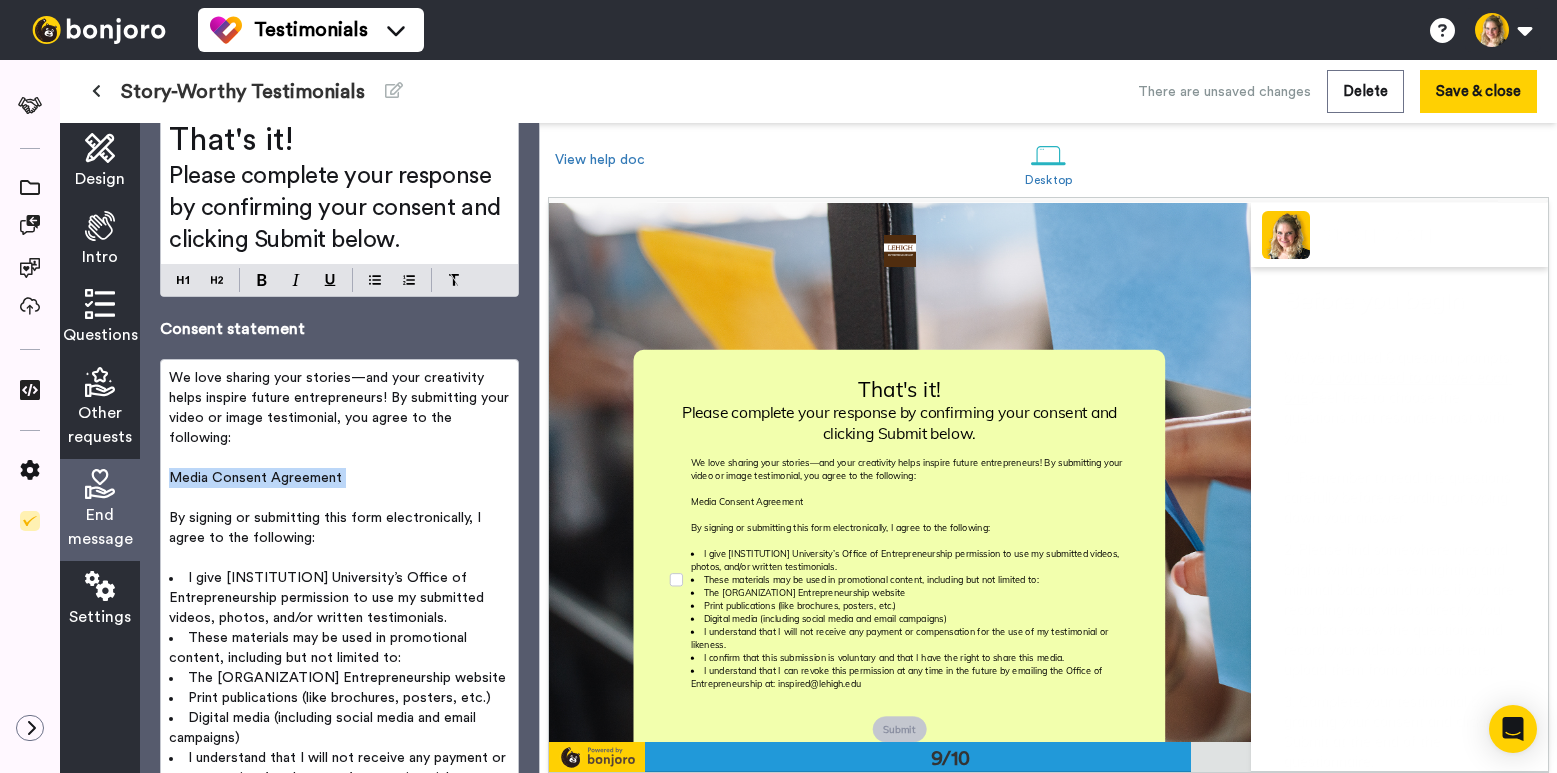 drag, startPoint x: 170, startPoint y: 478, endPoint x: 346, endPoint y: 482, distance: 176.04546 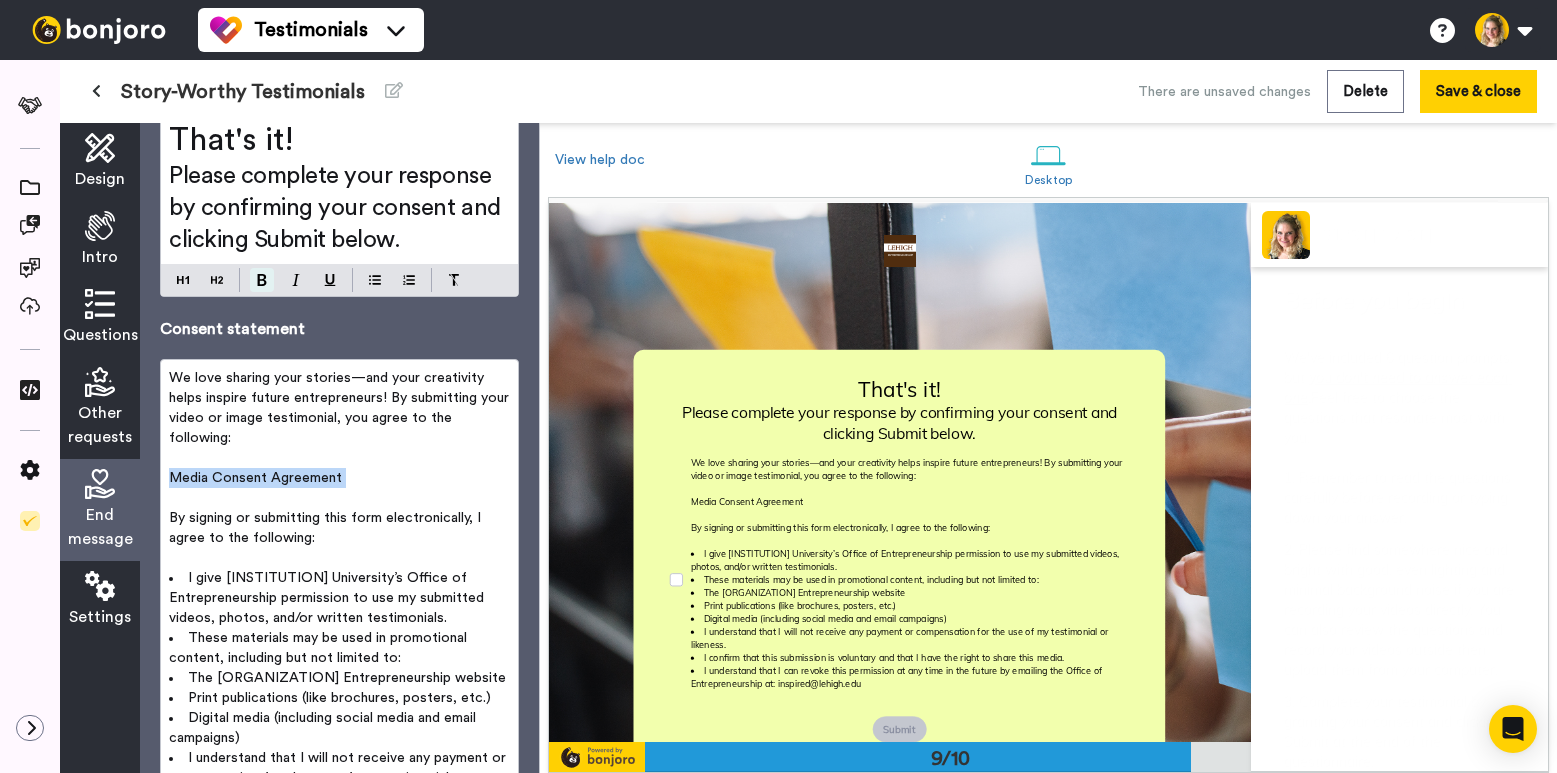 click at bounding box center (262, 280) 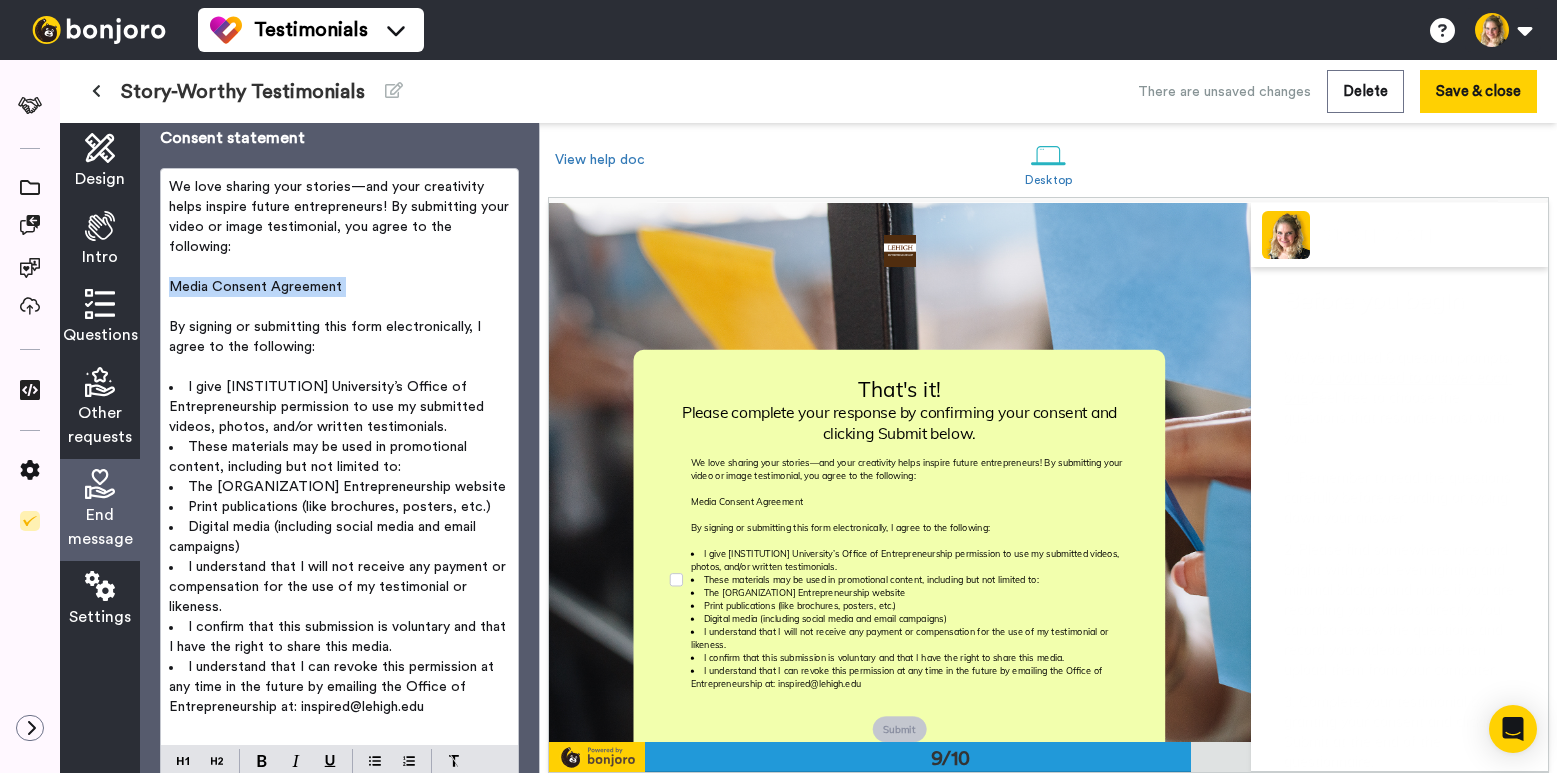 scroll, scrollTop: 501, scrollLeft: 0, axis: vertical 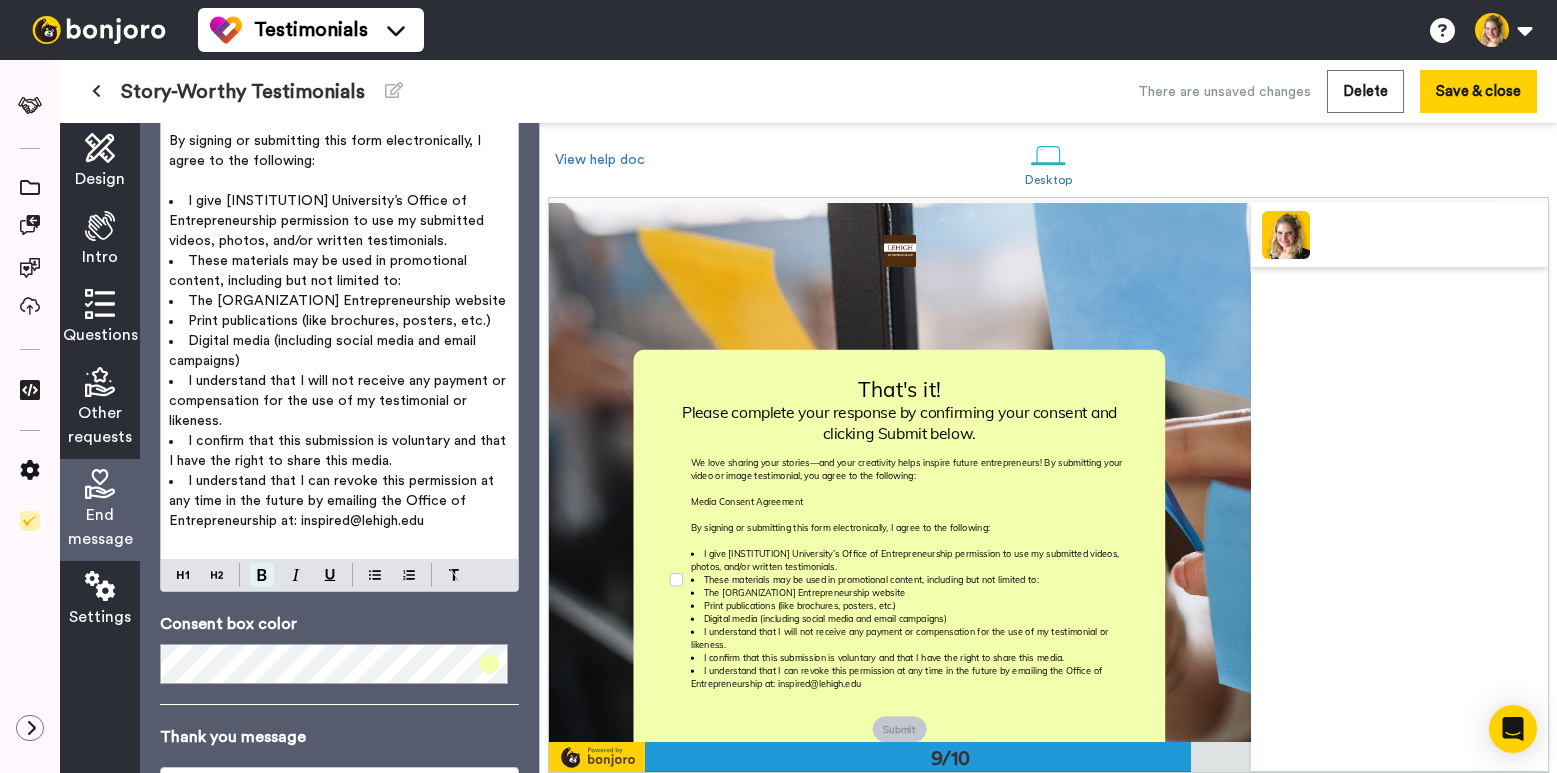 click at bounding box center [262, 575] 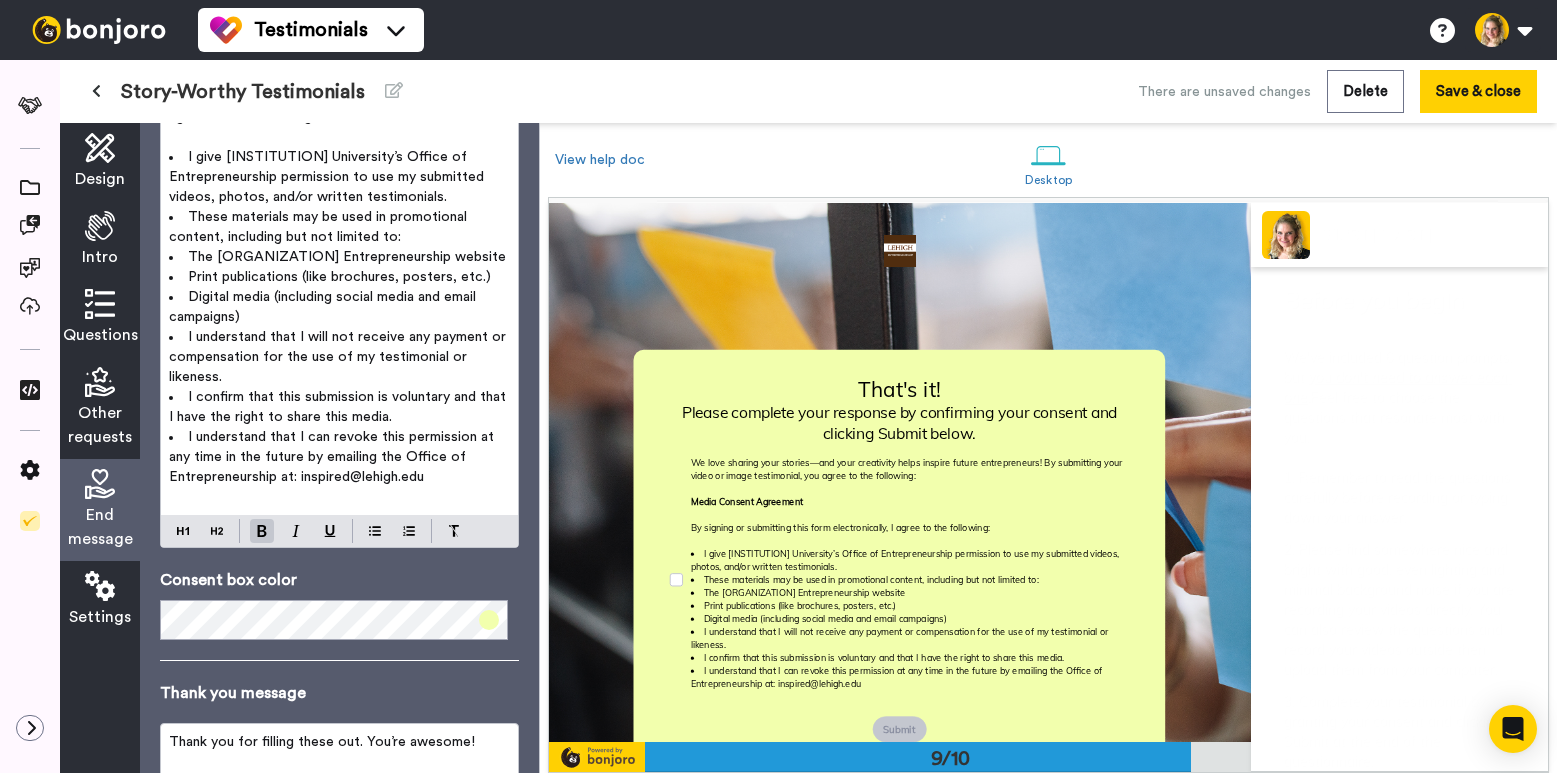 scroll, scrollTop: 737, scrollLeft: 0, axis: vertical 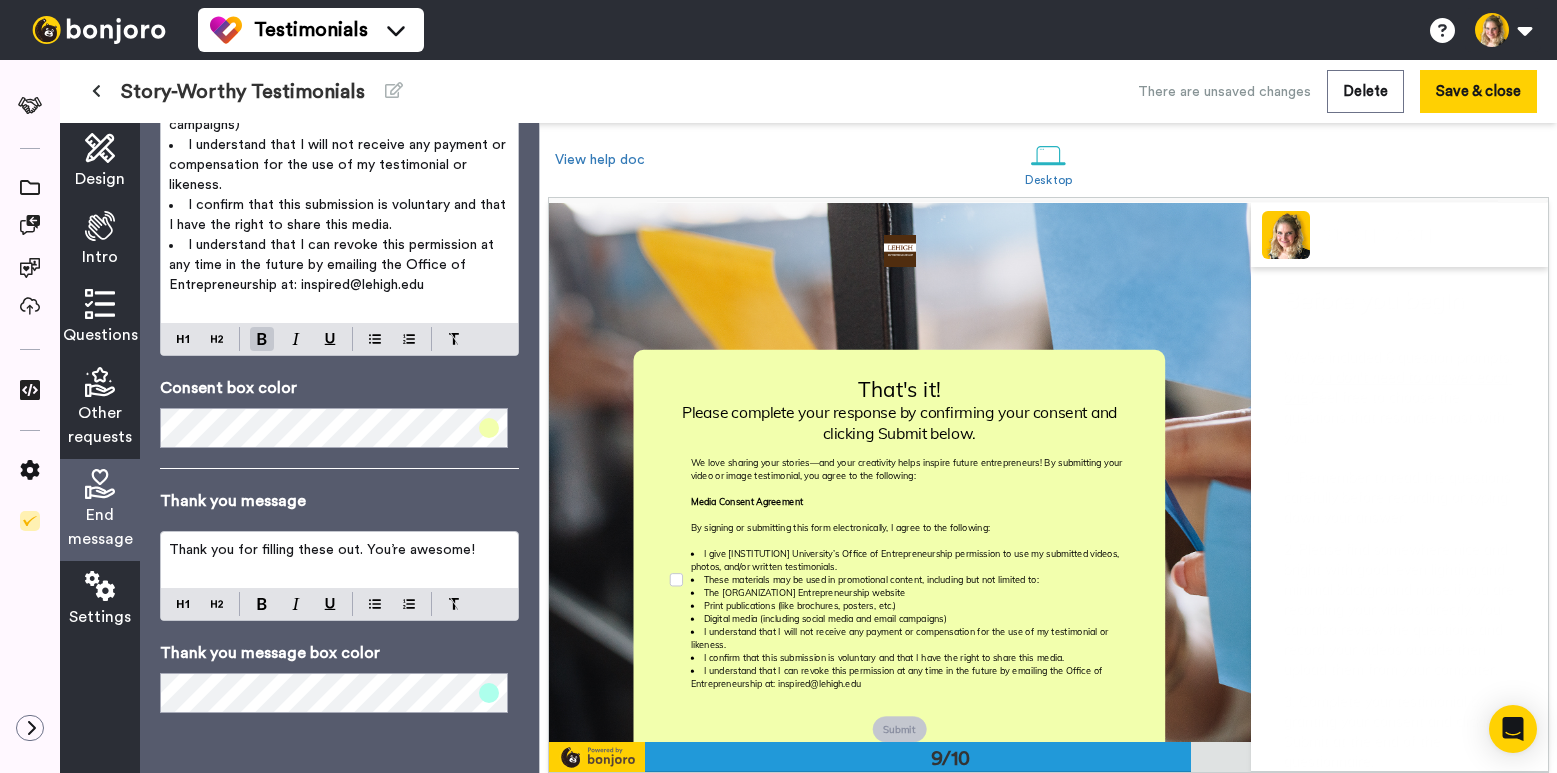 click on "Thank you for filling these out. You’re awesome!" at bounding box center [339, 560] 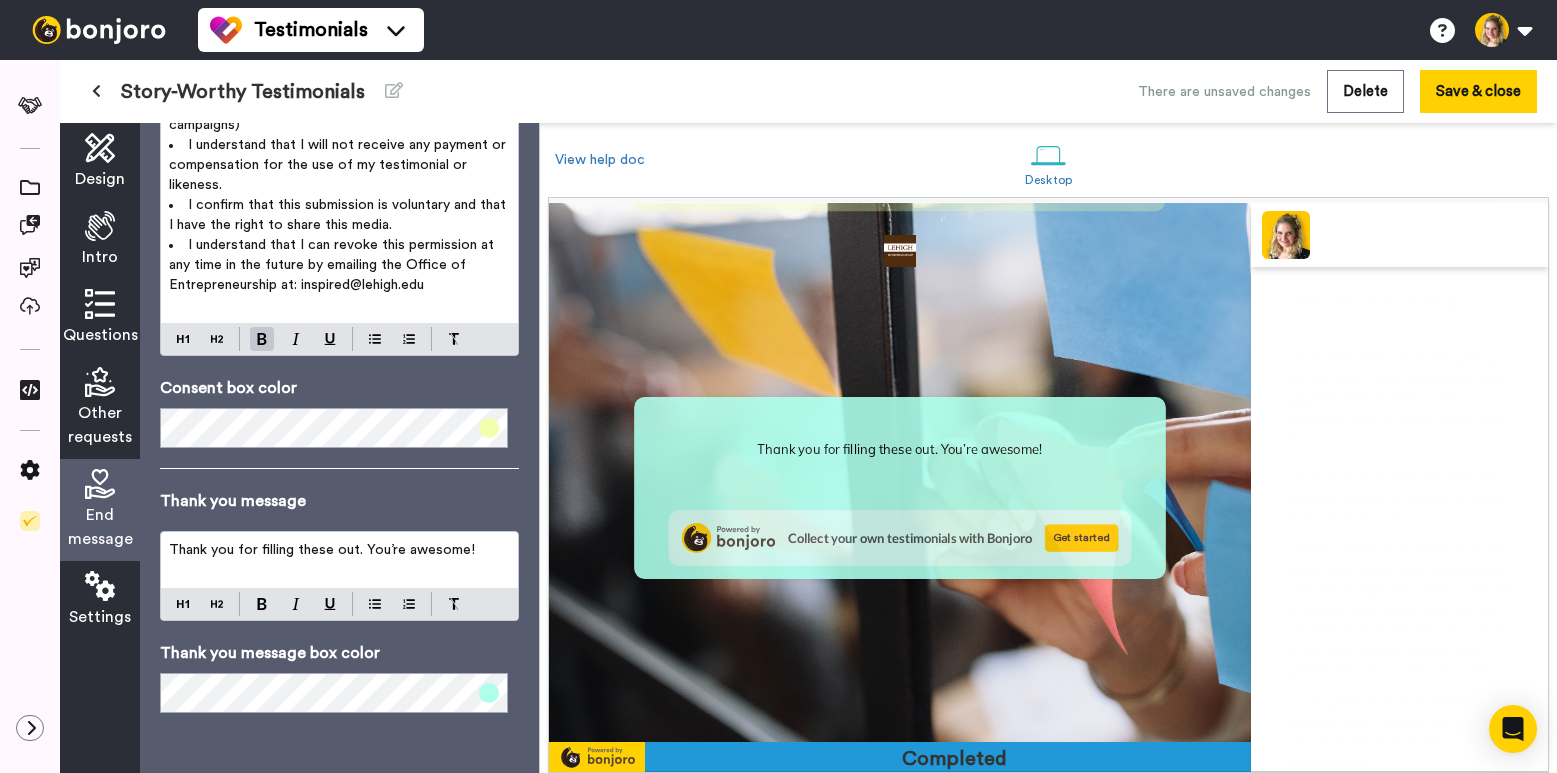 scroll, scrollTop: 4840, scrollLeft: 0, axis: vertical 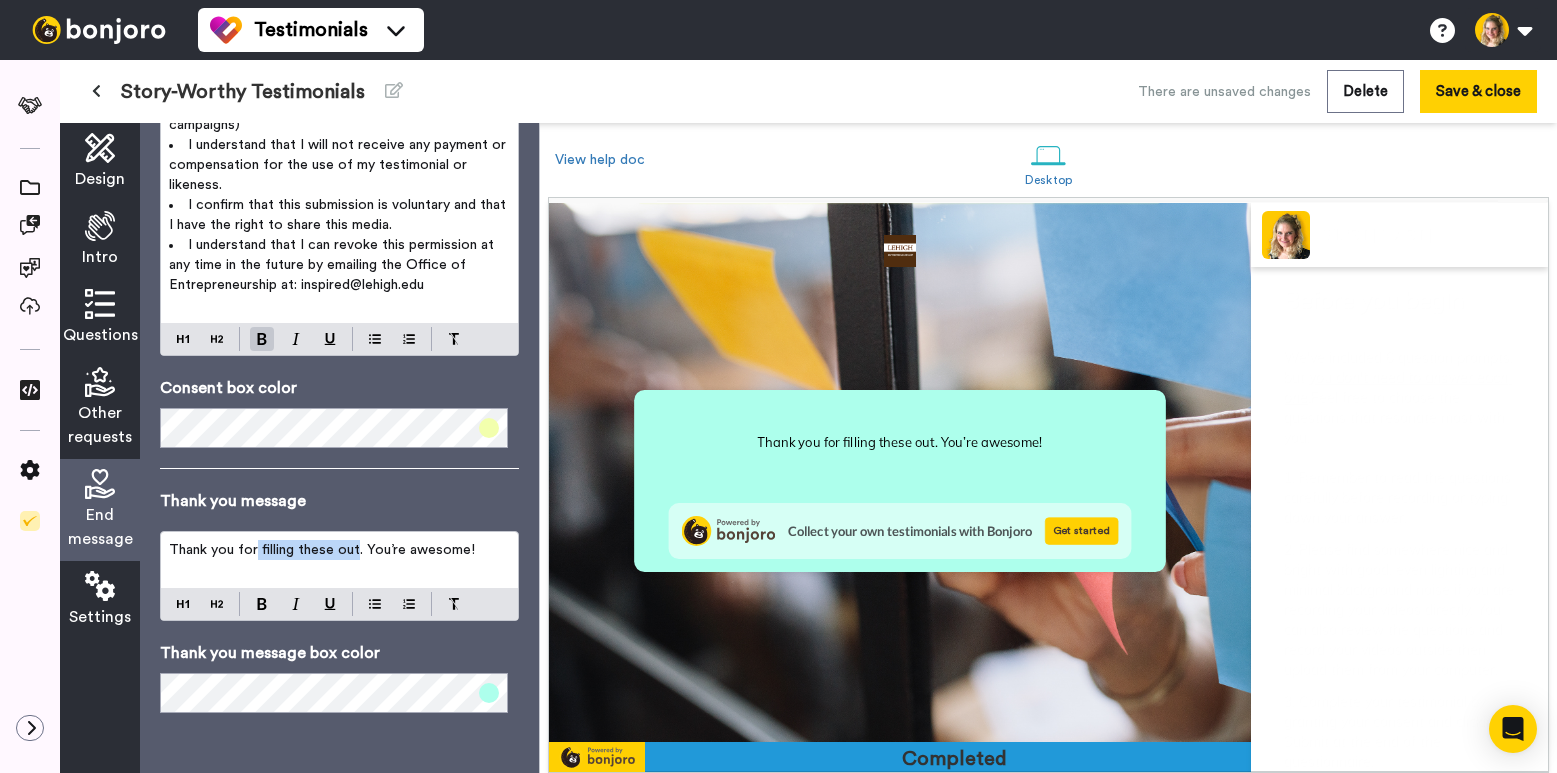 drag, startPoint x: 256, startPoint y: 551, endPoint x: 350, endPoint y: 551, distance: 94 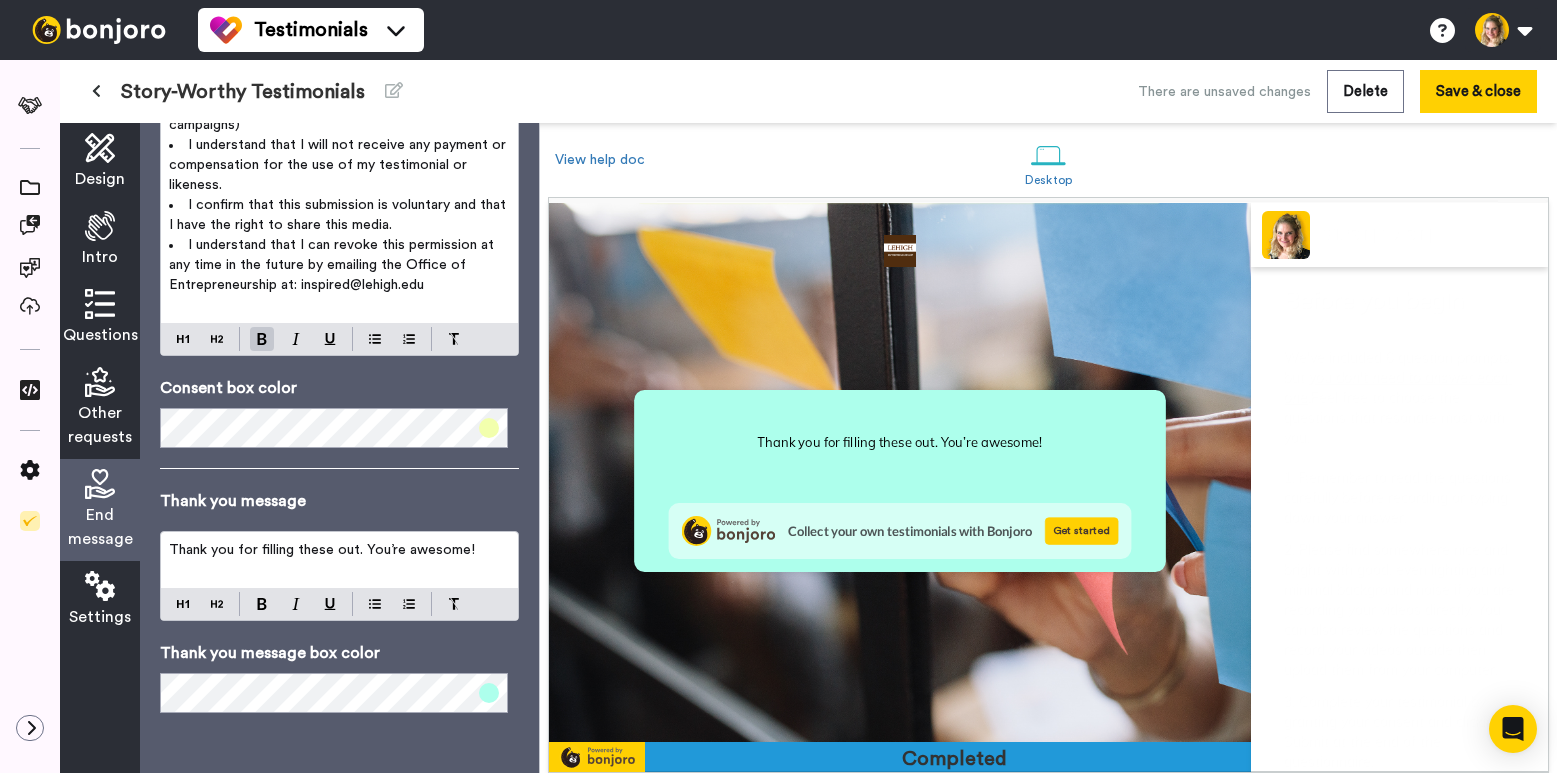 type 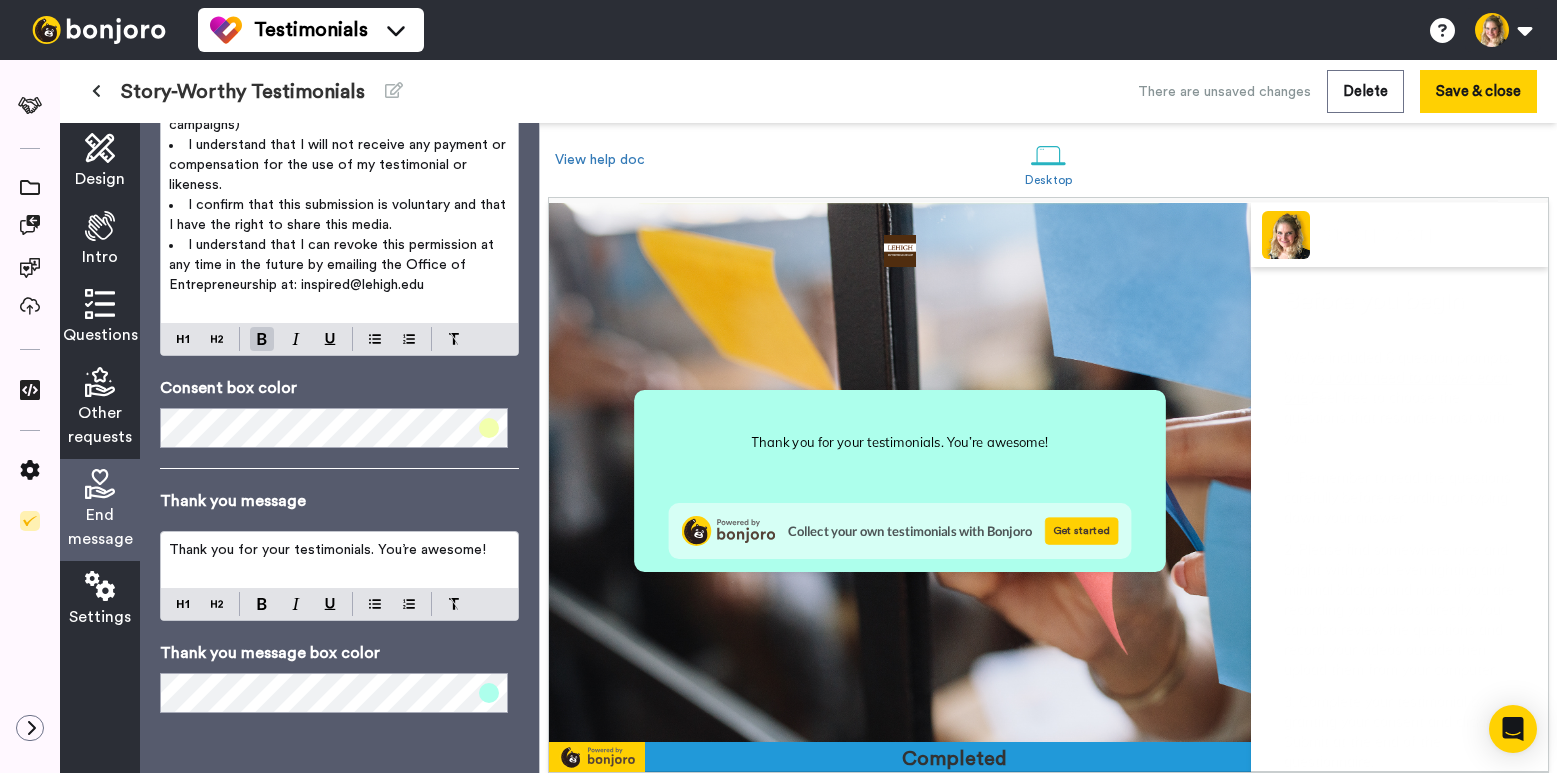 click on "Thank you for your testimonials. You’re awesome!" at bounding box center [339, 550] 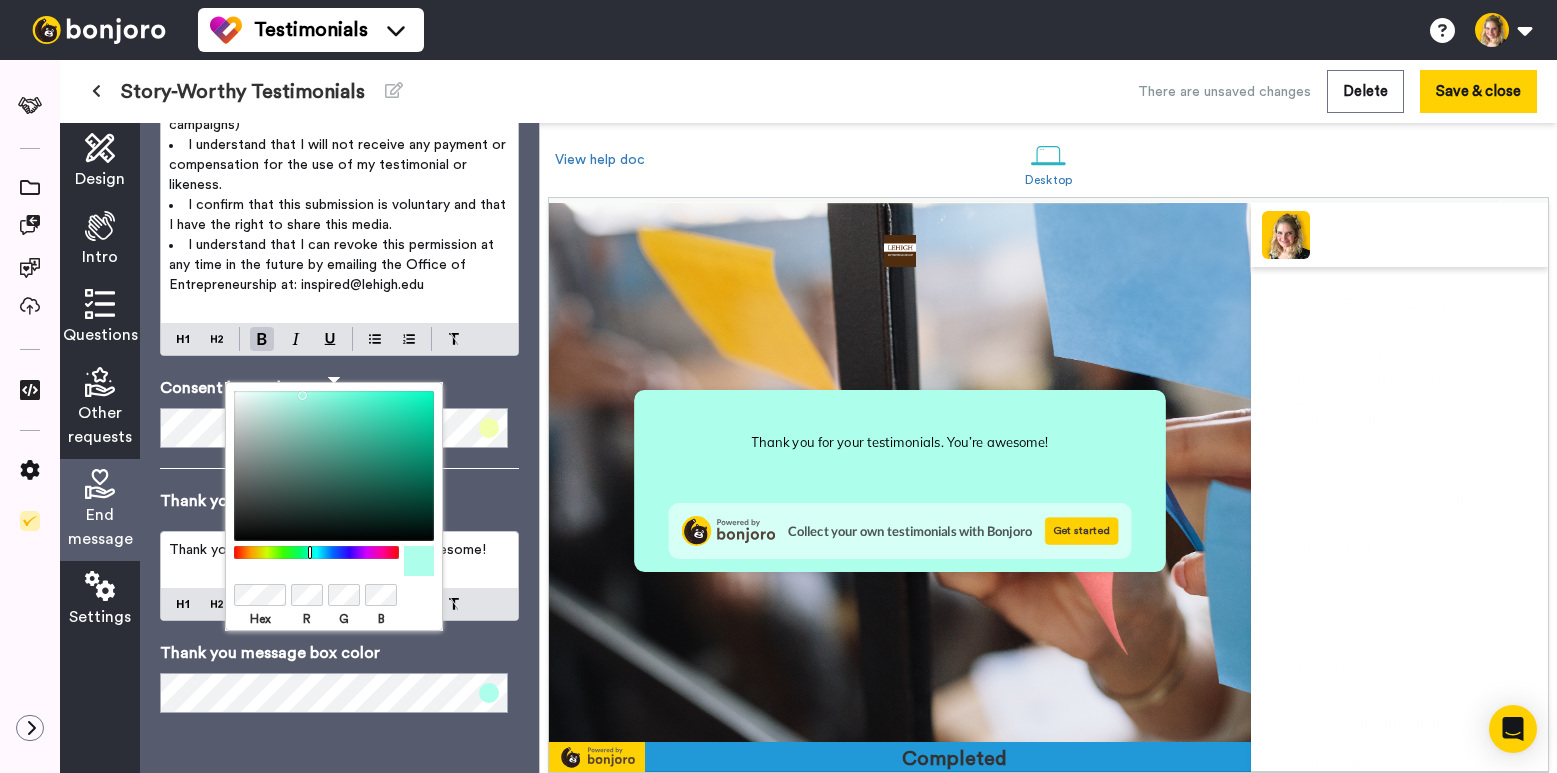 click on "End message Consent message That's it! Please complete your response by confirming your consent and clicking Submit below. Consent statement We love sharing your stories—and your creativity helps inspire future entrepreneurs! By submitting your video or image testimonial, you agree to the following: ﻿ Media Consent Agreement ﻿ By signing or submitting this form electronically, I agree to the following: ﻿ I give Lehigh University’s Office of Entrepreneurship permission to use my submitted videos, photos, and/or written testimonials. These materials may be used in promotional content, including but not limited to: The Lehigh Entrepreneurship website Print publications (like brochures, posters, etc.) Digital media (including social media and email campaigns) I understand that I will not receive any payment or compensation for the use of my testimonial or likeness. I confirm that this submission is voluntary and that I have the right to share this media. ﻿ Consent box color Thank you message" at bounding box center (339, 448) 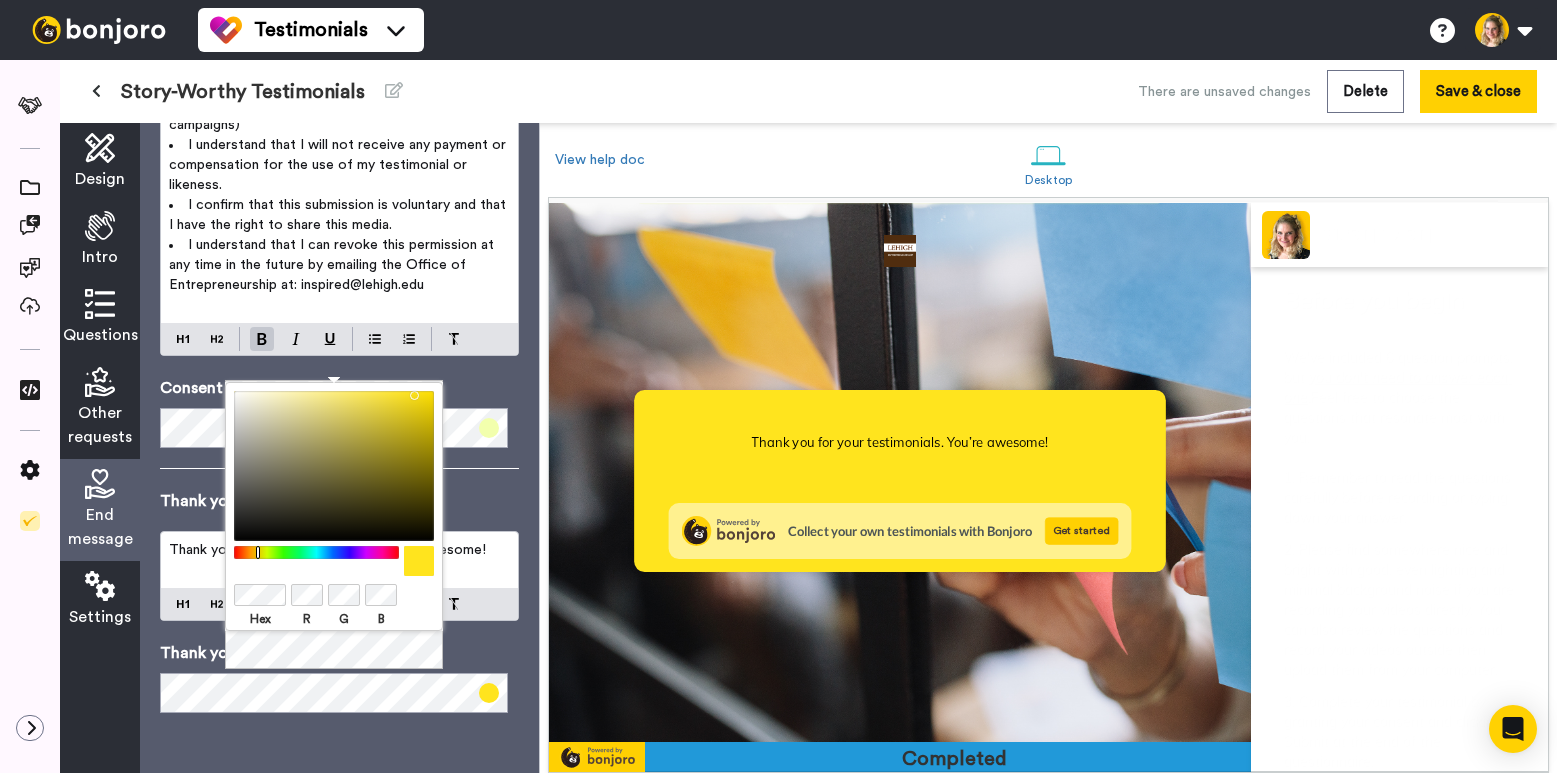click on "End message Consent message That's it! Please complete your response by confirming your consent and clicking Submit below. Consent statement We love sharing your stories—and your creativity helps inspire future entrepreneurs! By submitting your video or image testimonial, you agree to the following: ﻿ Media Consent Agreement ﻿ By signing or submitting this form electronically, I agree to the following: ﻿ I give Lehigh University’s Office of Entrepreneurship permission to use my submitted videos, photos, and/or written testimonials. These materials may be used in promotional content, including but not limited to: The Lehigh Entrepreneurship website Print publications (like brochures, posters, etc.) Digital media (including social media and email campaigns) I understand that I will not receive any payment or compensation for the use of my testimonial or likeness. I confirm that this submission is voluntary and that I have the right to share this media. ﻿ Consent box color Thank you message" at bounding box center (339, 448) 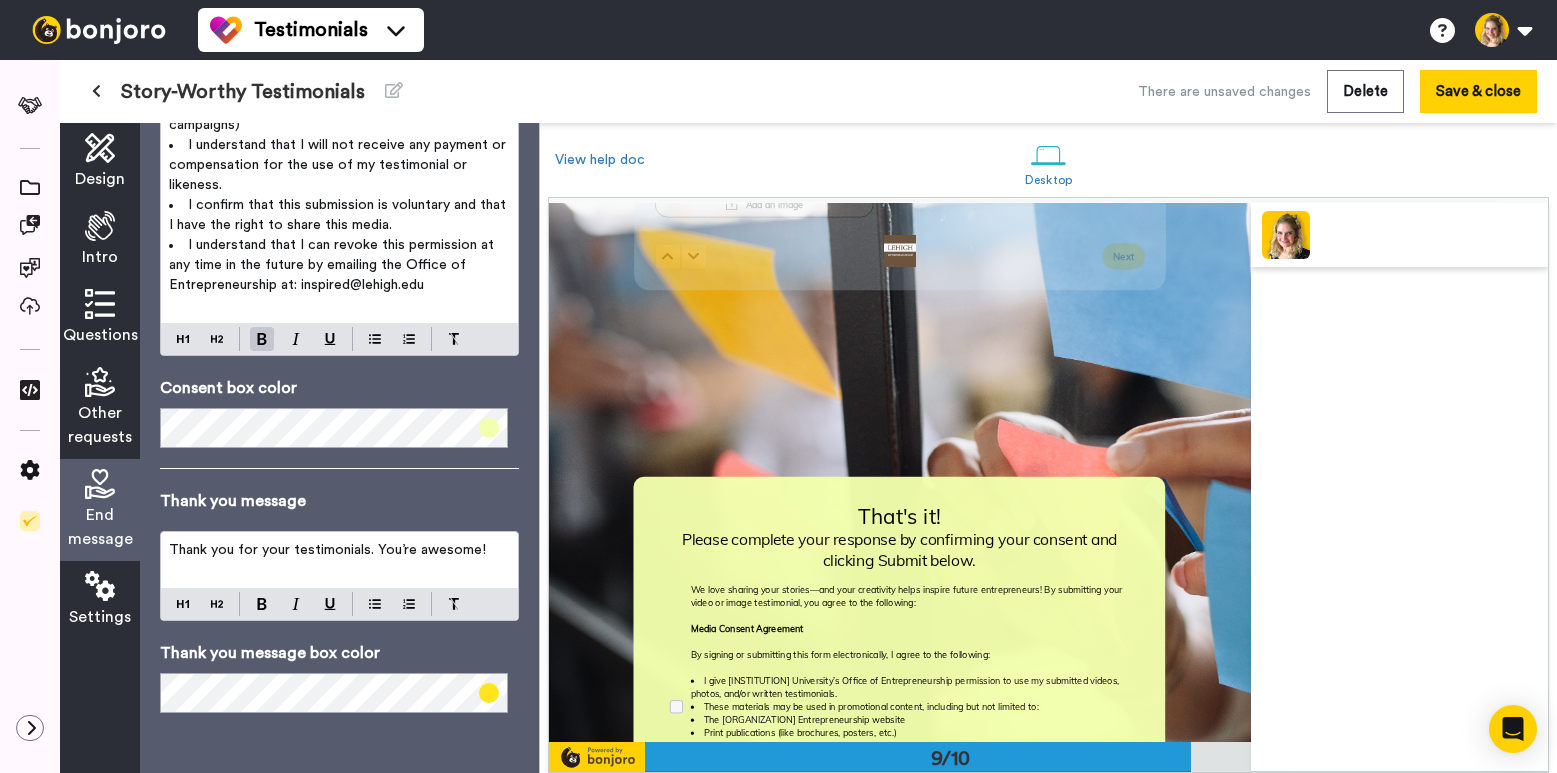 scroll, scrollTop: 3205, scrollLeft: 0, axis: vertical 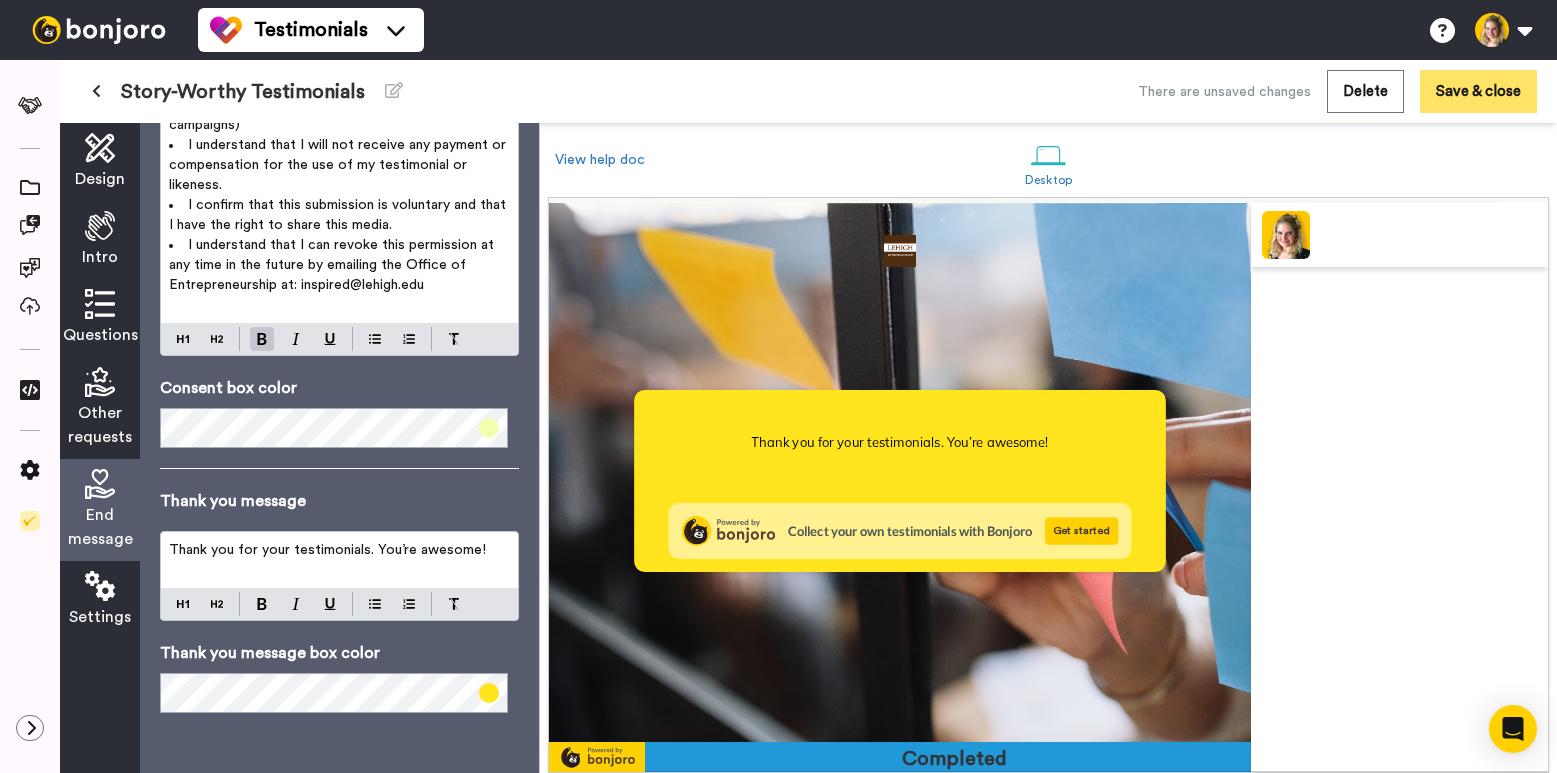 click on "Save & close" at bounding box center (1478, 91) 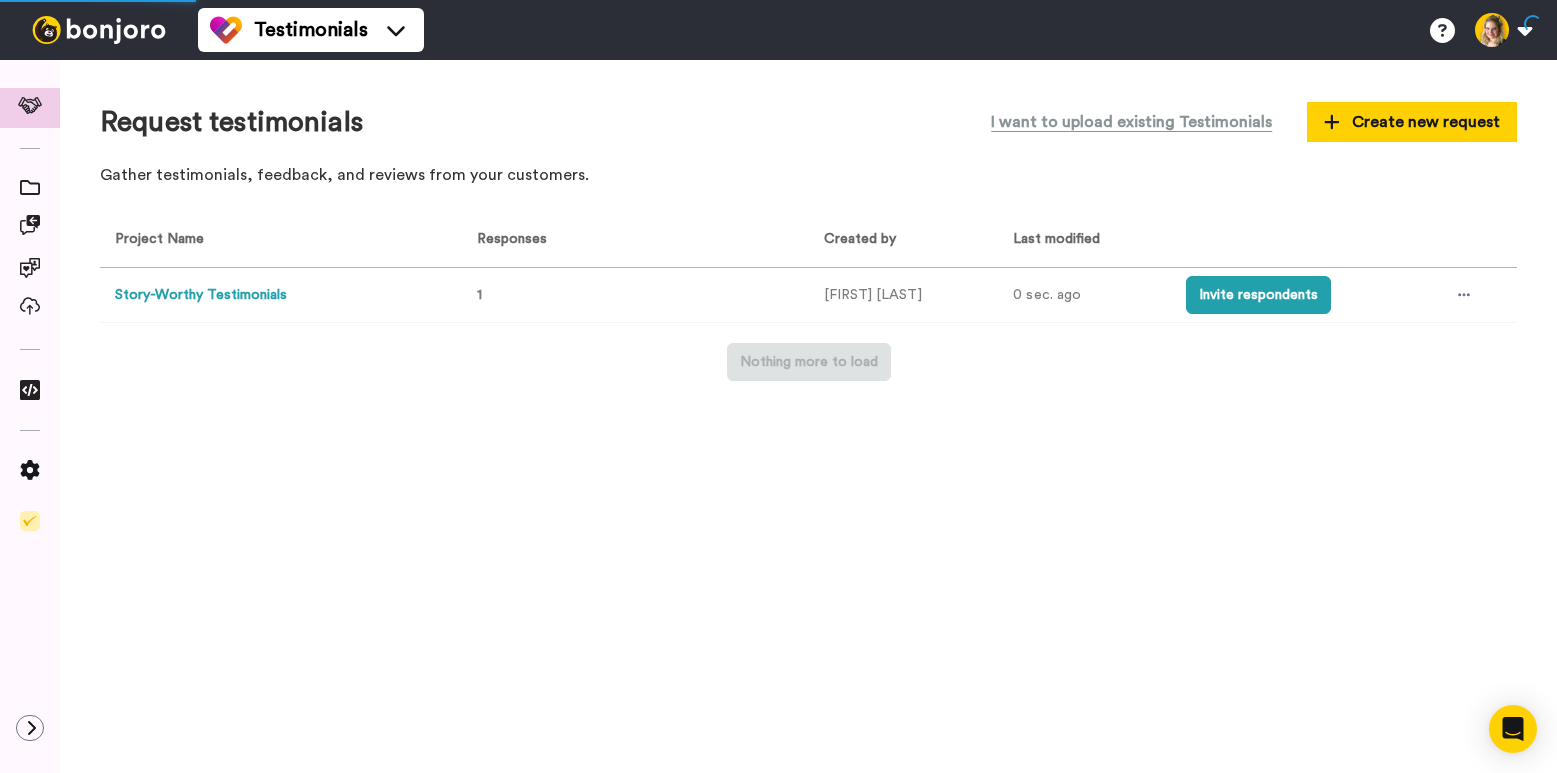 click on "Story-Worthy Testimonials" at bounding box center [201, 295] 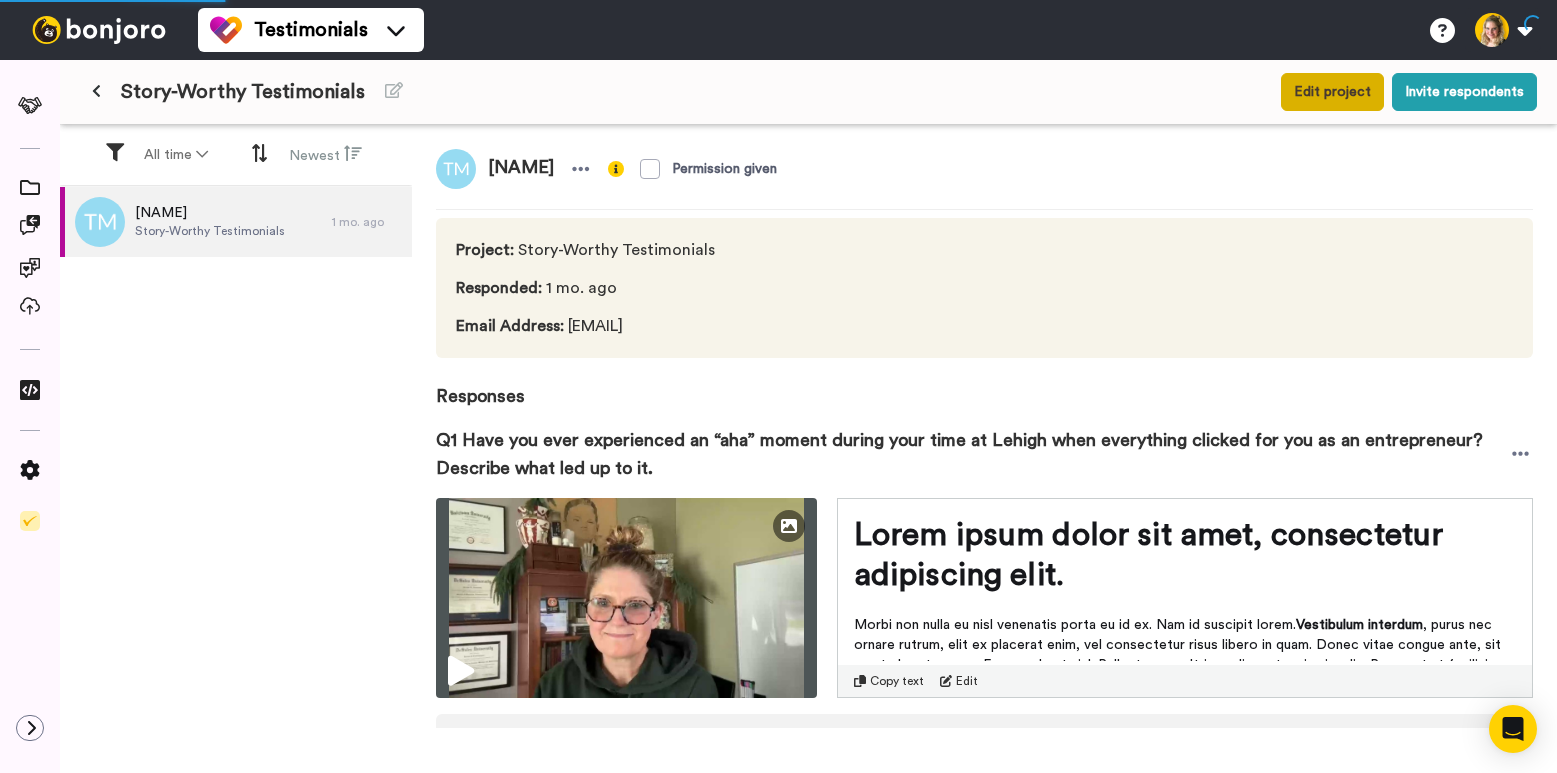 click on "Edit project" at bounding box center (1332, 92) 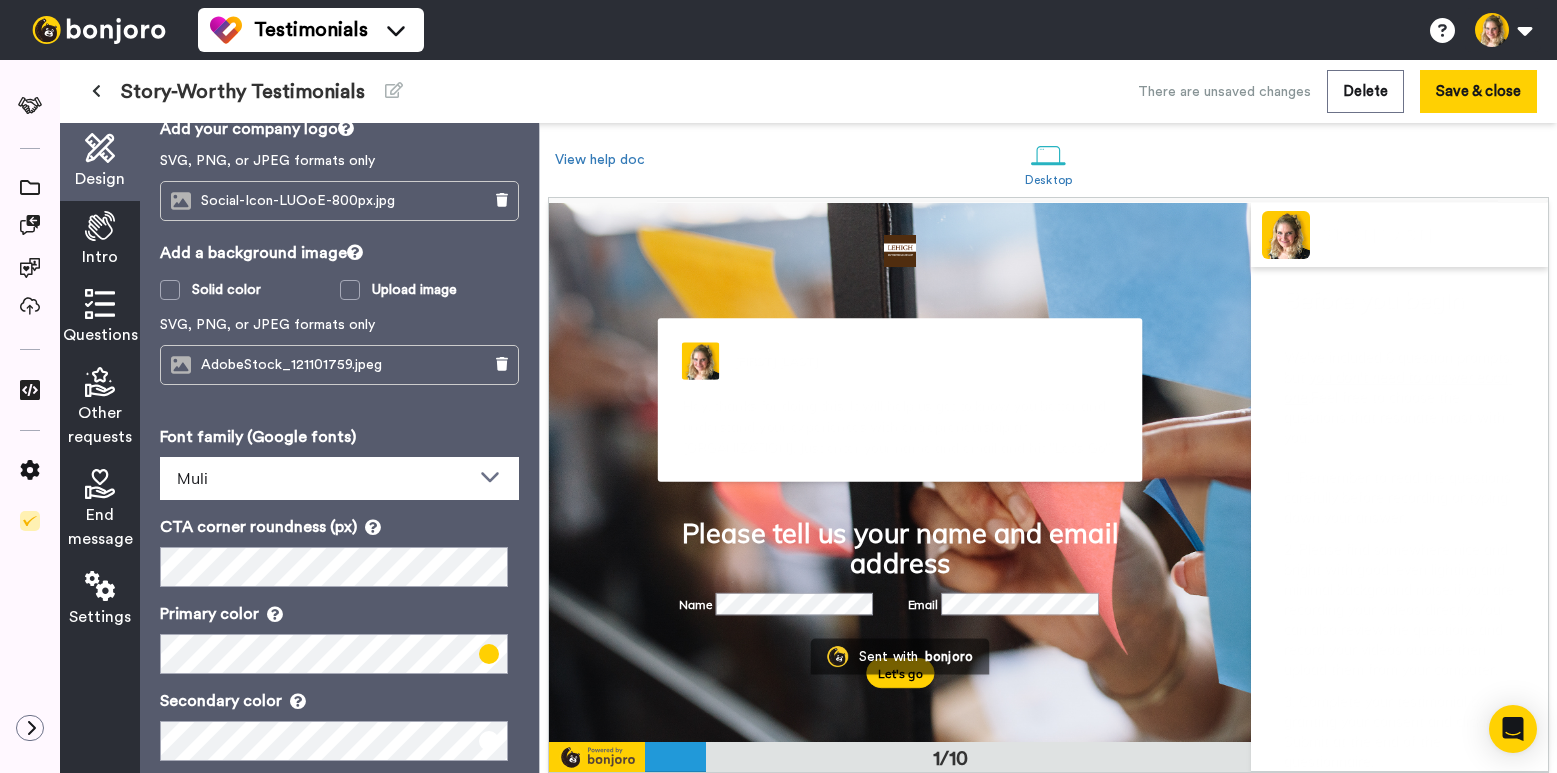 scroll, scrollTop: 95, scrollLeft: 0, axis: vertical 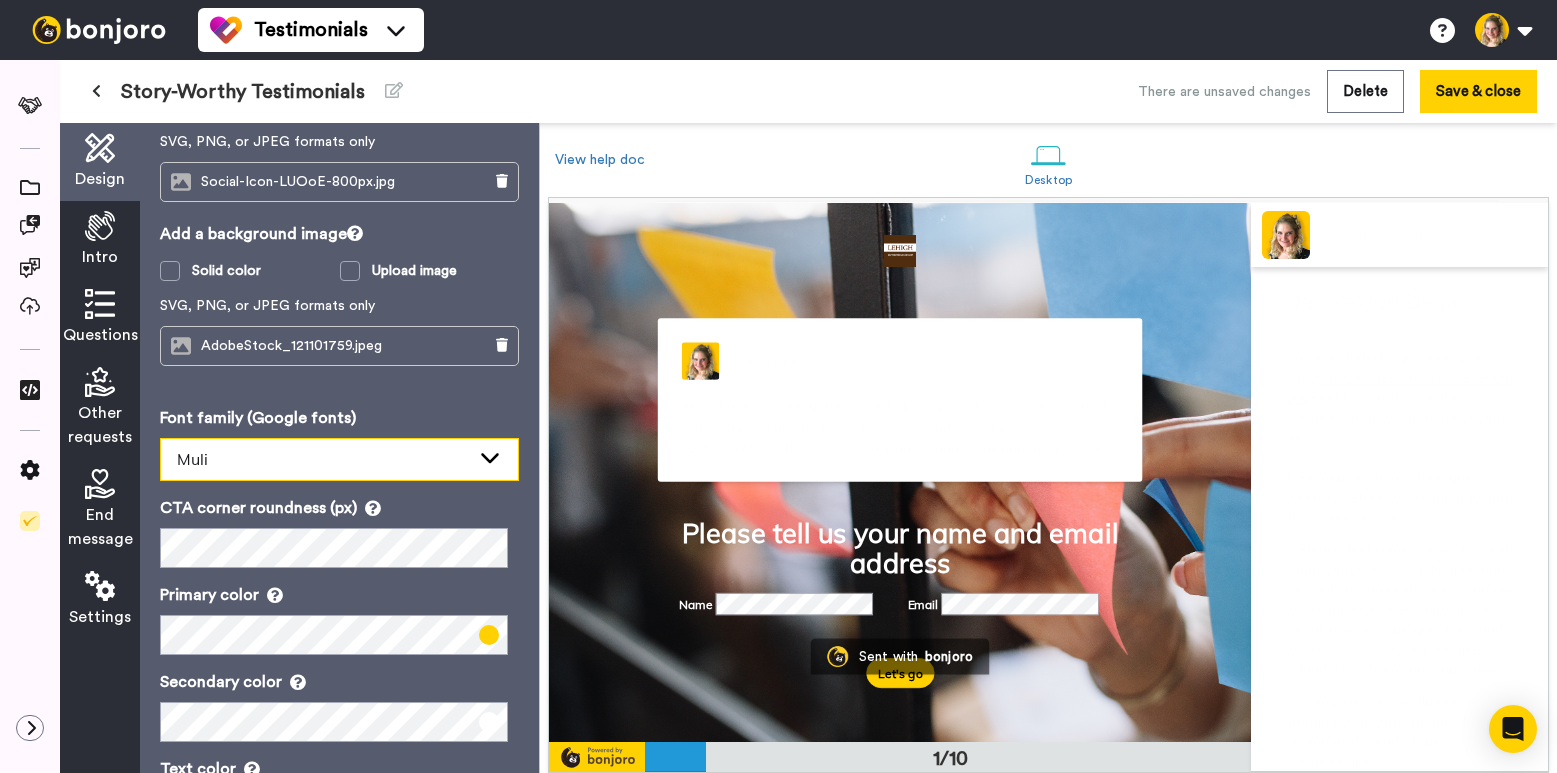 click 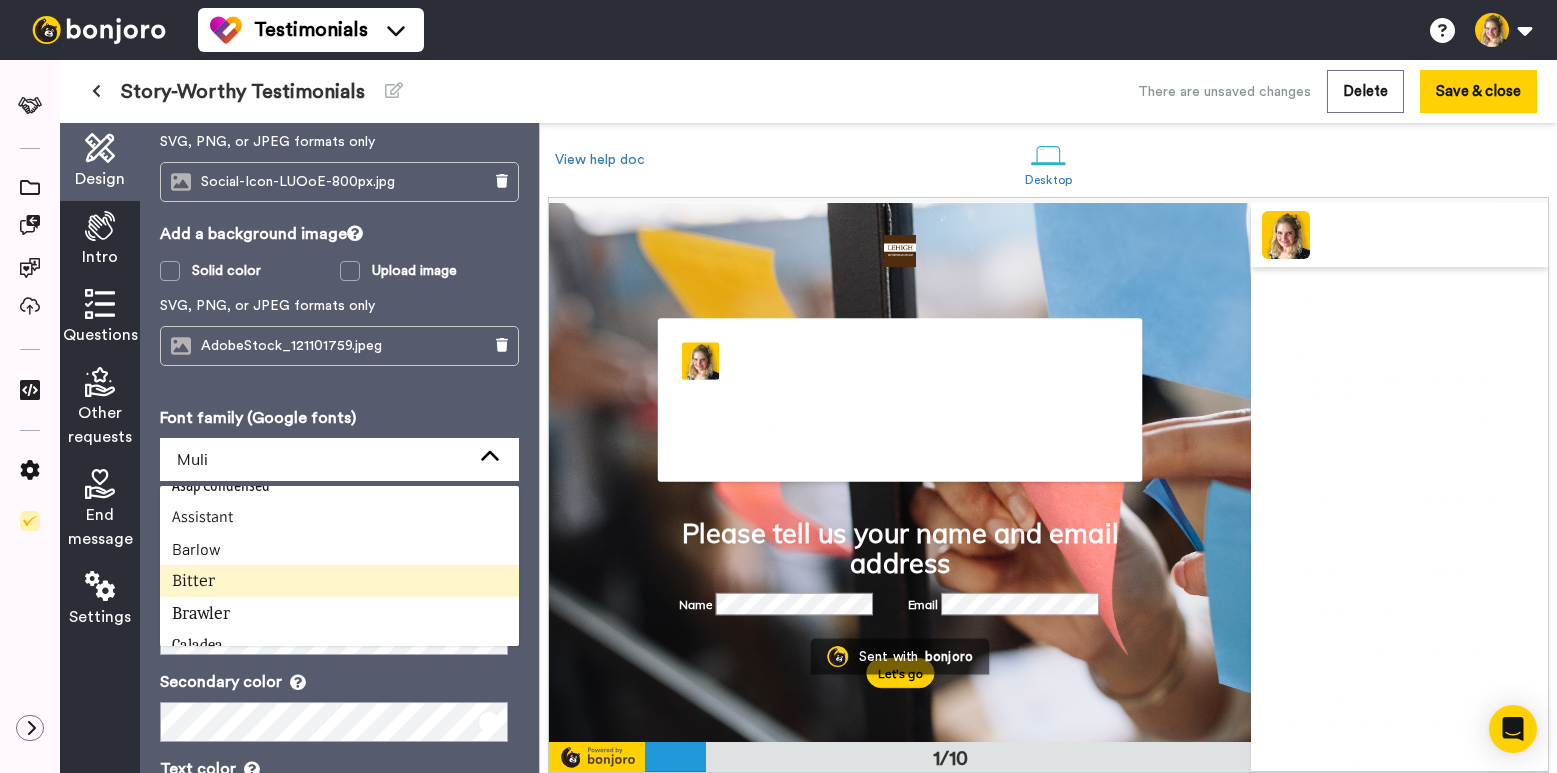 scroll, scrollTop: 359, scrollLeft: 0, axis: vertical 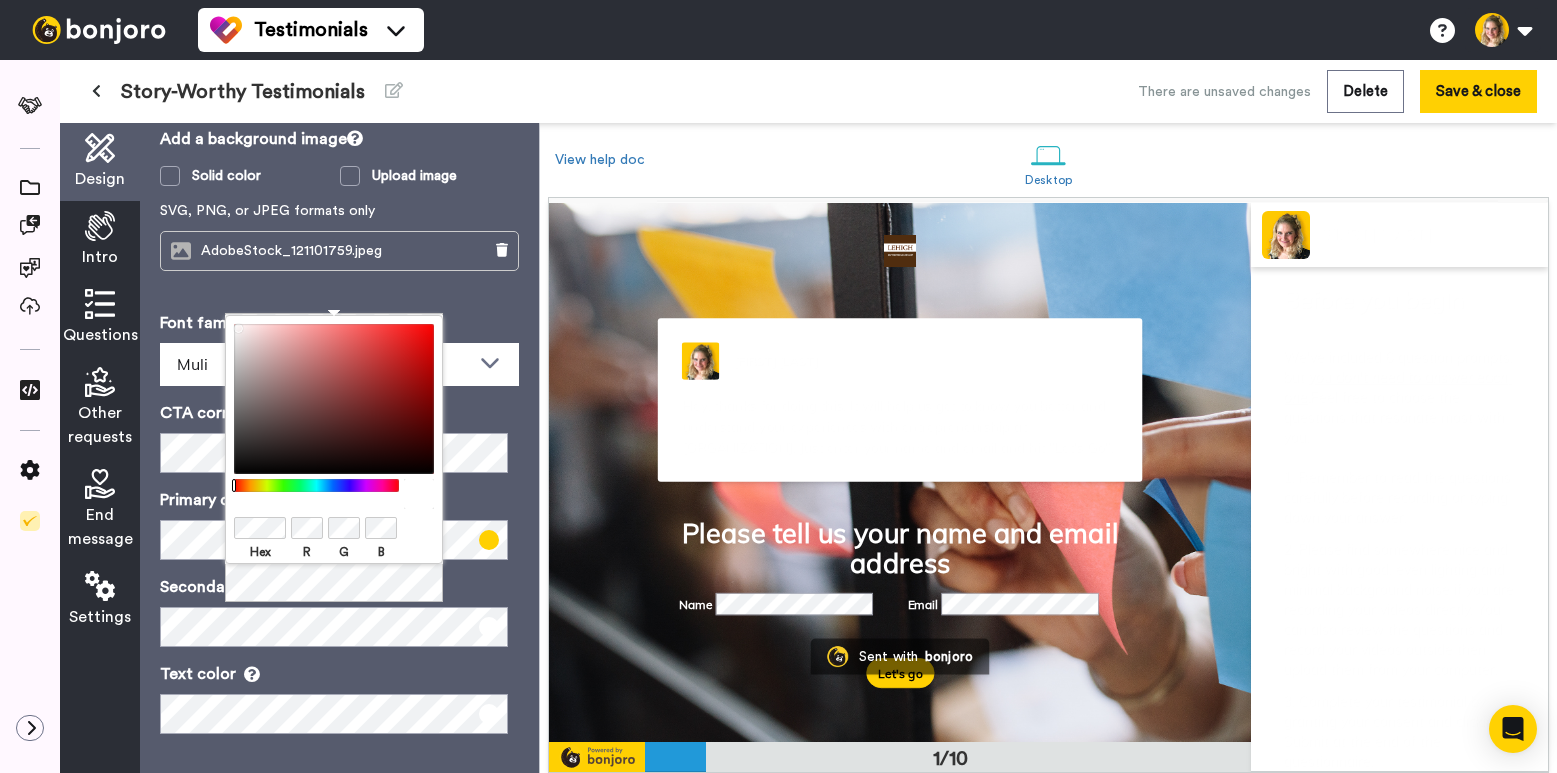 click on "Secondary color" at bounding box center (339, 587) 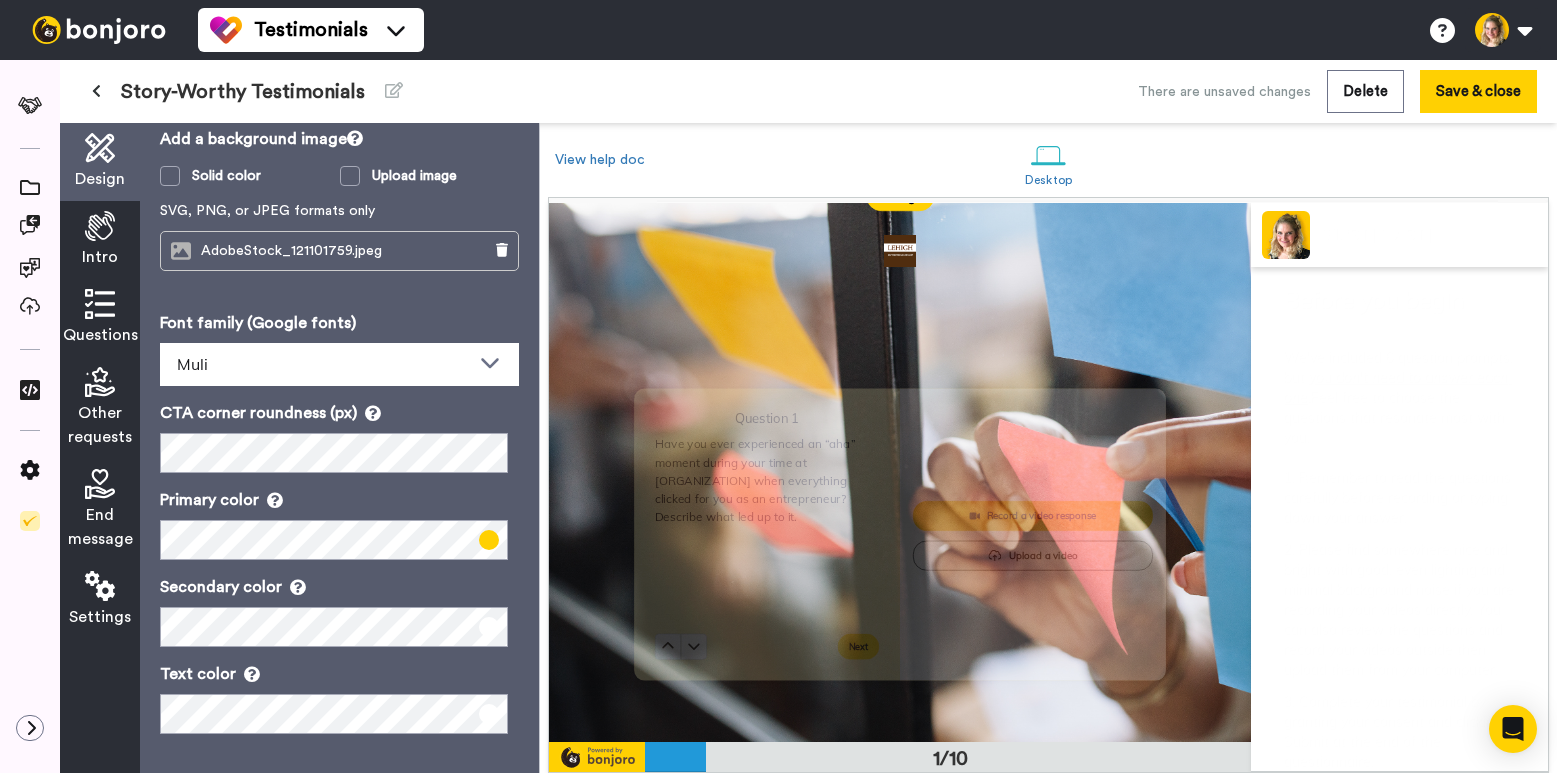 scroll, scrollTop: 626, scrollLeft: 0, axis: vertical 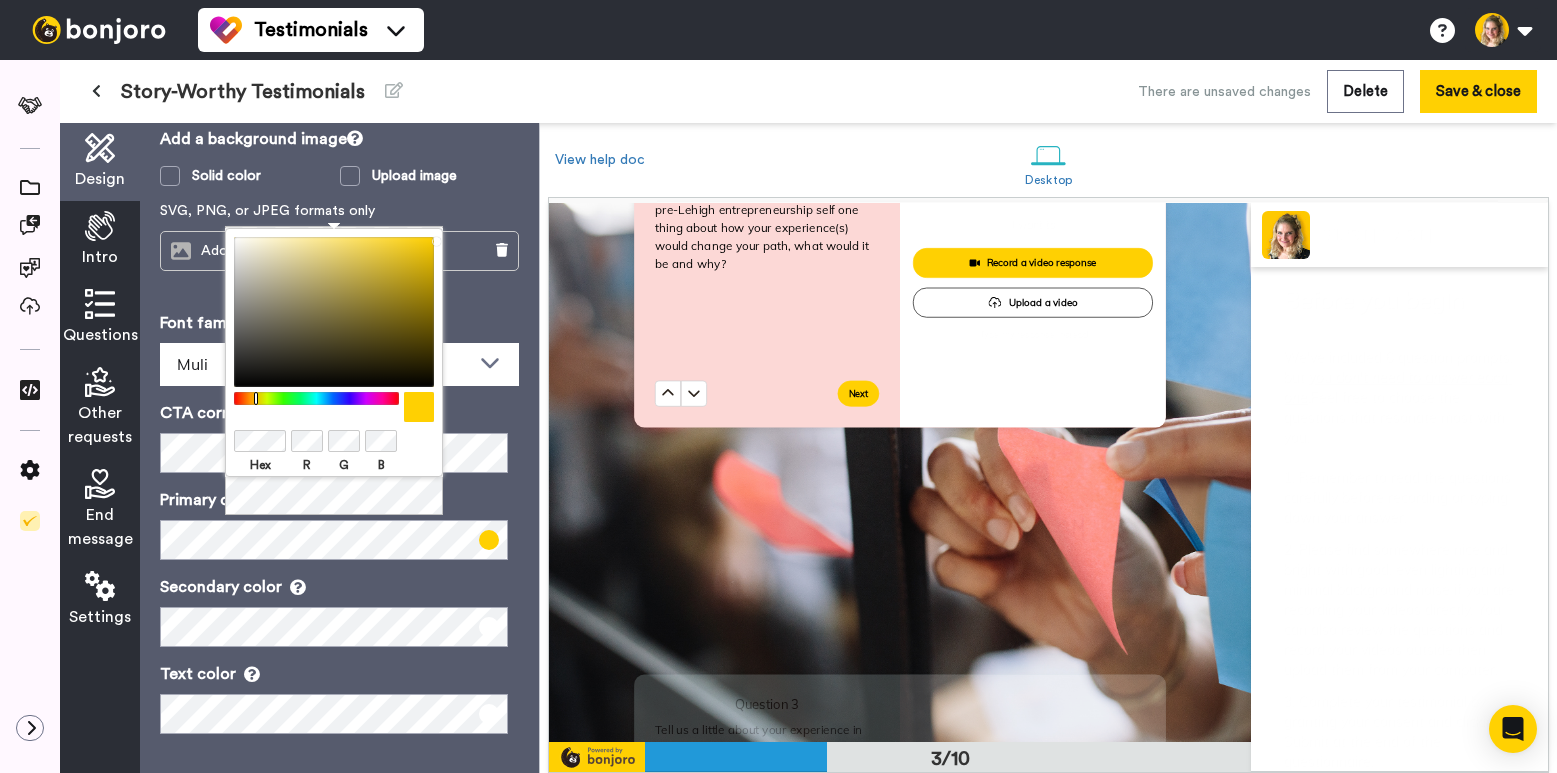 click on "Secondary color" at bounding box center (339, 587) 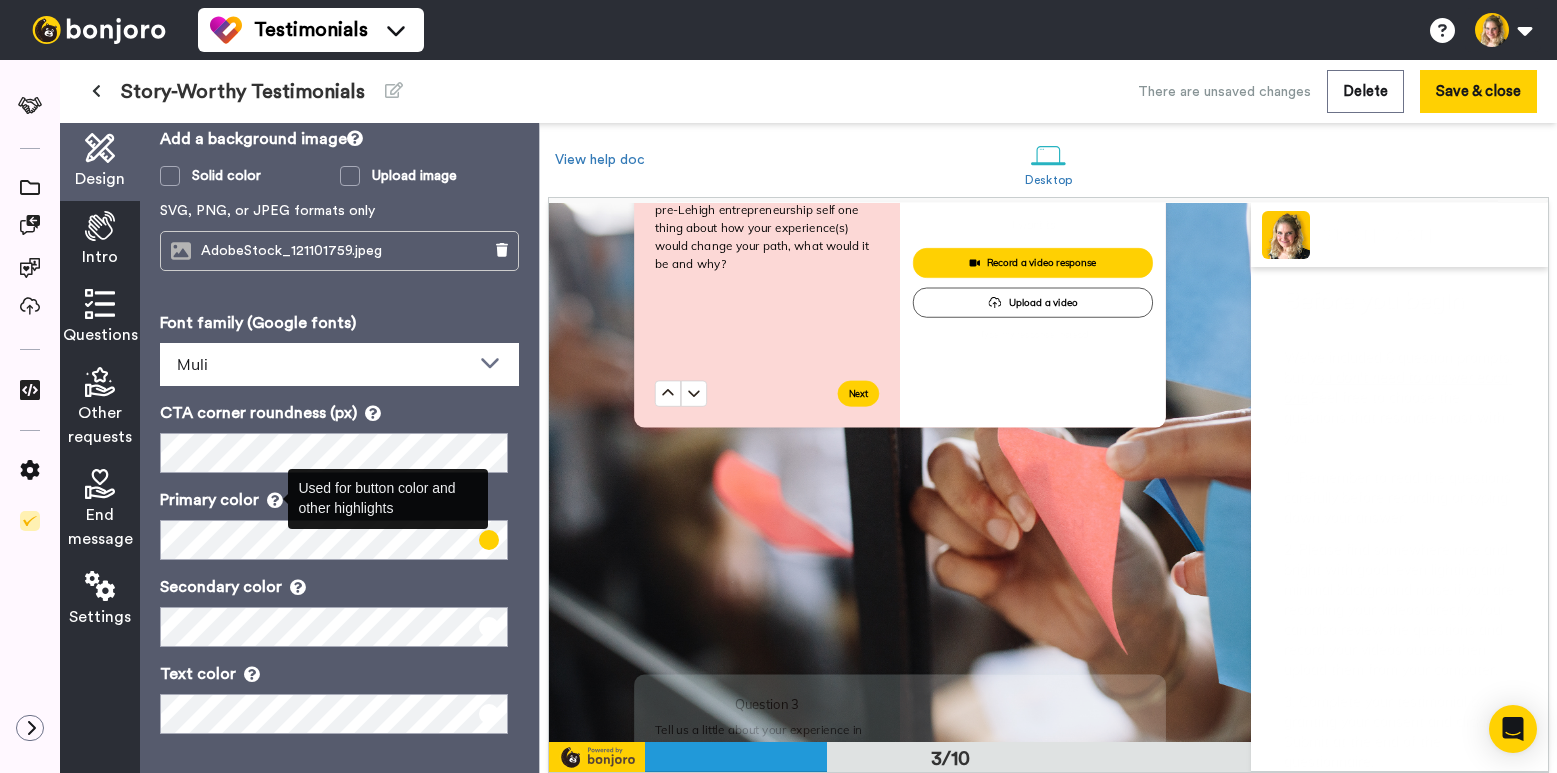 click at bounding box center (275, 500) 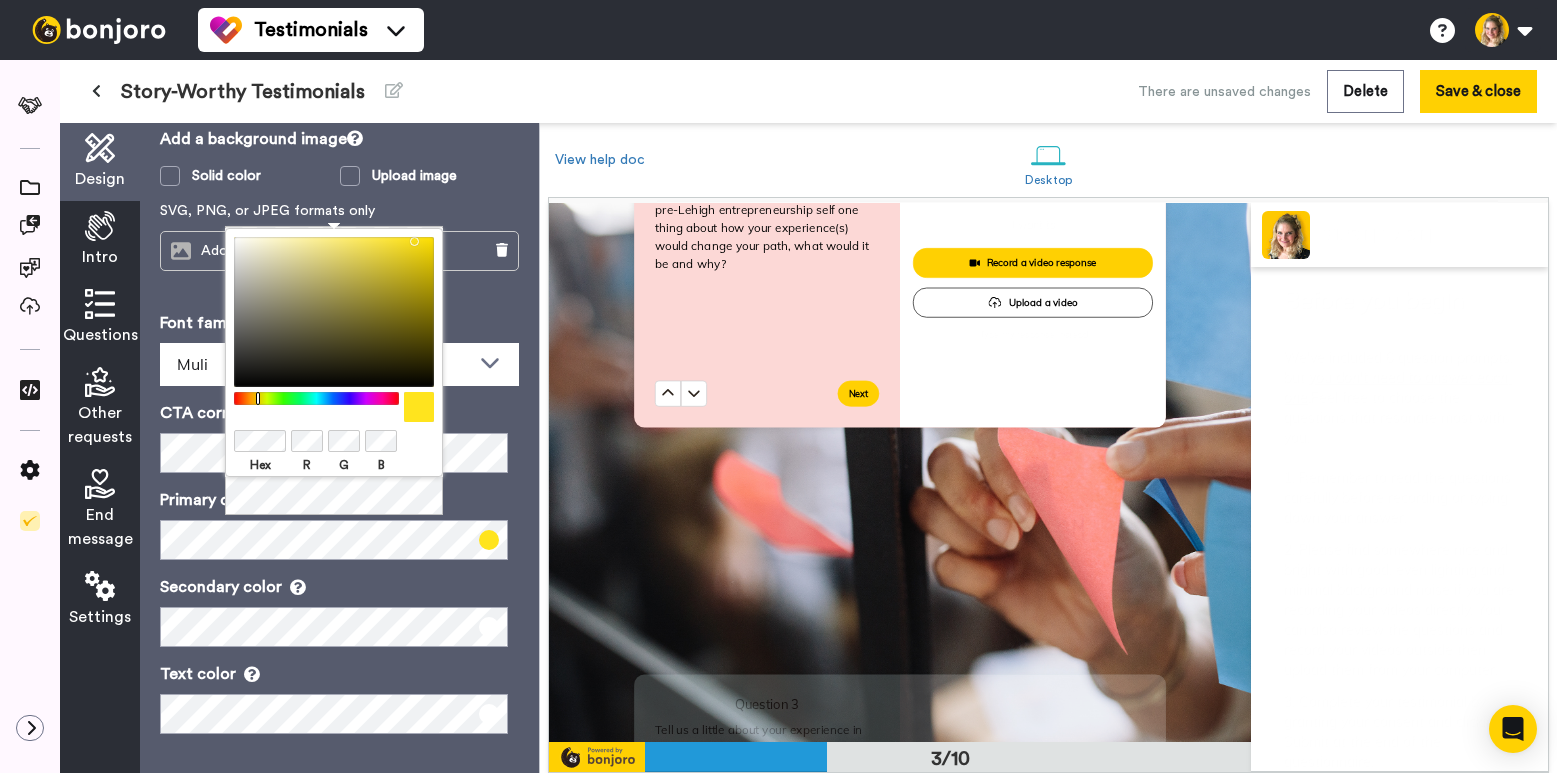 drag, startPoint x: 326, startPoint y: 588, endPoint x: 303, endPoint y: 573, distance: 27.45906 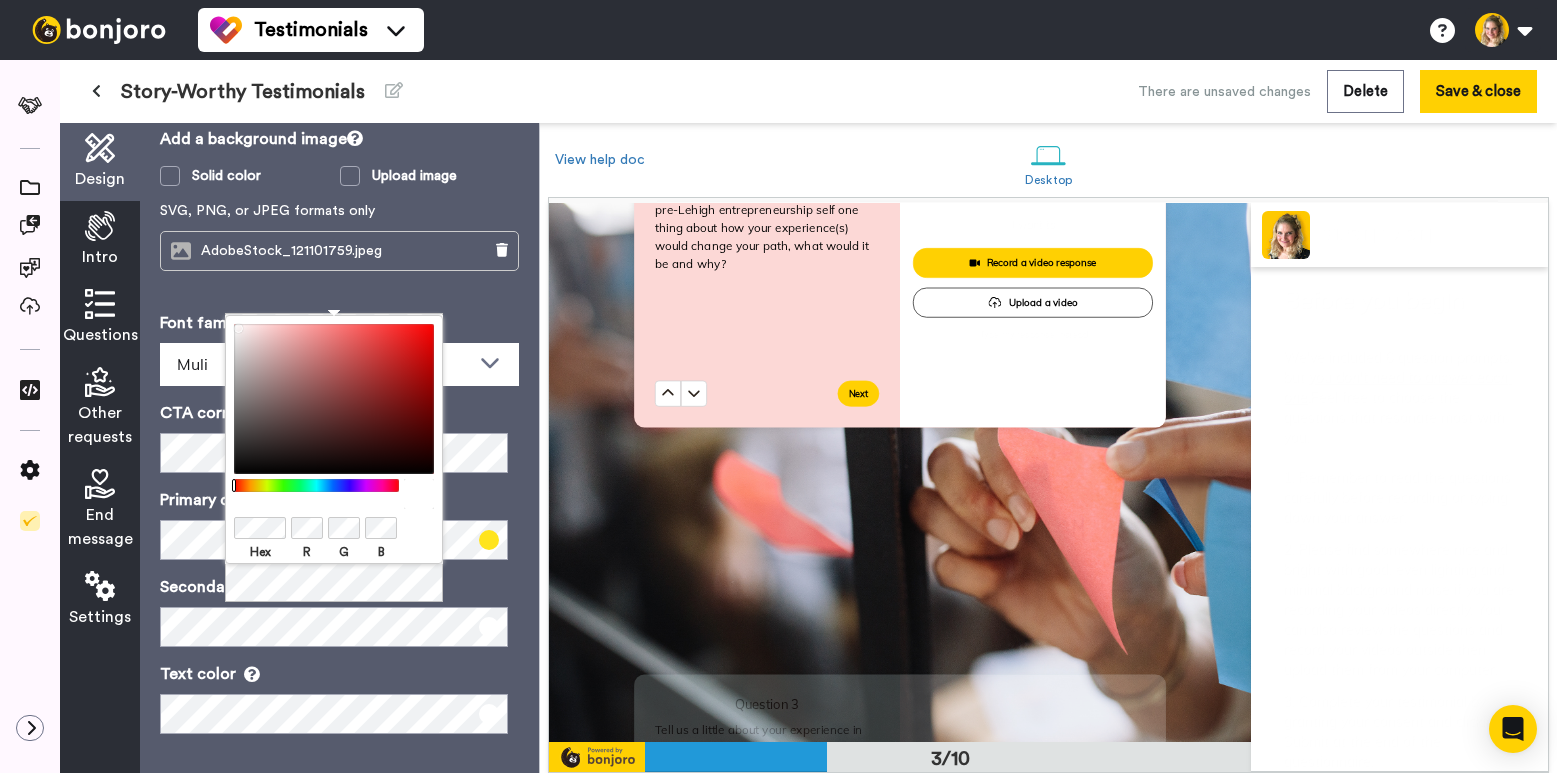 click on "Hex R G B" at bounding box center (334, 459) 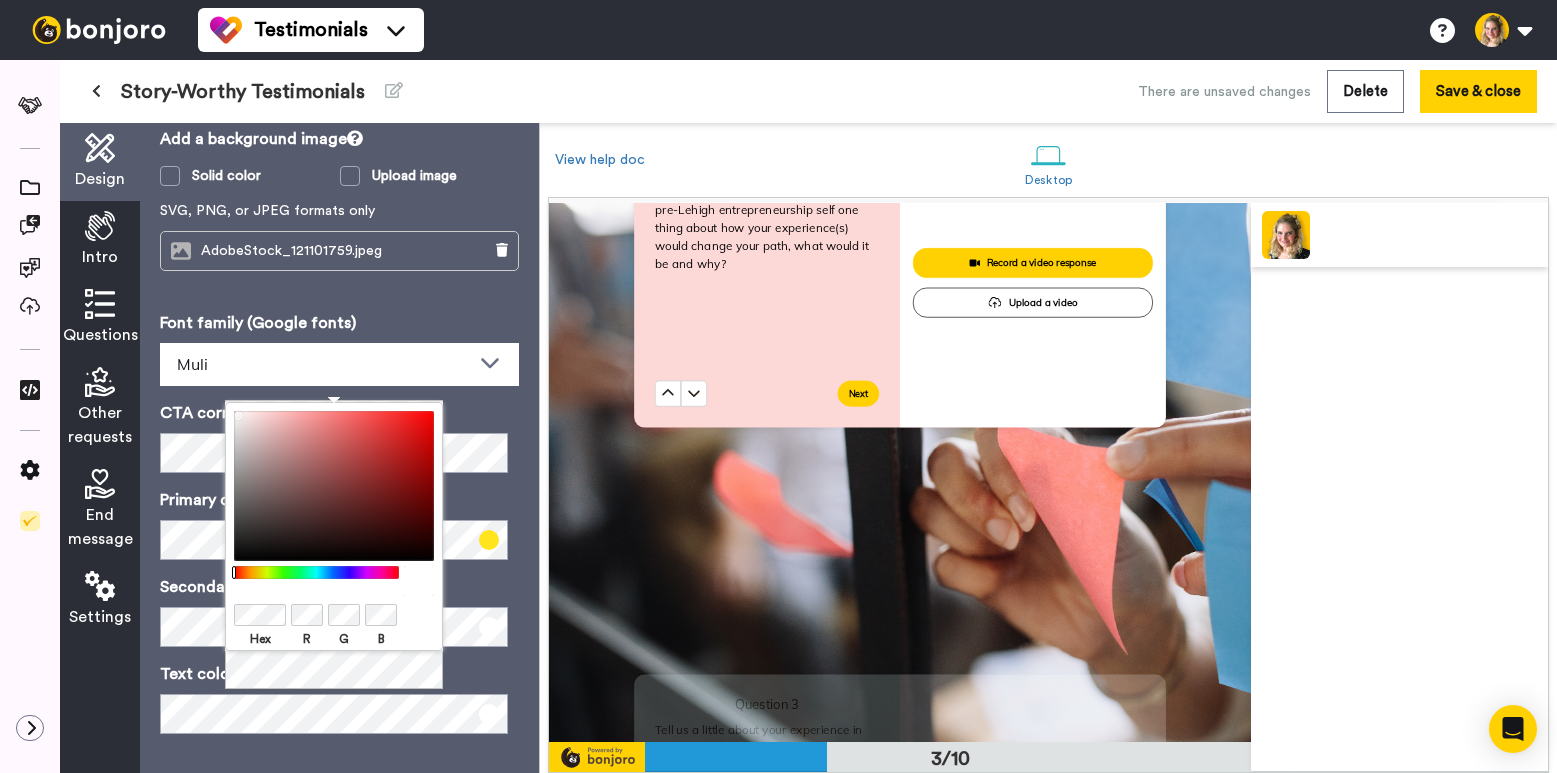 click on "Hex R G B" at bounding box center [334, 546] 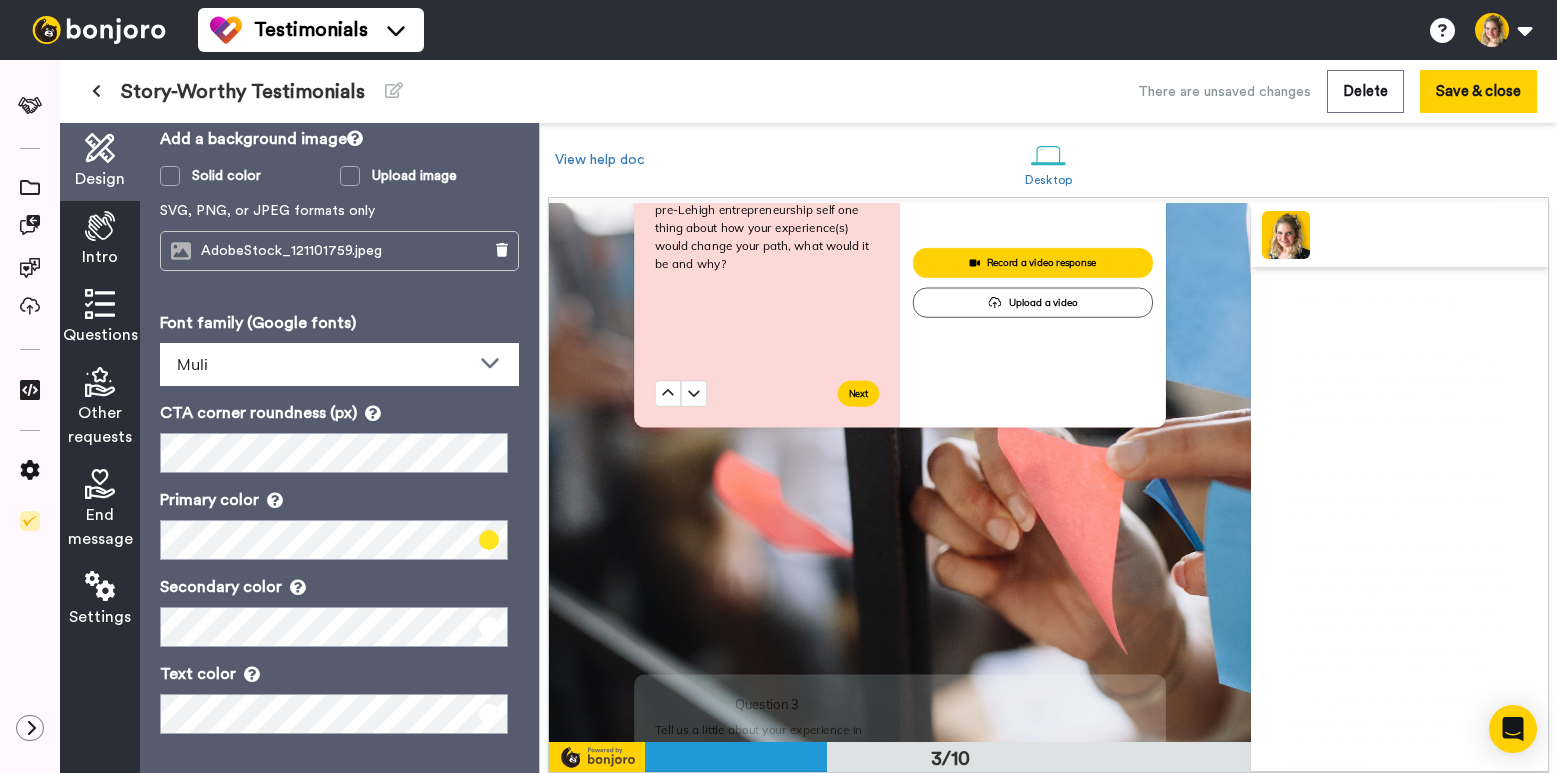 click on "Text color" at bounding box center (339, 674) 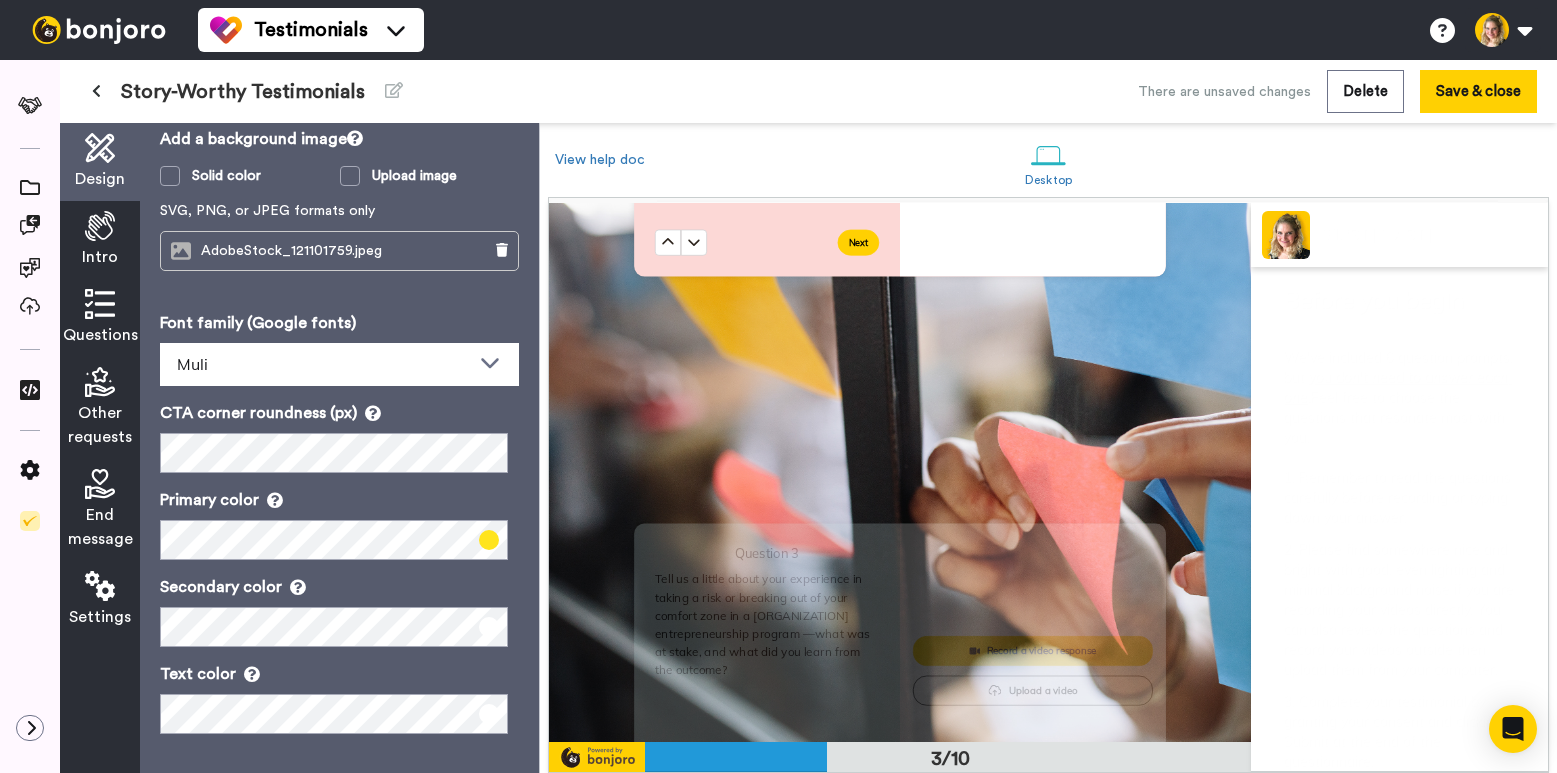 scroll, scrollTop: 1629, scrollLeft: 0, axis: vertical 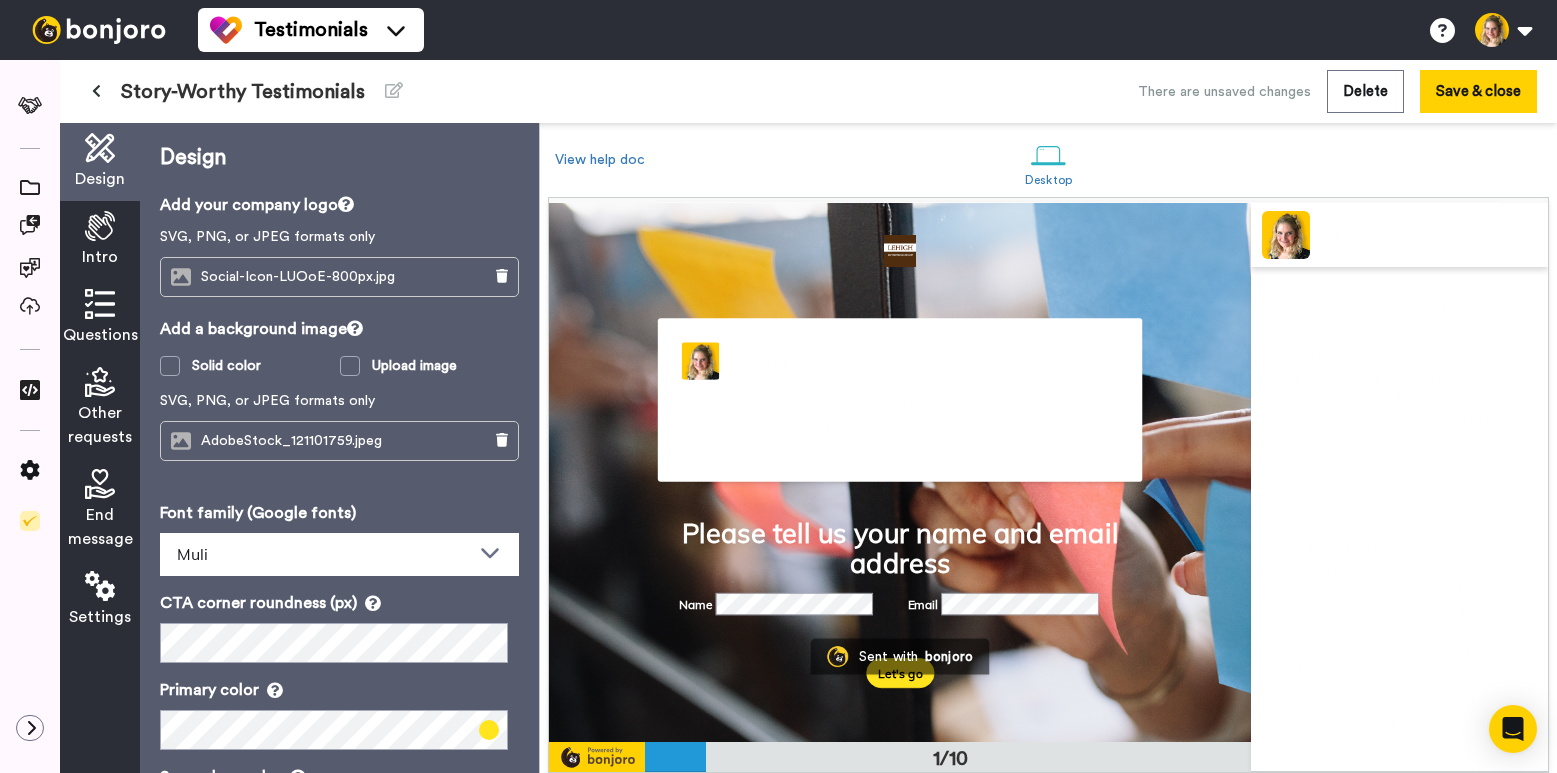 click at bounding box center (100, 484) 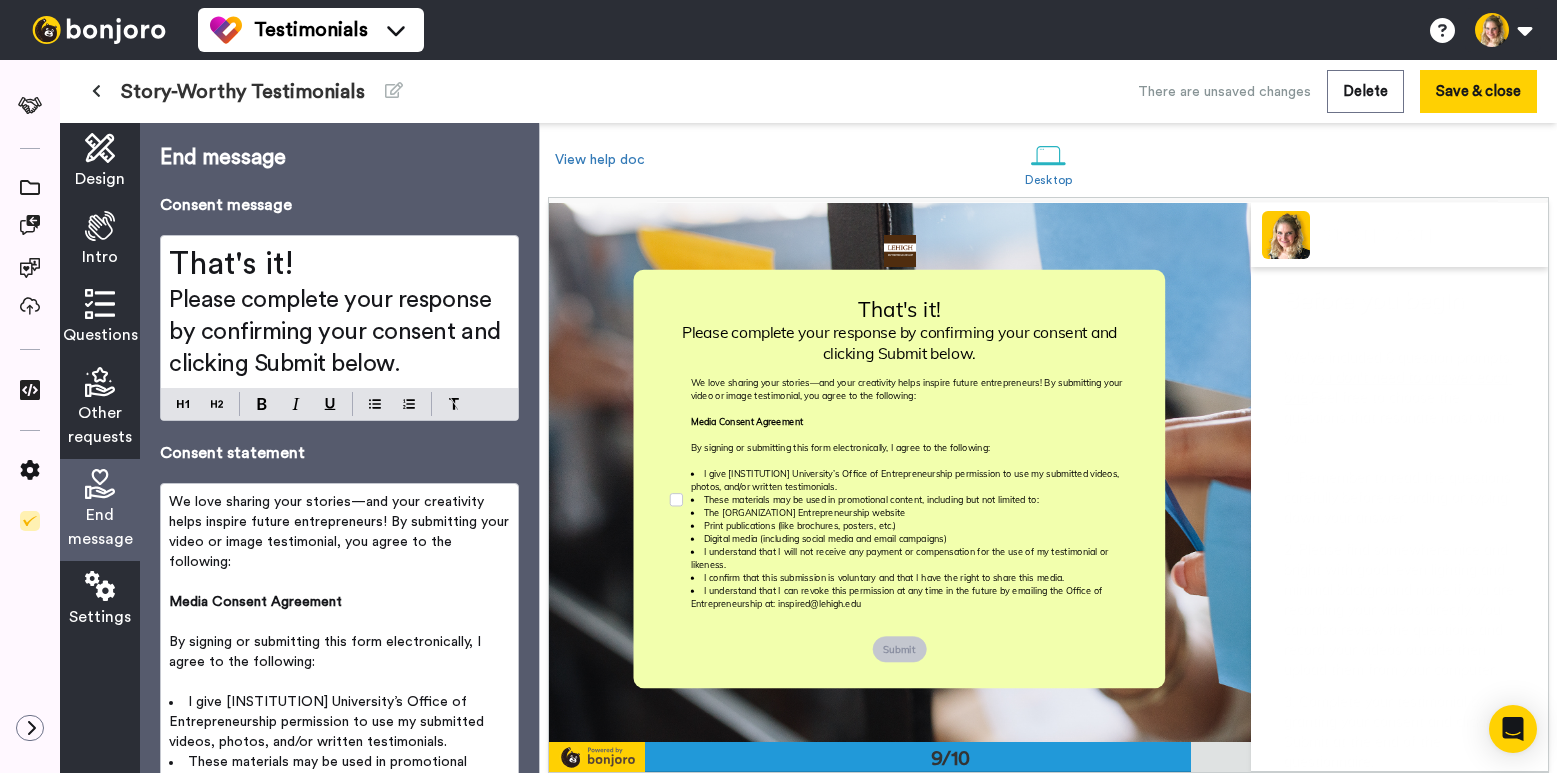 click on "Settings" at bounding box center [100, 600] 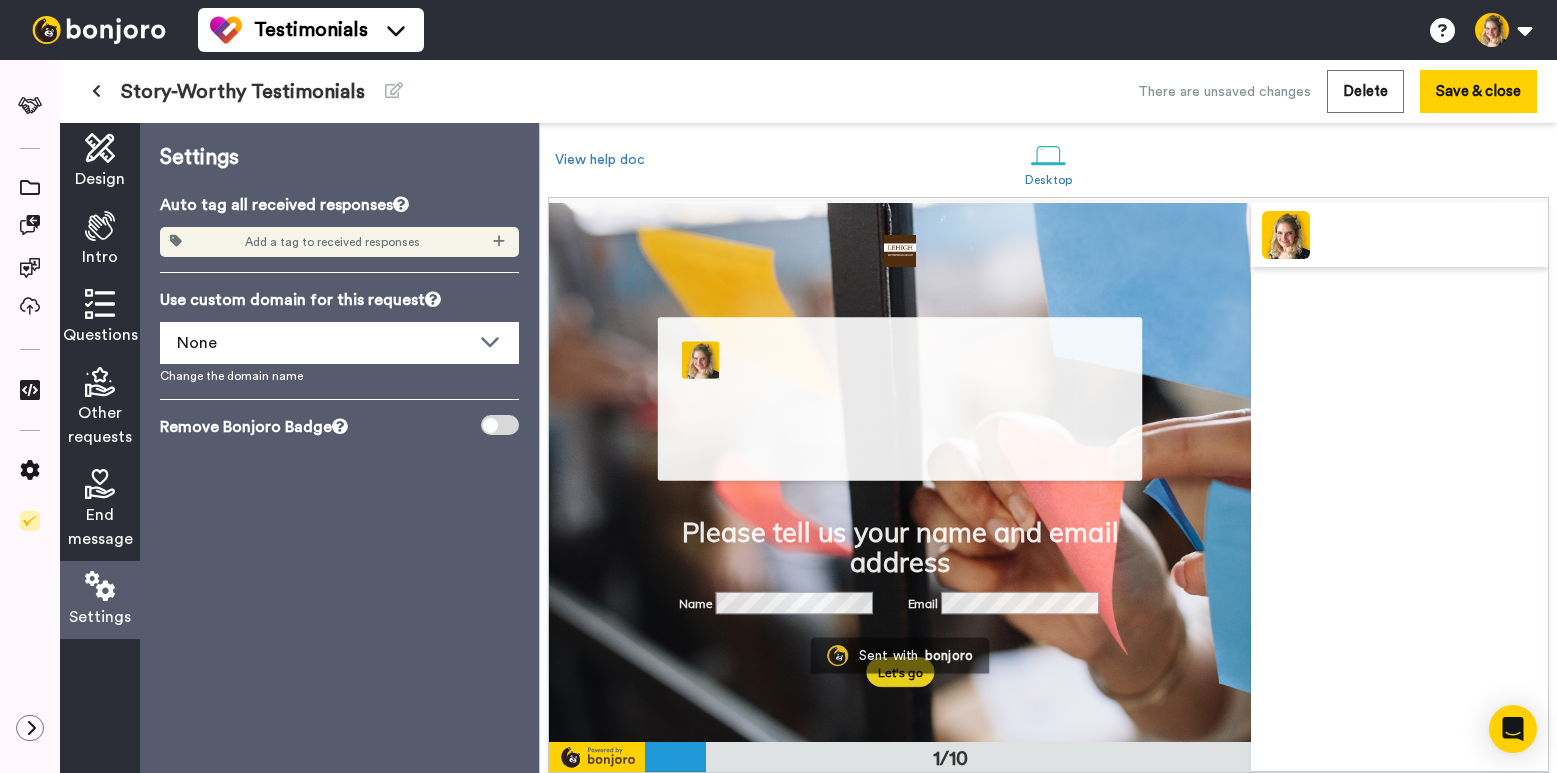 scroll, scrollTop: 0, scrollLeft: 0, axis: both 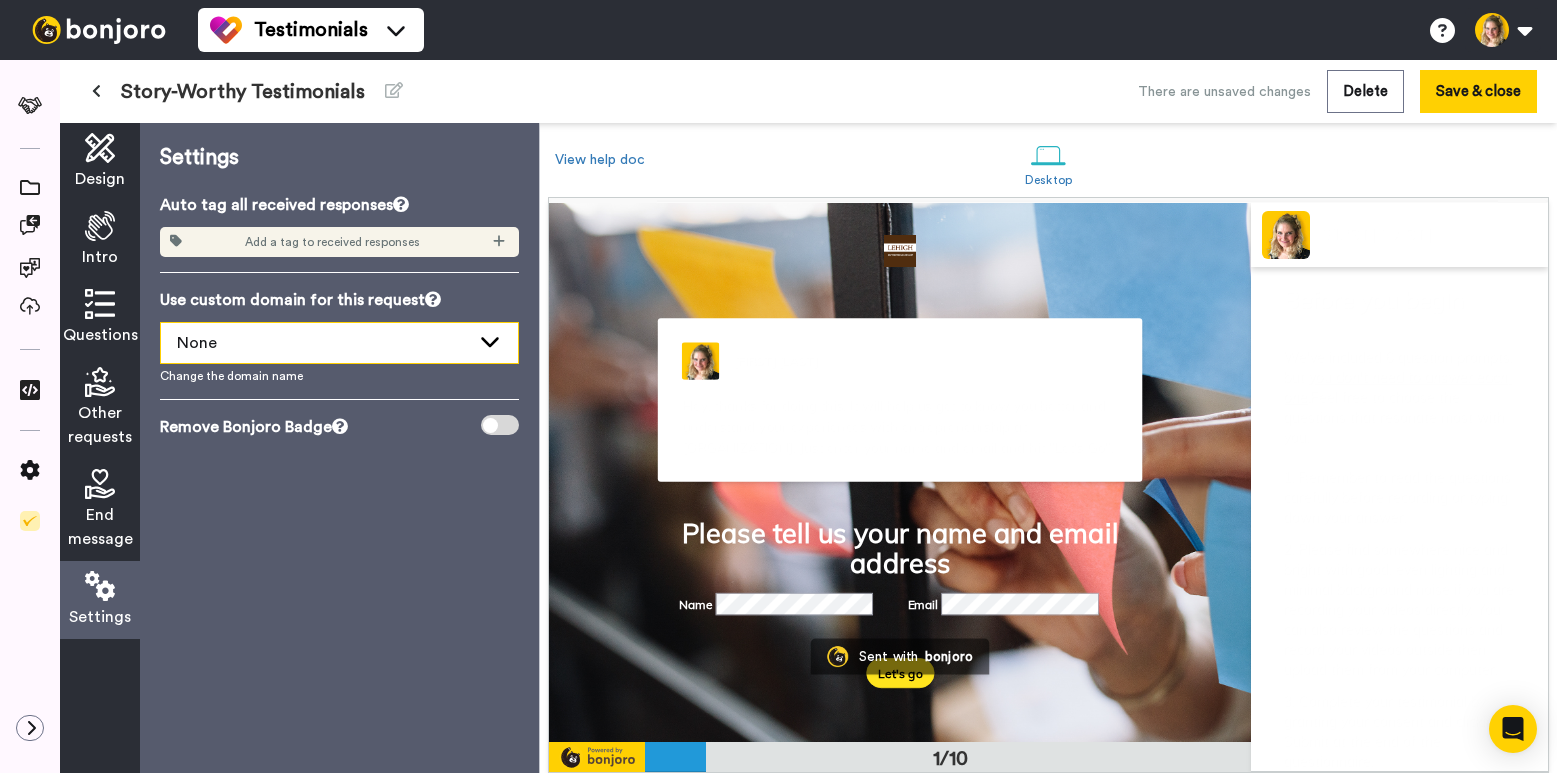 click on "None" at bounding box center [323, 343] 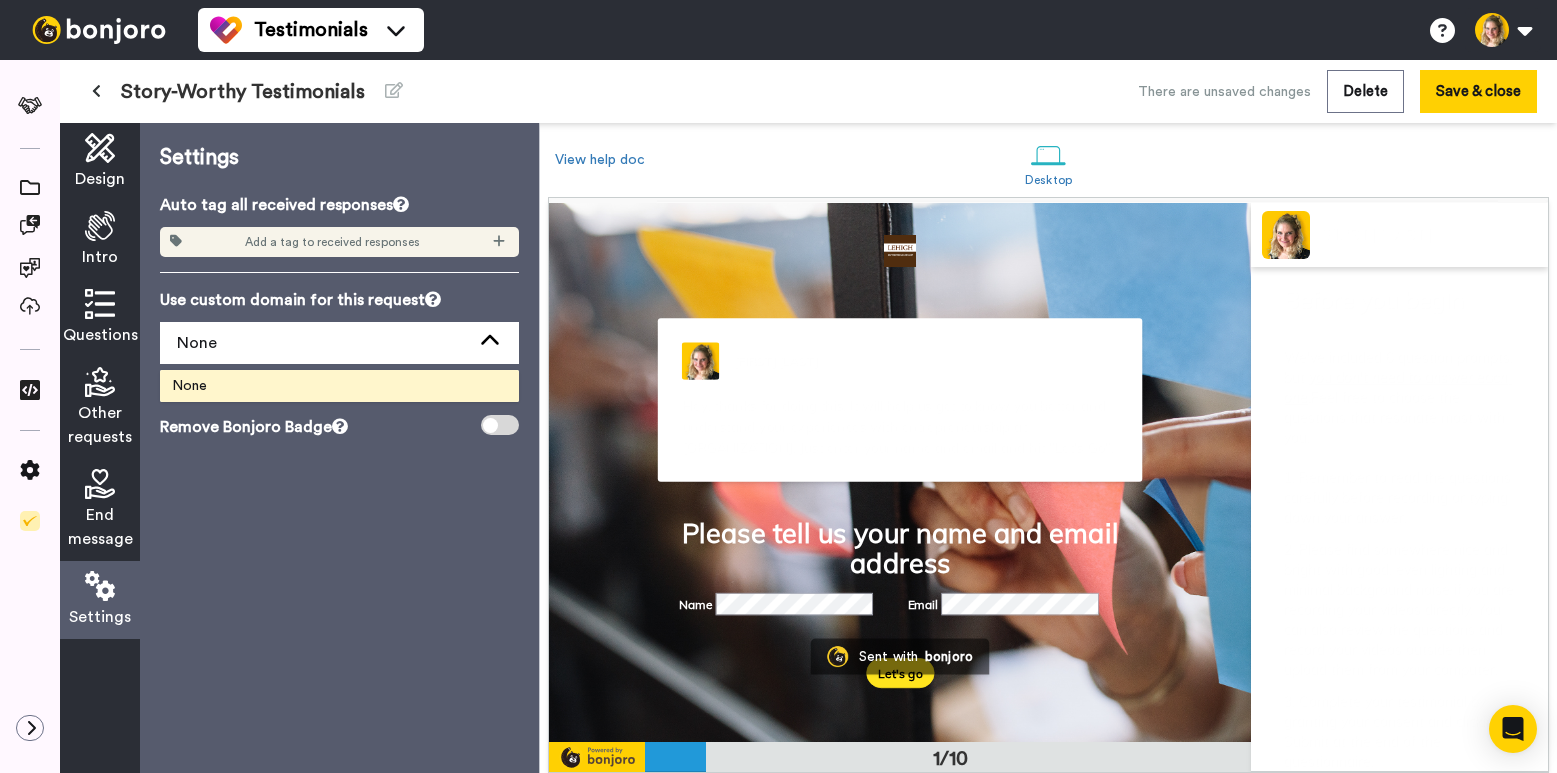 click on "Settings Auto tag all received responses   Add a tag to received responses Use custom domain for this request   None None Change the domain name Remove Bonjoro Badge" at bounding box center (339, 448) 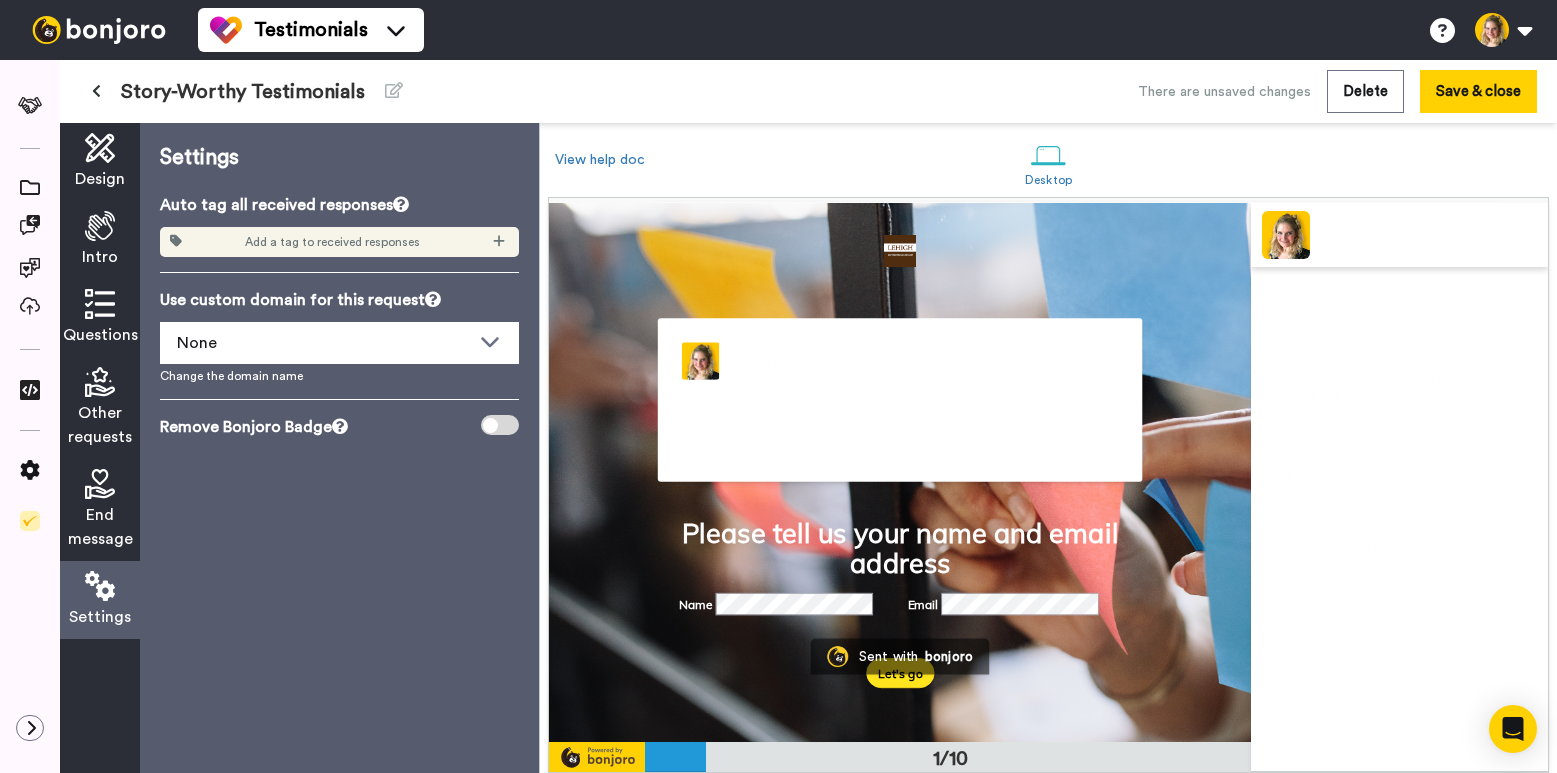 click at bounding box center [500, 425] 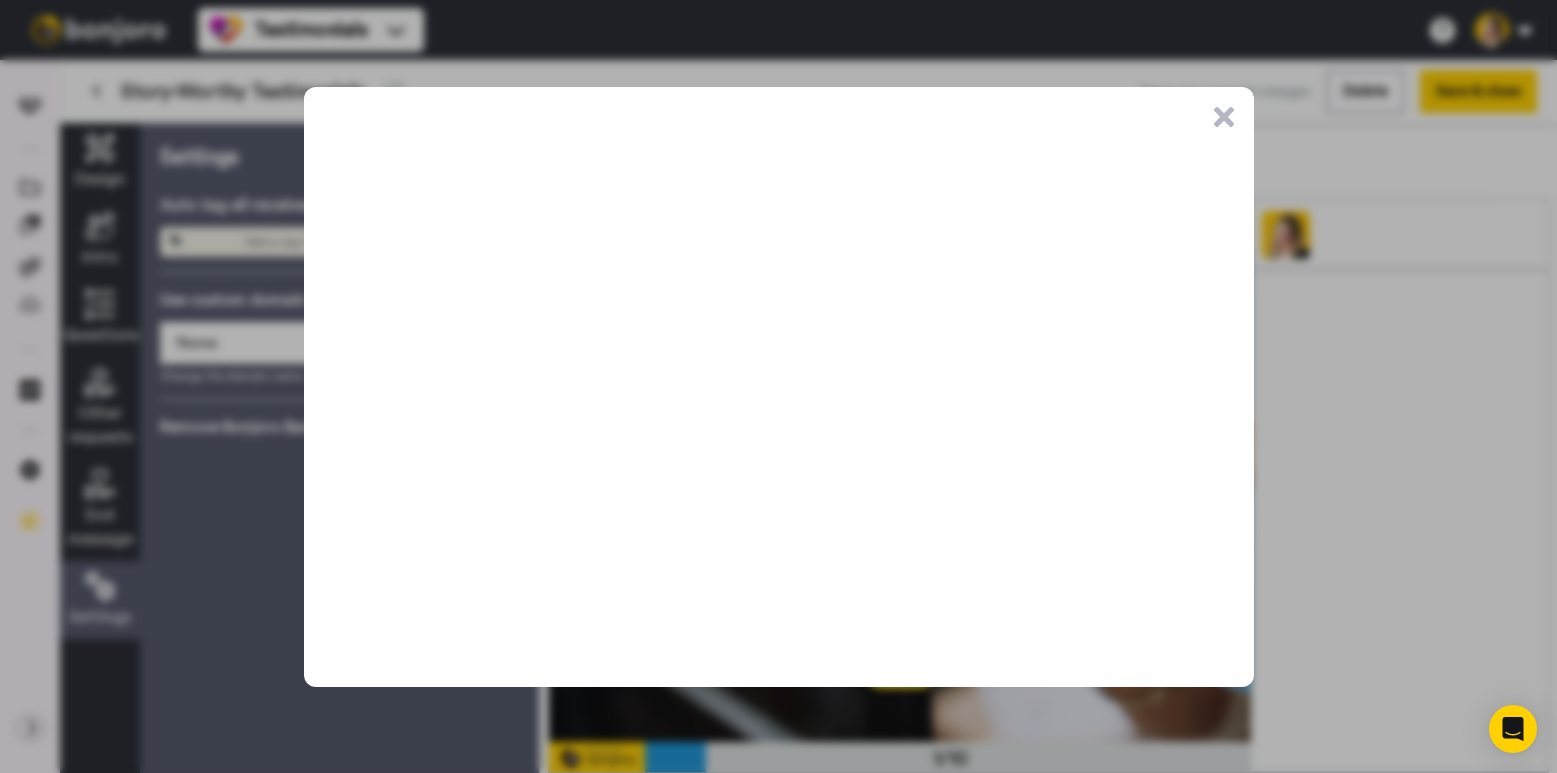 click on ".cls-1{stroke-width:0px;}" at bounding box center [1224, 117] 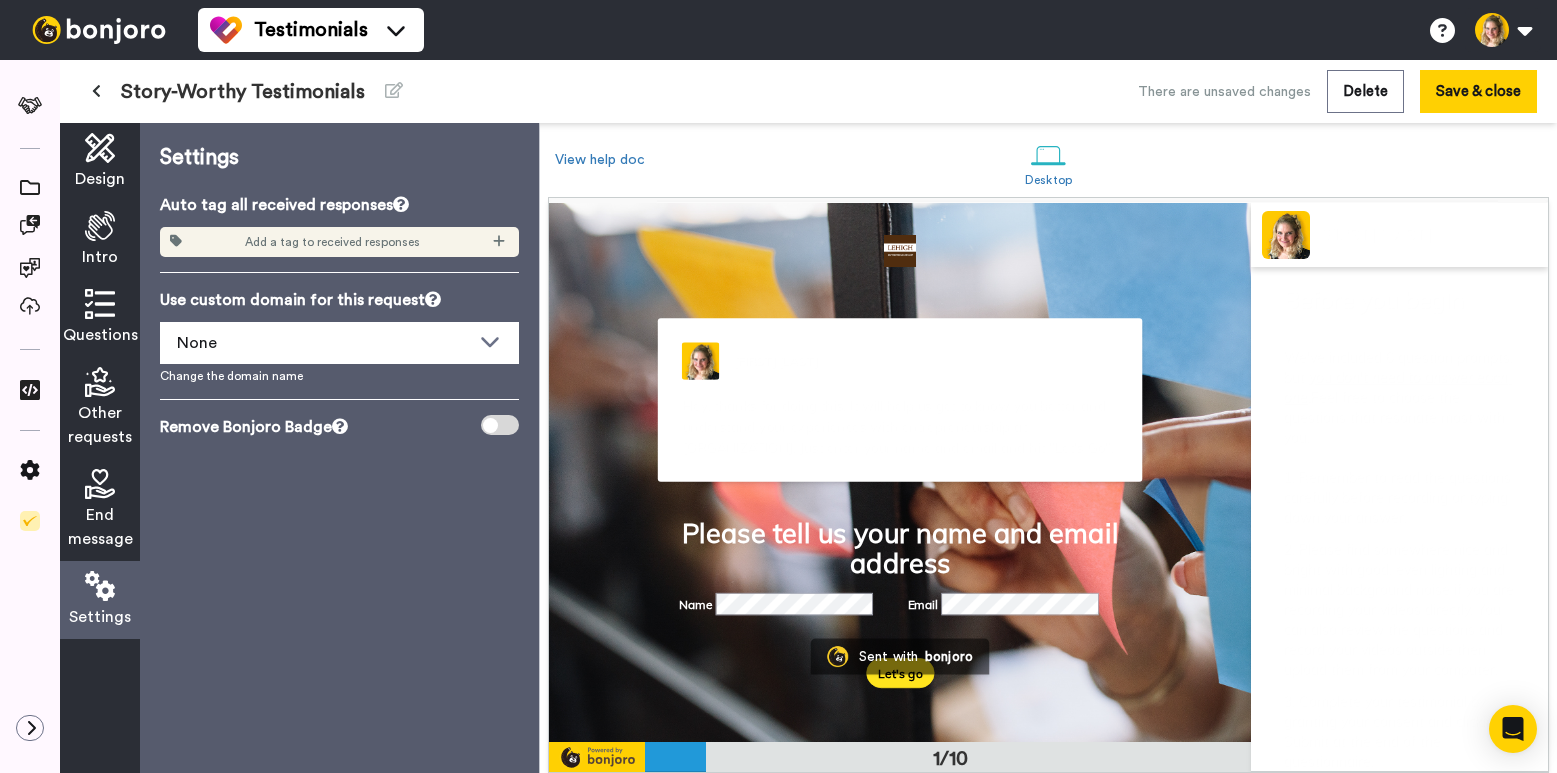 click on "Add a tag to received responses" at bounding box center (339, 242) 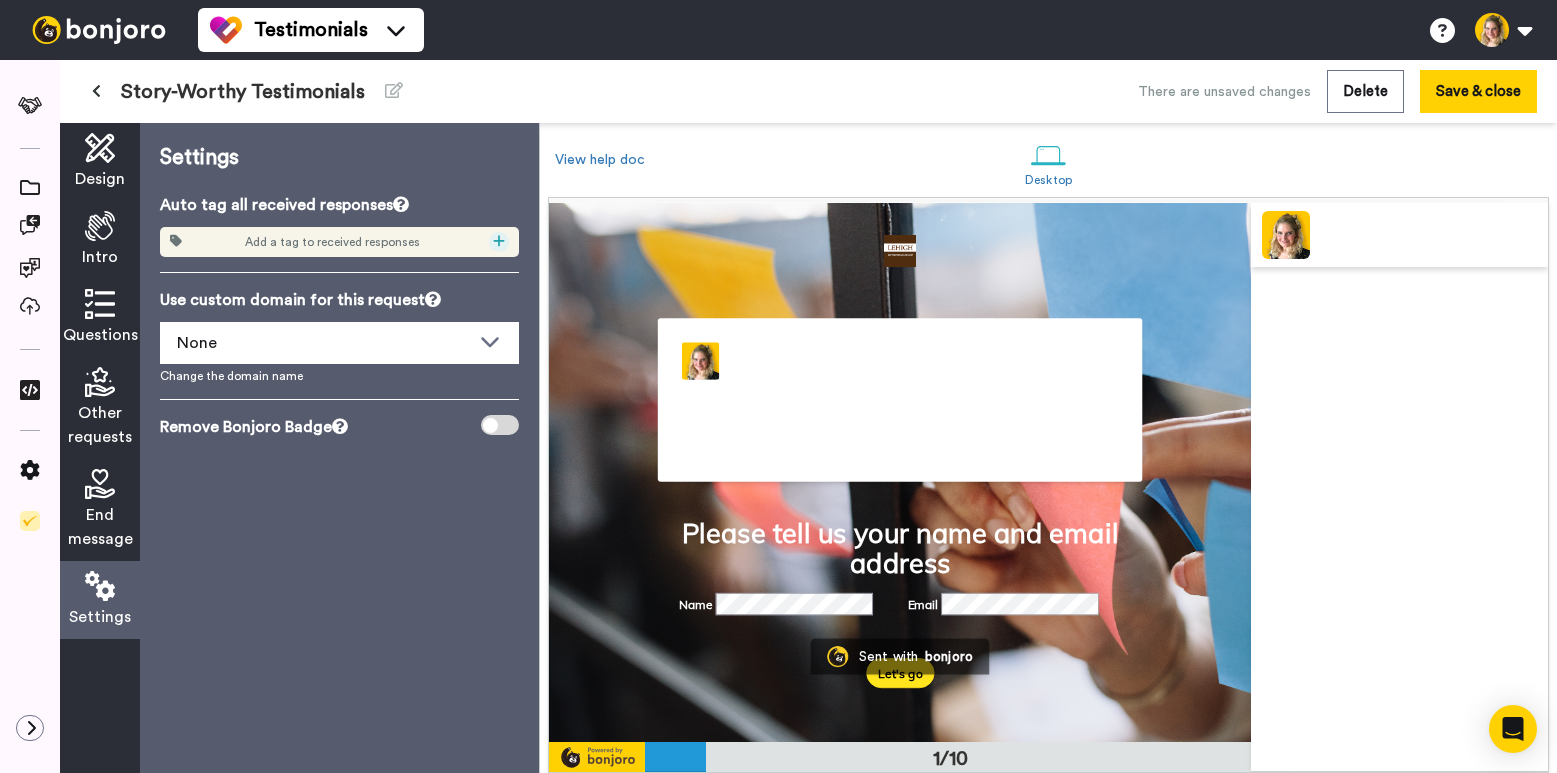 click 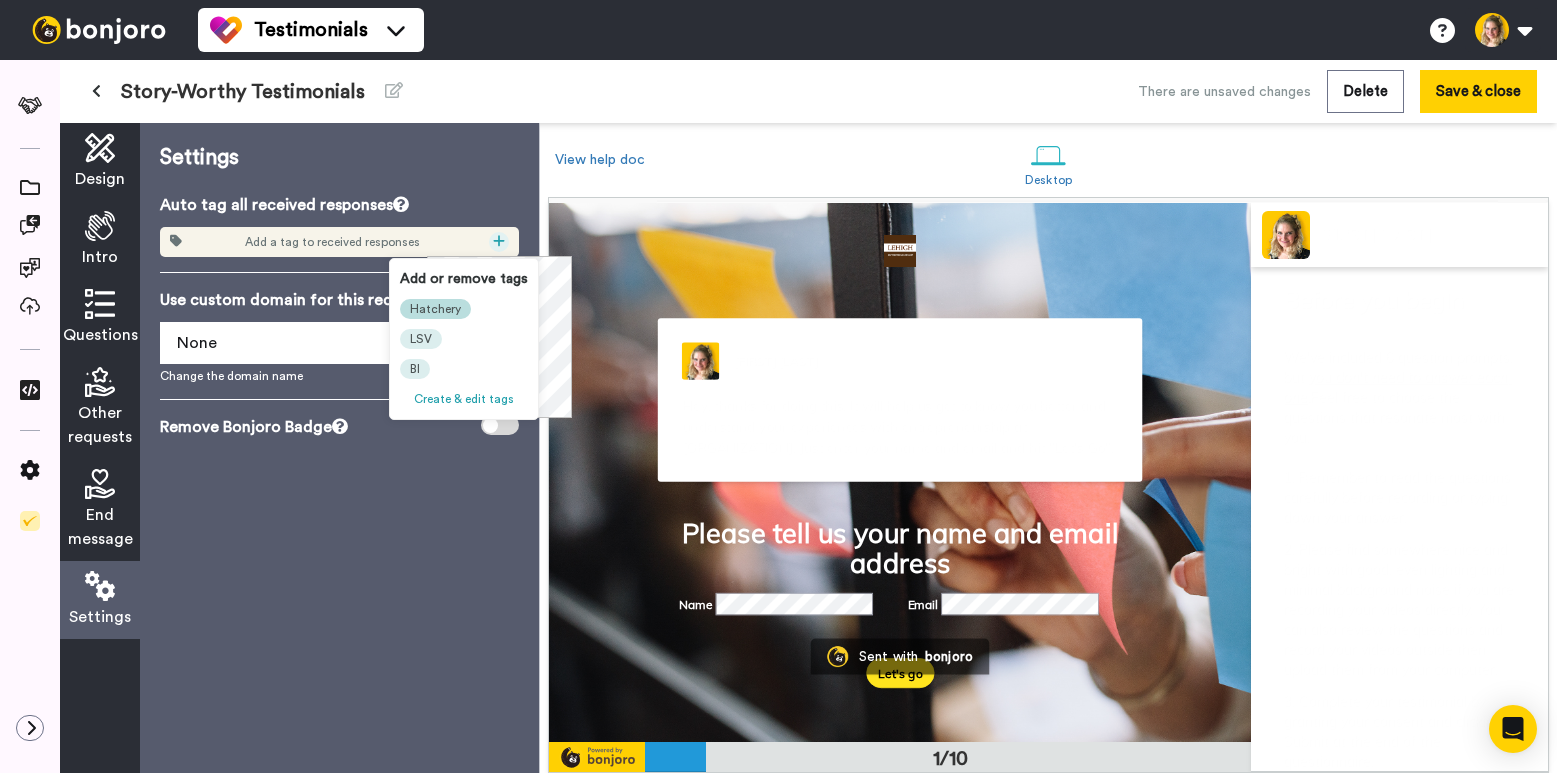 click on "Hatchery" at bounding box center (435, 309) 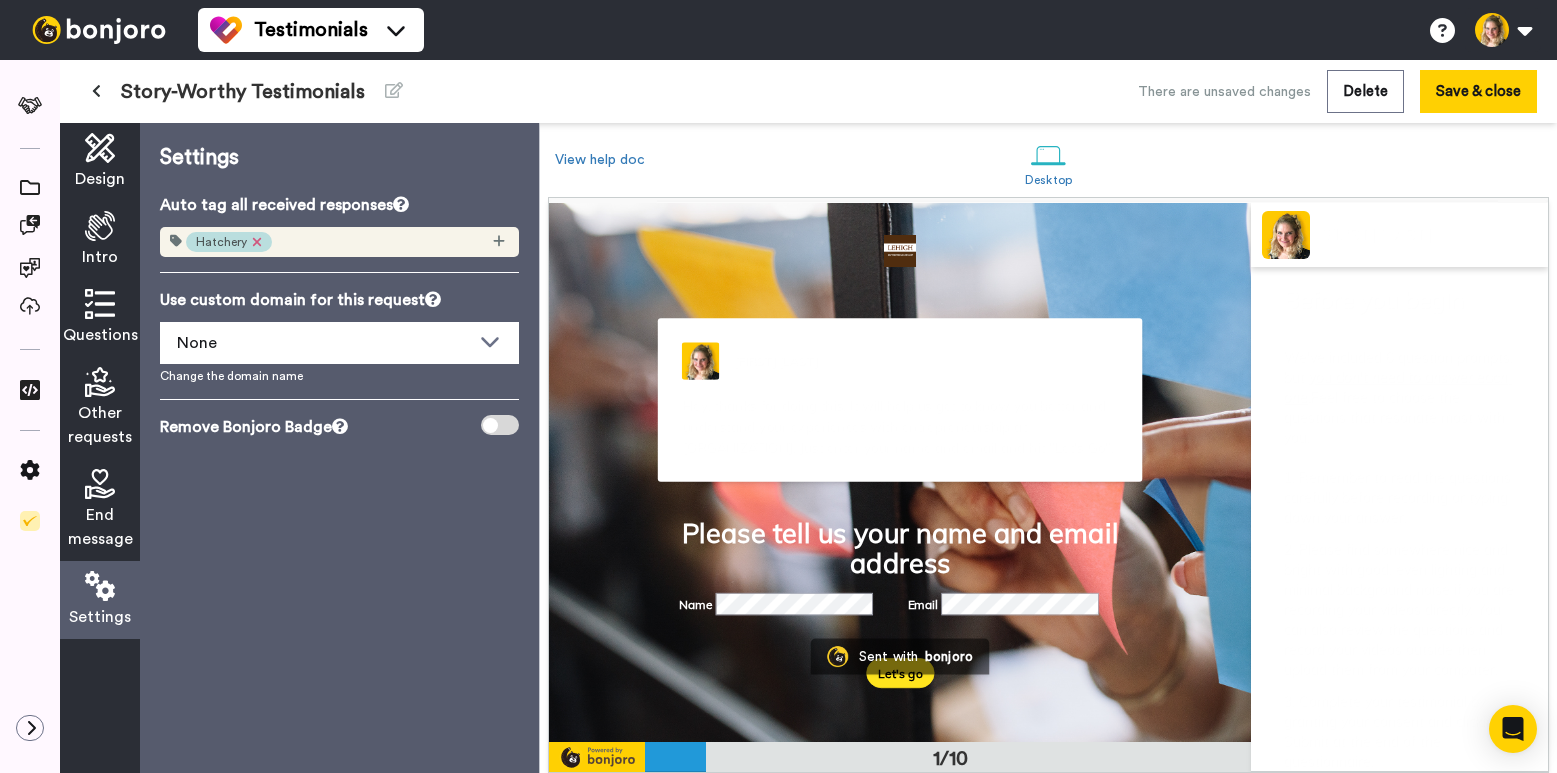 click 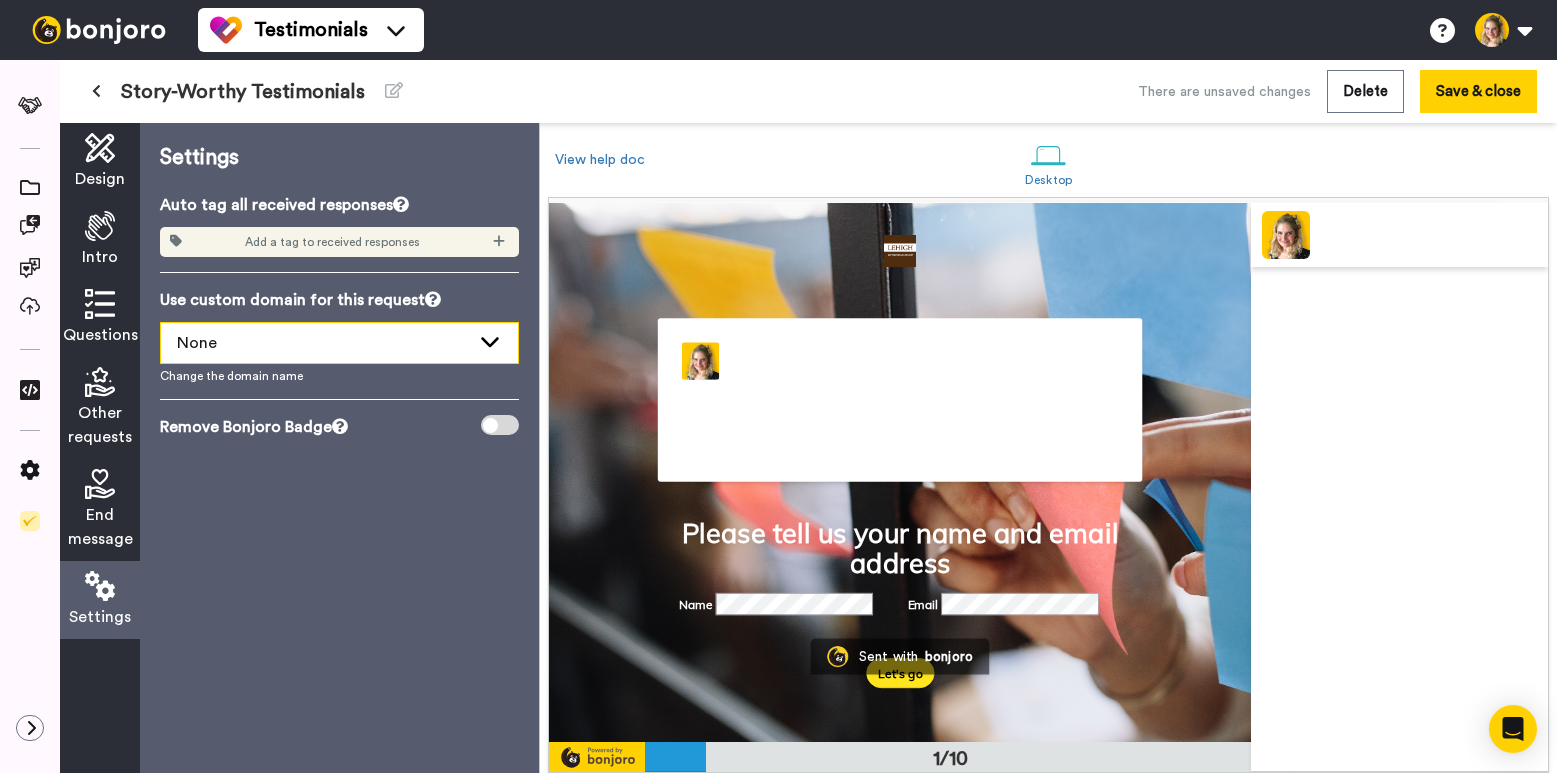 click on "None" at bounding box center [339, 343] 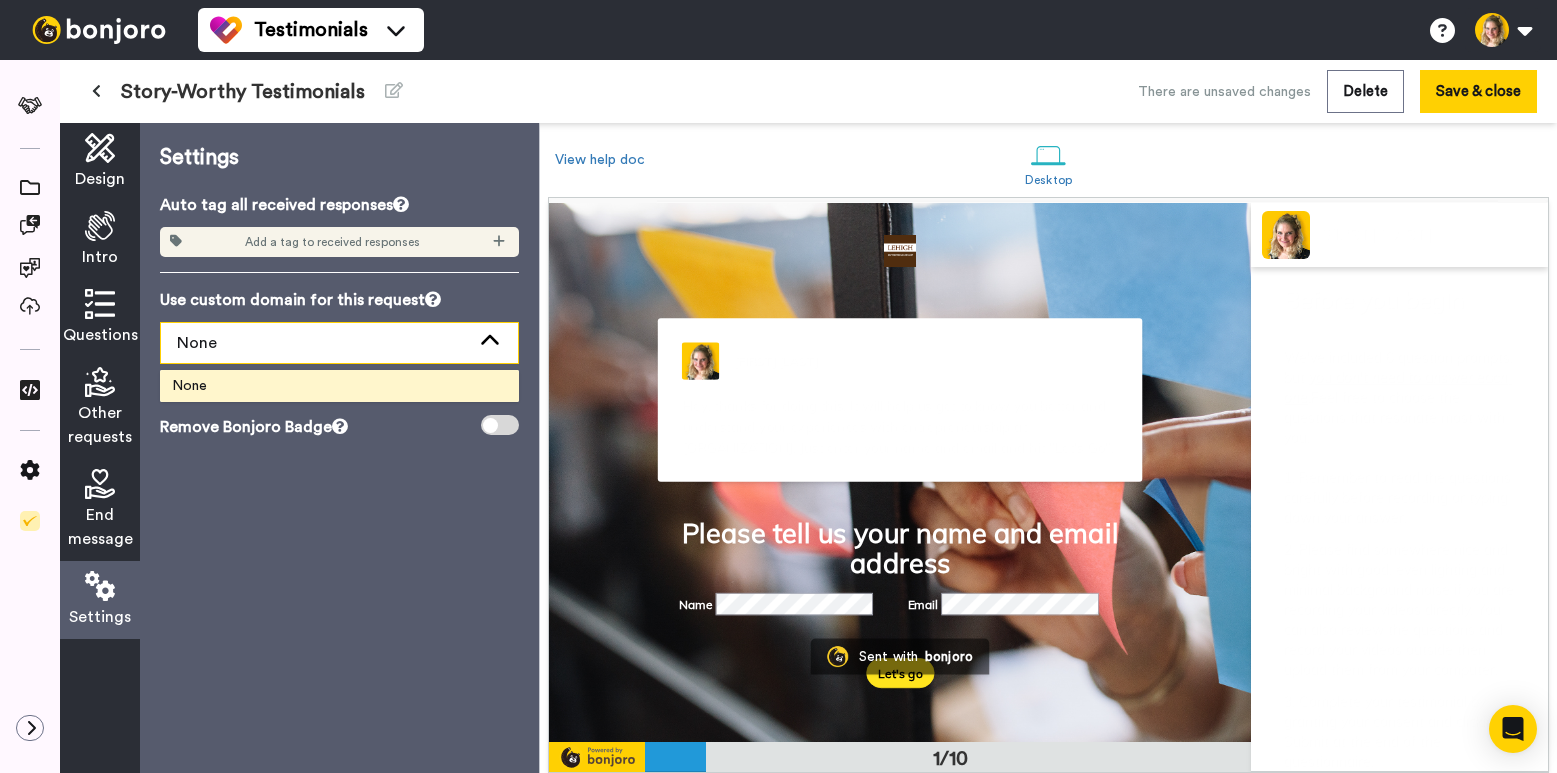 click on "None" at bounding box center (339, 343) 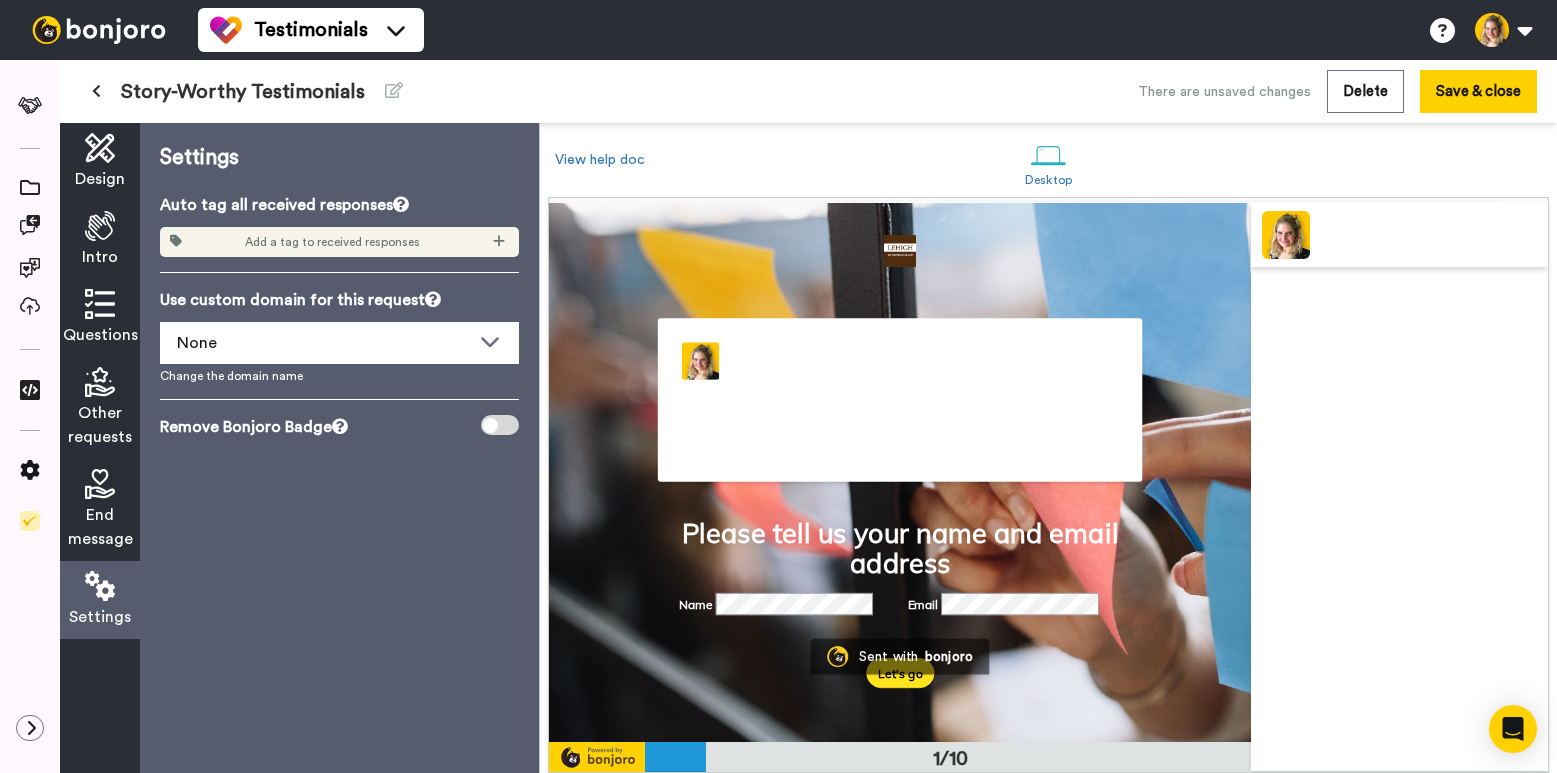 click at bounding box center [100, 148] 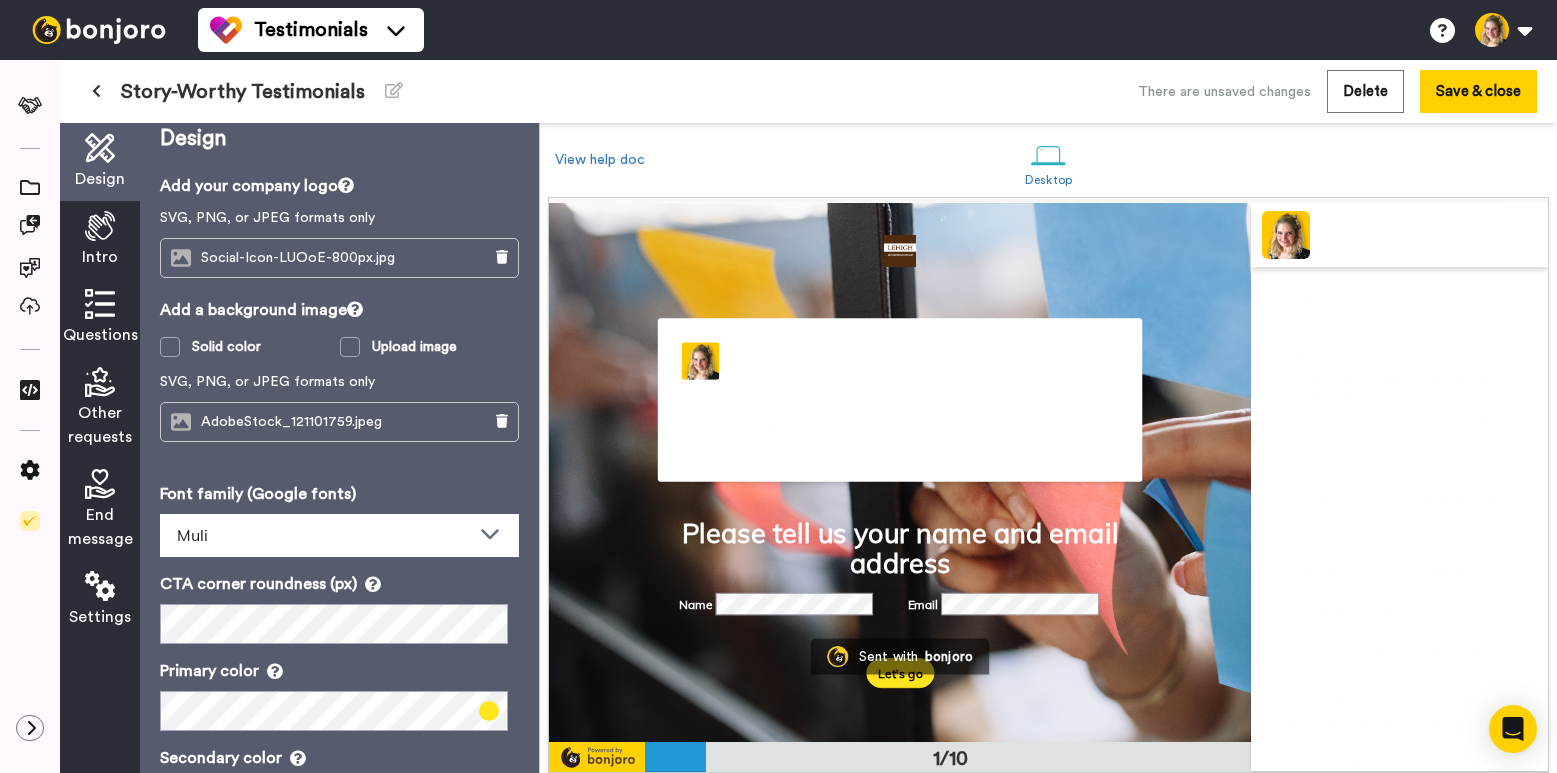 scroll, scrollTop: 41, scrollLeft: 0, axis: vertical 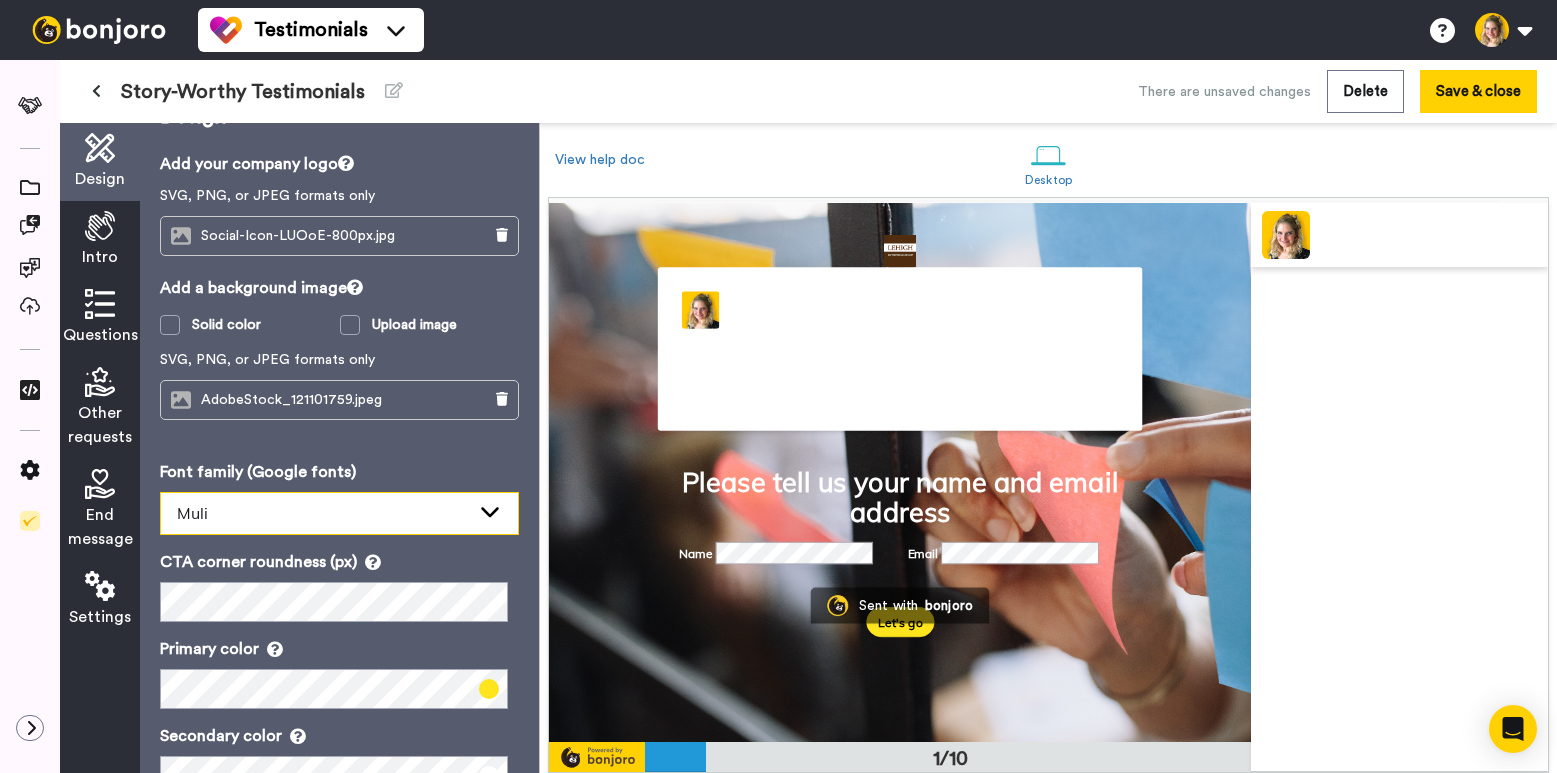 click 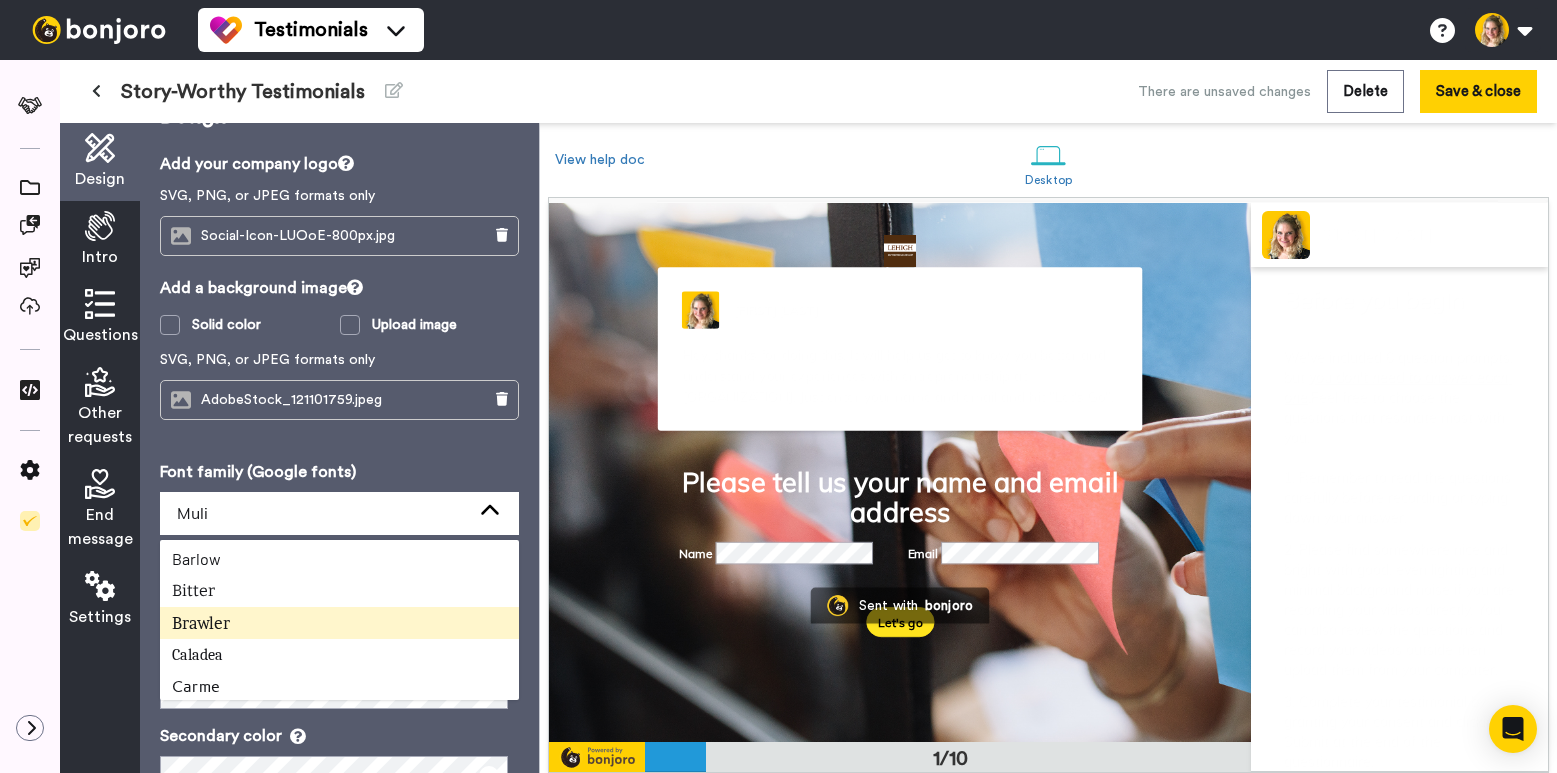 scroll, scrollTop: 196, scrollLeft: 0, axis: vertical 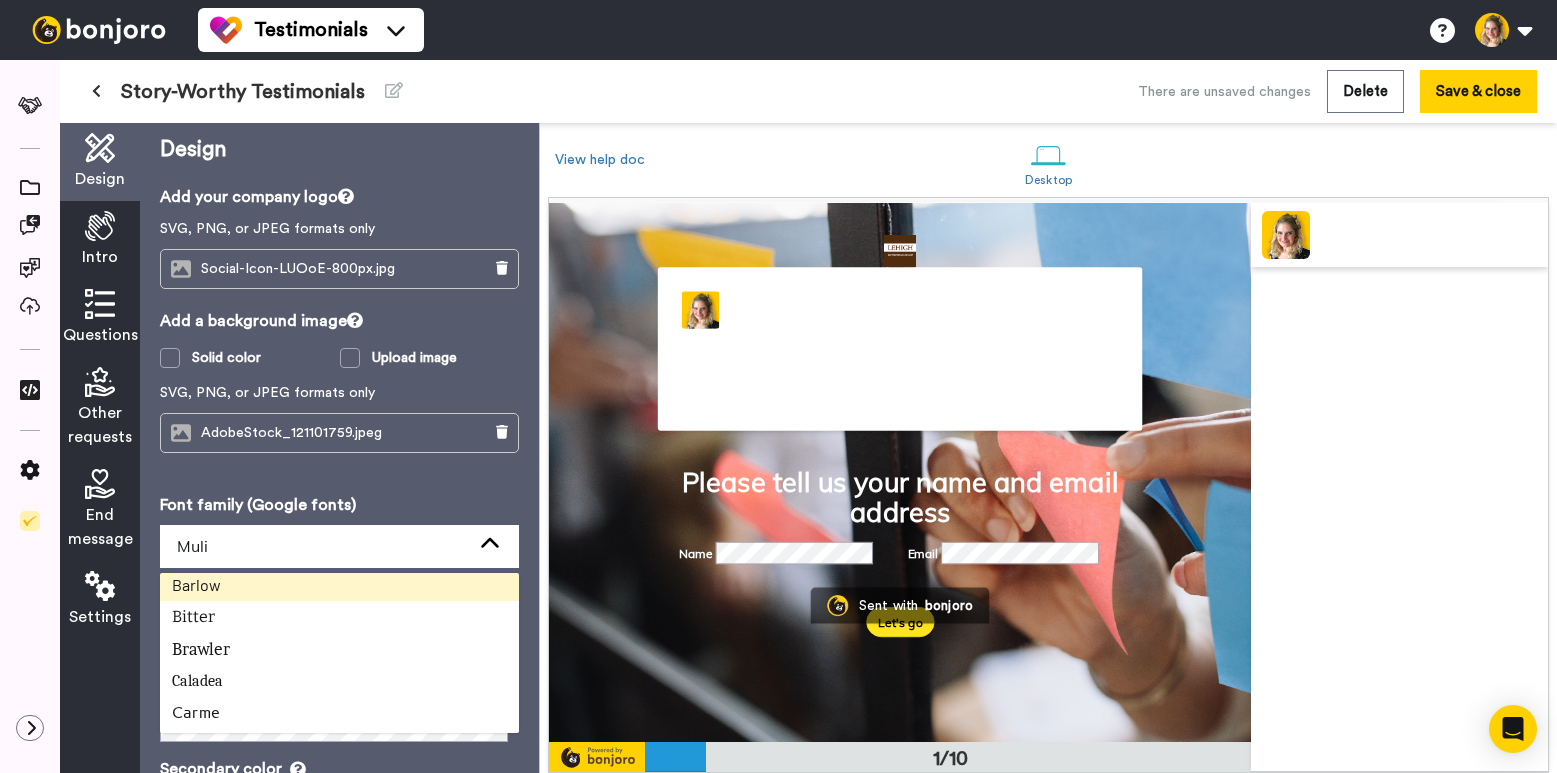 click on "Barlow" at bounding box center (196, 584) 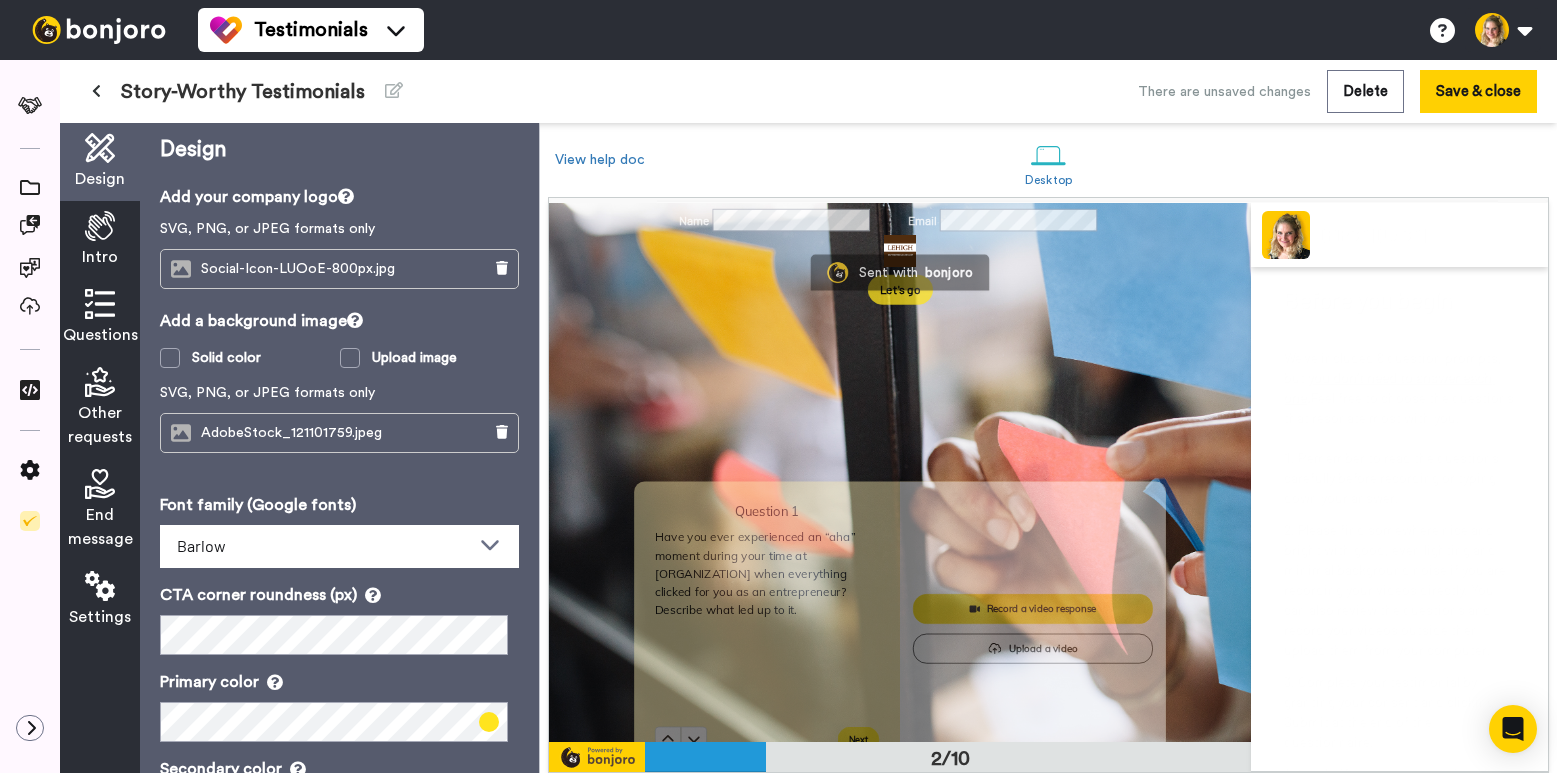 scroll, scrollTop: 412, scrollLeft: 0, axis: vertical 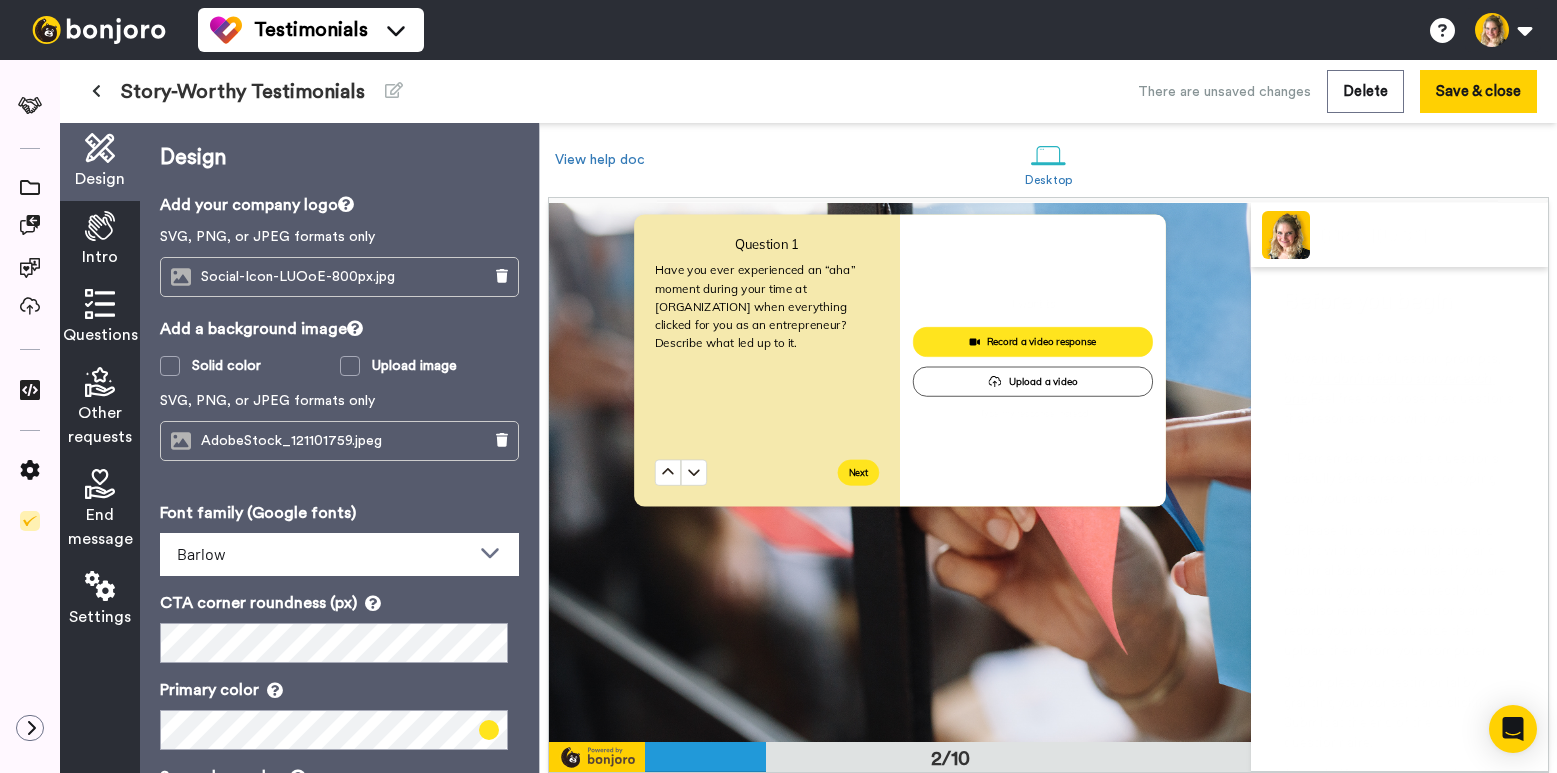 click at bounding box center [100, 304] 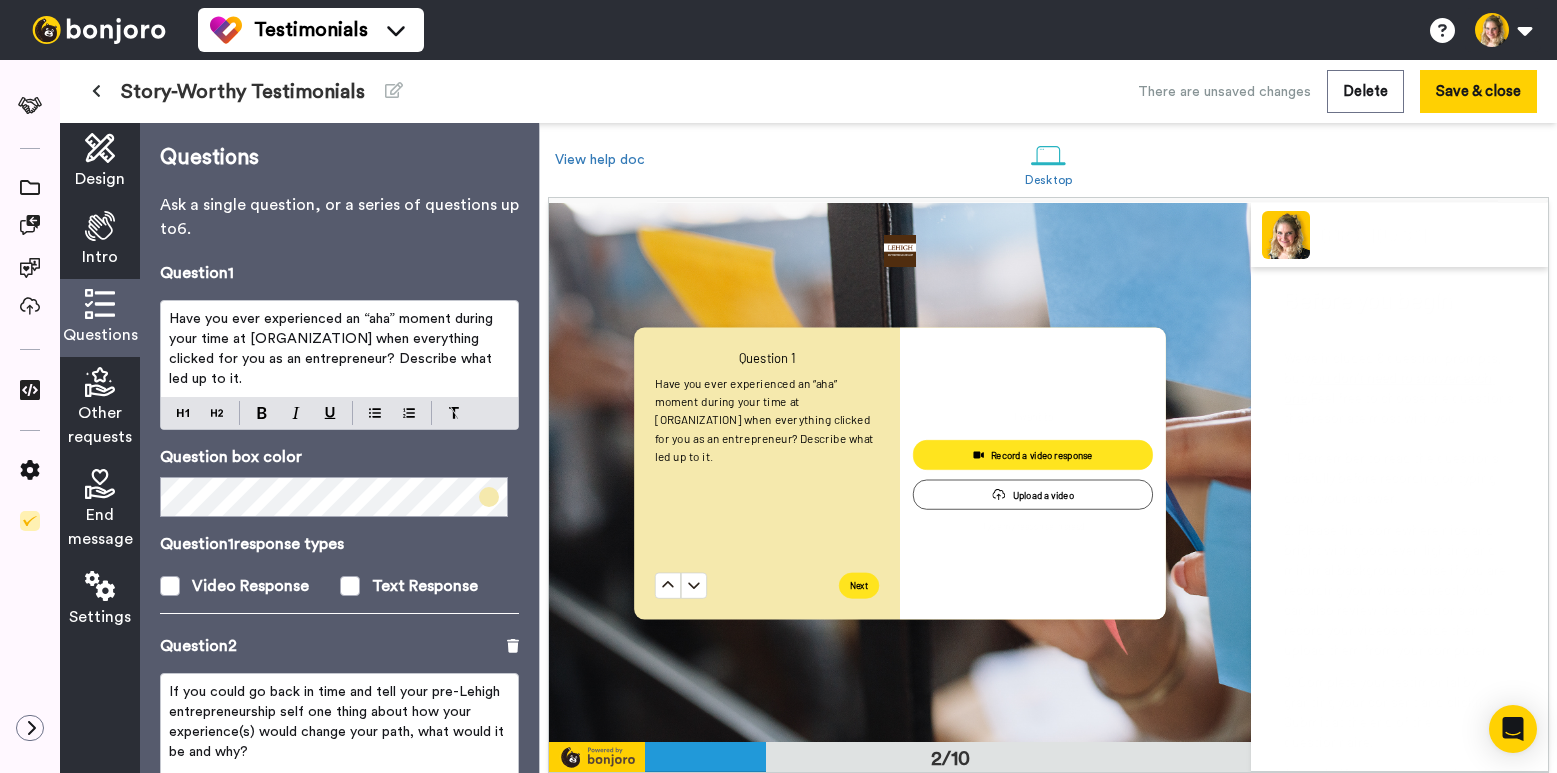 scroll, scrollTop: 538, scrollLeft: 0, axis: vertical 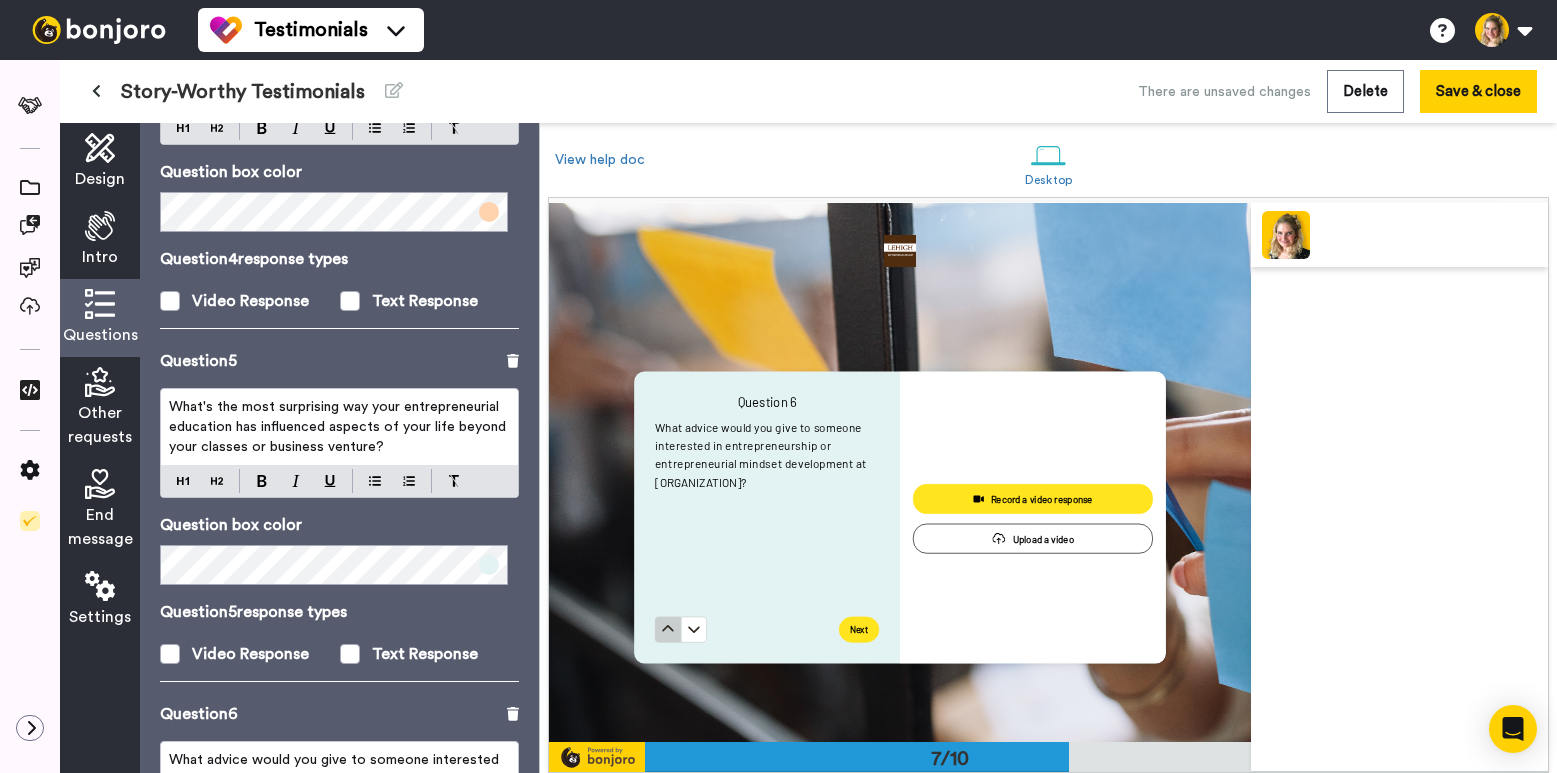 click 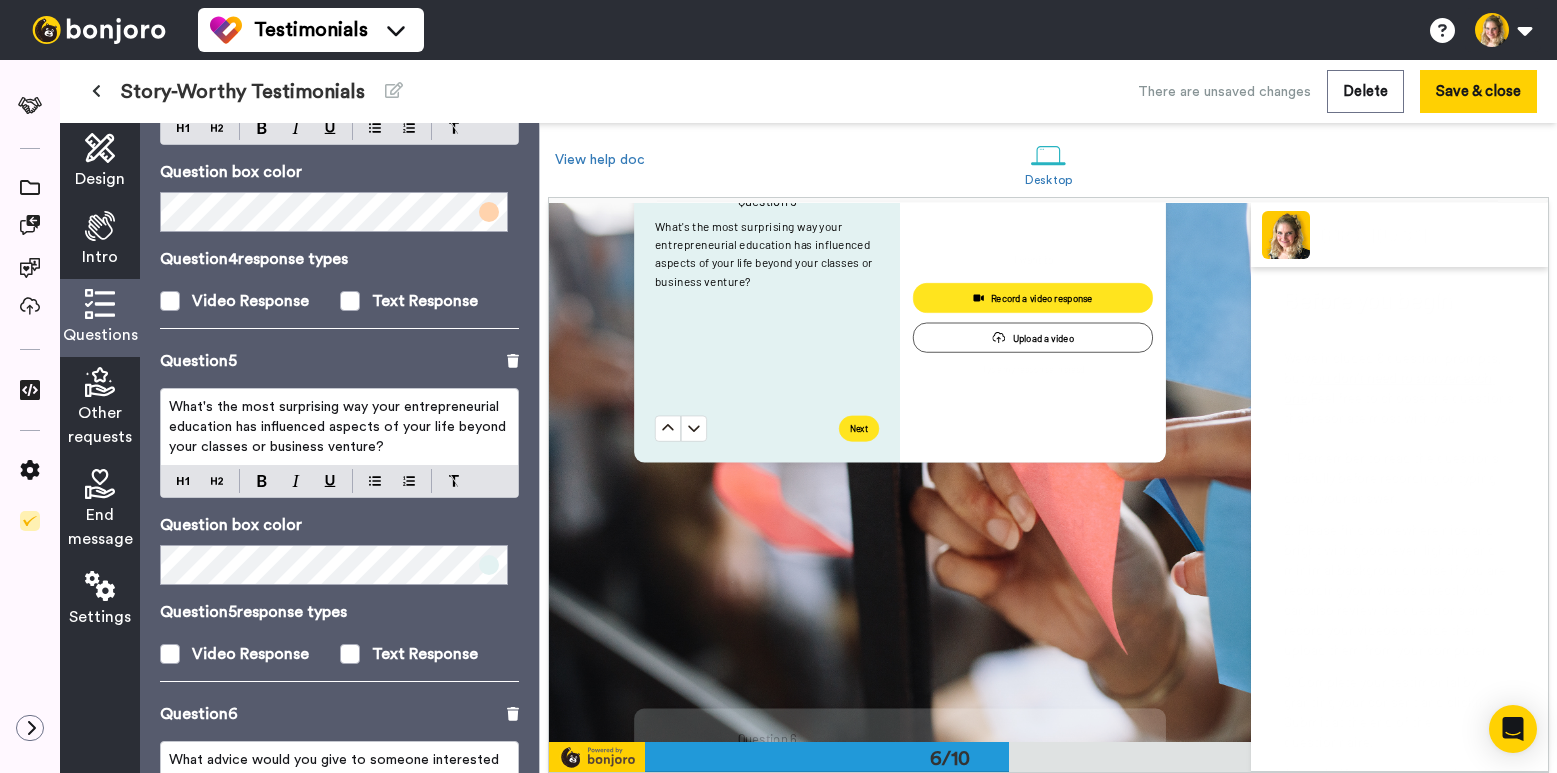 scroll, scrollTop: 3300, scrollLeft: 0, axis: vertical 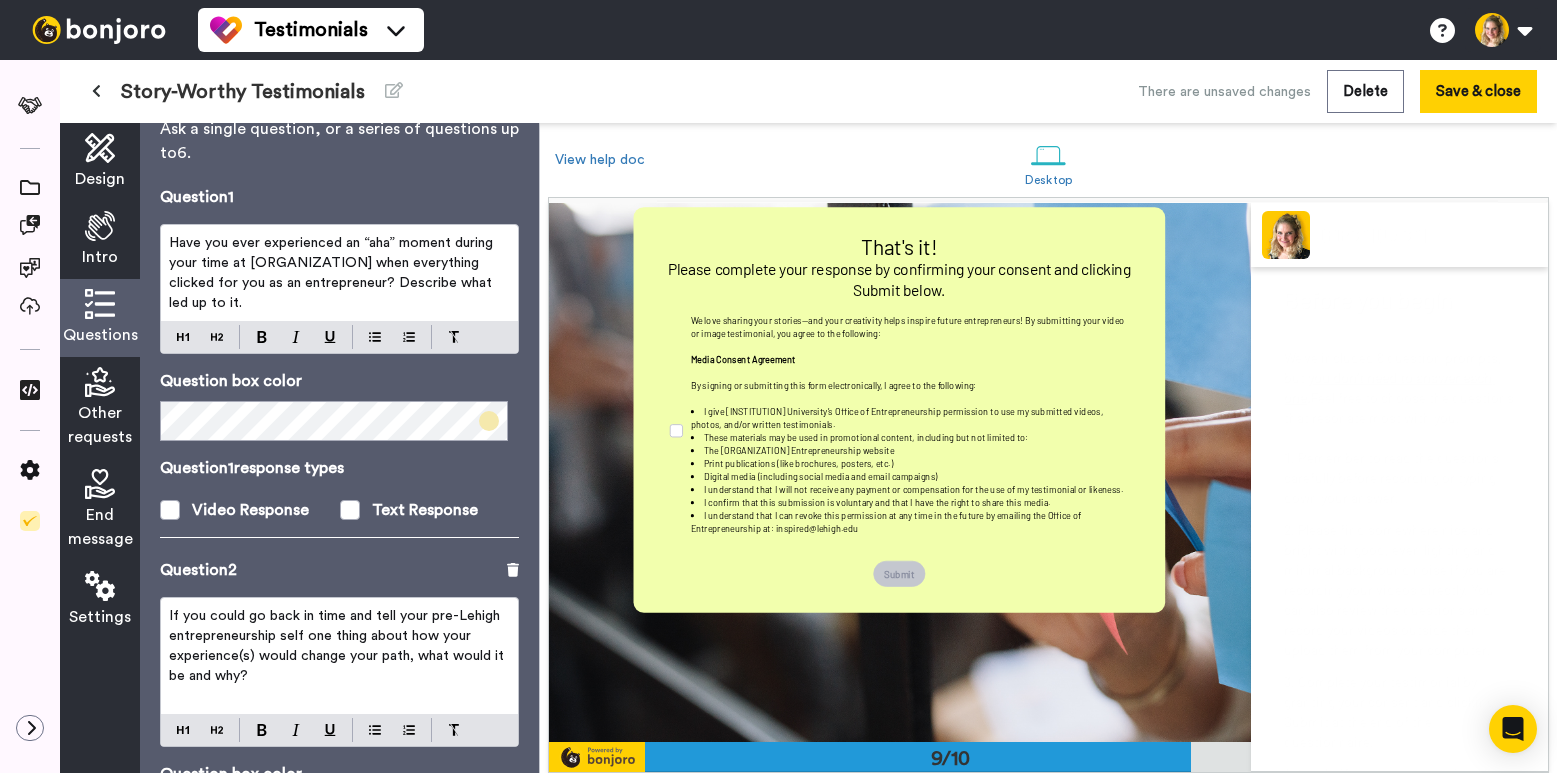 click on "Question  1  response types Video Response Text Response" at bounding box center [339, 489] 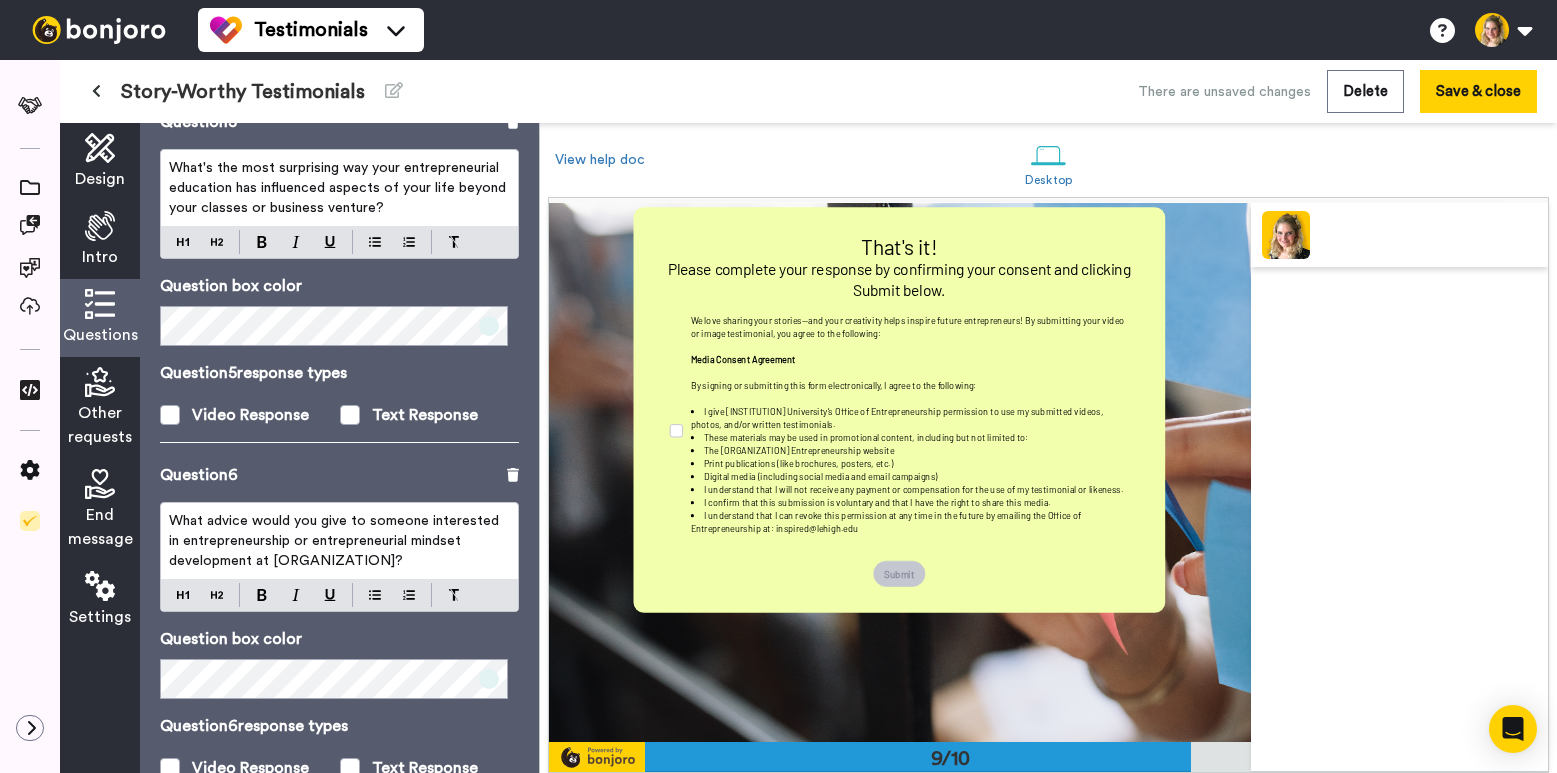 scroll, scrollTop: 1746, scrollLeft: 0, axis: vertical 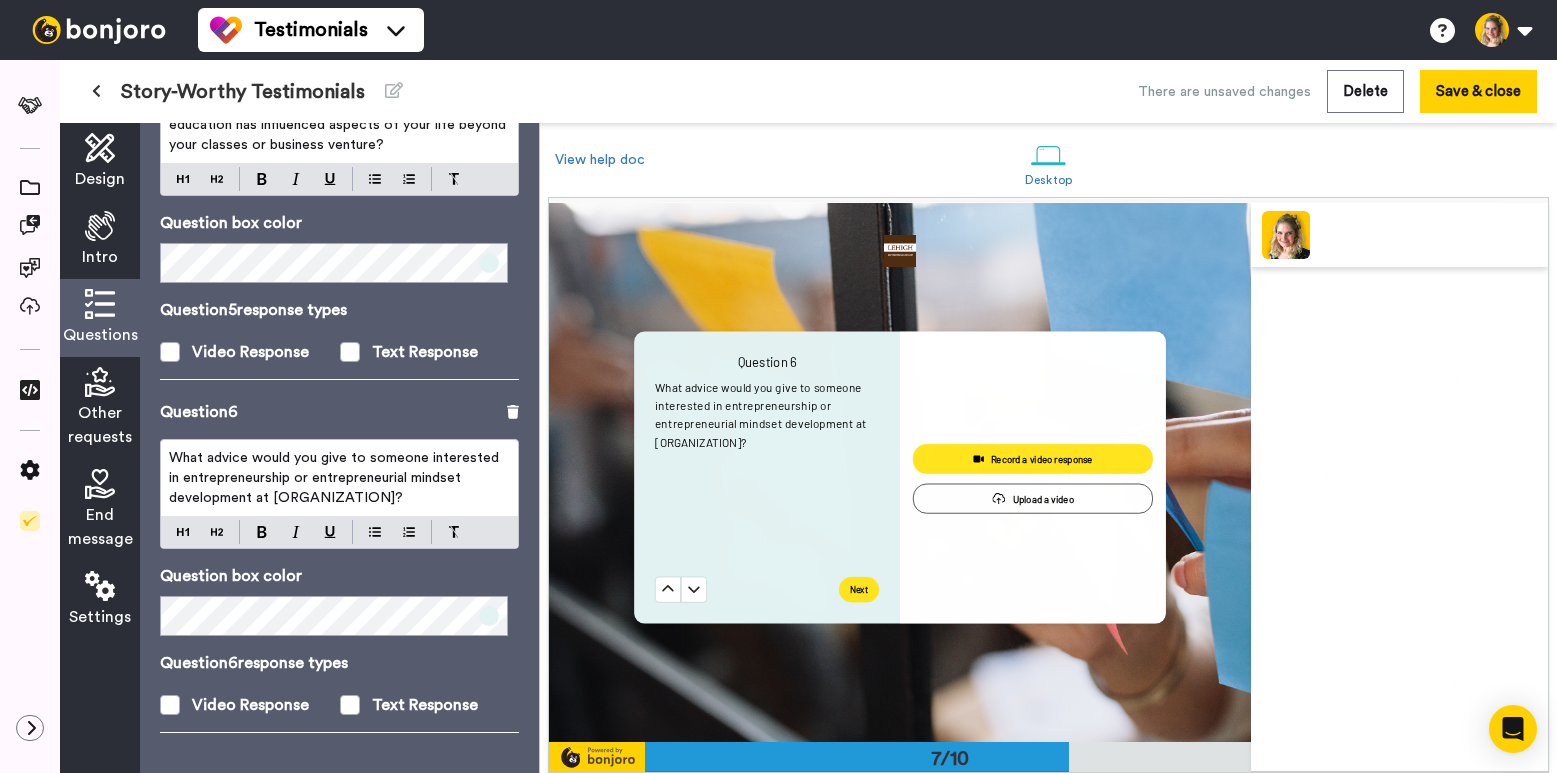 type 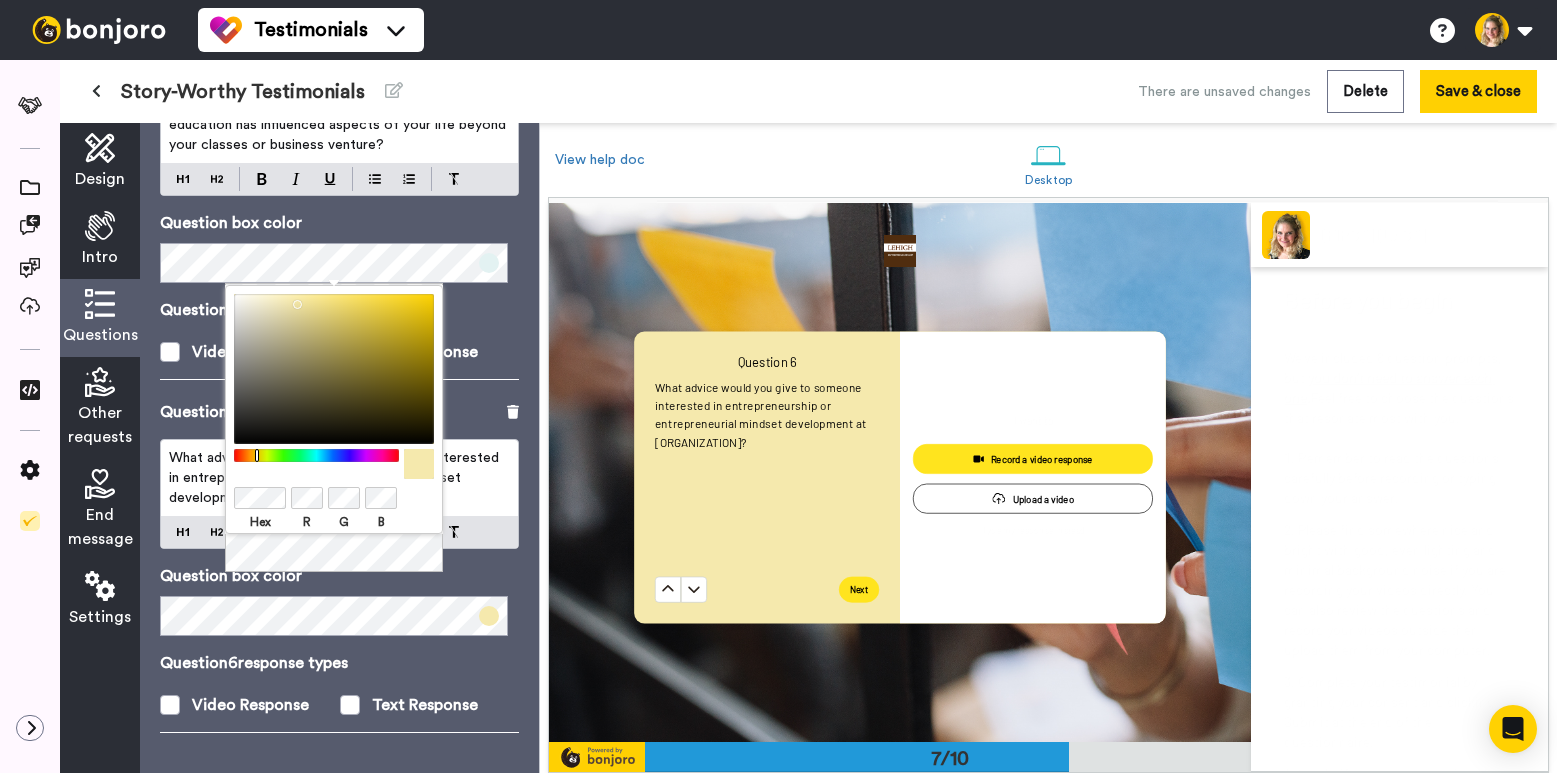 click on "Question  6  response types Video Response Text Response" at bounding box center [339, 684] 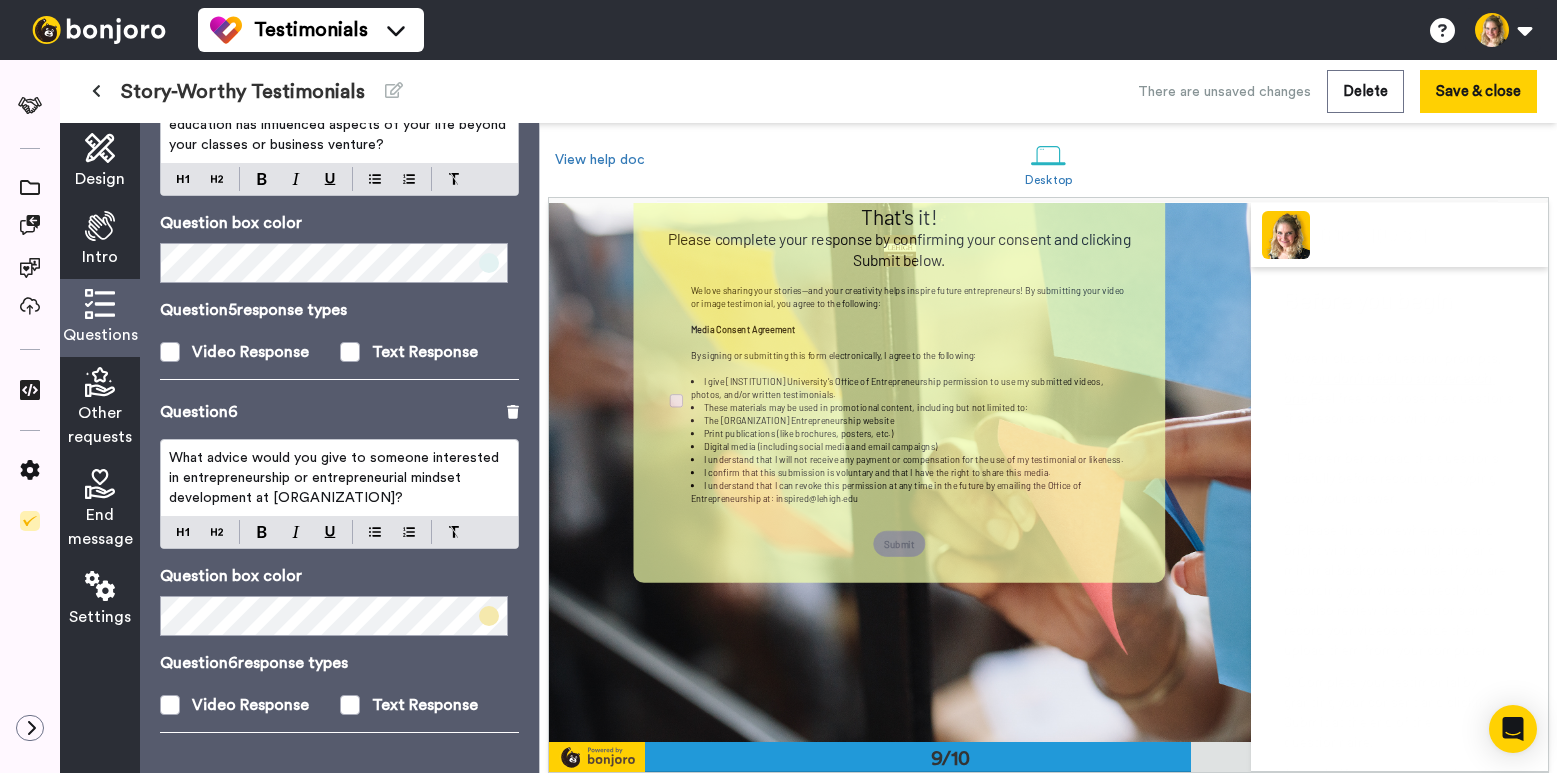 scroll, scrollTop: 4447, scrollLeft: 0, axis: vertical 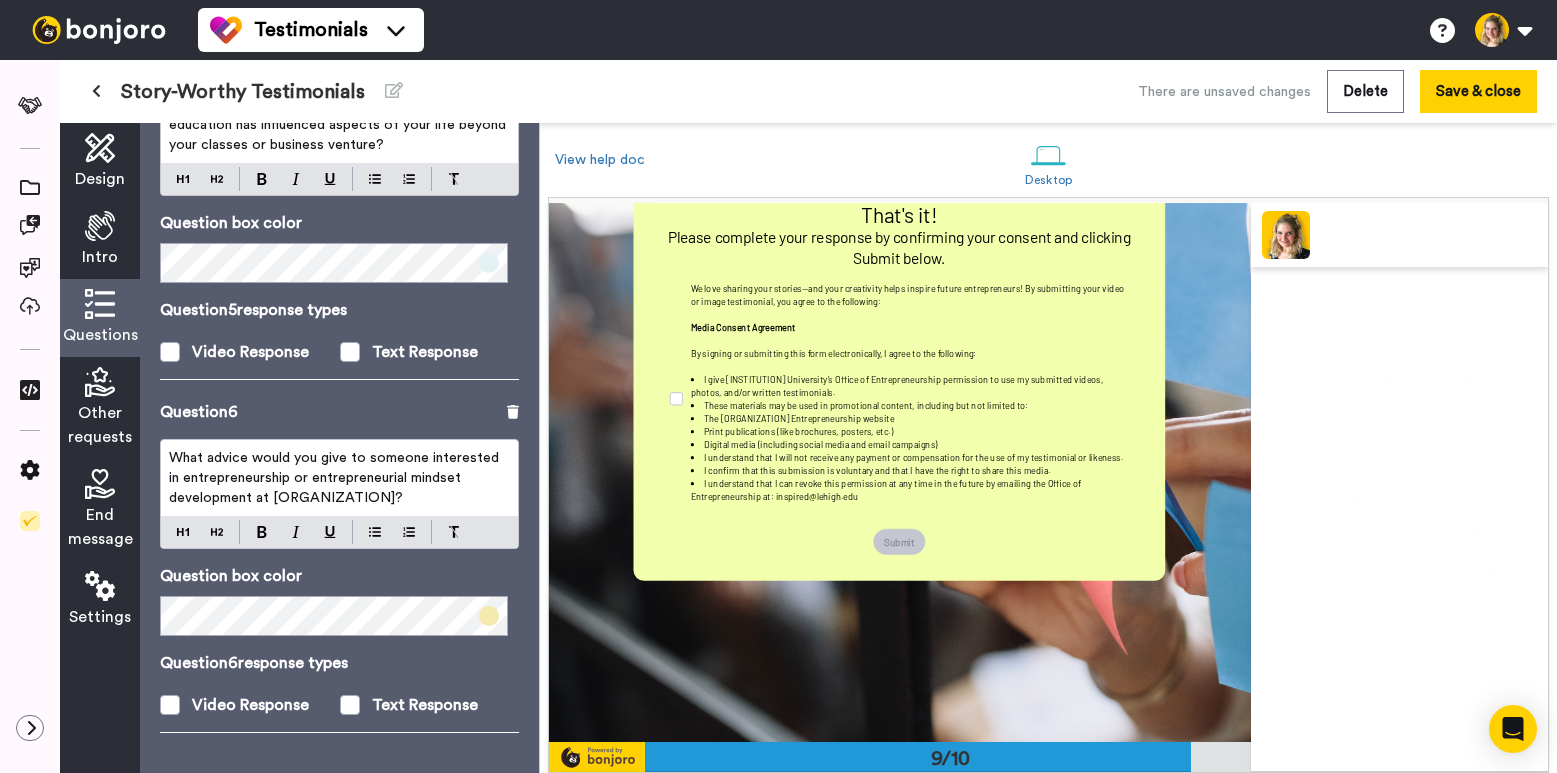 click at bounding box center (100, 484) 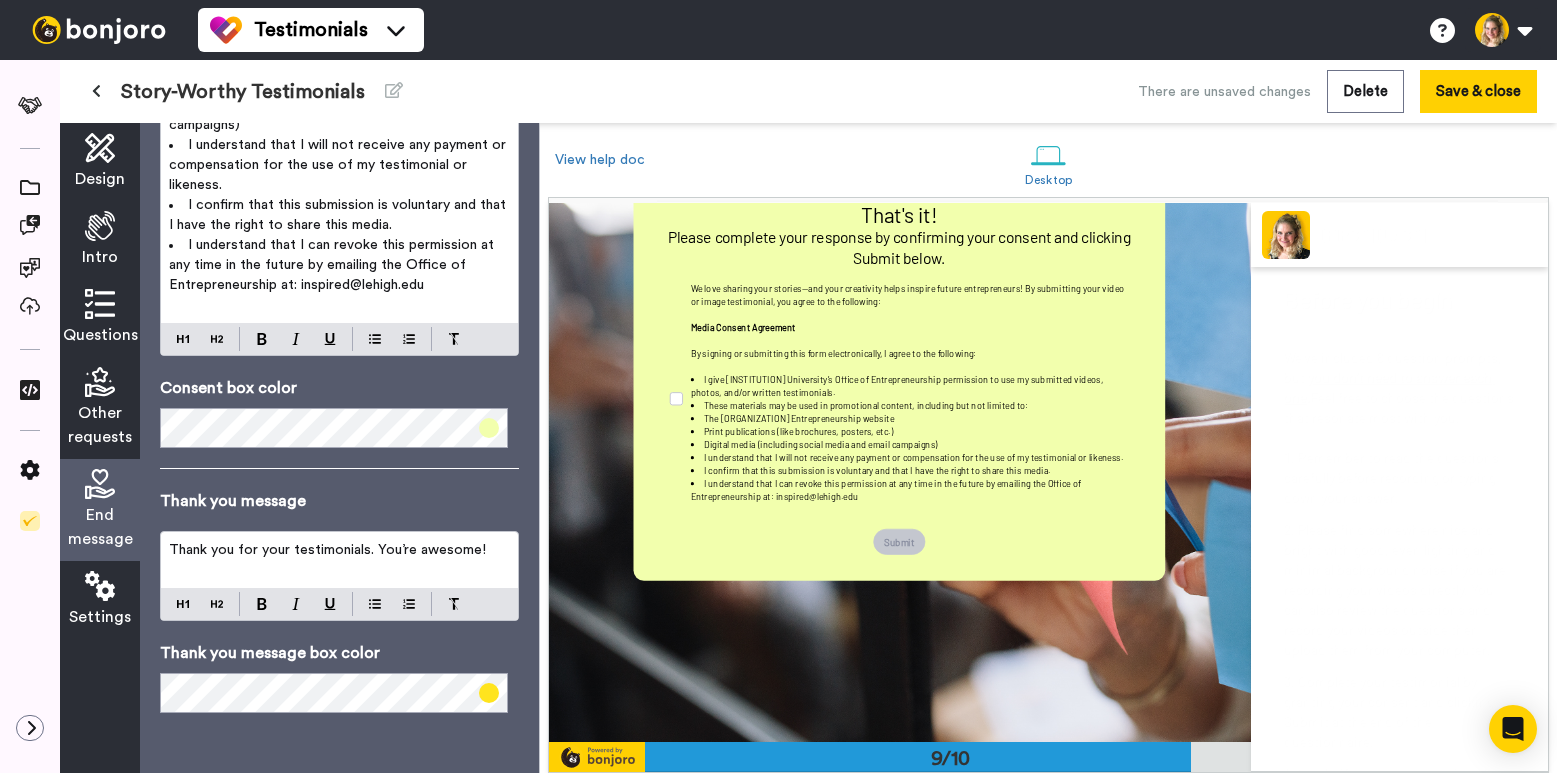 scroll, scrollTop: 0, scrollLeft: 0, axis: both 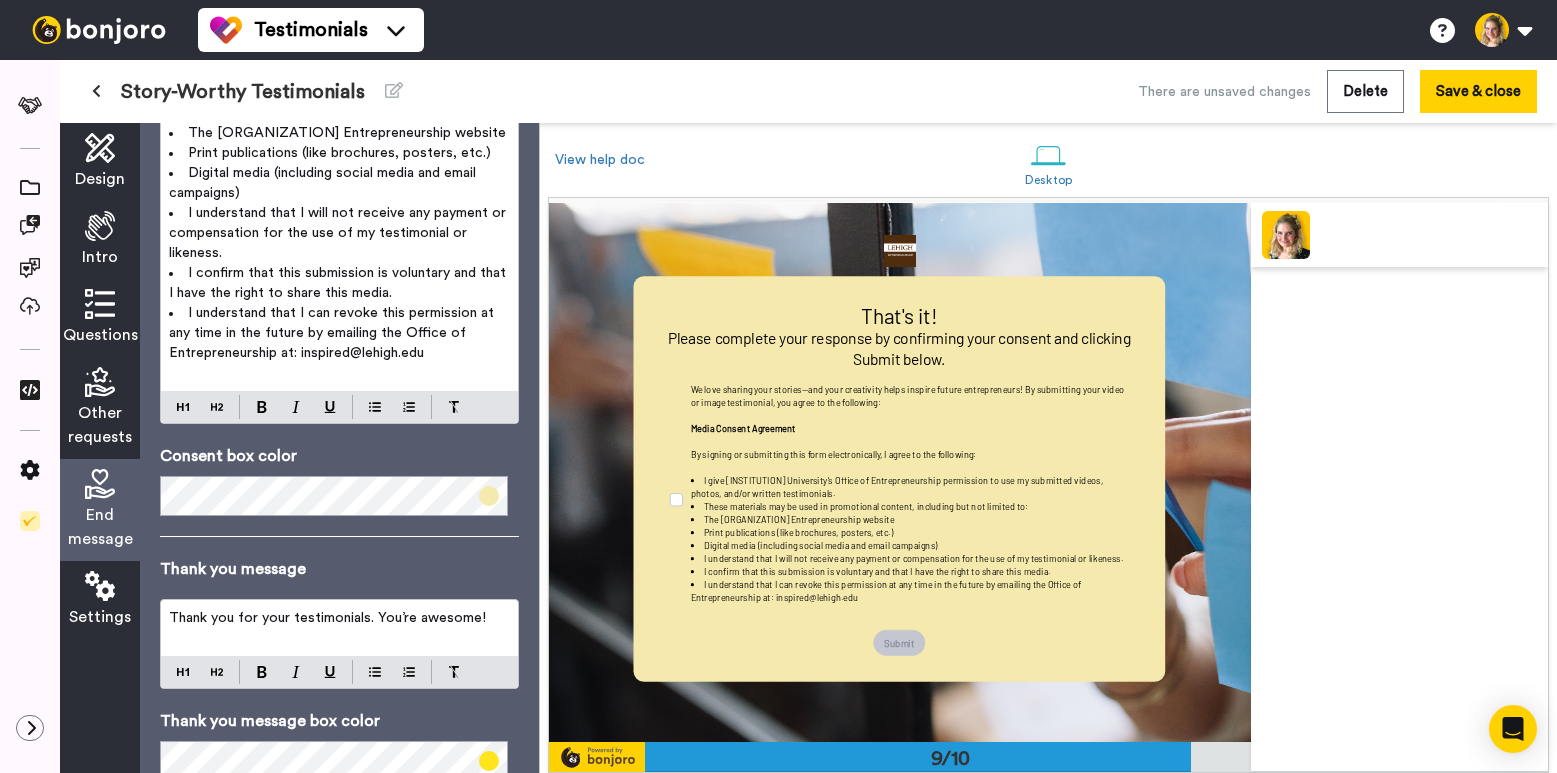 click on "Thank you message" at bounding box center (339, 569) 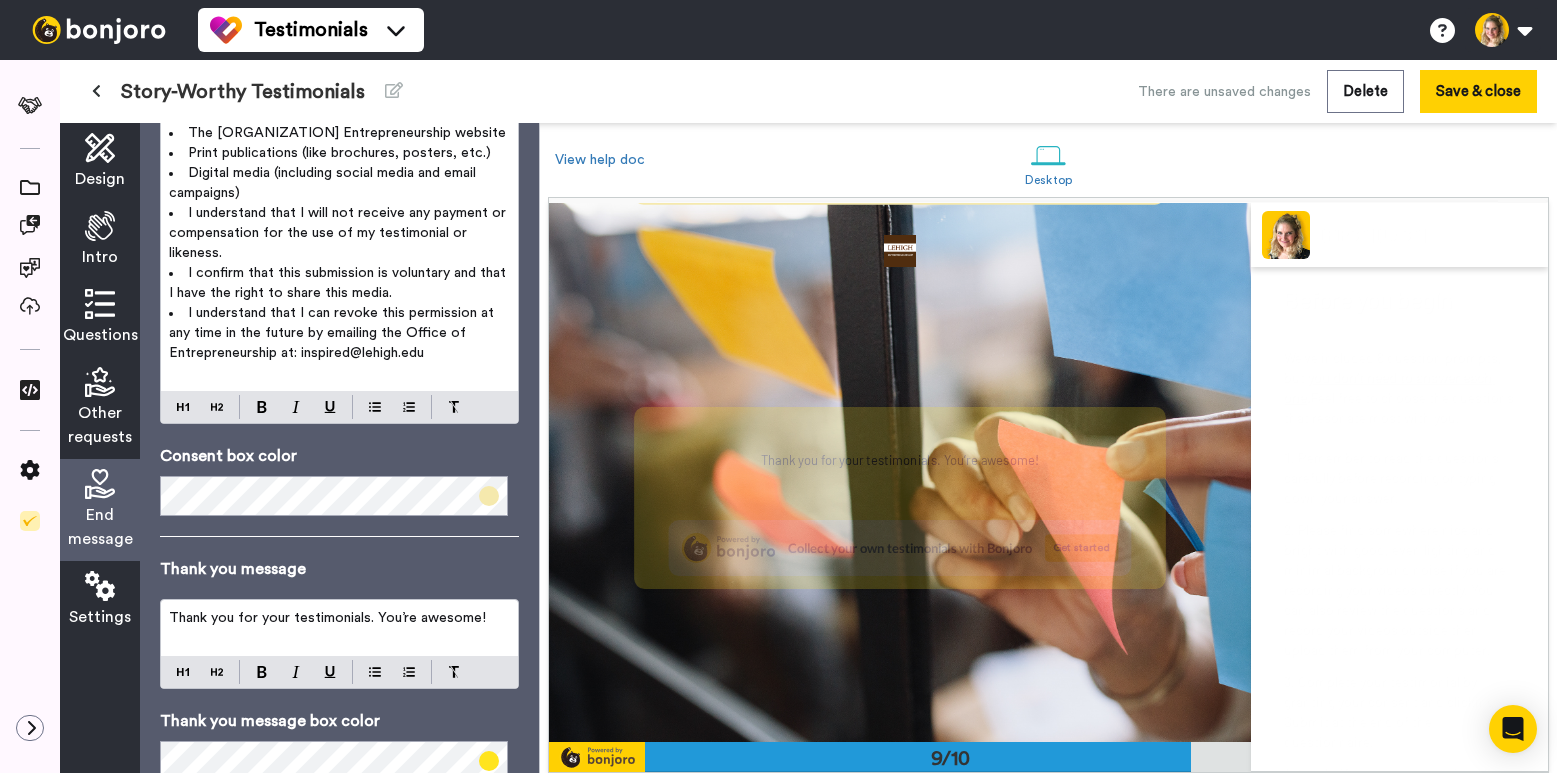scroll, scrollTop: 4840, scrollLeft: 0, axis: vertical 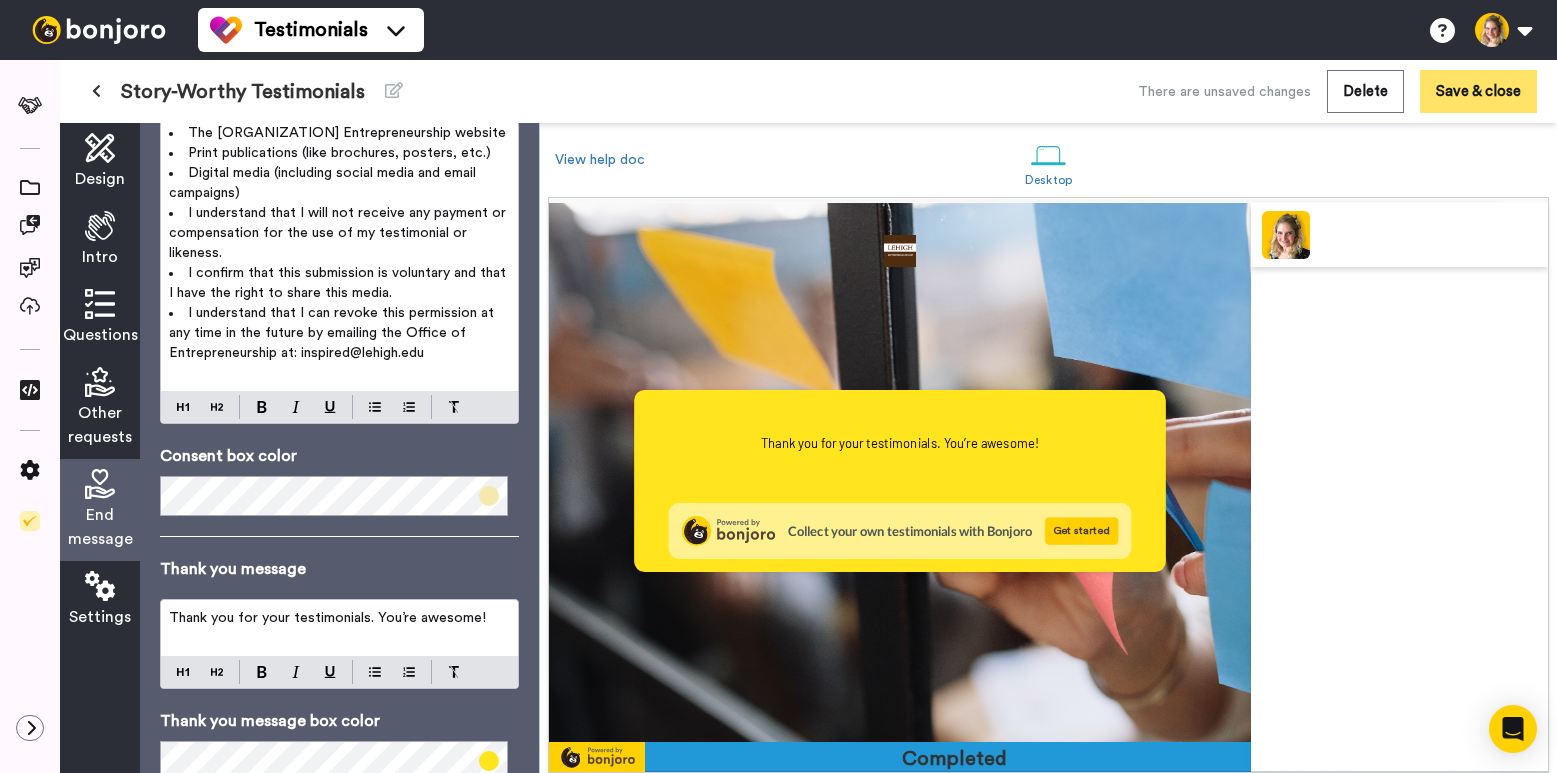 click on "Save & close" at bounding box center [1478, 91] 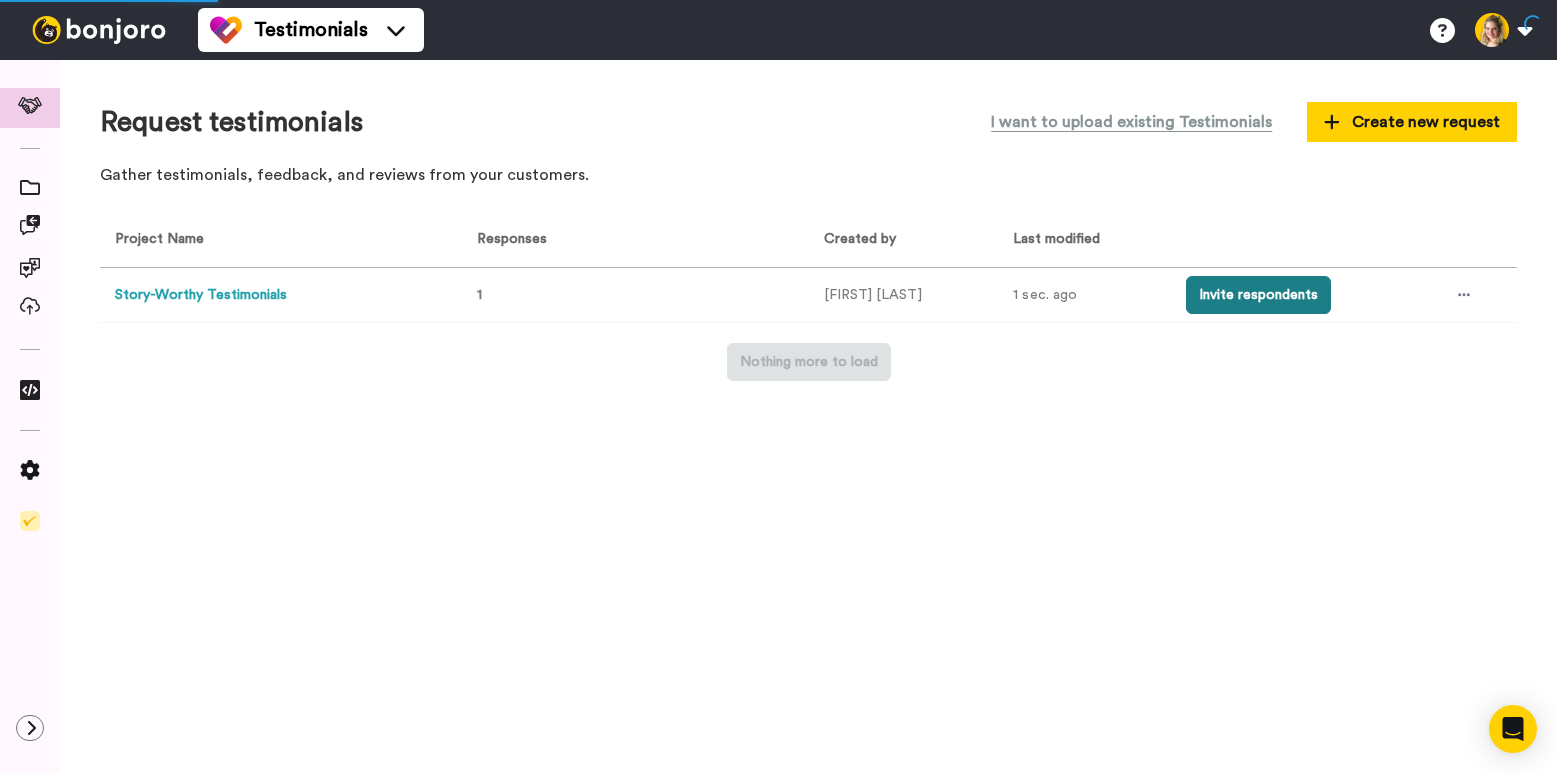 click on "Invite respondents" at bounding box center (1258, 295) 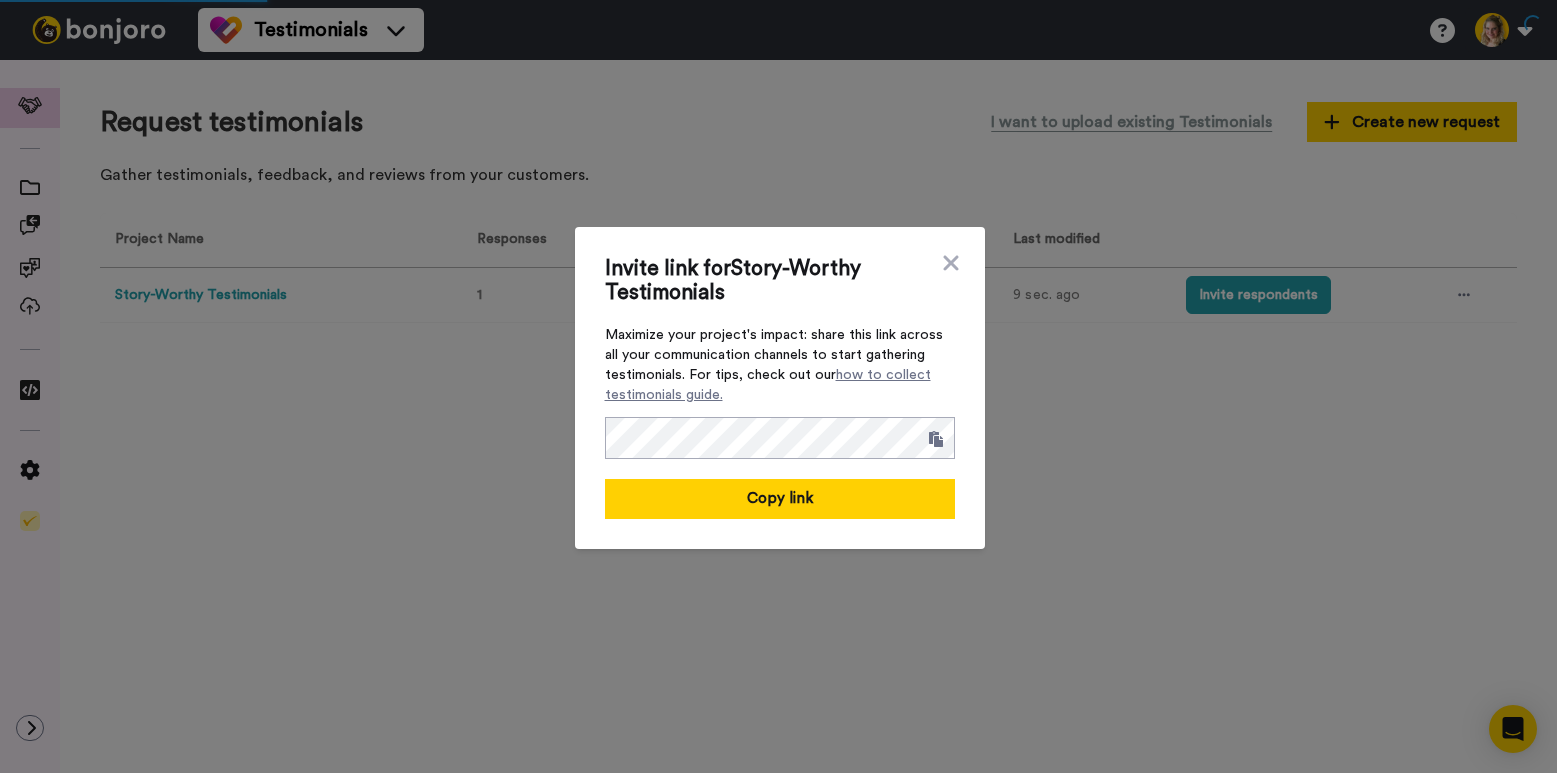 drag, startPoint x: 727, startPoint y: 501, endPoint x: 657, endPoint y: 474, distance: 75.026665 